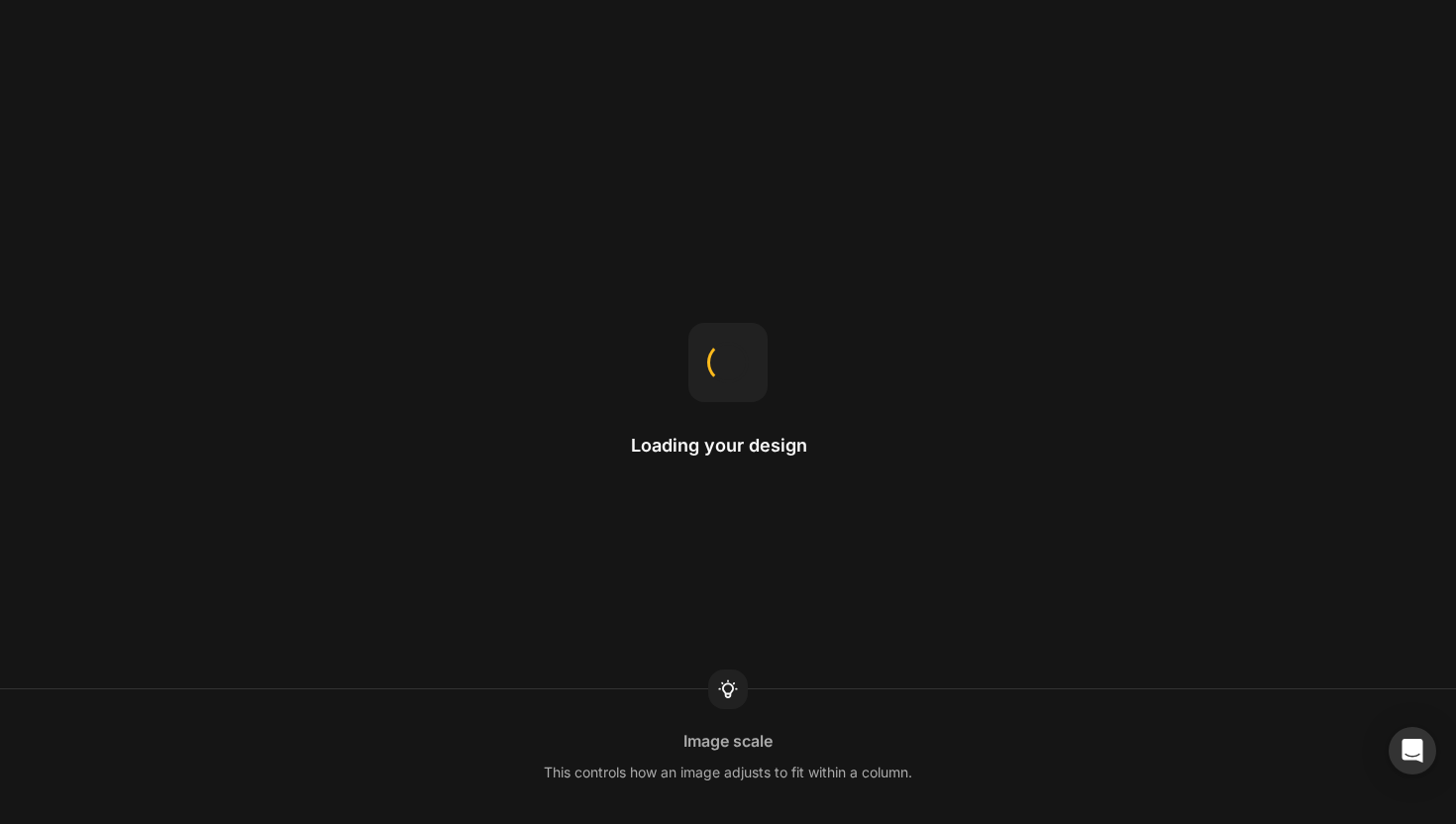 scroll, scrollTop: 0, scrollLeft: 0, axis: both 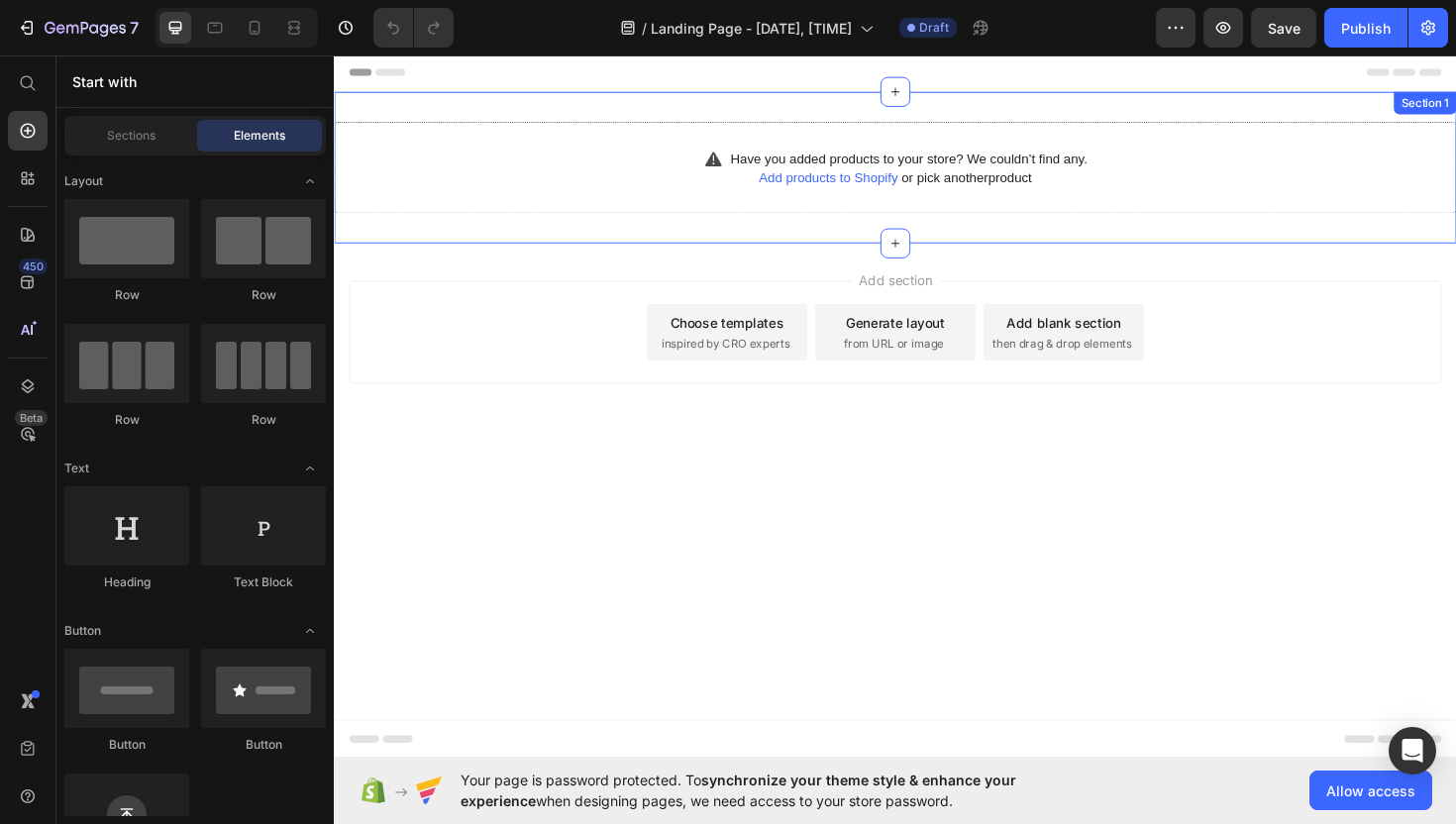 click on "Have you added products to your store? We couldn’t find any. Add products to Shopify   or pick another  product Product Section 1" at bounding box center (928, 174) 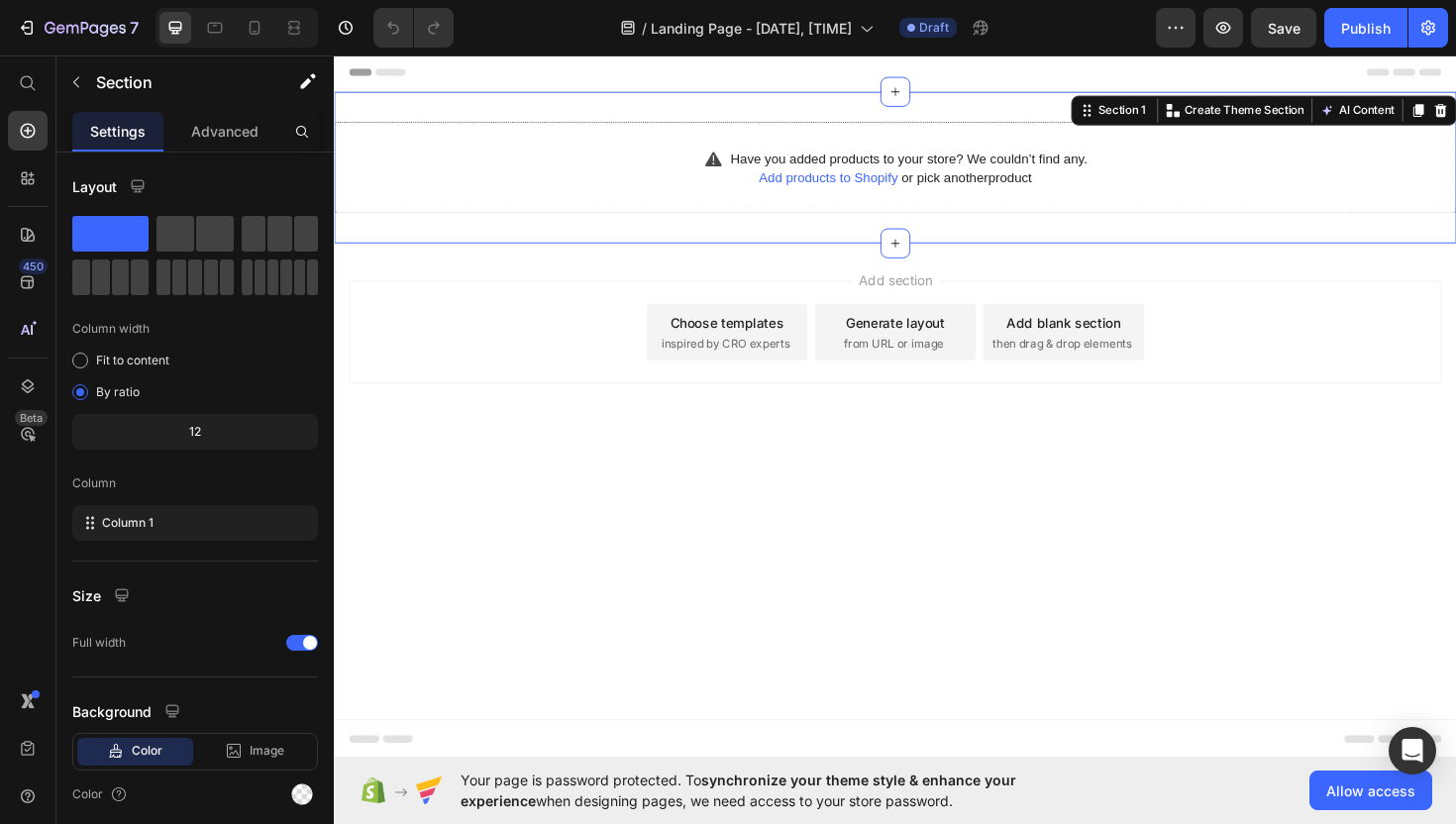 click on "Section 1   You can create reusable sections Create Theme Section AI Content Write with GemAI What would you like to describe here? Tone and Voice Persuasive Product Show more Generate" at bounding box center (1318, 114) 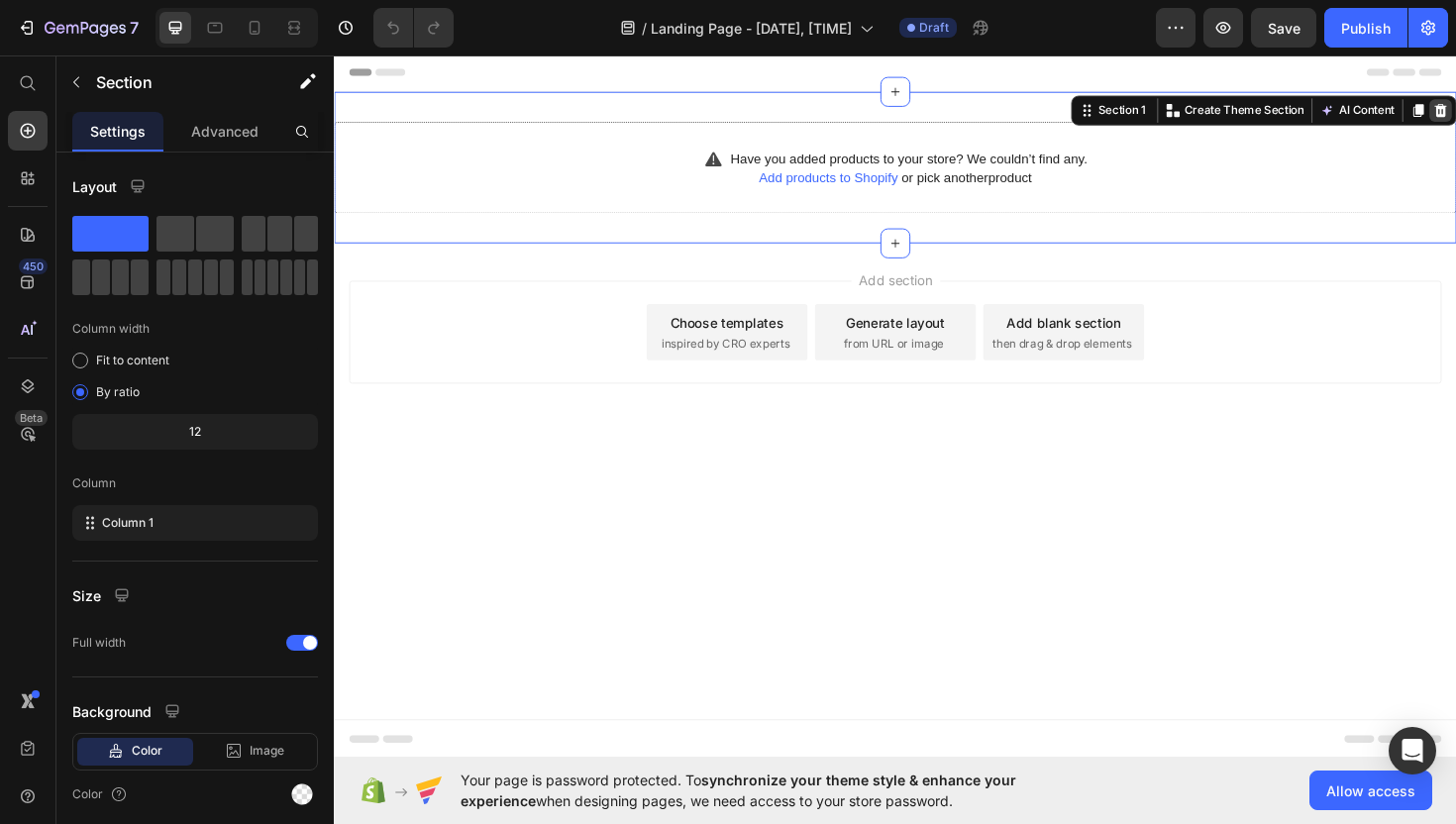 click 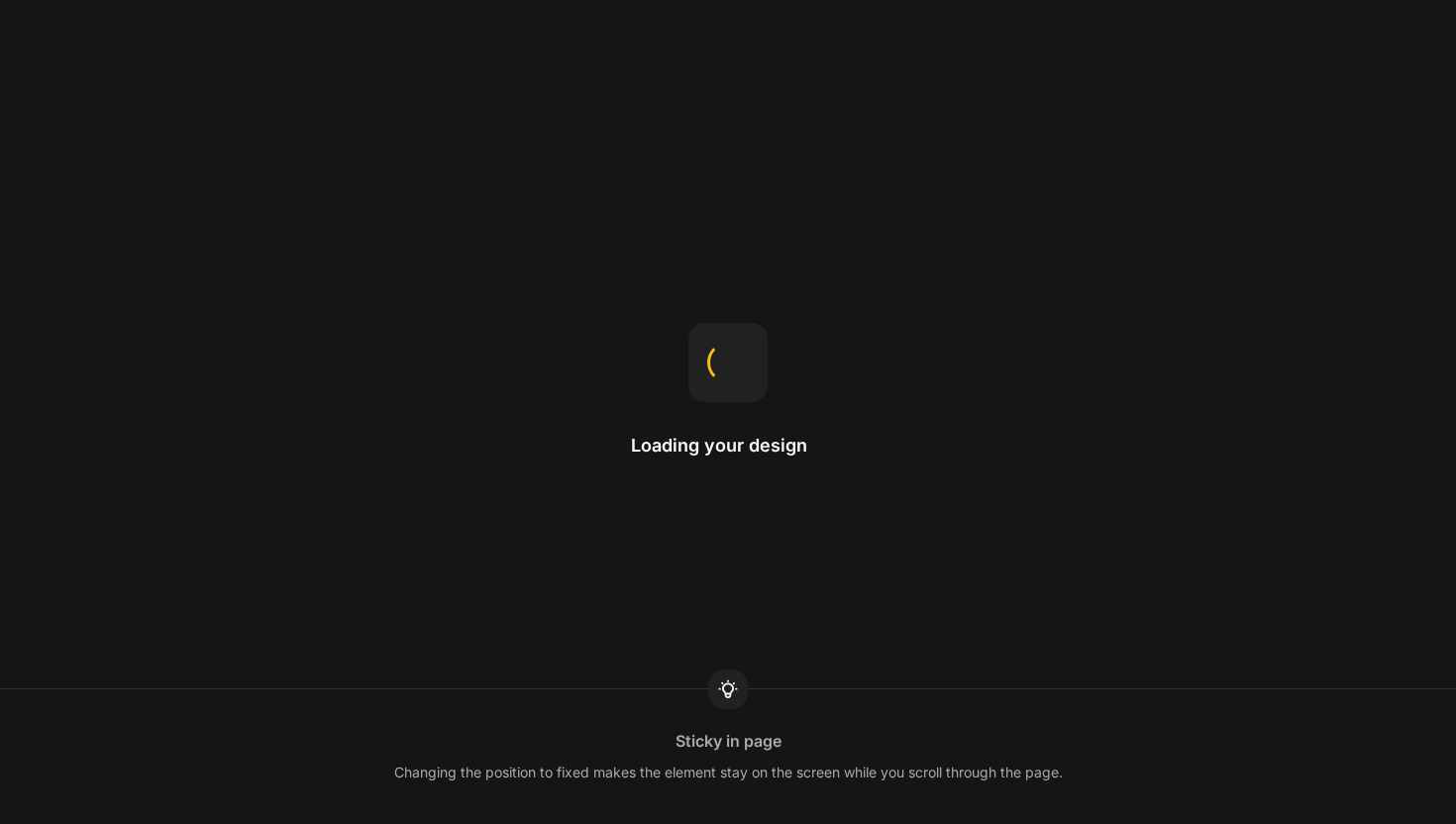 scroll, scrollTop: 0, scrollLeft: 0, axis: both 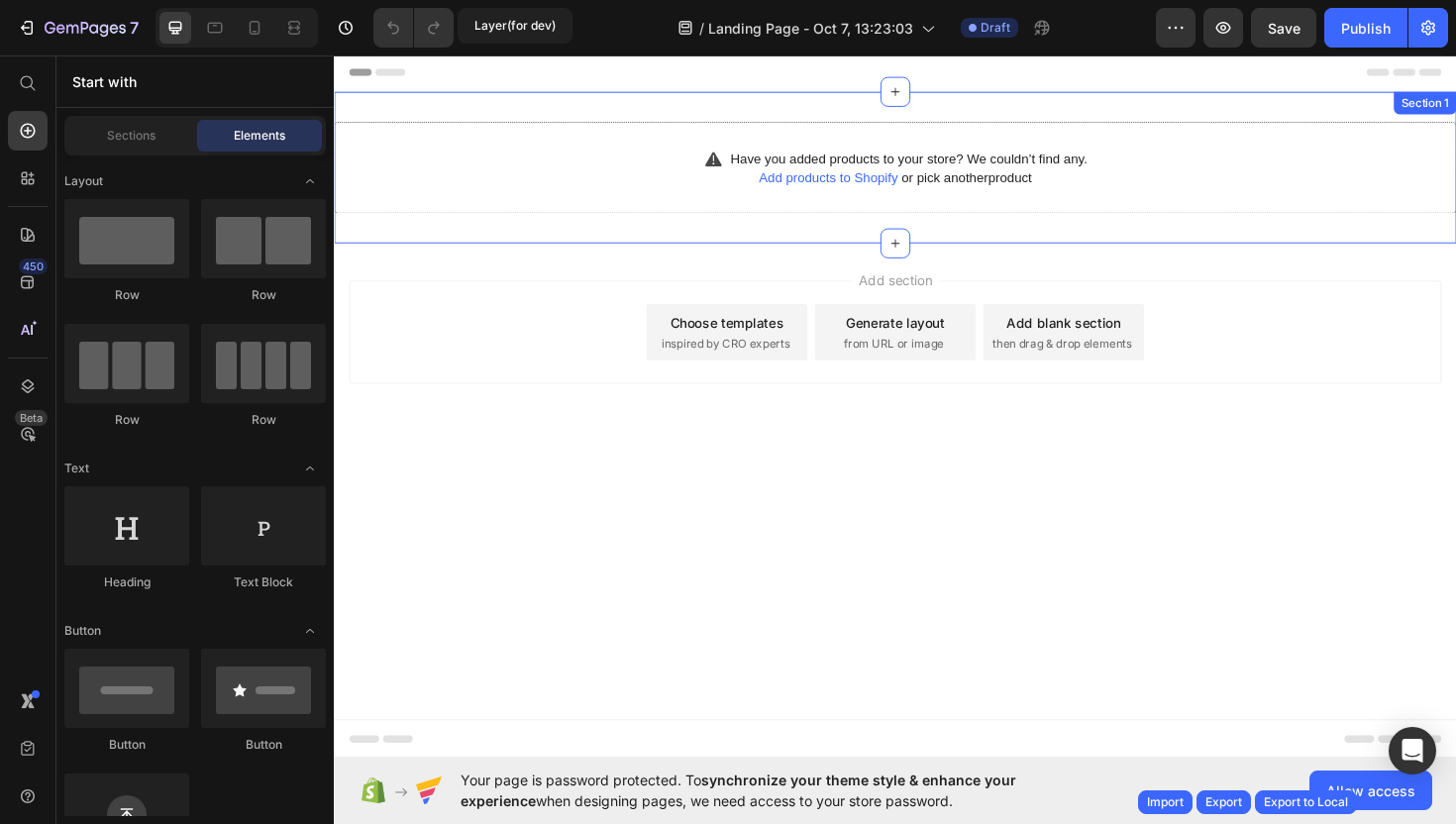 click on "Have you added products to your store? We couldn’t find any. Add products to Shopify   or pick another  product Product Section 1" at bounding box center (928, 174) 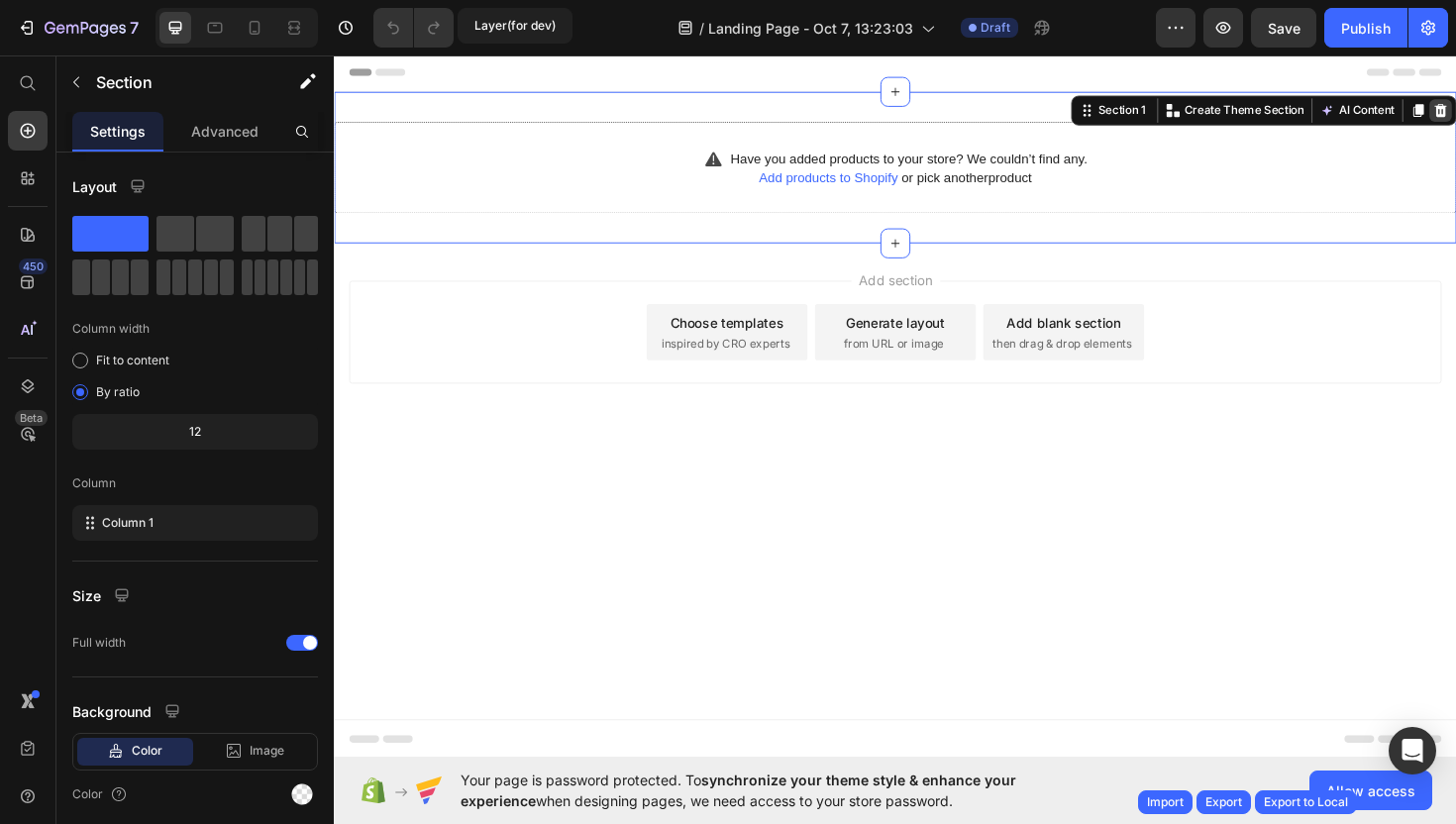 click 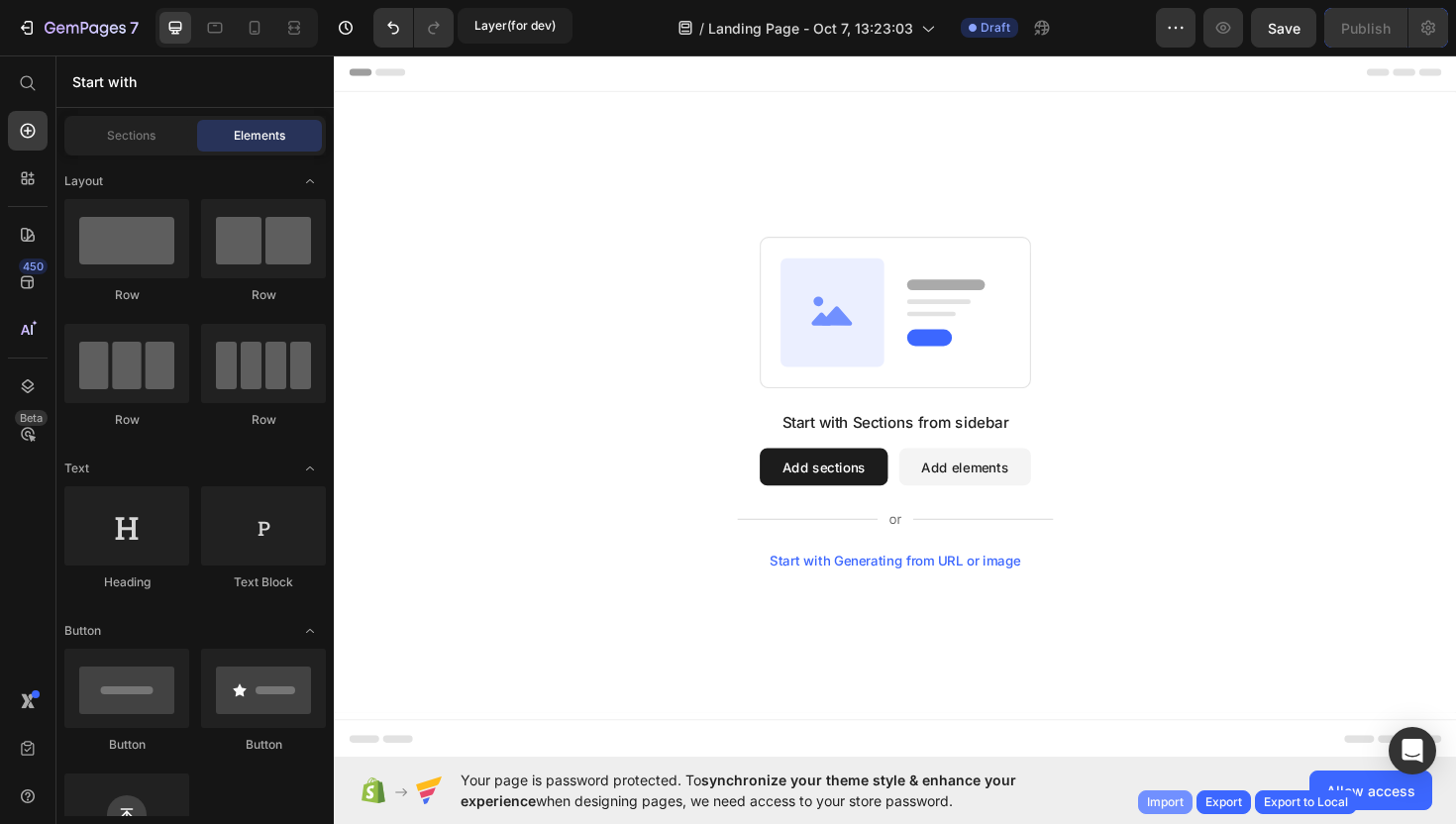 click on "Import" at bounding box center [1165, 802] 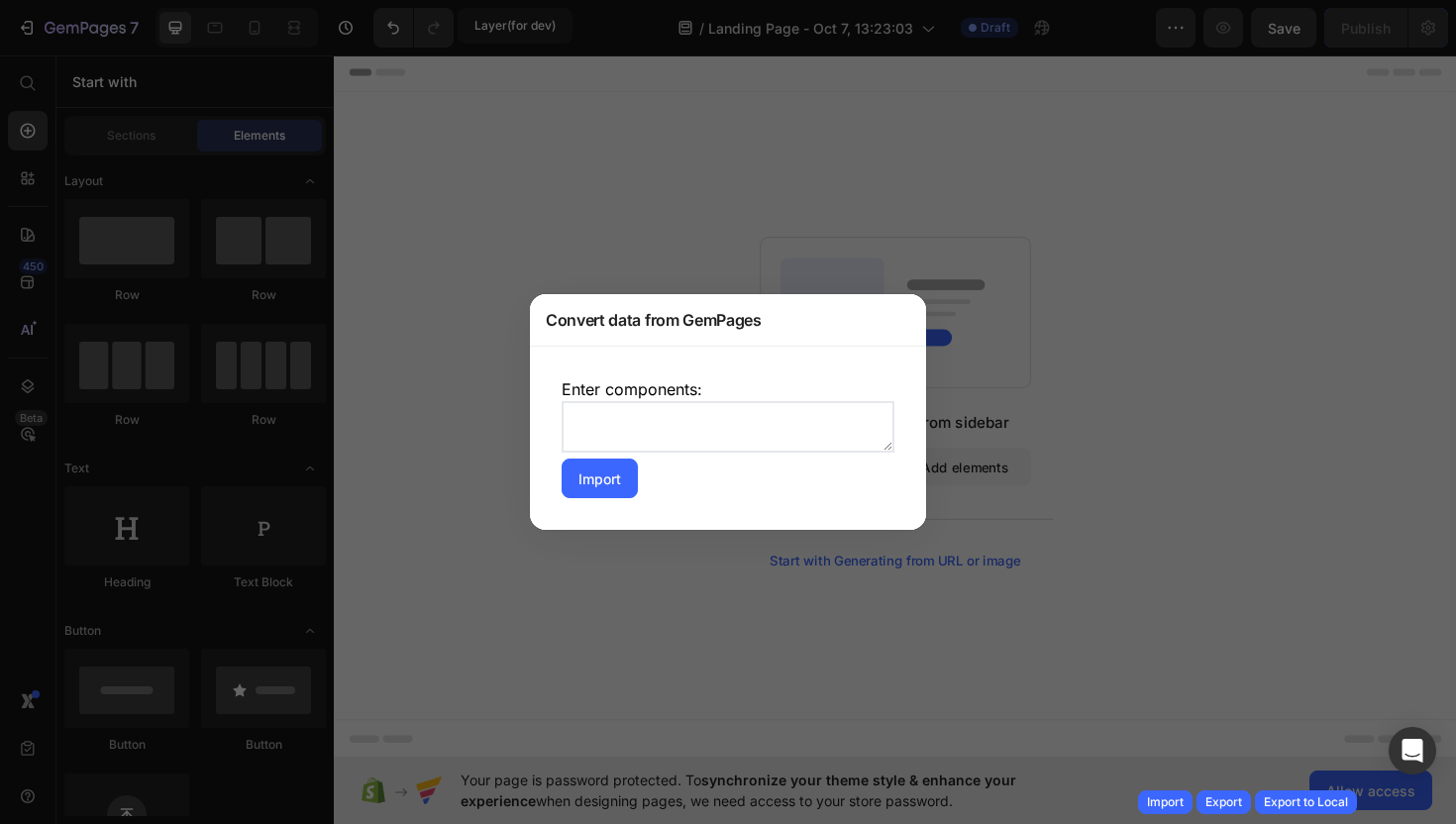 click at bounding box center (728, 427) 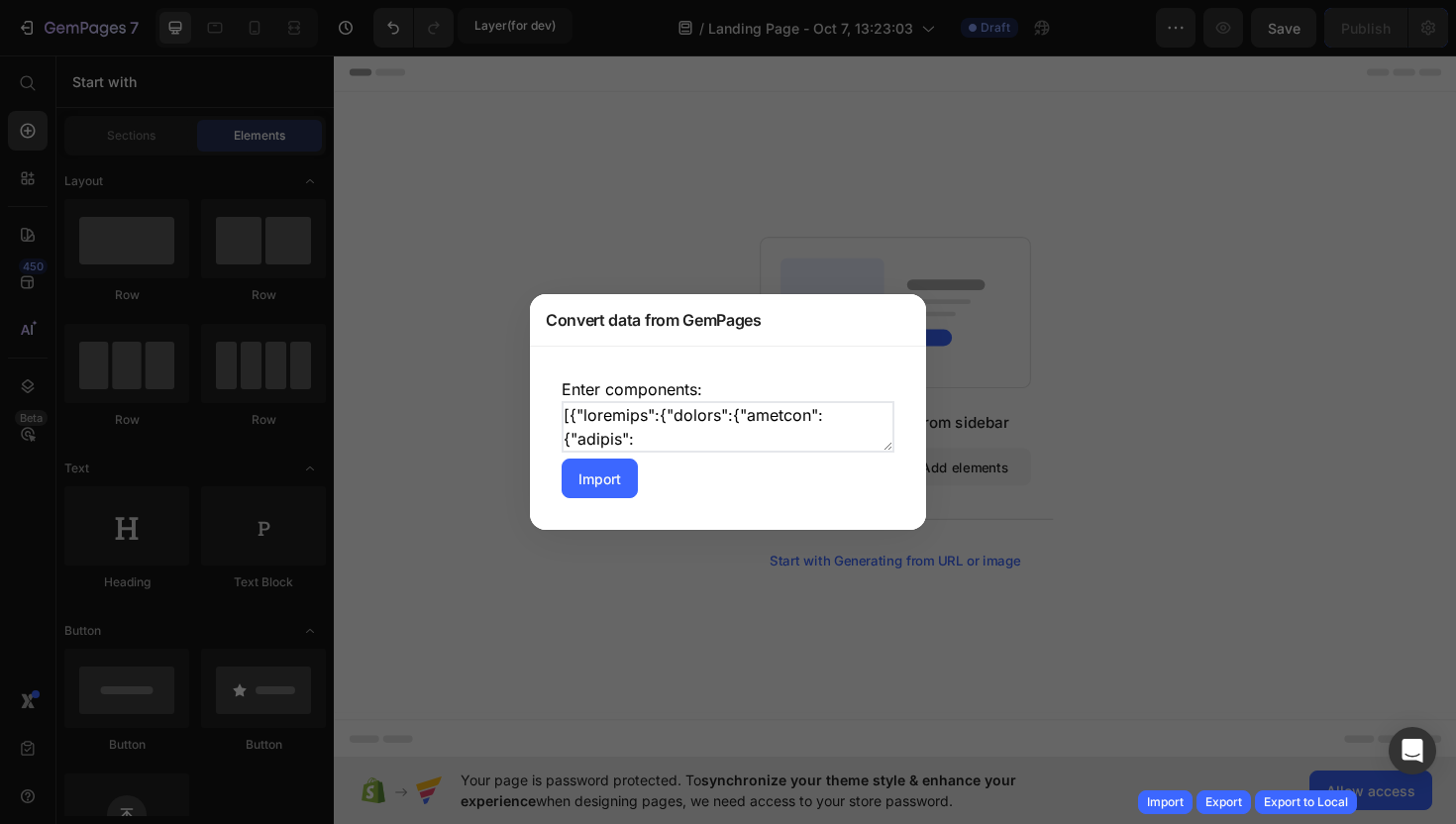 scroll, scrollTop: 825622, scrollLeft: 0, axis: vertical 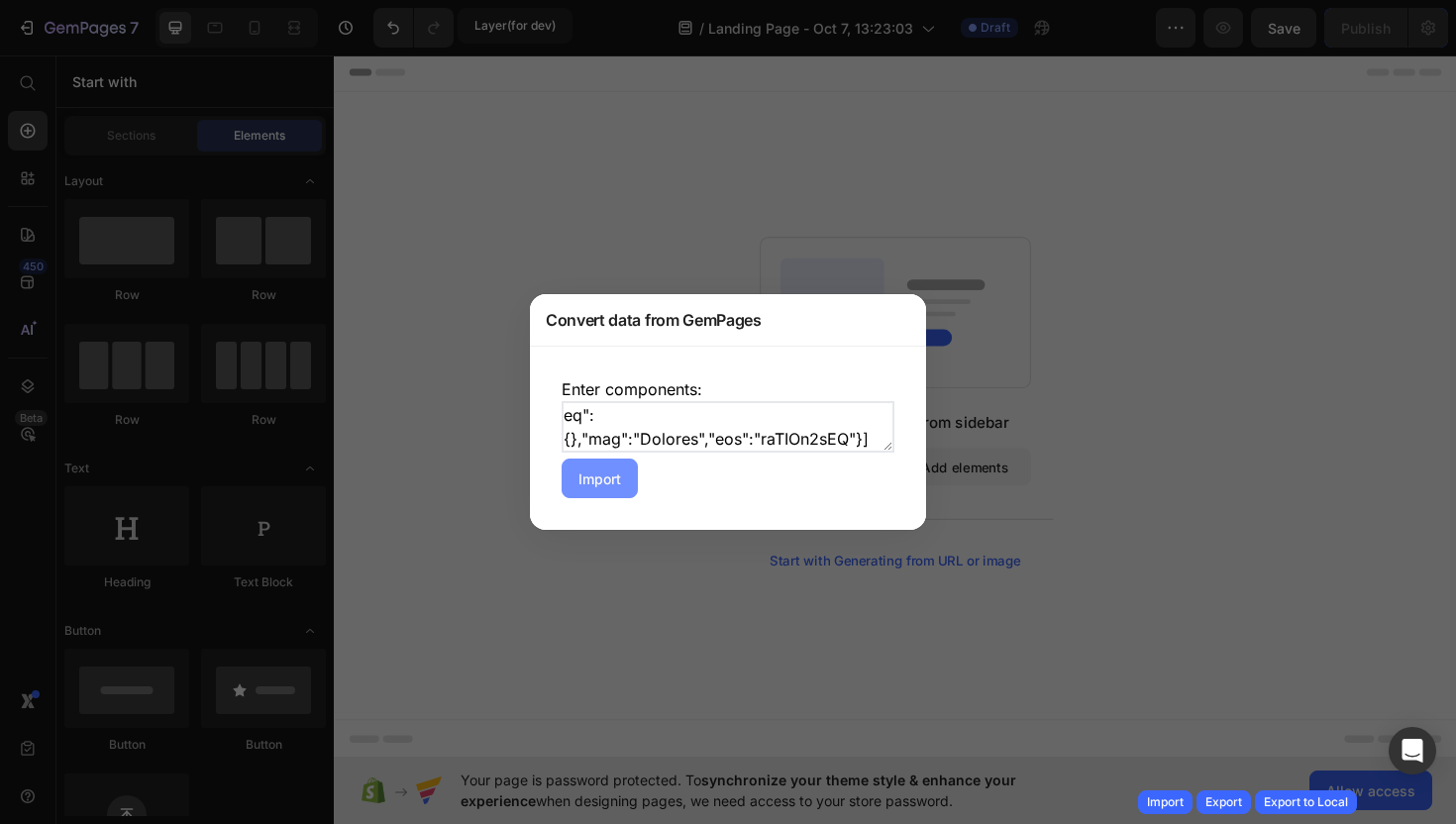 click on "Import" at bounding box center (599, 478) 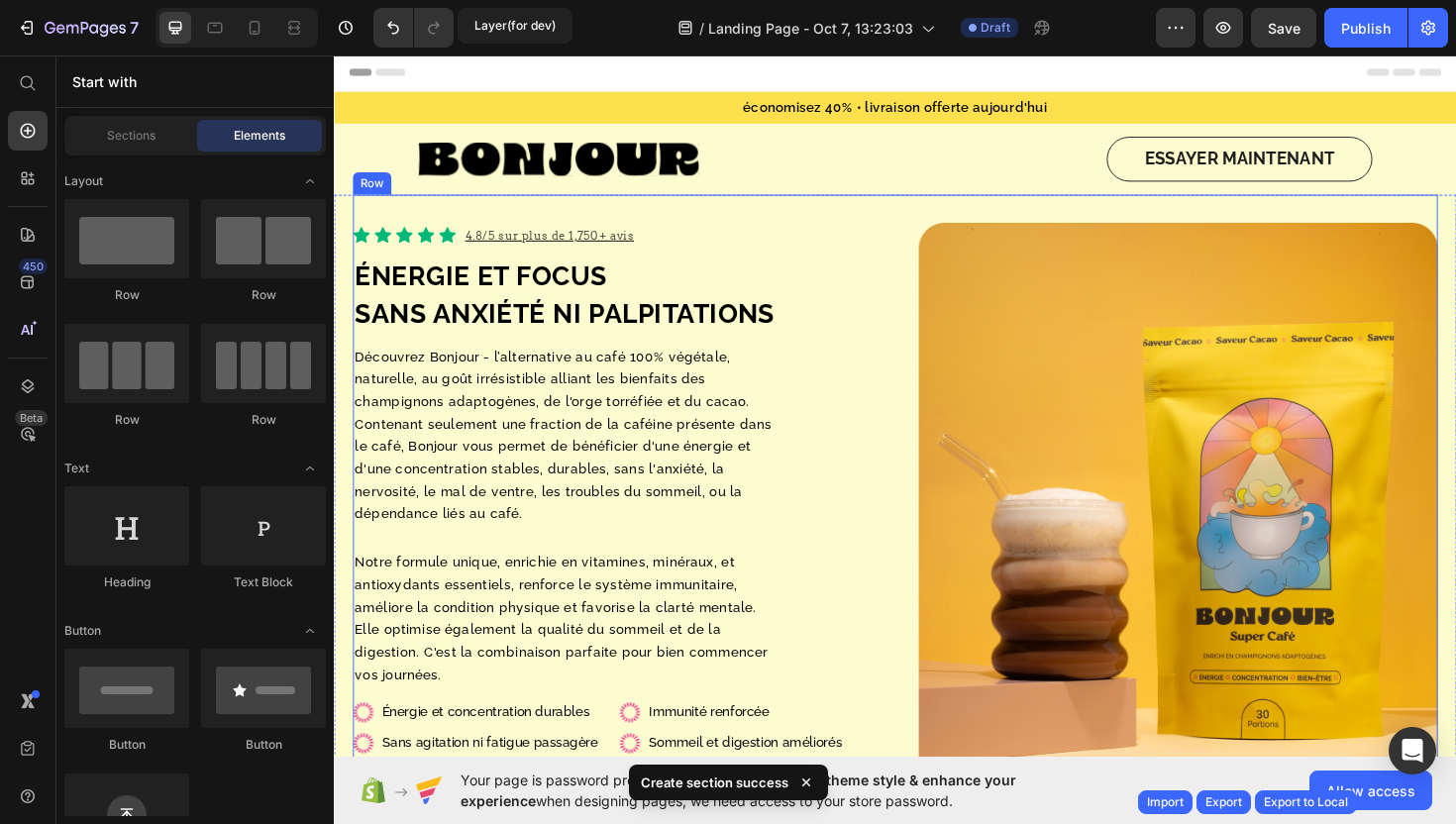 click on "Icon Icon Icon Icon Icon Icon List 4.8/5 sur plus de 1,750+ avis Text Block Row Énergie ET FOCUS sans anxiété NI palpitations Heading Découvrez Bonjour - l’alternative au café 100% végétale, naturelle, au goût irrésistible alliant les bienfaits des champignons adaptogènes, de l'orge torréfiée et du cacao. Contenant seulement une fraction de la caféine présente dans le café, Bonjour vous permet de bénéficier d'une énergie et d'une concentration stables, durables, sans l'anxiété, la nervosité, le mal de ventre, les troubles du sommeil, ou la dépendance liés au café. Text Block Notre formule unique, enrichie en vitamines, minéraux, et antioxydants essentiels, renforce le système immunitaire, améliore la condition physique et favorise la clarté mentale. Elle optimise également la qualité du sommeil et de la digestion. C'est la combinaison parfaite pour bien commencer vos journées. Text Block
Énergie durable
Concentration Item List" at bounding box center (928, 593) 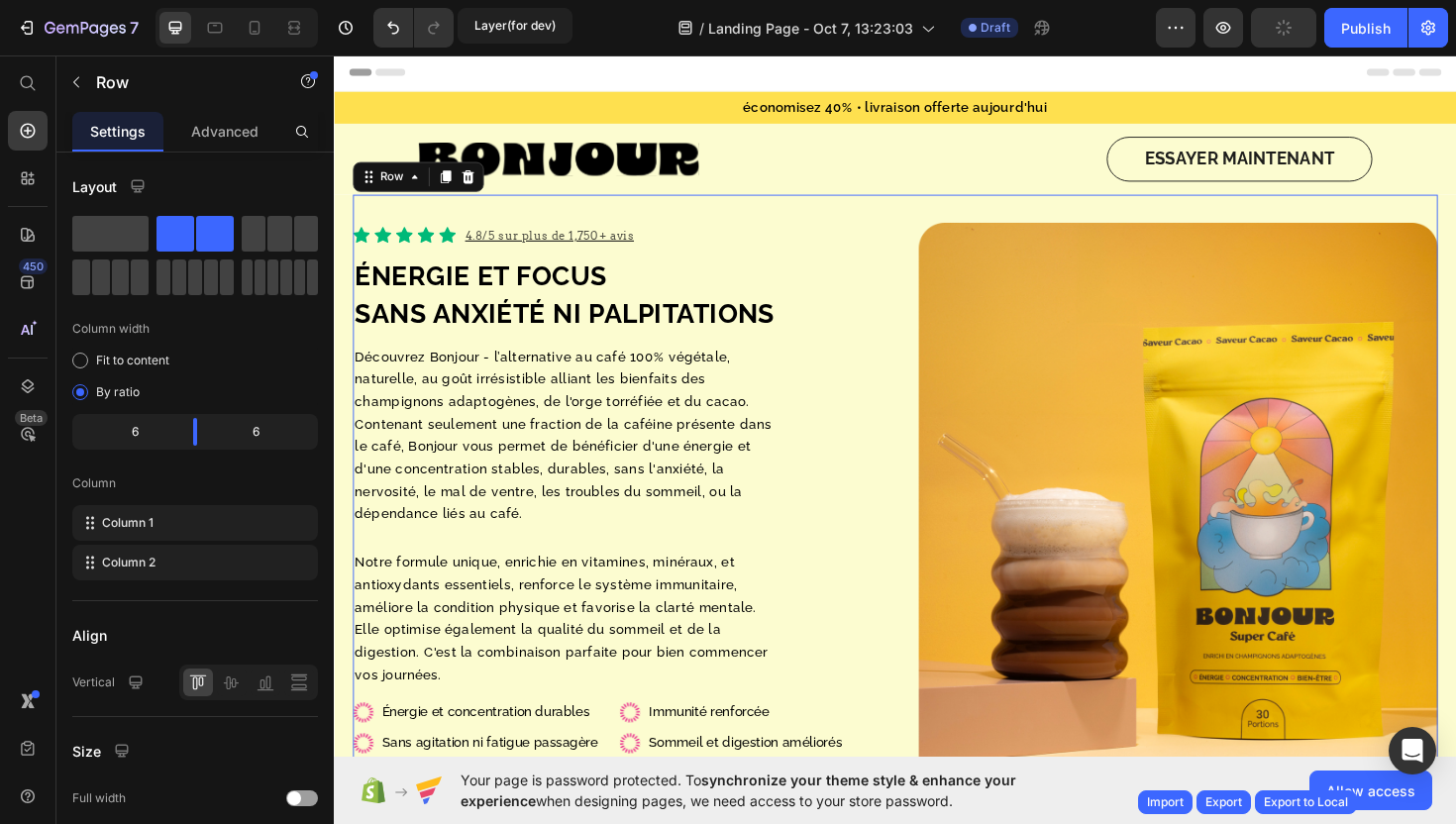click on "Icon Icon Icon Icon Icon Icon List 4.8/5 sur plus de 1,750+ avis Text Block Row Énergie ET FOCUS sans anxiété NI palpitations Heading Découvrez Bonjour - l’alternative au café 100% végétale, naturelle, au goût irrésistible alliant les bienfaits des champignons adaptogènes, de l'orge torréfiée et du cacao. Contenant seulement une fraction de la caféine présente dans le café, Bonjour vous permet de bénéficier d'une énergie et d'une concentration stables, durables, sans l'anxiété, la nervosité, le mal de ventre, les troubles du sommeil, ou la dépendance liés au café. Text Block Notre formule unique, enrichie en vitamines, minéraux, et antioxydants essentiels, renforce le système immunitaire, améliore la condition physique et favorise la clarté mentale. Elle optimise également la qualité du sommeil et de la digestion. C'est la combinaison parfaite pour bien commencer vos journées. Text Block
Énergie durable
Concentration Item List" at bounding box center (928, 593) 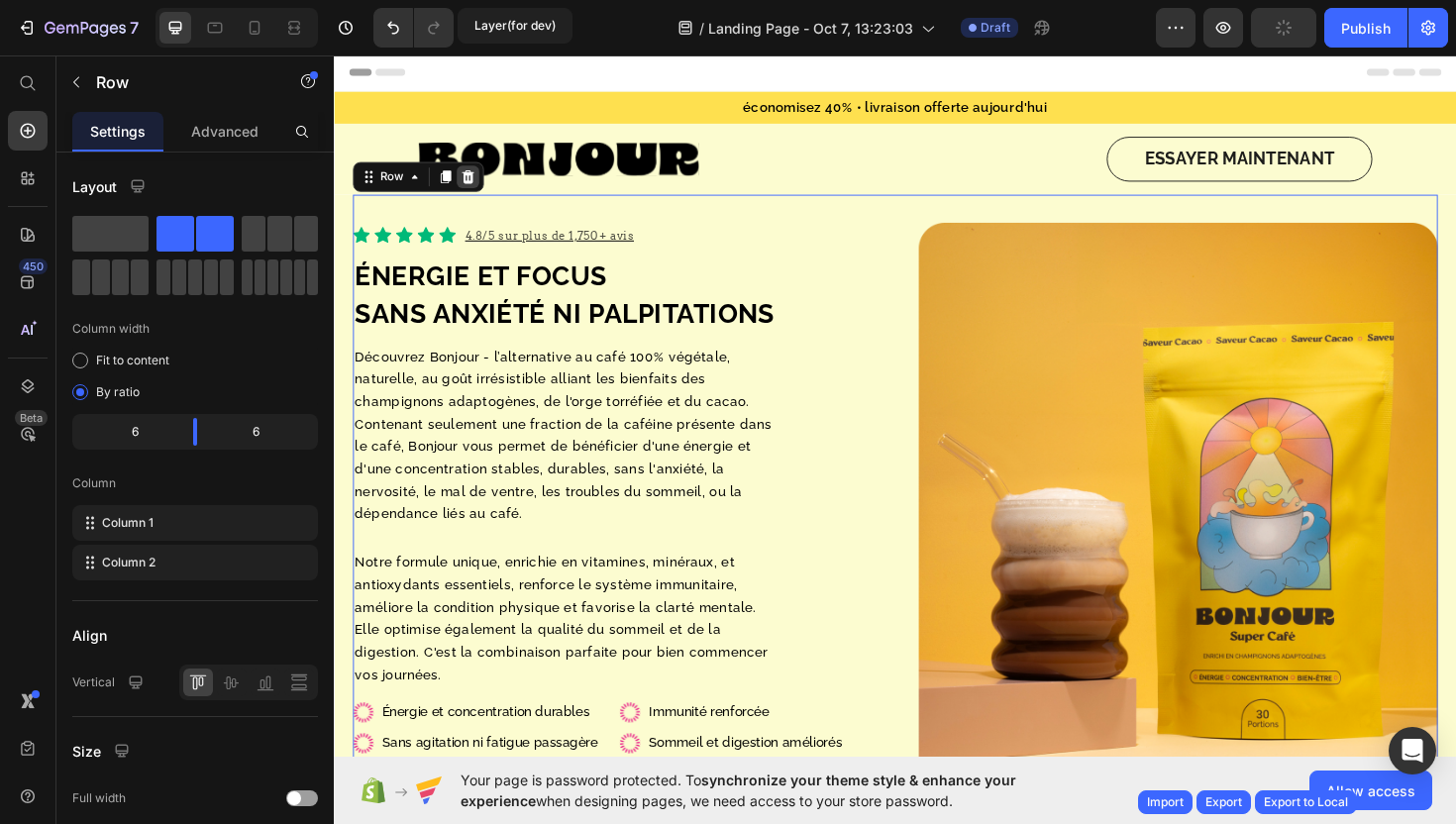 click 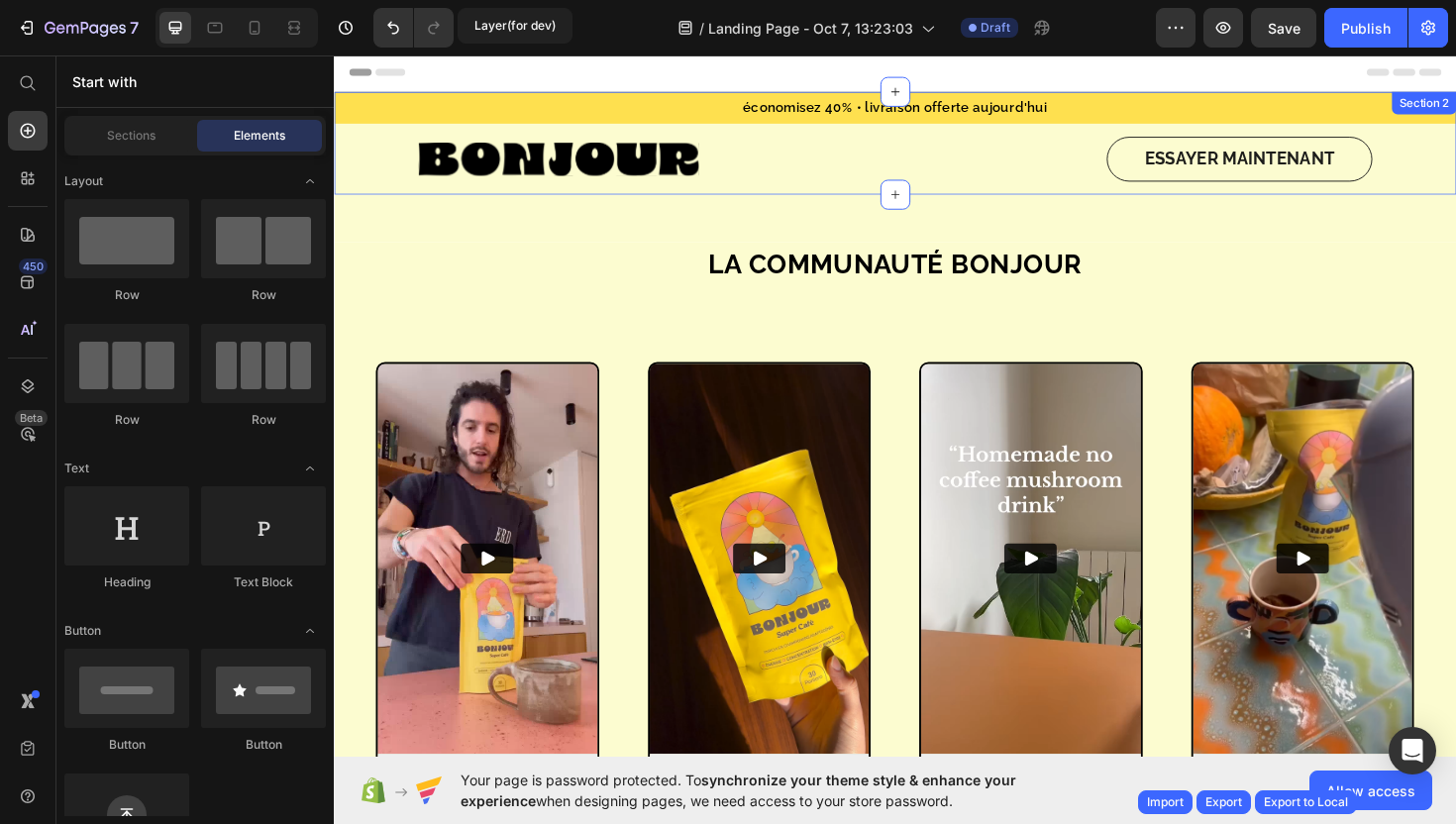 click on "économisez 40% • livraison offerte aujourd'hui Text Block Image ESSAYER MAINTENANT Button Row" at bounding box center [928, 149] 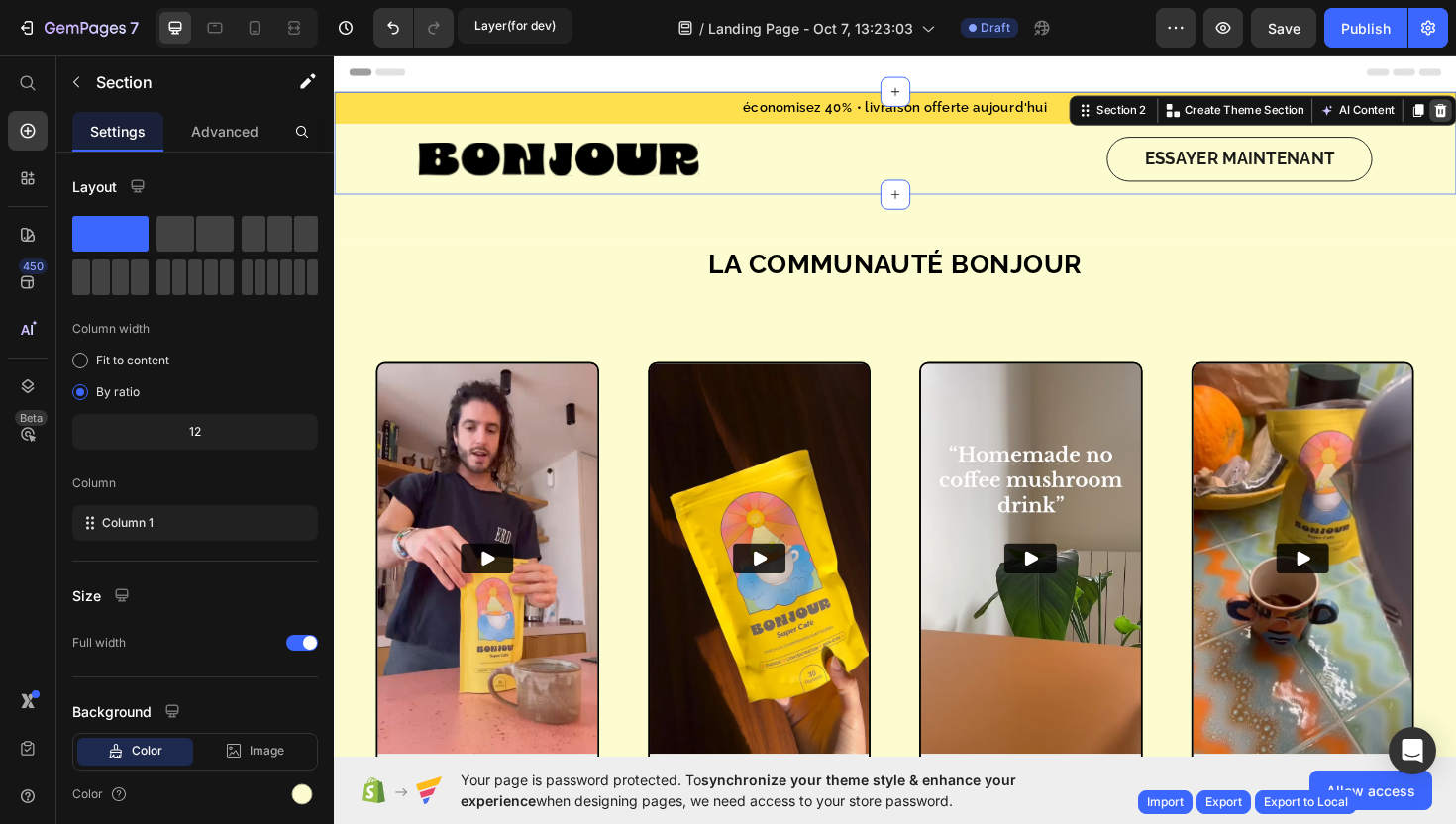 click 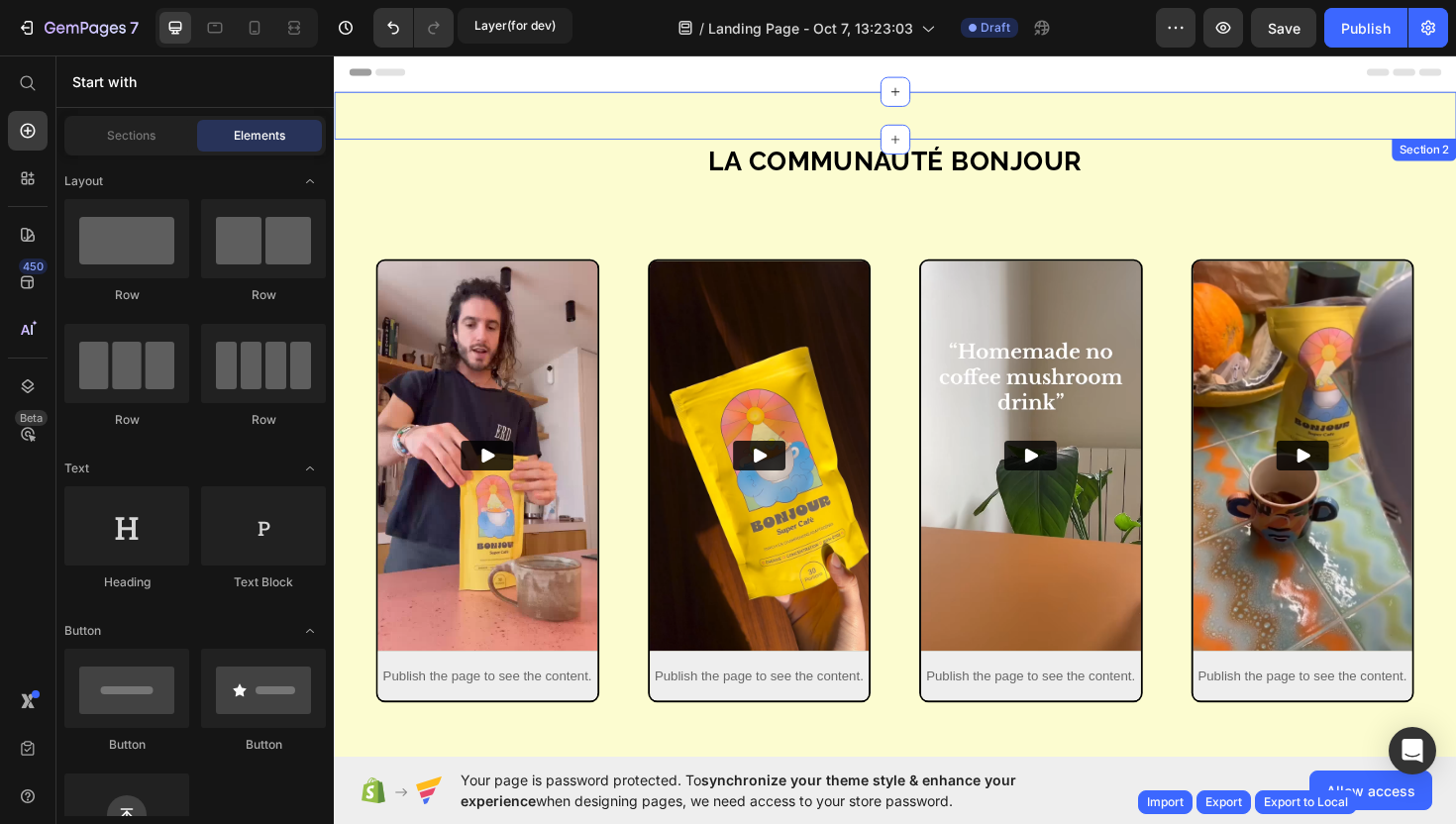 click on "Image Section 2" at bounding box center [928, 119] 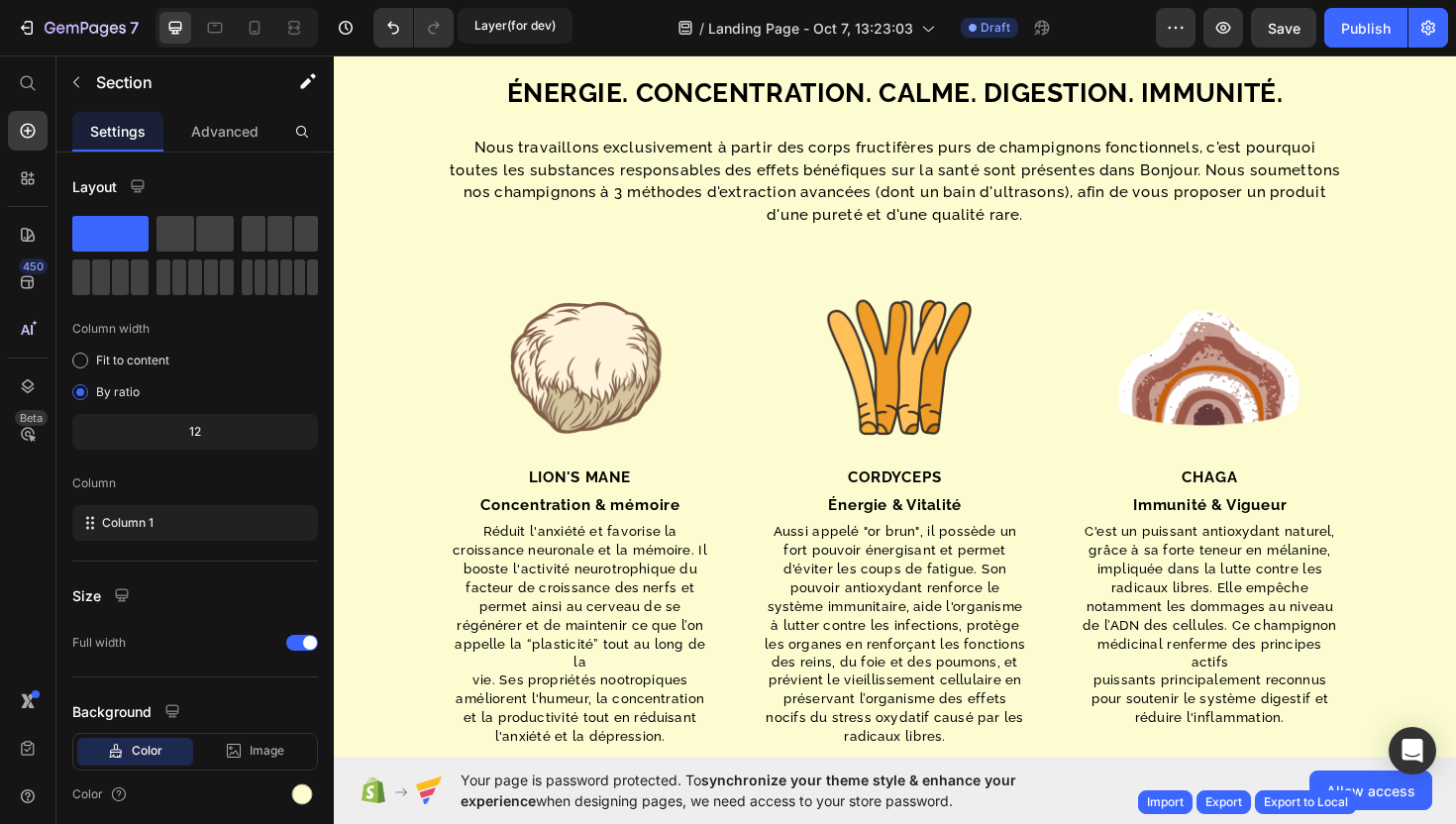 scroll, scrollTop: 4273, scrollLeft: 0, axis: vertical 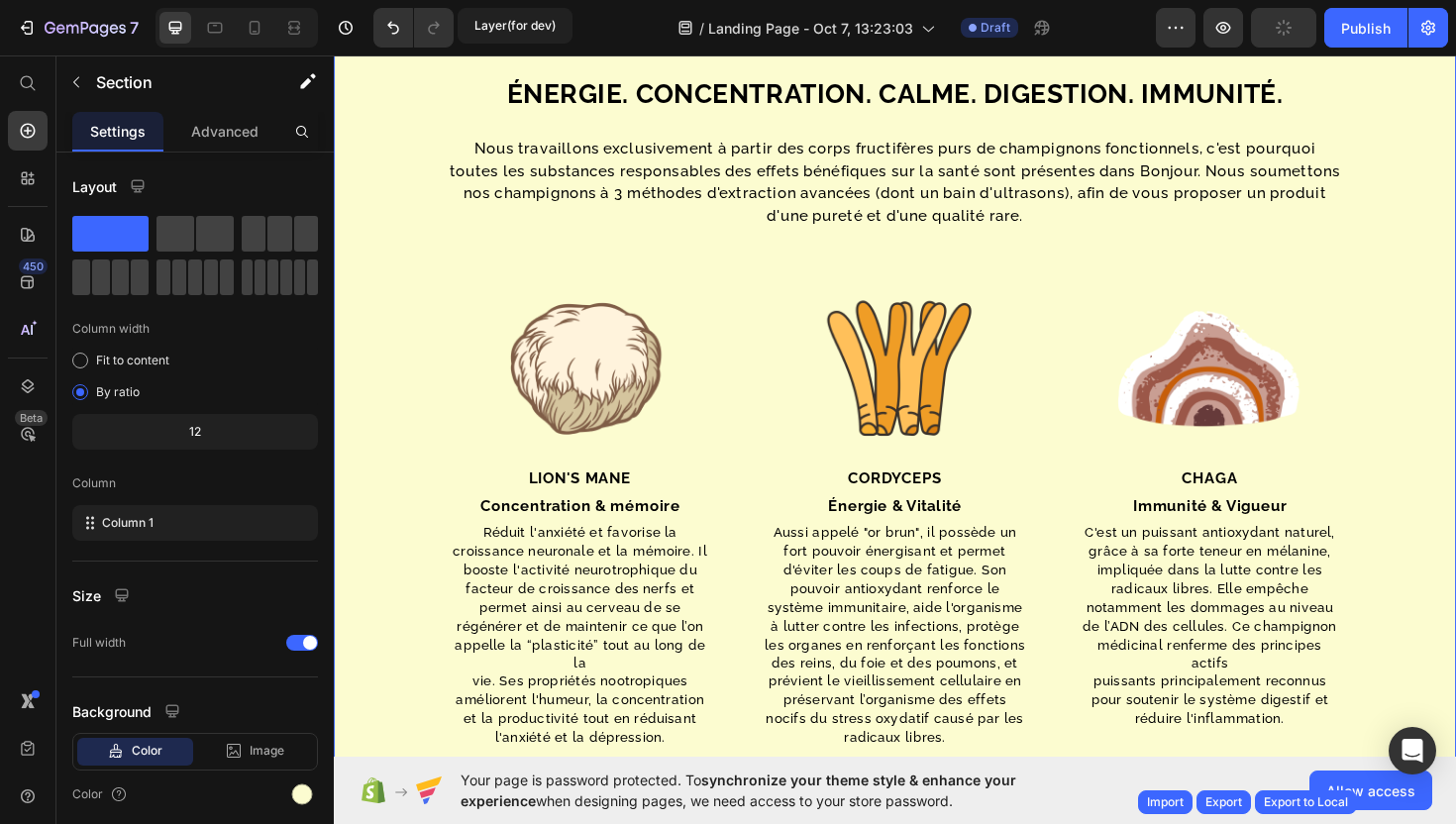 click on "... Lion's mane Heading Concentration & mémoire Text Block Réduit l'anxiété et favorise la croissance neuronale et la mémoire. Il booste l'activité neurotrophique du facteur de croissance des nerfs et permet ainsi au cerveau de se régénérer et de maintenir ce que l’on appelle la “plasticité” tout au long de la vie. Ses propriétés nootropiques améliorent l'humeur, la concentration et la productivité tout en réduisant l'anxiété et la dépression. Text Block Image Cordyceps Heading Énergie & Vitalité Text Block radicaux libres. Row" at bounding box center [928, 693] 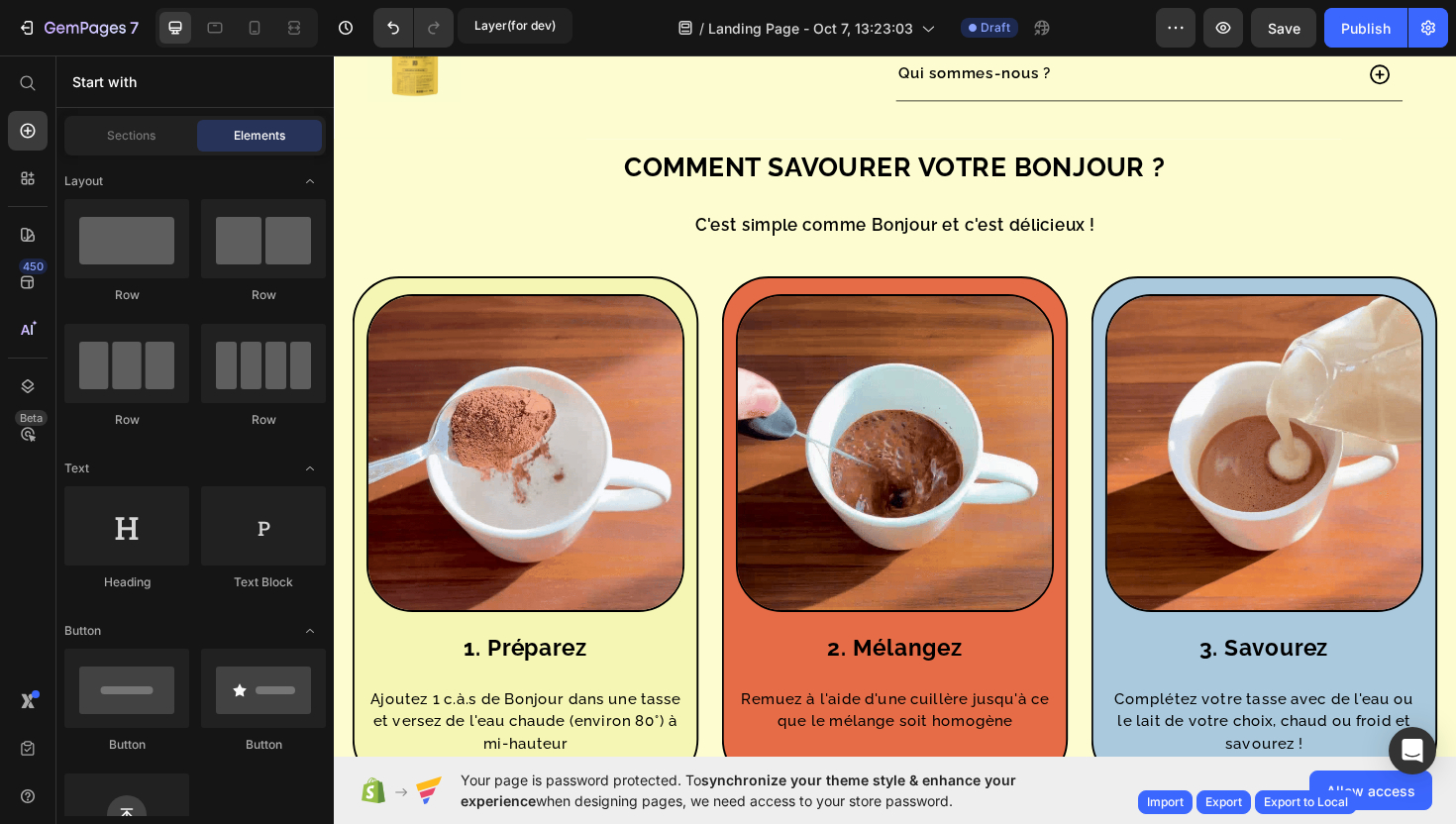 scroll, scrollTop: 4138, scrollLeft: 0, axis: vertical 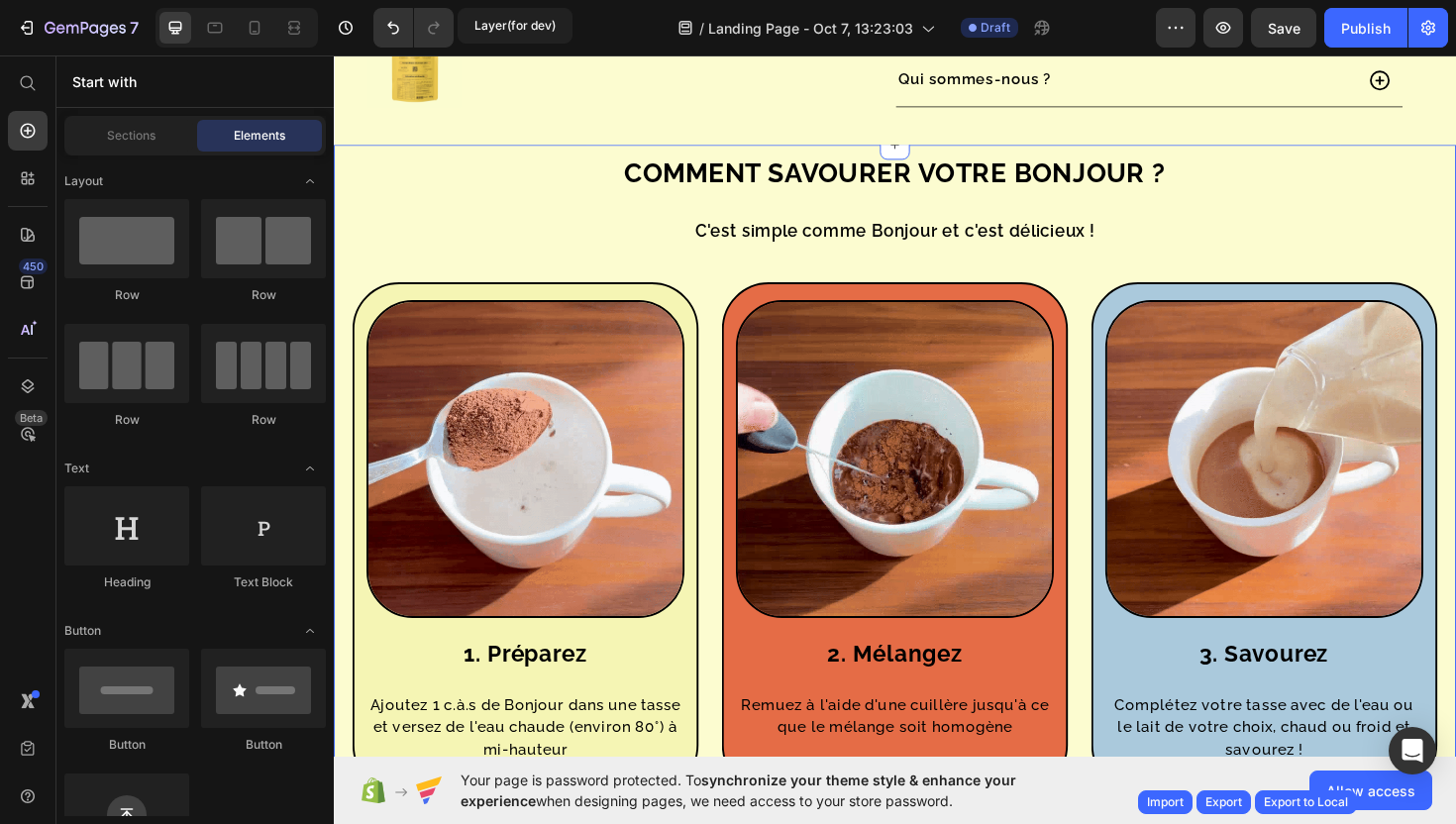 click on "Comment savourer votre Bonjour ? Heading C'est simple comme Bonjour et c'est délicieux ! Text Block Image 1. Préparez Heading Ajoutez 1 c.à.s de Bonjour dans une tasse et versez de l'eau chaude (environ 80°) à mi-hauteur Text Block Row Image 2. Mélangez Heading Remuez à l'aide d'une cuillère jusqu'à ce que le mélange soit homogène Text Block Row Image 3. Savourez Heading Complétez votre tasse avec de l'eau ou le lait de votre choix, chaud ou froid et savourez ! Text Block Row Carousel Section 8" at bounding box center [928, 521] 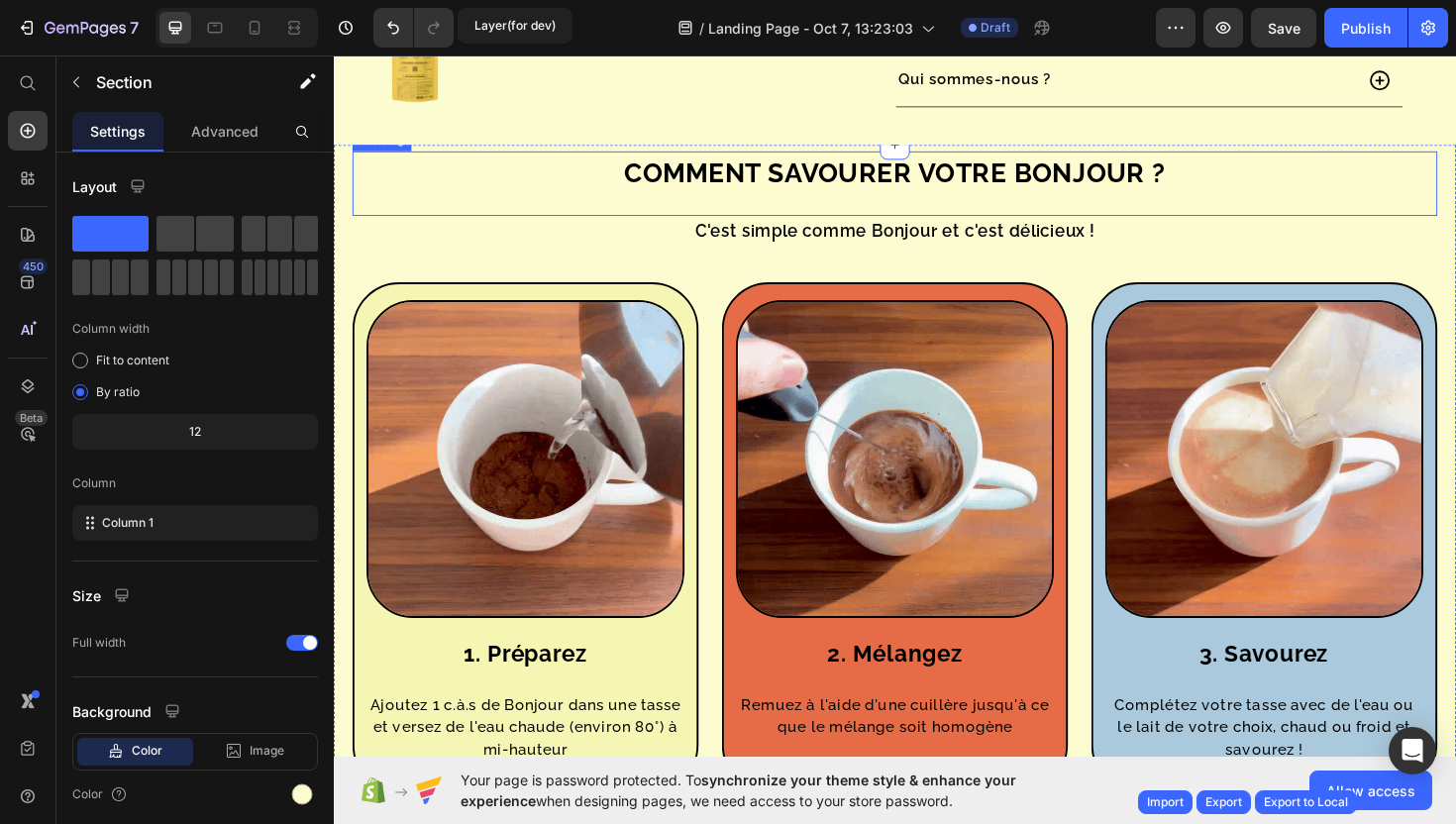 click on "Comment savourer votre Bonjour ?" at bounding box center [928, 181] 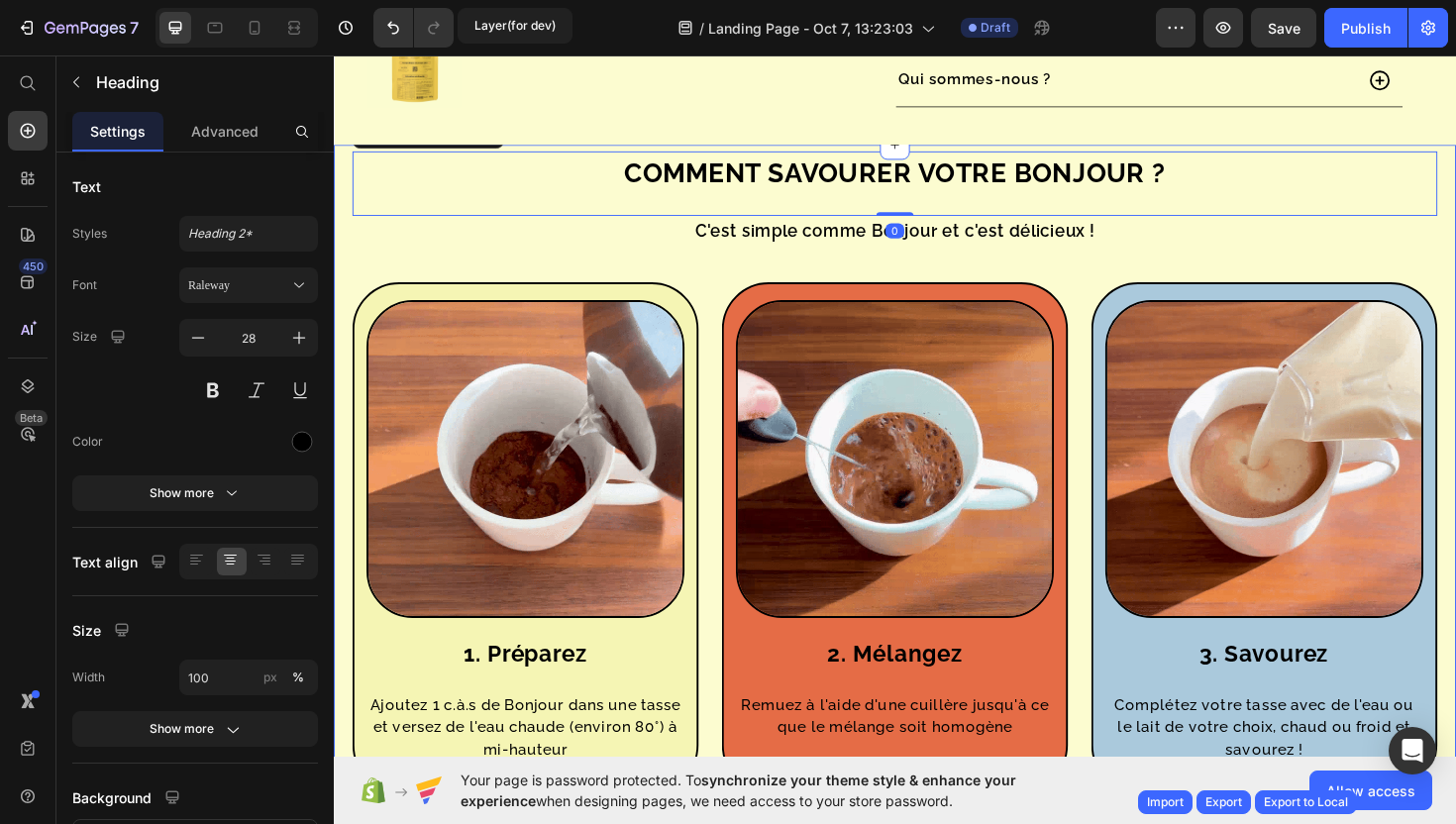 click on "Comment savourer votre Bonjour ? Heading   0 C'est simple comme Bonjour et c'est délicieux ! Text Block Image 1. Préparez Heading Ajoutez 1 c.à.s de Bonjour dans une tasse et versez de l'eau chaude (environ 80°) à mi-hauteur Text Block Row Image 2. Mélangez Heading Remuez à l'aide d'une cuillère jusqu'à ce que le mélange soit homogène Text Block Row Image 3. Savourez Heading Complétez votre tasse avec de l'eau ou le lait de votre choix, chaud ou froid et savourez ! Text Block Row Carousel Section 8" at bounding box center [928, 521] 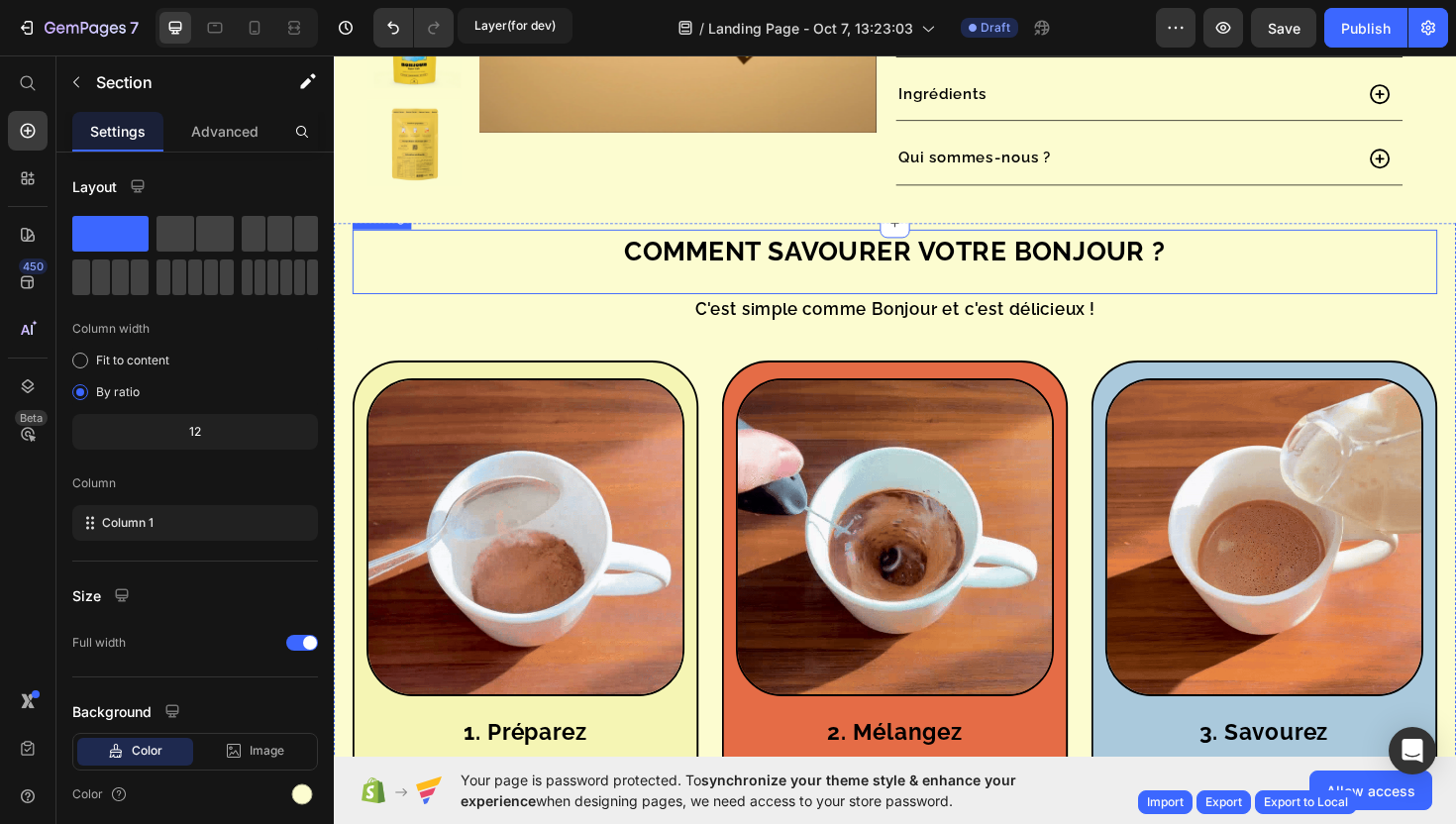 scroll, scrollTop: 3997, scrollLeft: 0, axis: vertical 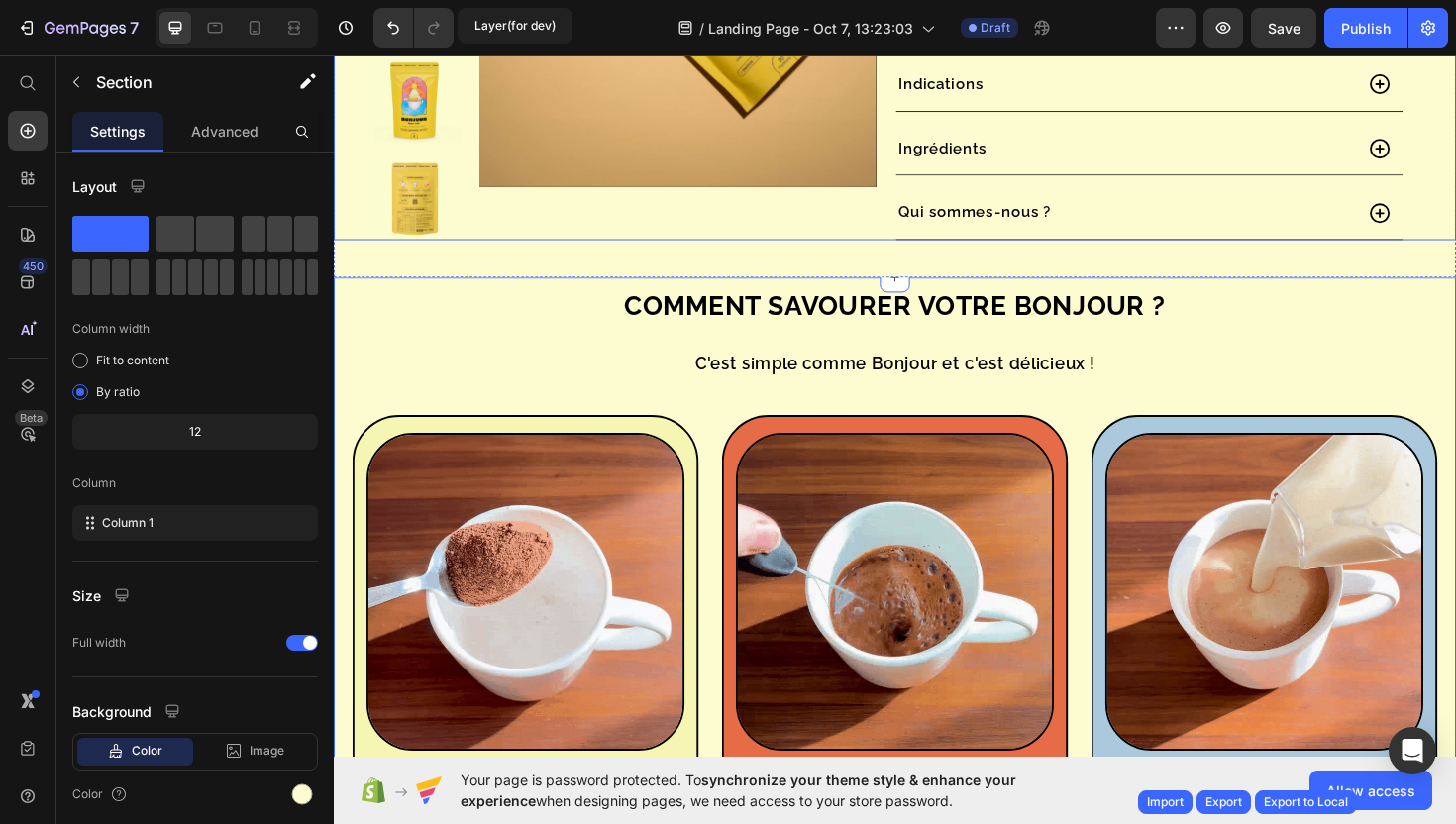 click on "Image Image Image Image Image Image Image Image Image Image Carousel Row Super Café Heading Icon Icon Icon Icon Icon Icon List 4.8/5 (+500 avis) Text Block Row Concentration, Énergie, Immunité Lion's Mane, Cordyceps, Chaga, Orge, Cacao Vitamines (B, E), Antioxydants, Minéraux (Potassium, Magnésium, Fer), Fibres Préparation instantanée Délicieux (notes de cacao et céréales grillées) et sans sucres Seulement 21 calories par tasse Item List + Valeurs nutritionnelles Button Row économisez 30% Text Block Image 30 tasses Text Block 1 tasse par jour Text Block 1.30€/tasse Text Block Row économisez 40% Text Block Image 60 tasses Text Block 2 tasses par jour Text Block 1.00€/tasse Text Block Row Row Have you added products to your store? We couldn’t find any. Add products to Shopify   or pick another  product Product Have you added products to your store? We couldn’t find any. Add products to Shopify   or pick another  product Product Vous économisez 17€ ! Text Block 56€  39€ Text Block Row" at bounding box center (928, -534) 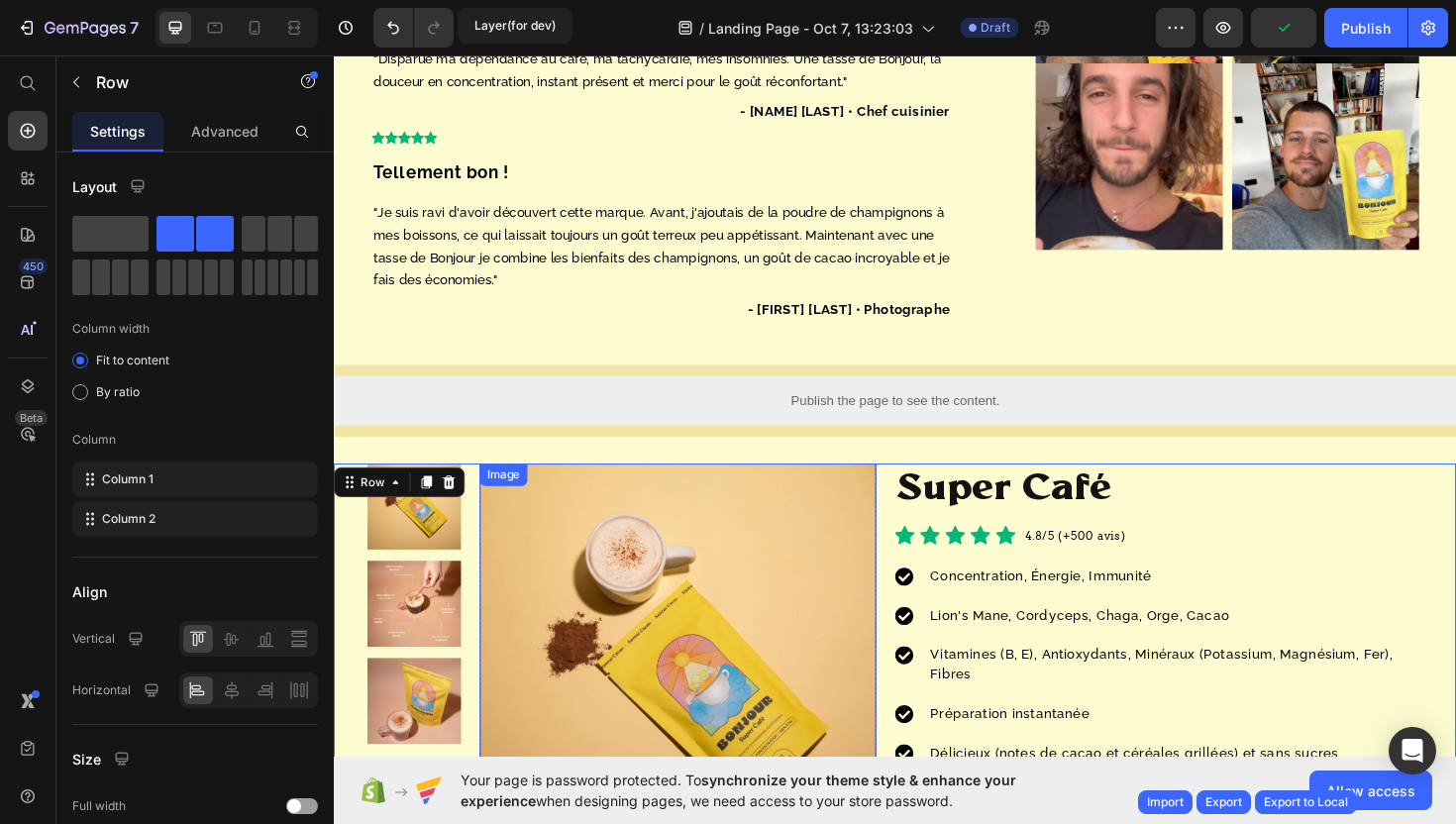 scroll, scrollTop: 2194, scrollLeft: 0, axis: vertical 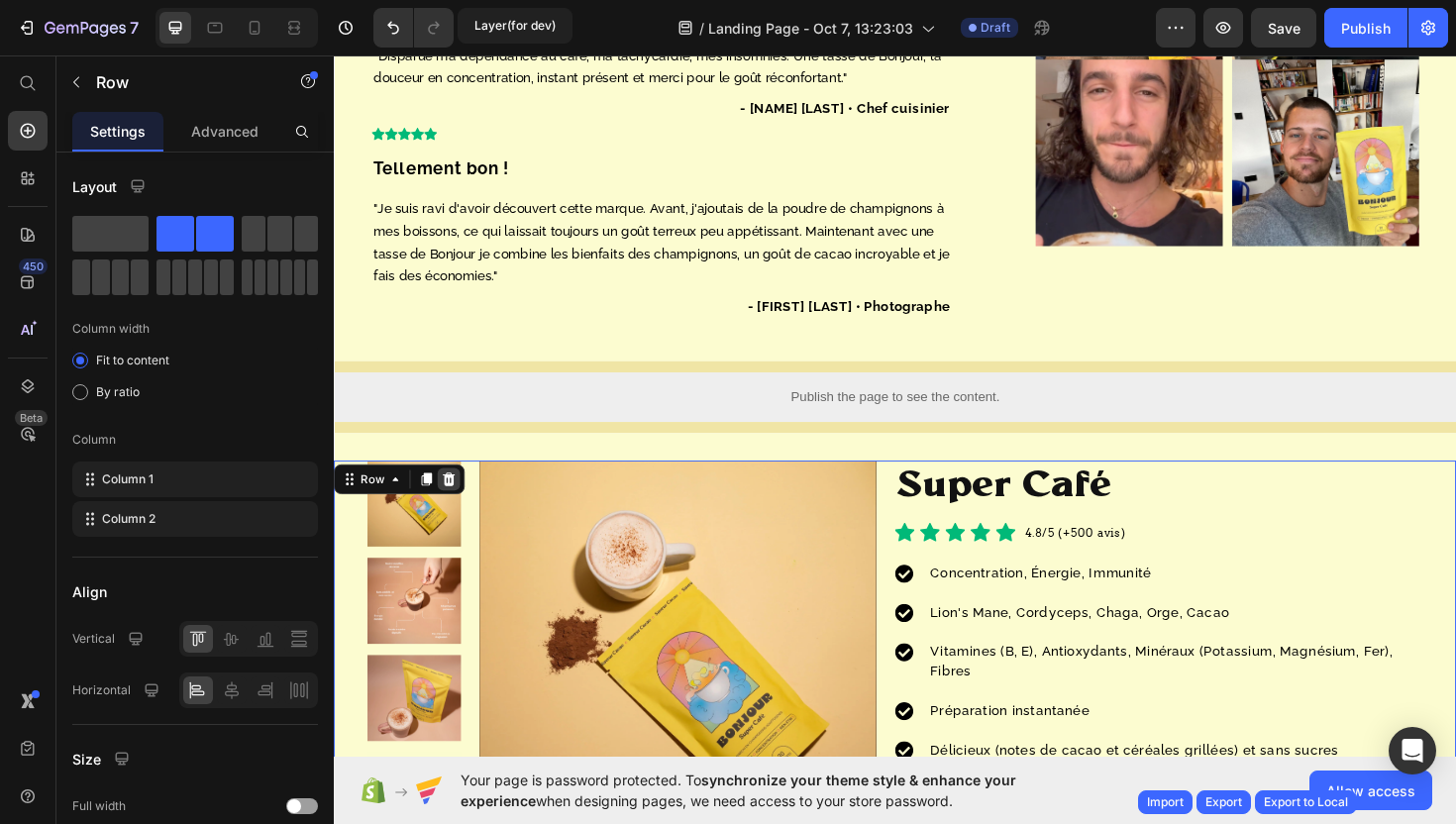 click 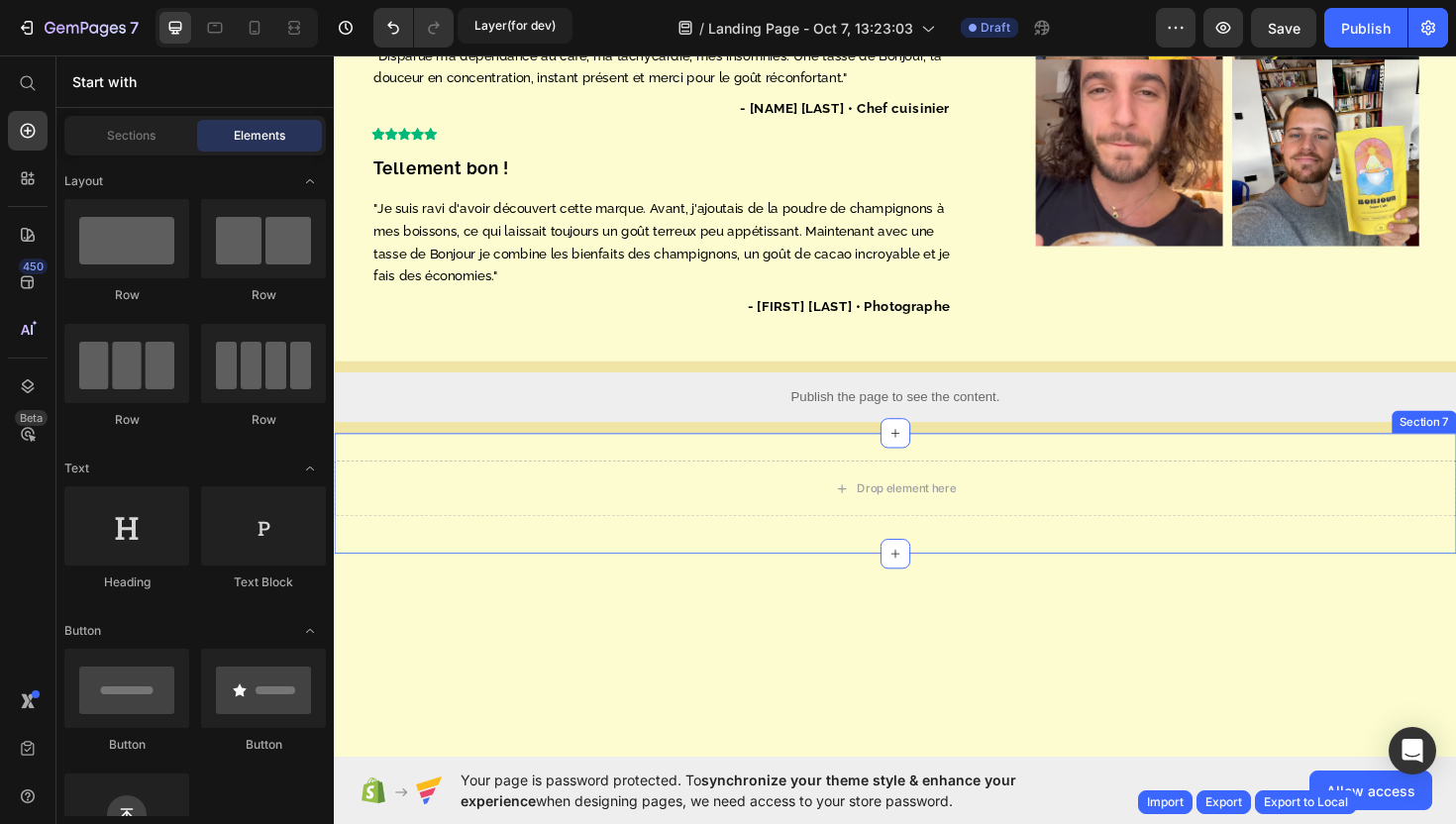 click on "Drop element here Section 7" at bounding box center [928, 519] 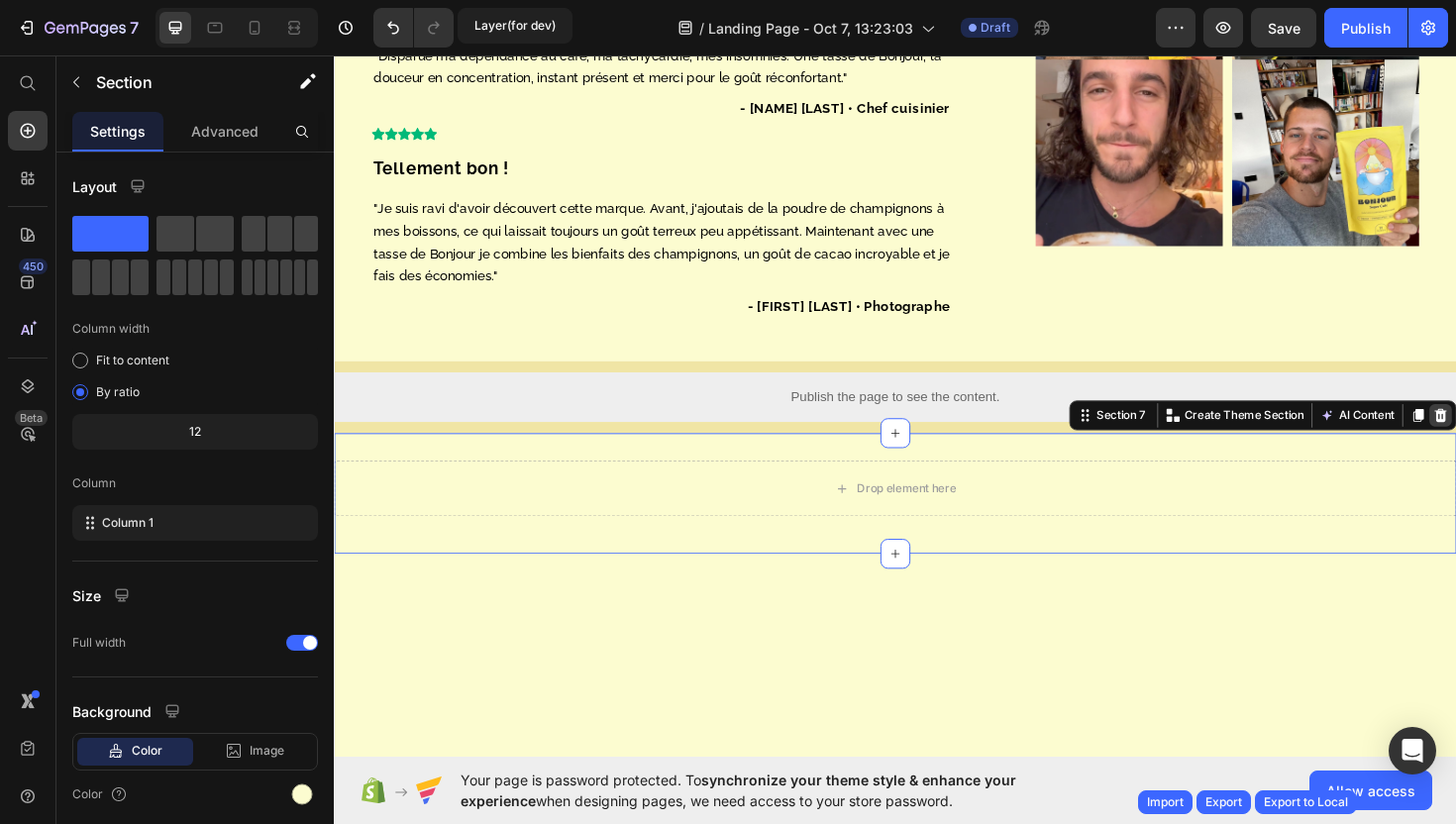 click 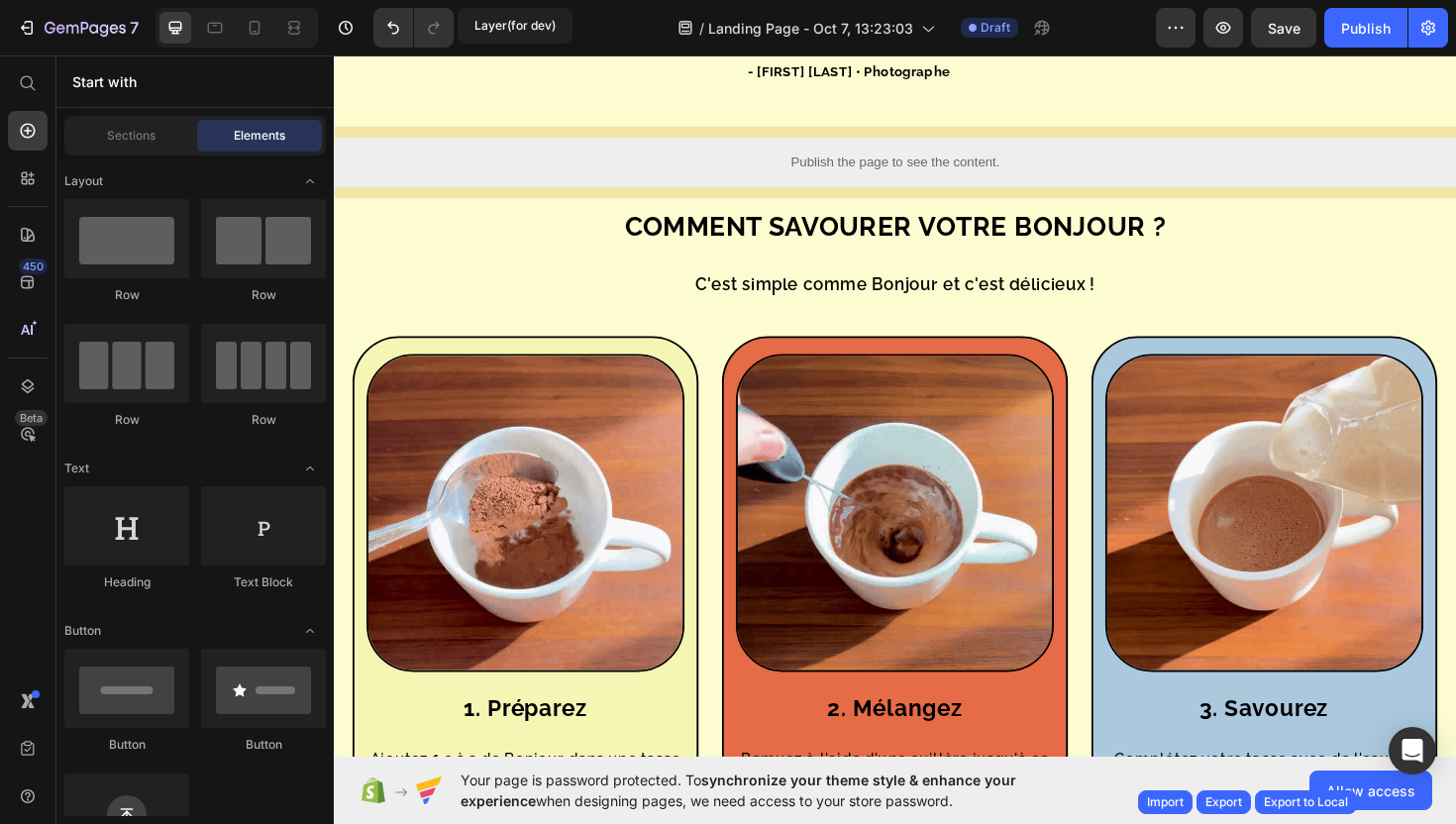 scroll, scrollTop: 2240, scrollLeft: 0, axis: vertical 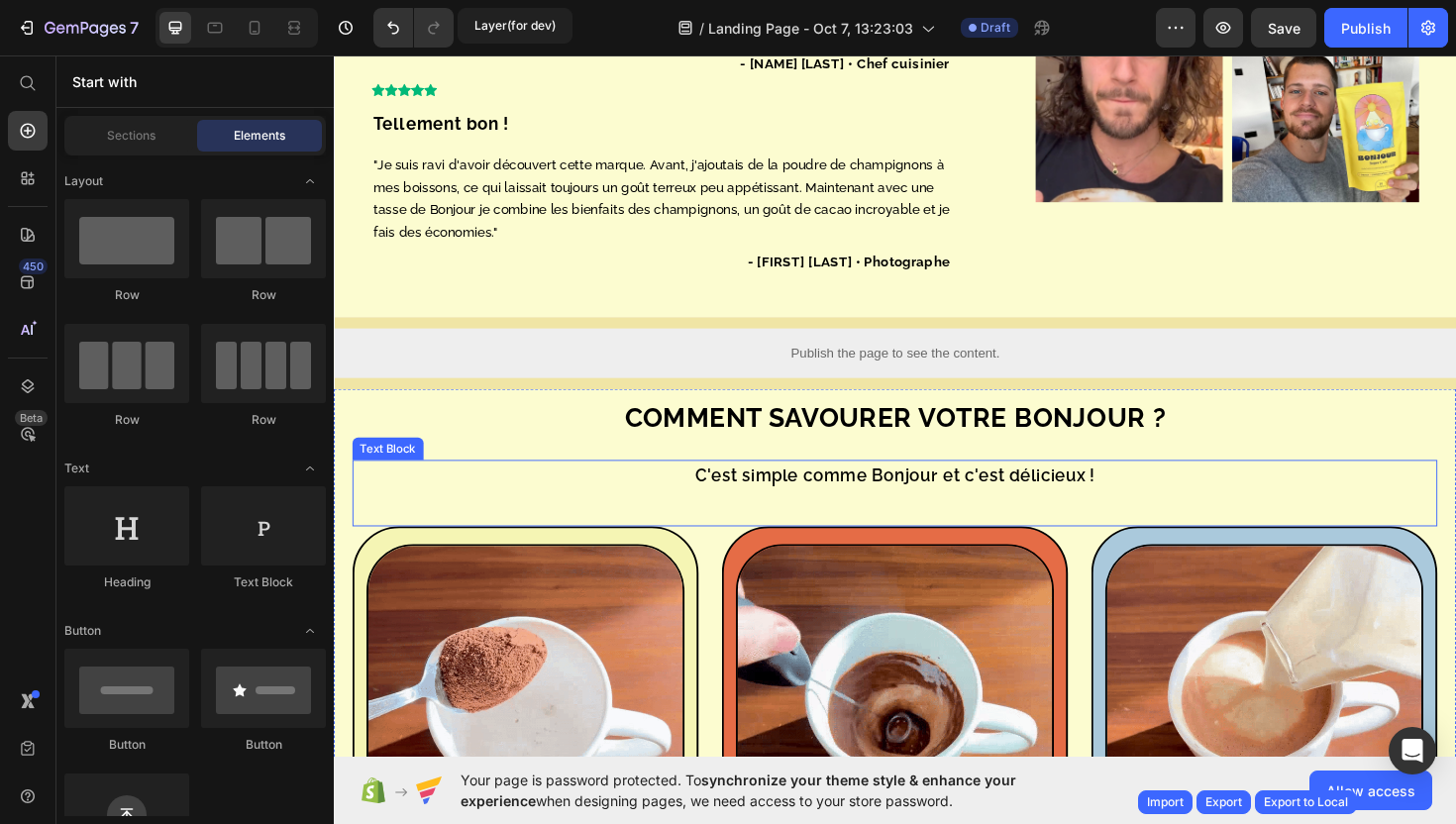click on "Text Block" at bounding box center (391, 472) 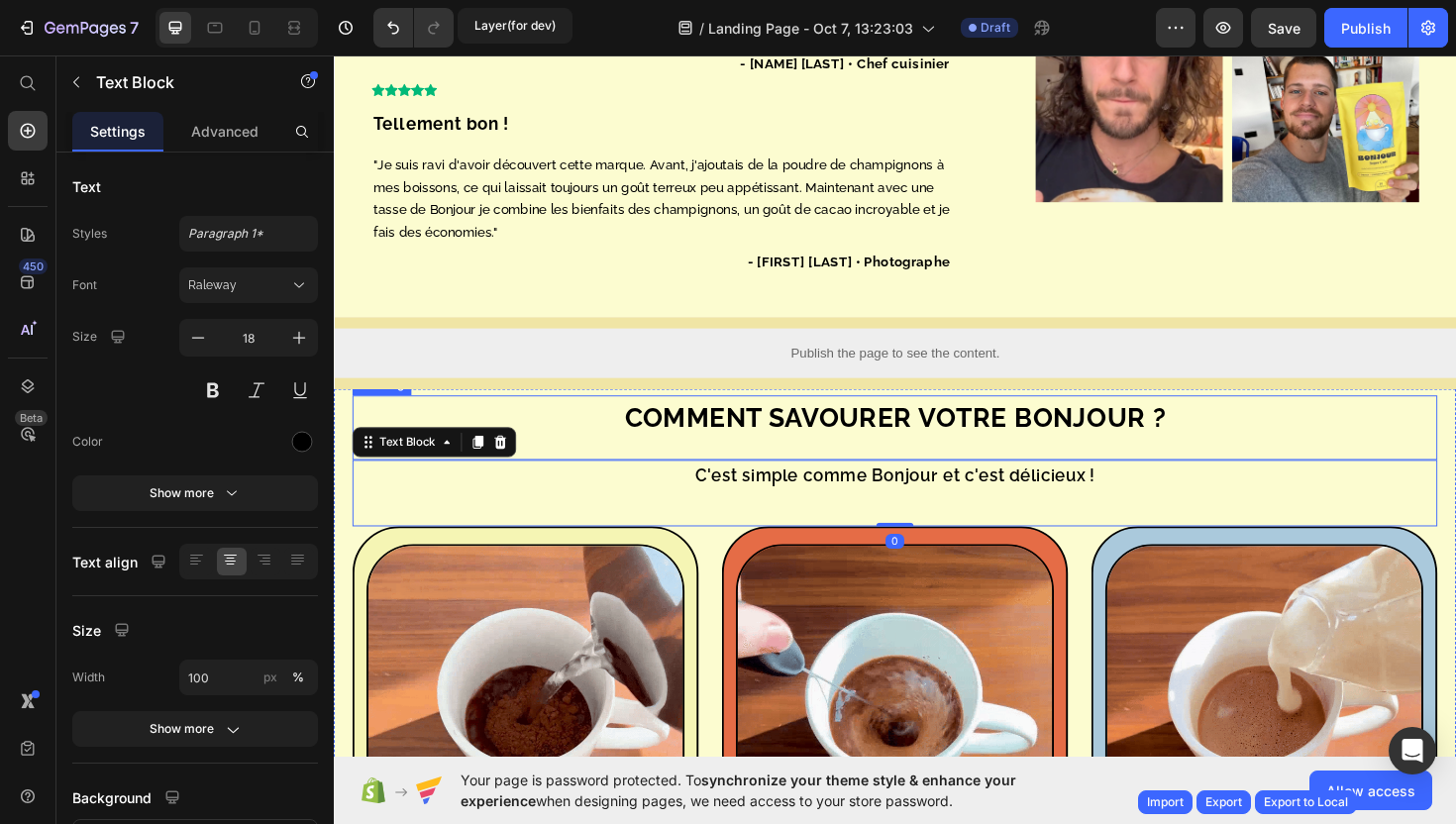 click on "Comment savourer votre Bonjour ?" at bounding box center (928, 440) 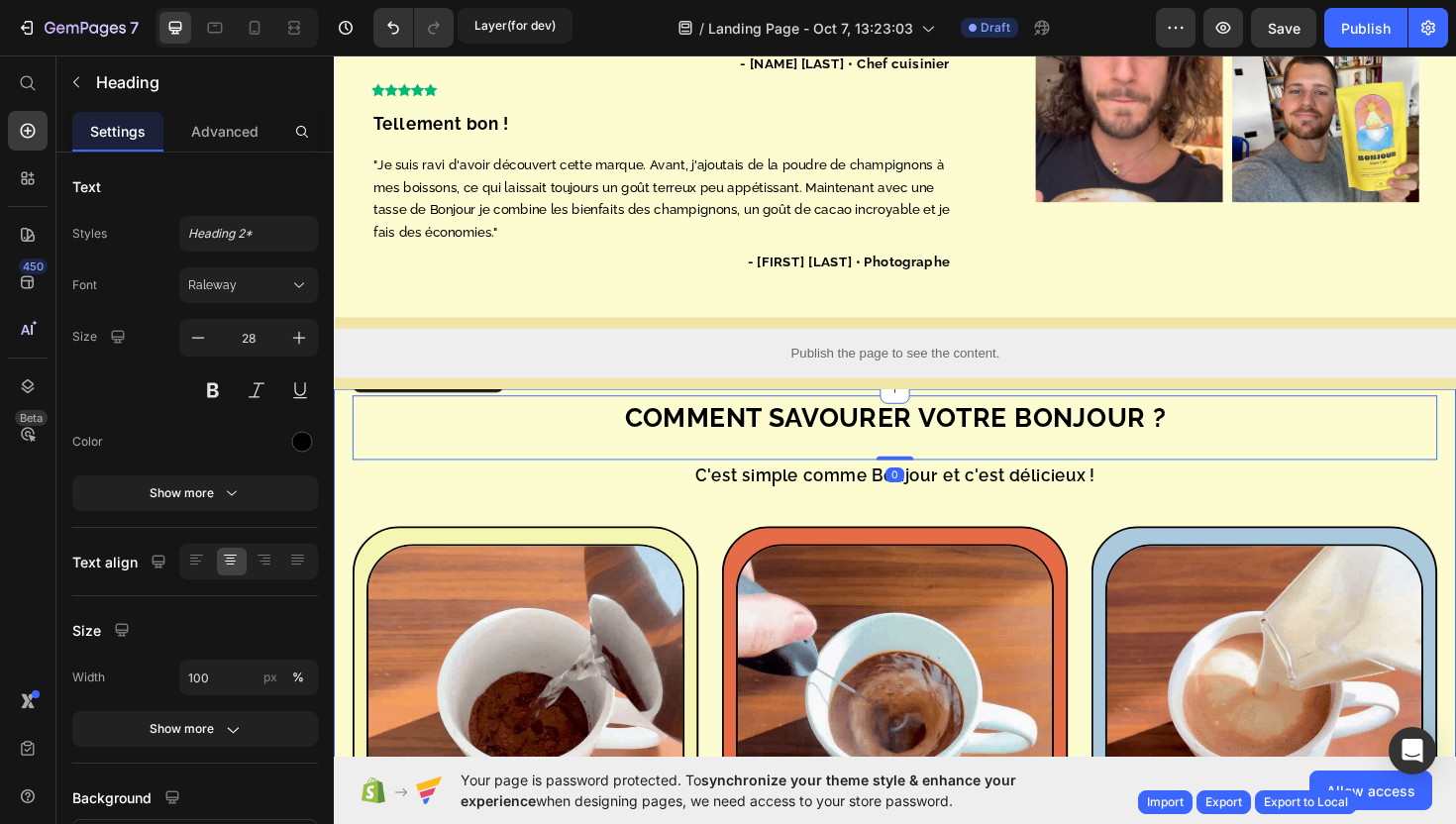 click on "Comment savourer votre Bonjour ? Heading   0 C'est simple comme Bonjour et c'est délicieux ! Text Block Image 1. Préparez Heading Ajoutez 1 c.à.s de Bonjour dans une tasse et versez de l'eau chaude (environ 80°) à mi-hauteur Text Block Row Image 2. Mélangez Heading Remuez à l'aide d'une cuillère jusqu'à ce que le mélange soit homogène Text Block Row Image 3. Savourez Heading Complétez votre tasse avec de l'eau ou le lait de votre choix, chaud ou froid et savourez ! Text Block Row Carousel Section 7" at bounding box center [928, 779] 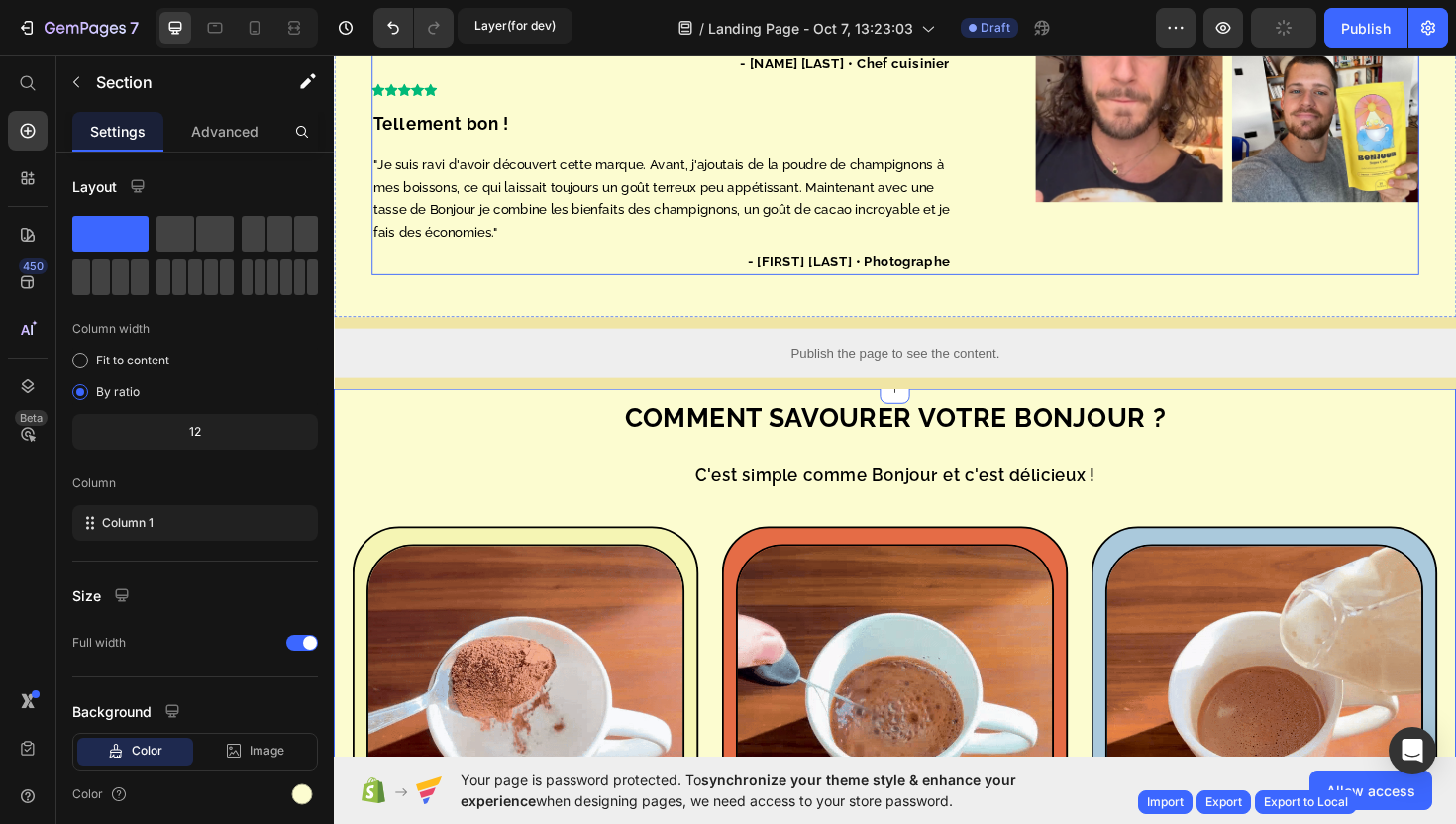 click on "Icon Icon Icon Icon Icon Icon List Énergie sans stress ni anxiété Heading "Je retrouve les même effets énergisants que le café sans la montée de stress, le cœur qui bat à cent à l’heure, et les douleurs à l'estomac. D’autant plus que ça a un goût unique de cacao c'est délicieux ! Je recommande chaudement." Text Block - [NAME] [LAST] • Chef cuisinier Text Block Row Icon Icon Icon Icon Icon Icon List J'ai arrêté le café Heading "Disparue ma dépendance au café, ma tachycardie, mes insomnies. Une tasse de Bonjour, la douceur en concentration, instant présent et merci pour le goût réconfortant." Text Block - [NAME] [LAST] • Chef cuisinier Text Block Row Icon Icon Icon Icon Icon Icon List Tellement bon ! Heading Text Block - [NAME] [LAST] • Photographe Text Block Row Image Row" at bounding box center [928, 13] 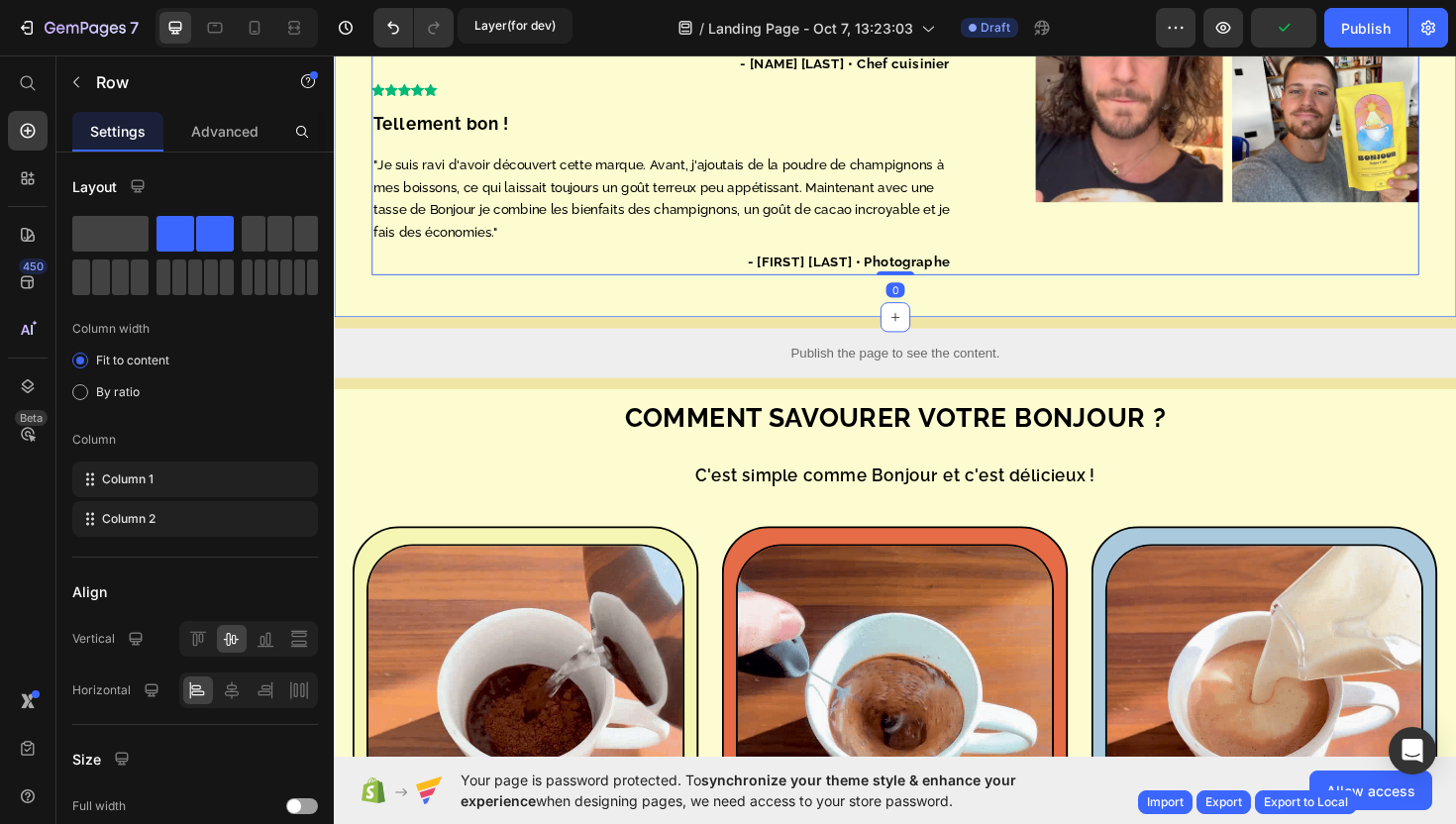 click on "... - [FIRST] [LAST] • Fondatrice de Paul&Joe ... - [FIRST] [LAST] • Chef cuisinier ... - [FIRST] [LAST] • Photographe ..." at bounding box center [928, -37] 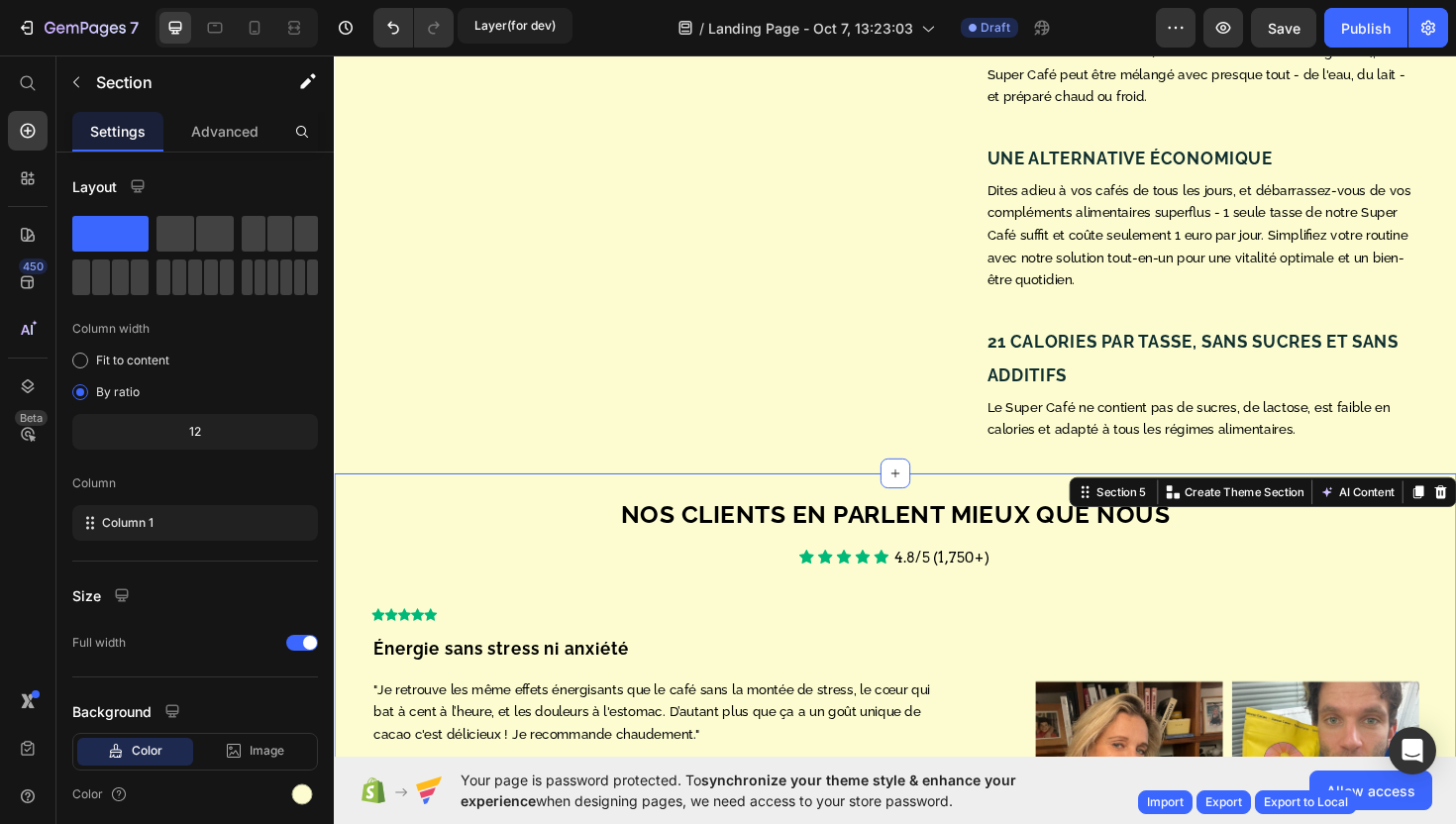 scroll, scrollTop: 1408, scrollLeft: 0, axis: vertical 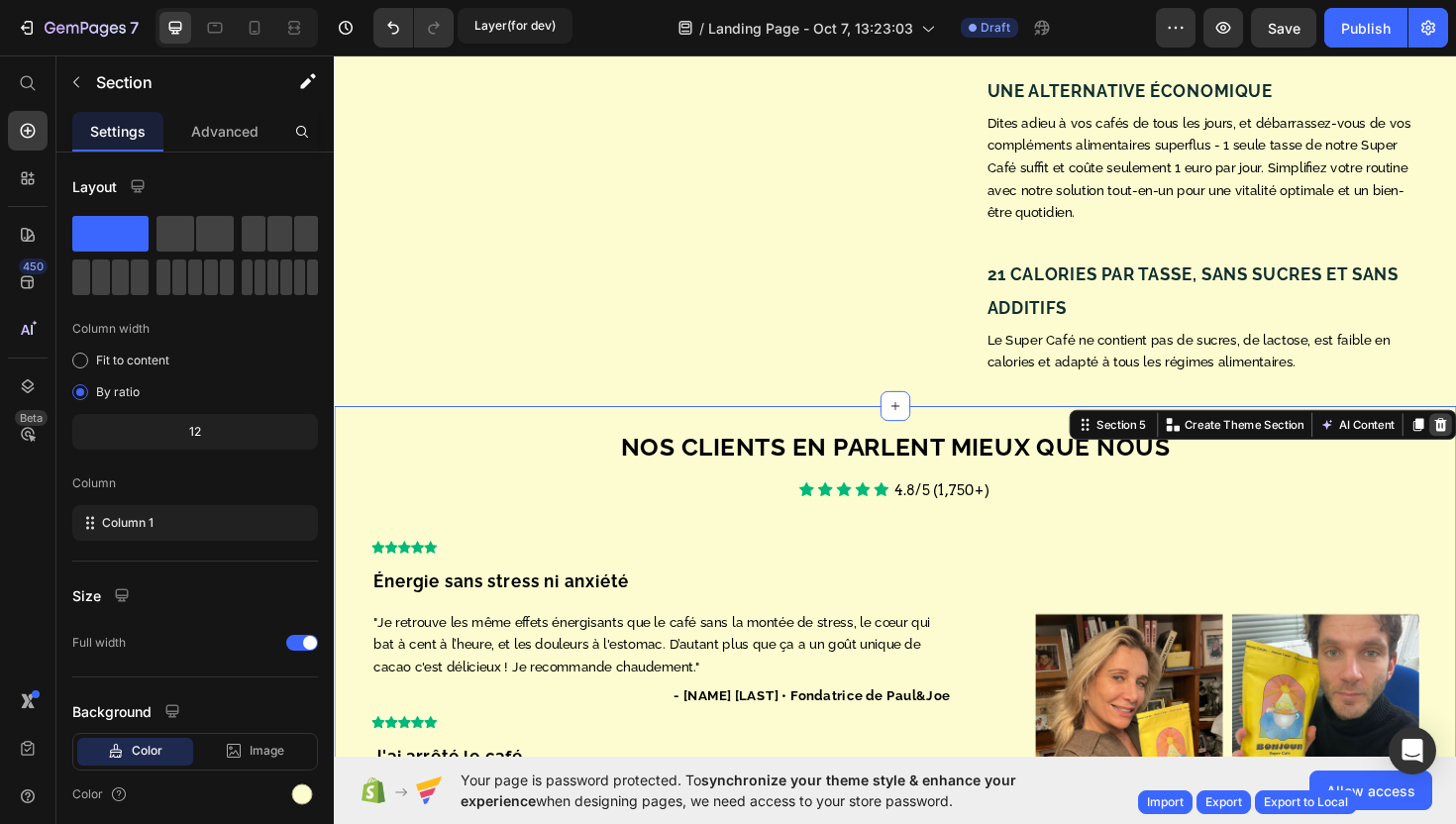 click 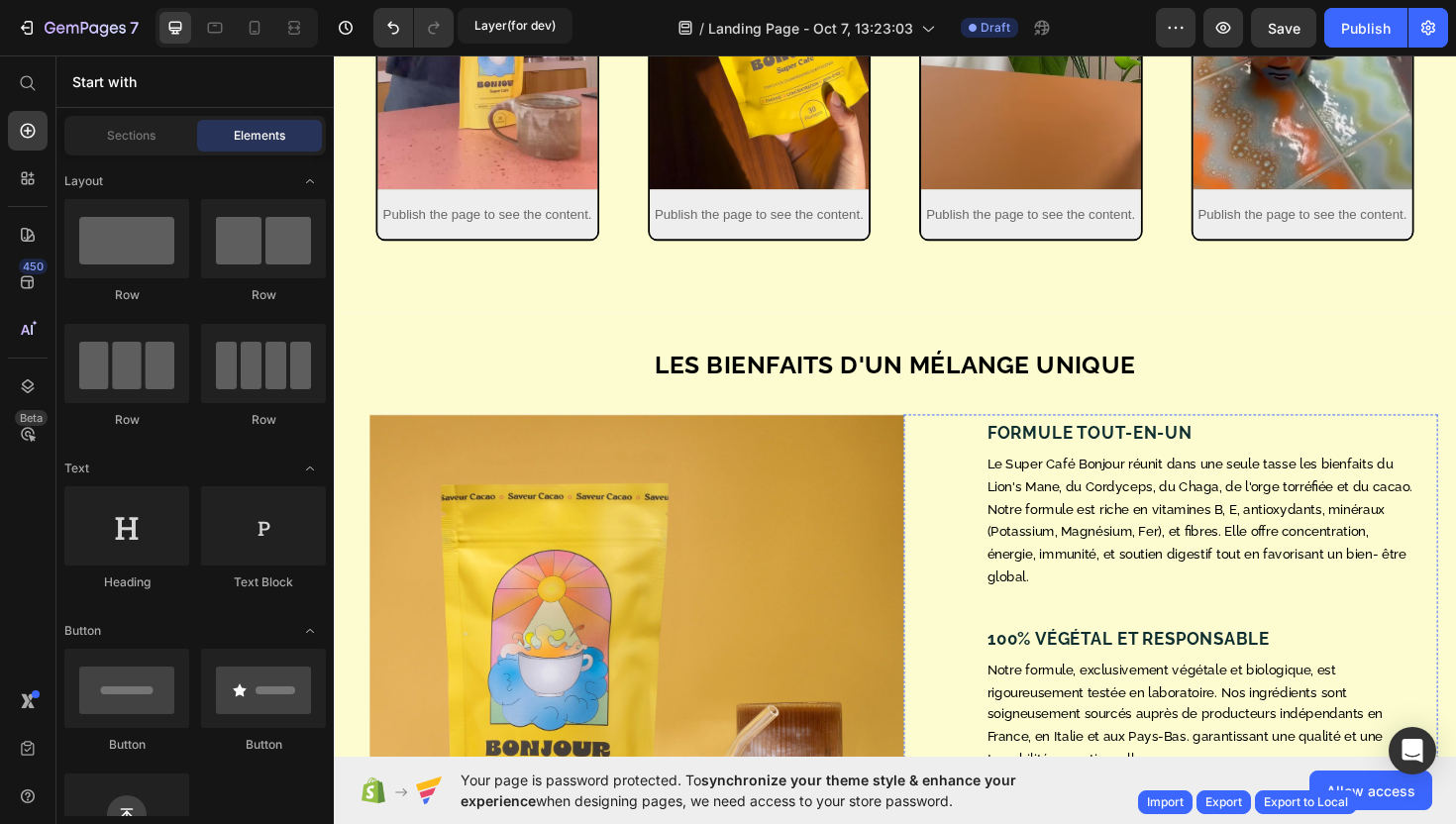 scroll, scrollTop: 494, scrollLeft: 0, axis: vertical 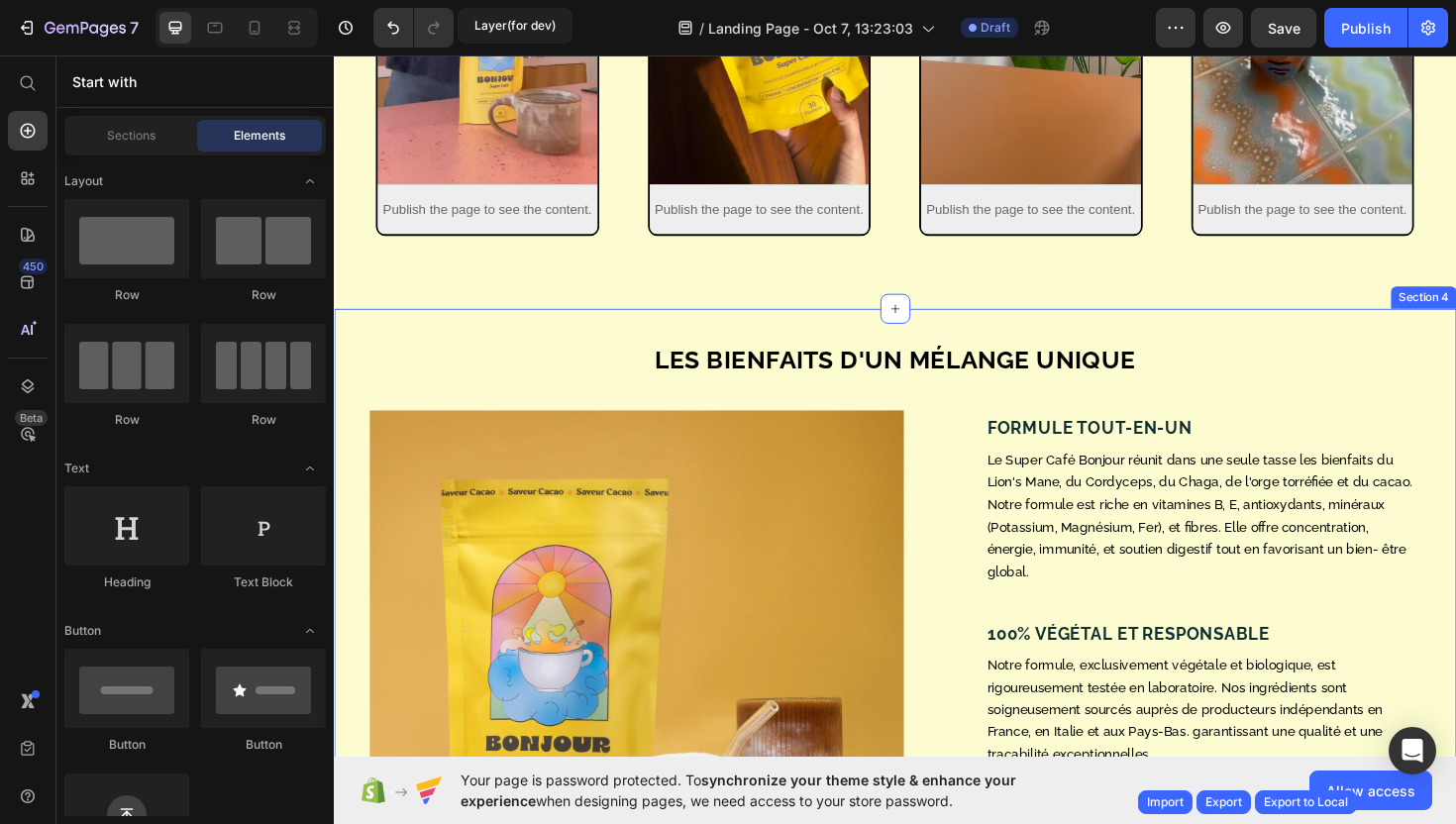 click on "Les bienfaits d'un mélange unique Heading Image Formule tout-en-un Heading Le Super Café Bonjour réunit dans une seule tasse les bienfaits du Lion's Mane, du Cordyceps, du Chaga, de l'orge torréfiée et du cacao. Notre formule est riche en vitamines B, E, antioxydants, minéraux (Potassium, Magnésium, Fer), et fibres. Elle offre concentration, énergie, immunité, et soutien digestif tout en favorisant un bien- être global. Text Block 100% végétal et responsable Heading Notre formule, exclusively végétale et biologique, est rigoureusement testée en laboratoire. Nos ingrédients sont soigneusement sourcés auprès de producteurs indépendants en France, en Italie et aux Pays-Bas. garantissant une qualité et une traçabilité exceptionnelles. Text Block Délicieux et préparation instantanée Heading Savoureux et réconfortant (notes de cacao et céréales grillées), notre Super Café peut être mélangé avec presque tout - de l'eau, du lait - et préparé chaud ou froid. Text Block Heading Row" at bounding box center [928, 832] 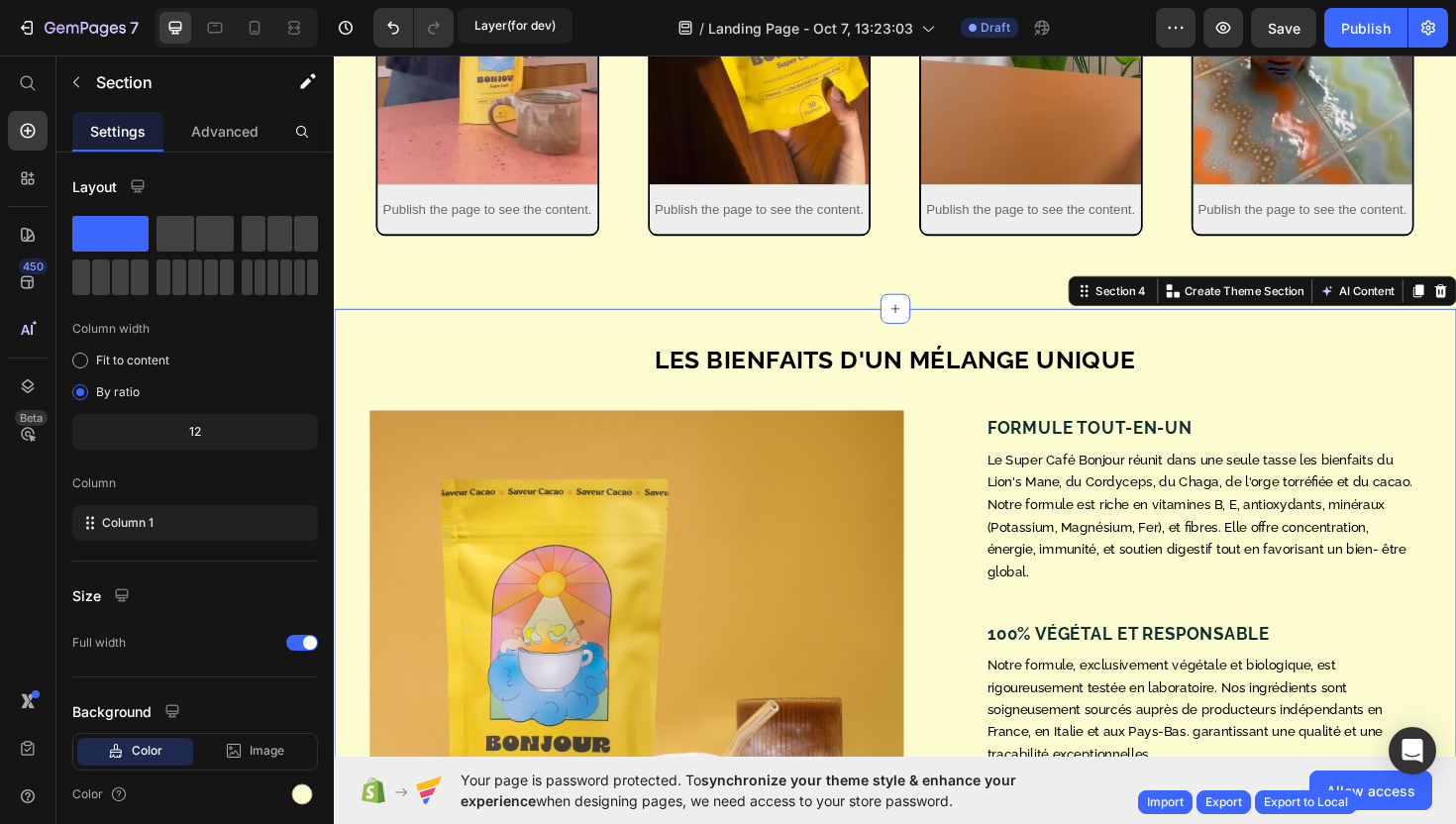 click on "Les bienfaits d'un mélange unique Heading Image Formule tout-en-un Heading Le Super Café Bonjour réunit dans une seule tasse les bienfaits du Lion's Mane, du Cordyceps, du Chaga, de l'orge torréfiée et du cacao. Notre formule est riche en vitamines B, E, antioxydants, minéraux (Potassium, Magnésium, Fer), et fibres. Elle offre concentration, énergie, immunité, et soutien digestif tout en favorisant un bien- être global. Text Block 100% végétal et responsable Heading Notre formule, exclusively végétale et biologique, est rigoureusement testée en laboratoire. Nos ingrédients sont soigneusement sourcés auprès de producteurs indépendants en France, en Italie et aux Pays-Bas. garantissant une qualité et une traçabilité exceptionnelles. Text Block Délicieux et préparation instantanée Heading Savoureux et réconfortant (notes de cacao et céréales grillées), notre Super Café peut être mélangé avec presque tout - de l'eau, du lait - et préparé chaud ou froid. Text Block Heading Row" at bounding box center (928, 832) 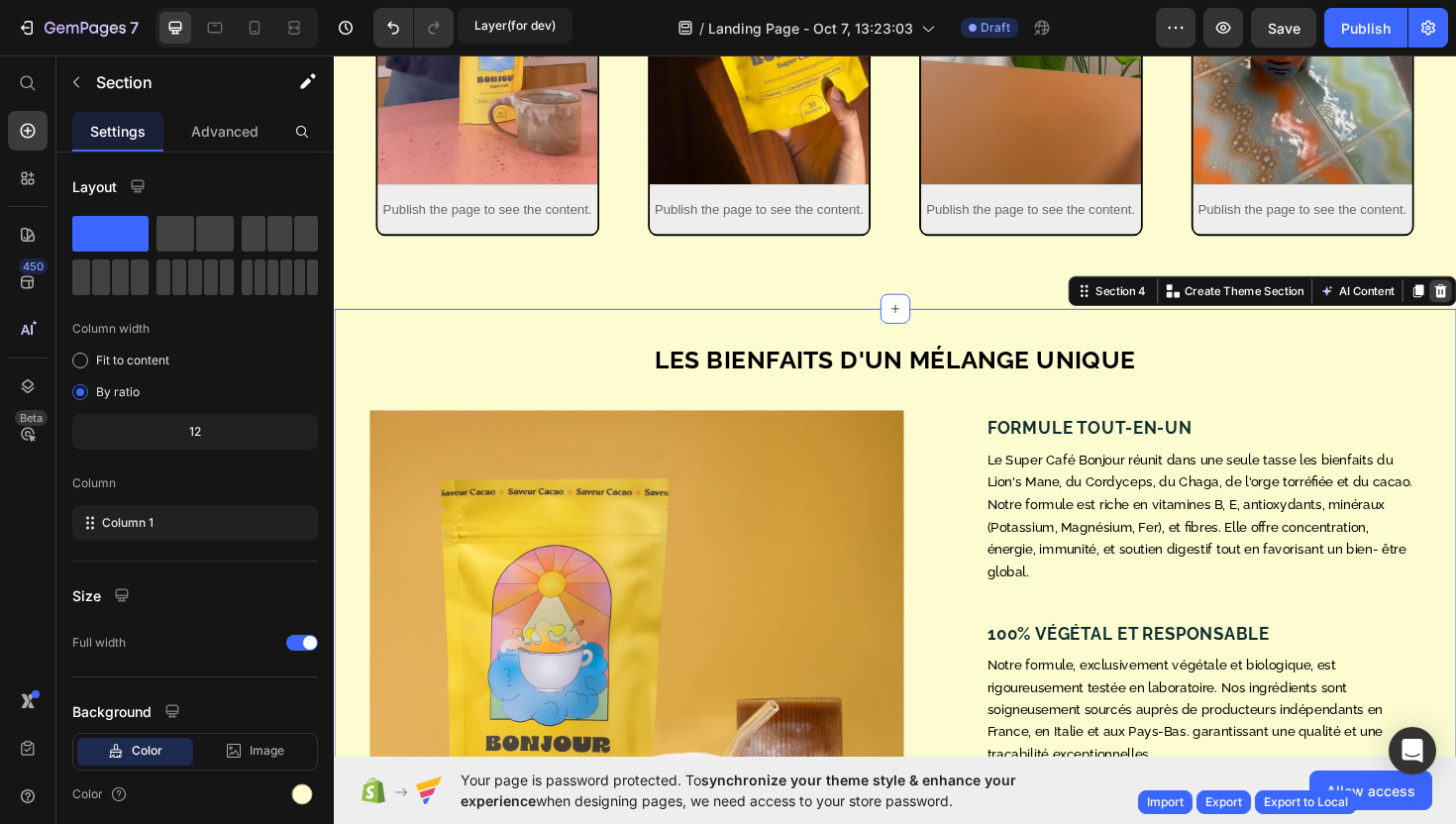 click 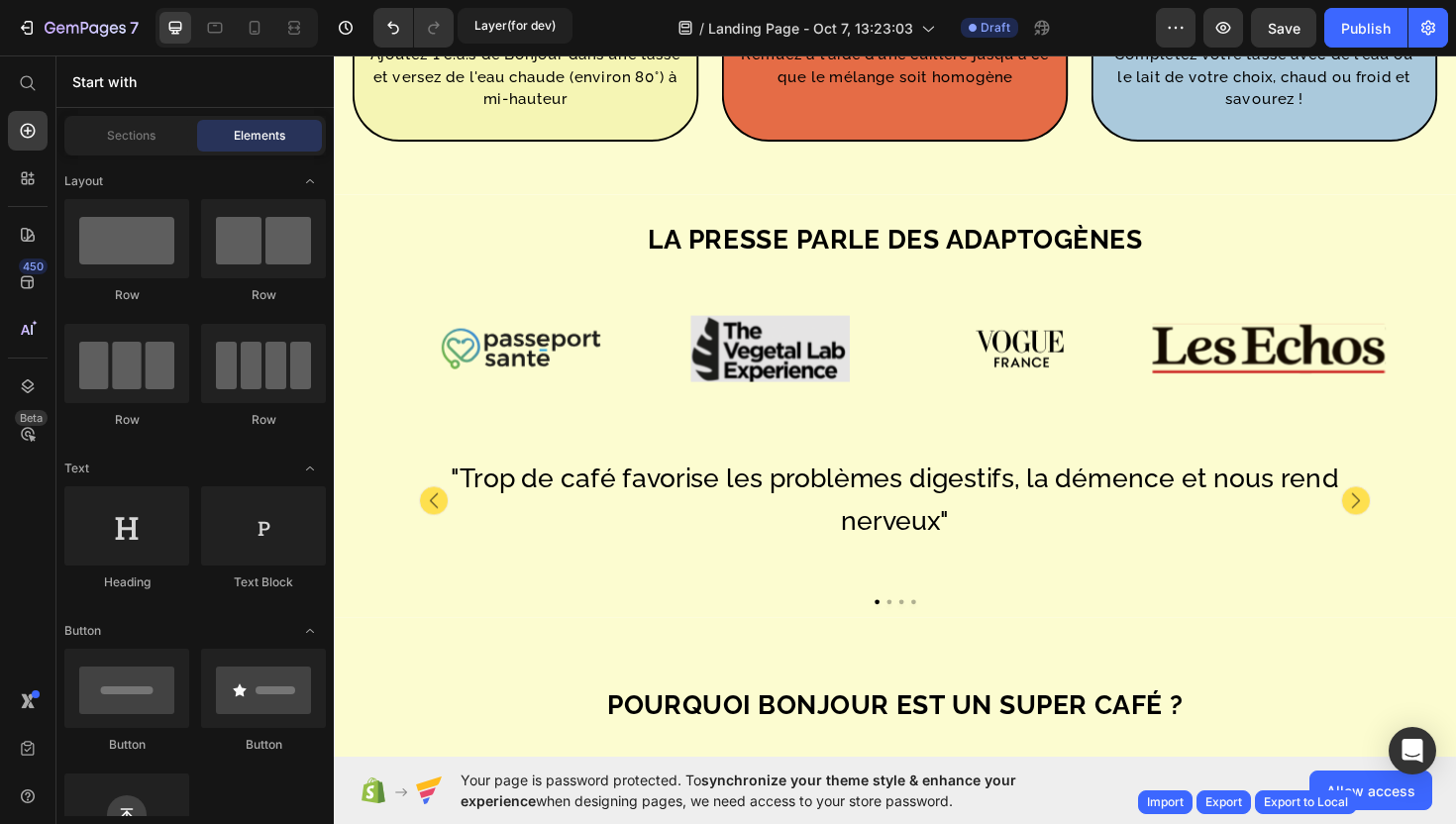 scroll, scrollTop: 1432, scrollLeft: 0, axis: vertical 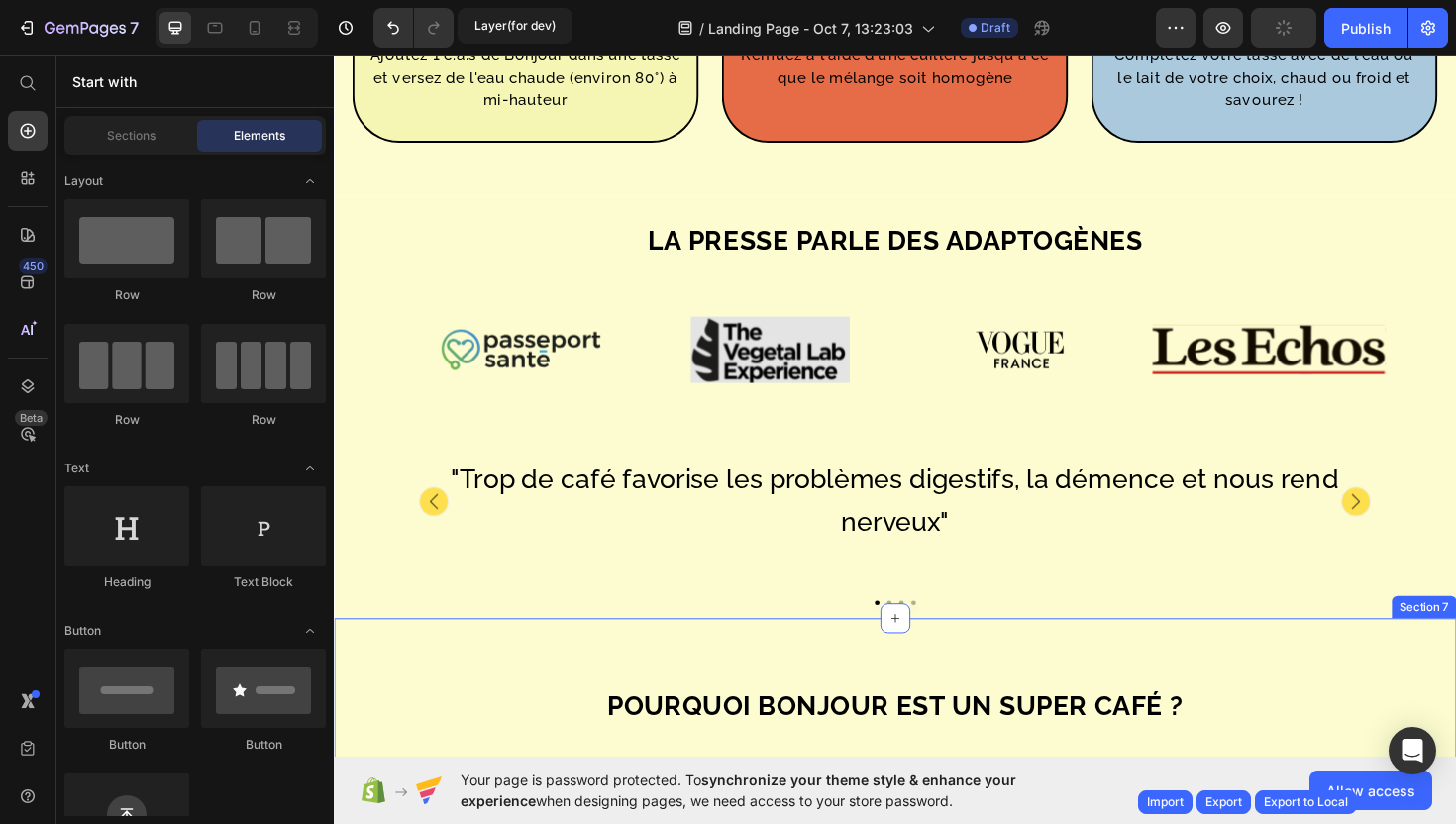 click on "Pourquoi Bonjour est un Super Café ? Heading
Drop element here Row Bonjour Text Block Row Café traditionnel Text Block Row Row Formule tout-en-un Text Block Row
Icon Row
Icon Row Row Riche en nutriments essentiels Text Block Row
Icon Row
Icon Row Row Énergie et concentration durables Text Block Row
Icon Row
Icon Row Row Élimine la nervosité et les palpitations Text Block Row
Icon Row
Icon Row Row Pas de fatigue passagère Text Block Row
Icon Row
Icon Row Row Élimine les ballonnements Text Block Row
Icon Row
Icon Row Row Production bio et indépendante Text Block Row
Icon Row
Icon Row Row Délicieux et sans amertume Text Block Row
Icon Row
Icon Row Row Section 7" at bounding box center [928, 1153] 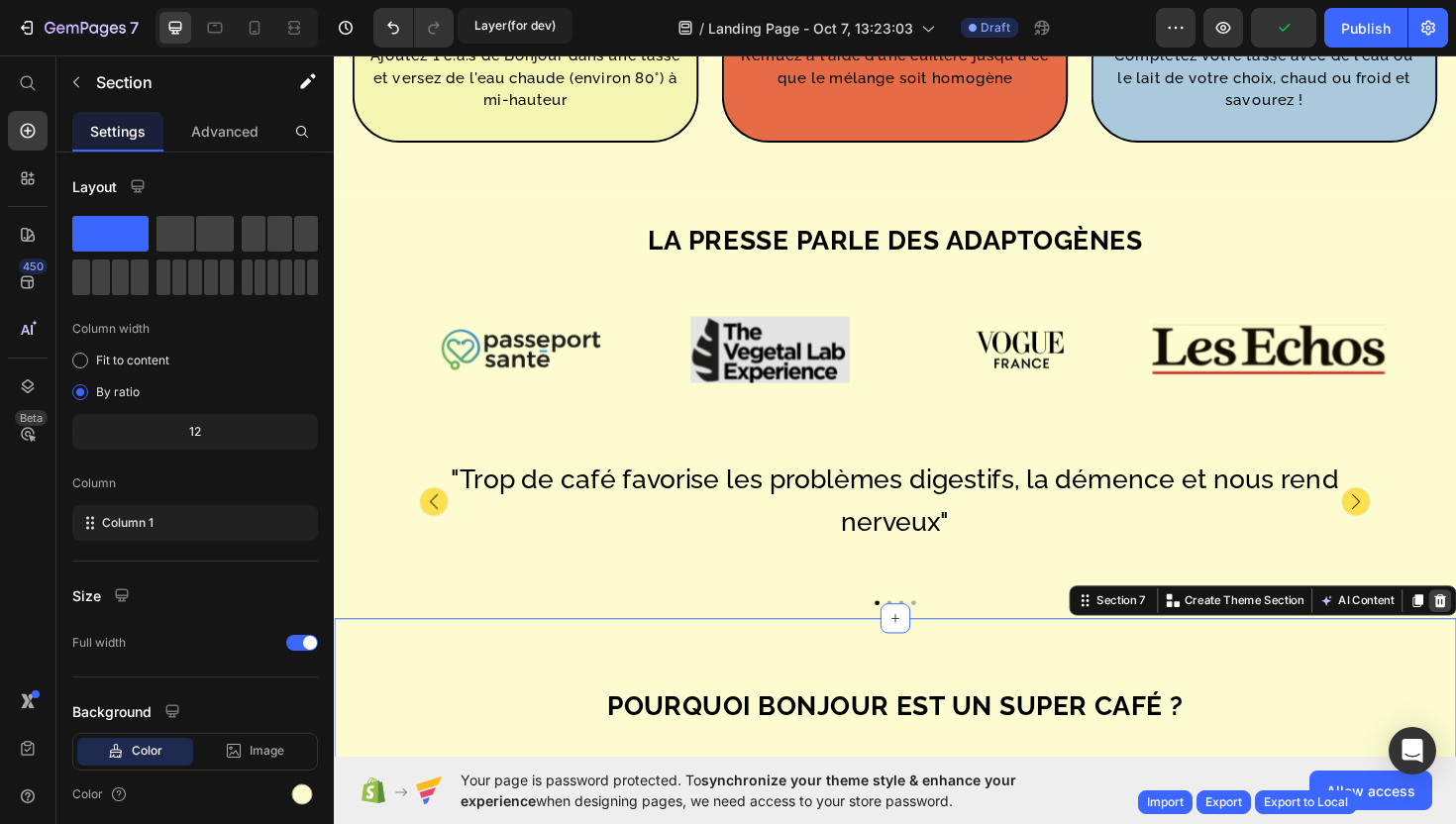 click 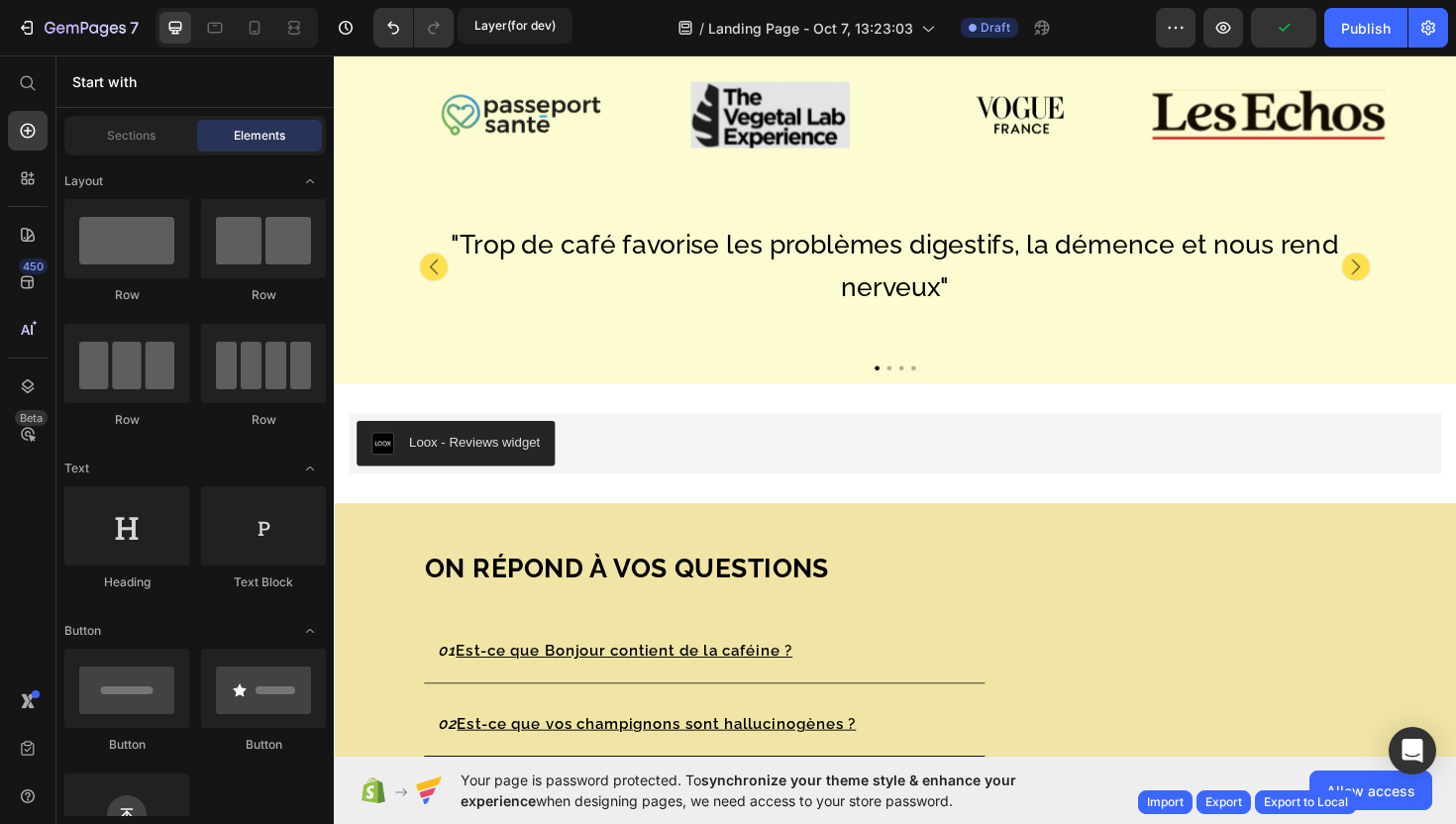 scroll, scrollTop: 1694, scrollLeft: 0, axis: vertical 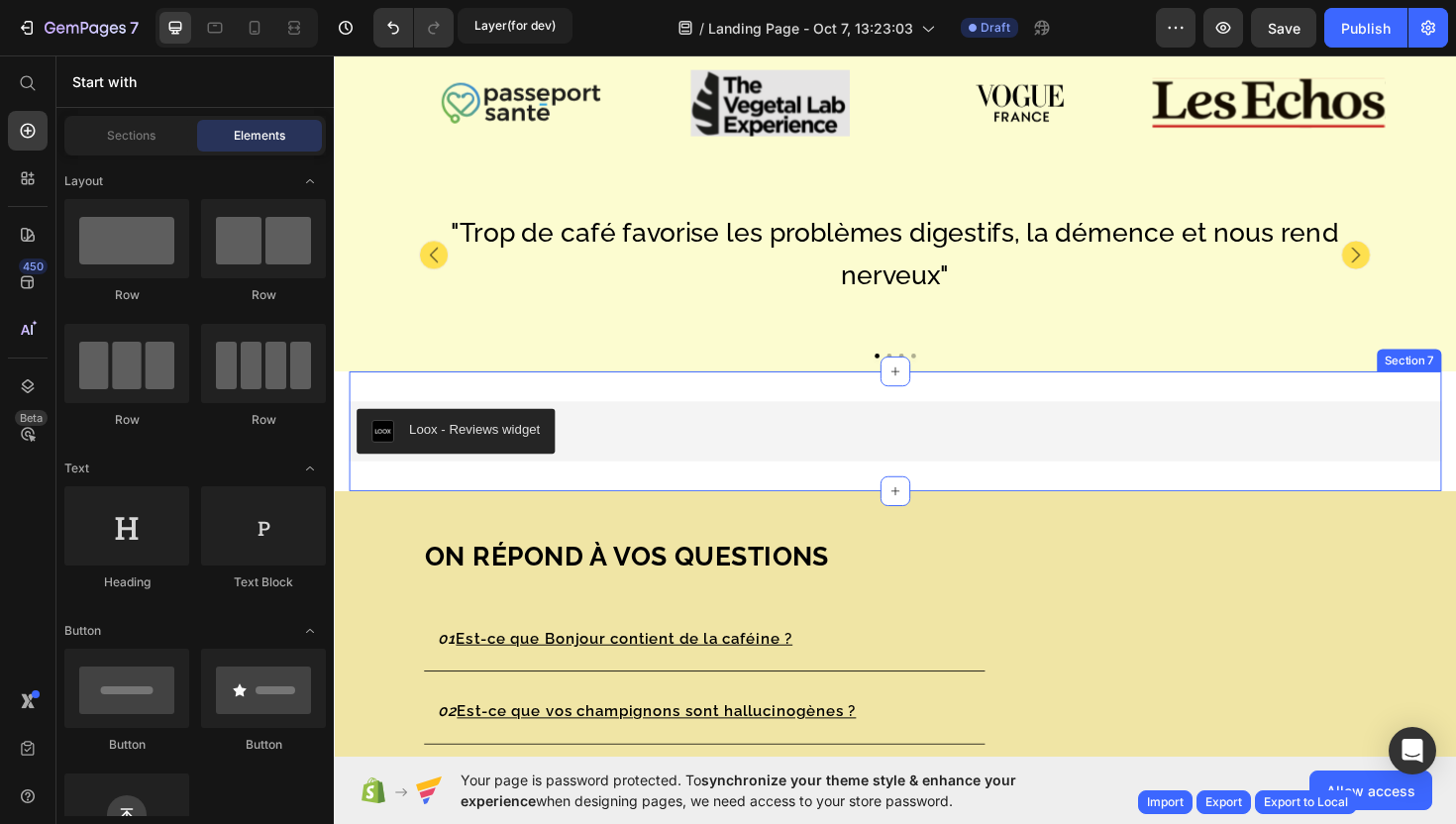click on "Loox - Reviews widget Loox Section 7" at bounding box center (928, 454) 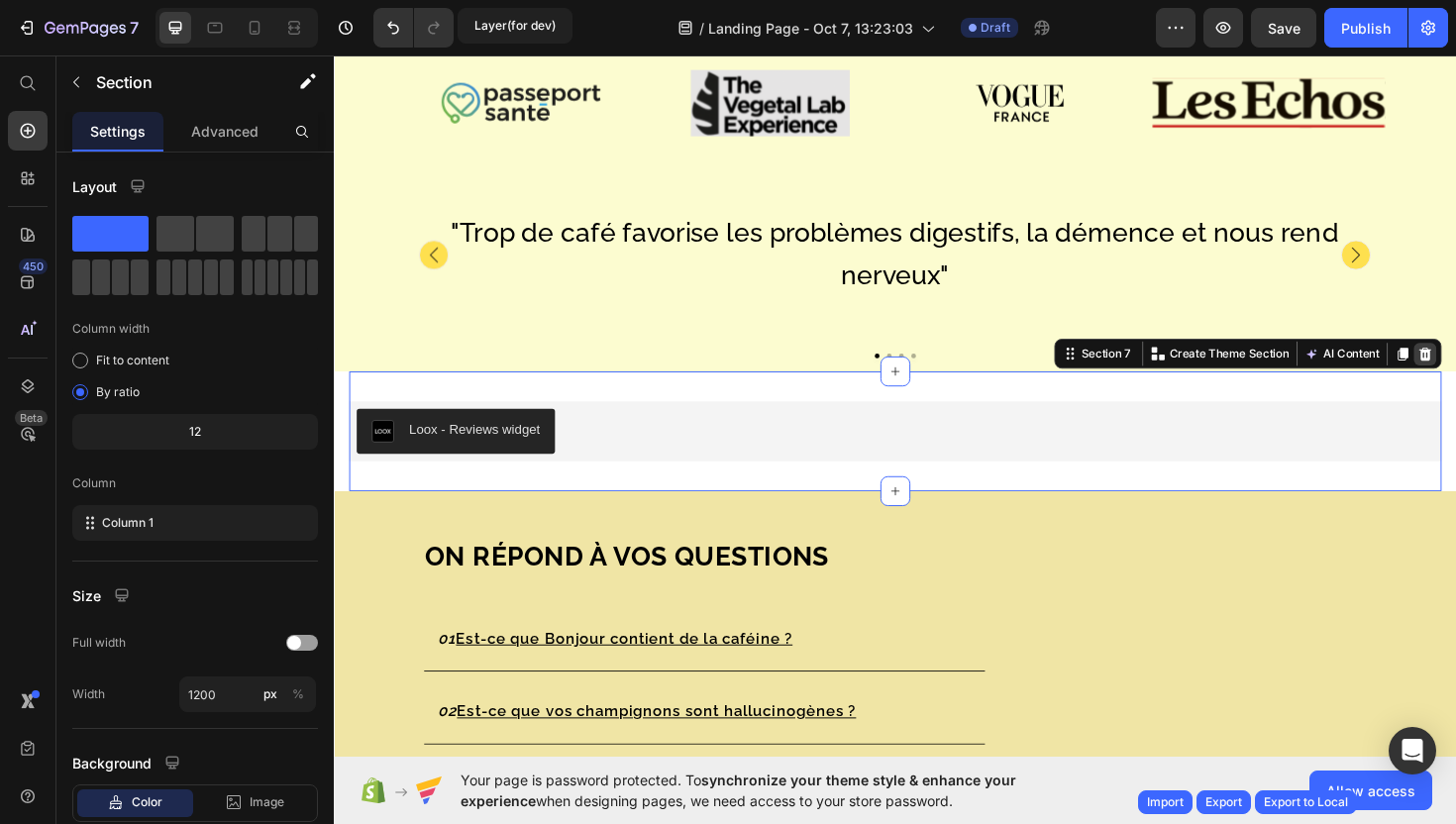 click 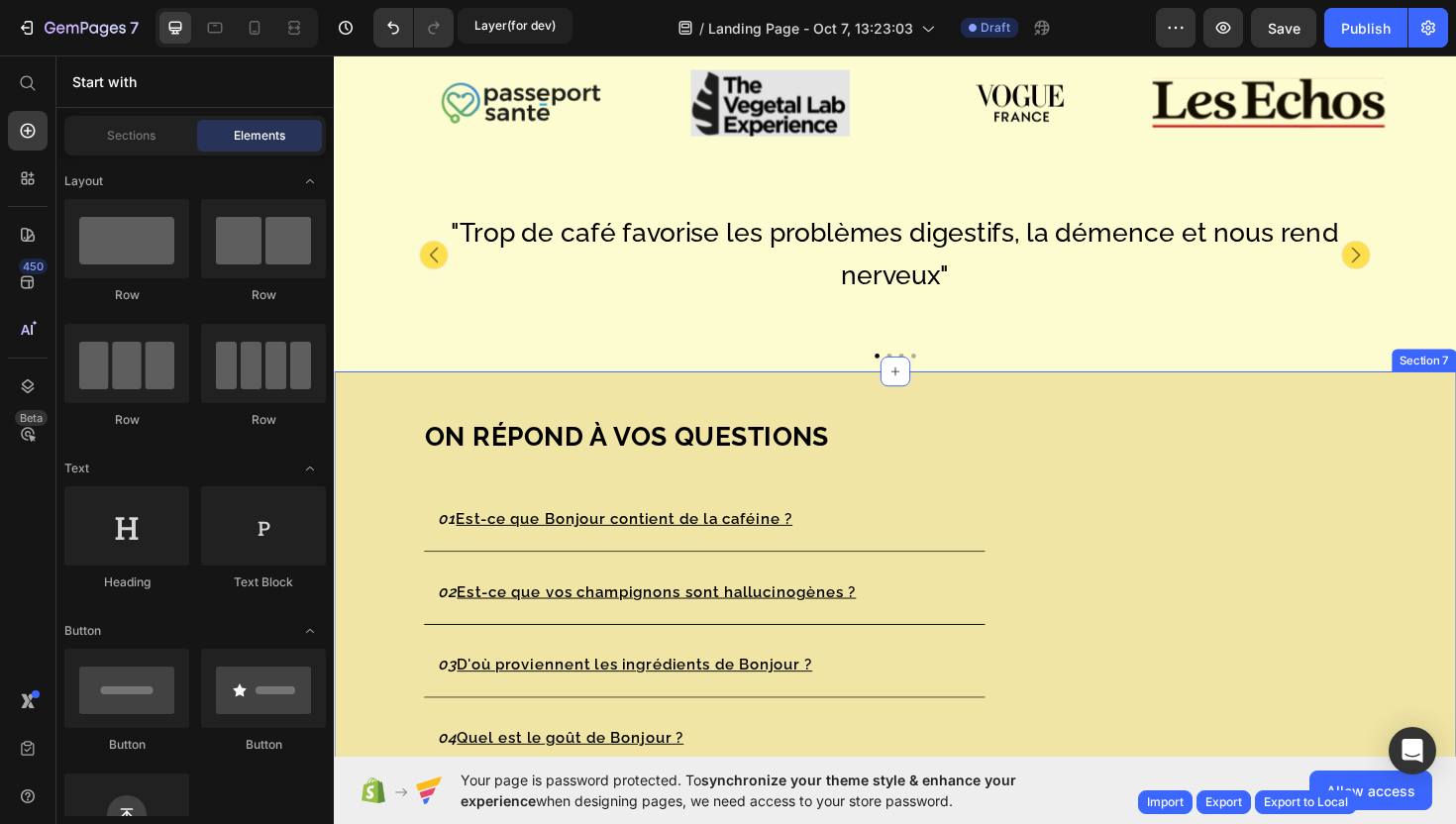 click on "On répond à vos questions Heading
01  Est-ce que Bonjour contient de la caféine ?
02 Est-ce que vos champignons sont hallucinogènes ?
03 D'où proviennent les ingrédients de Bonjour ?
04 Quel est le goût de Bonjour ?
05 Est-ce que Bonjour contient du sucre ?
06 Est-ce que Bonjour est bio ?
07 Quand et comment consommer Bonjour ?
08 Qui a créé Bonjour ?
09 Est-ce que Bonjour est adapté à toutes les alimentations ?
10 Bonjour teste-t-il les composés nocifs ? Accordion Row Section 7" at bounding box center (928, 843) 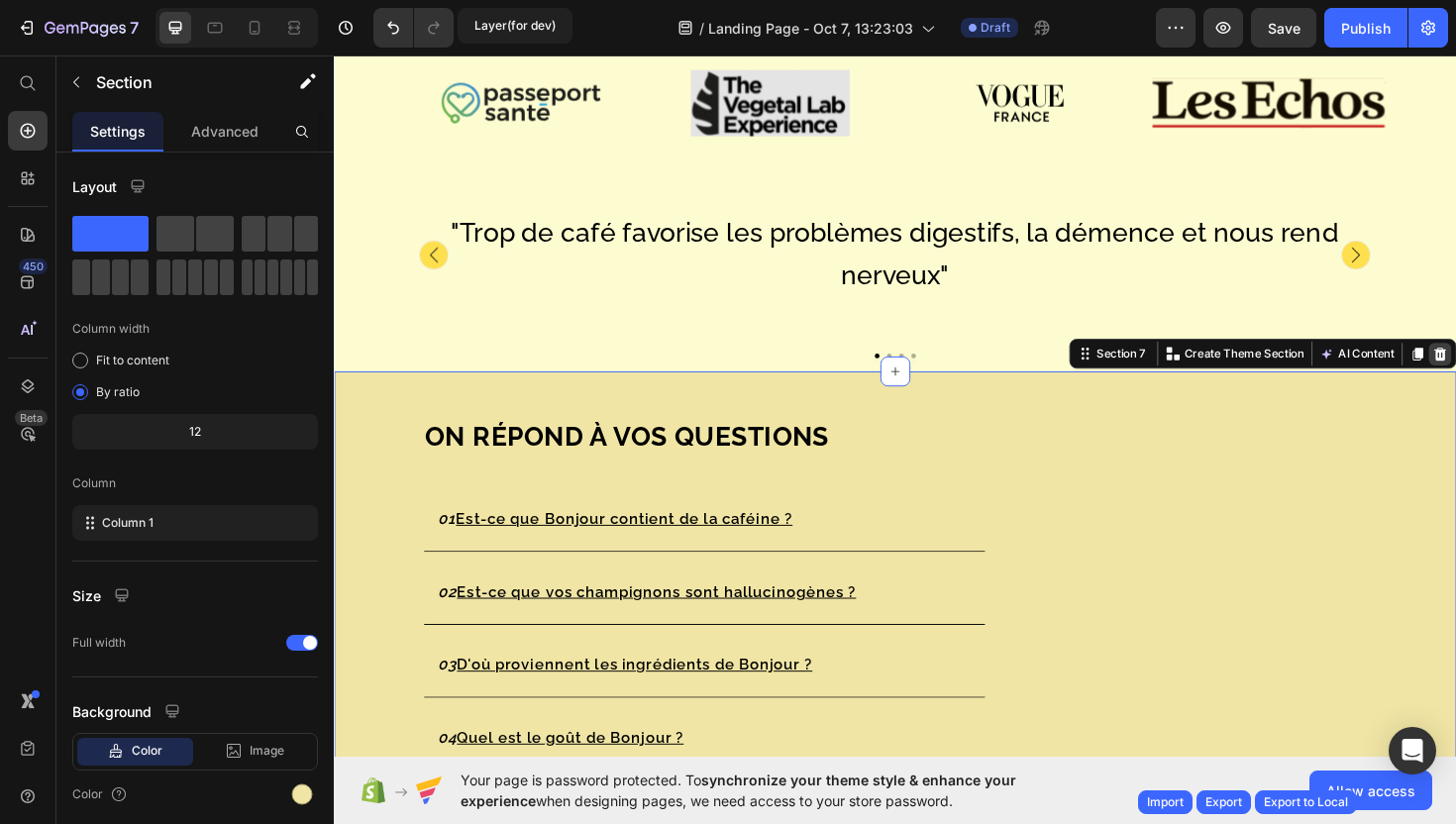 click 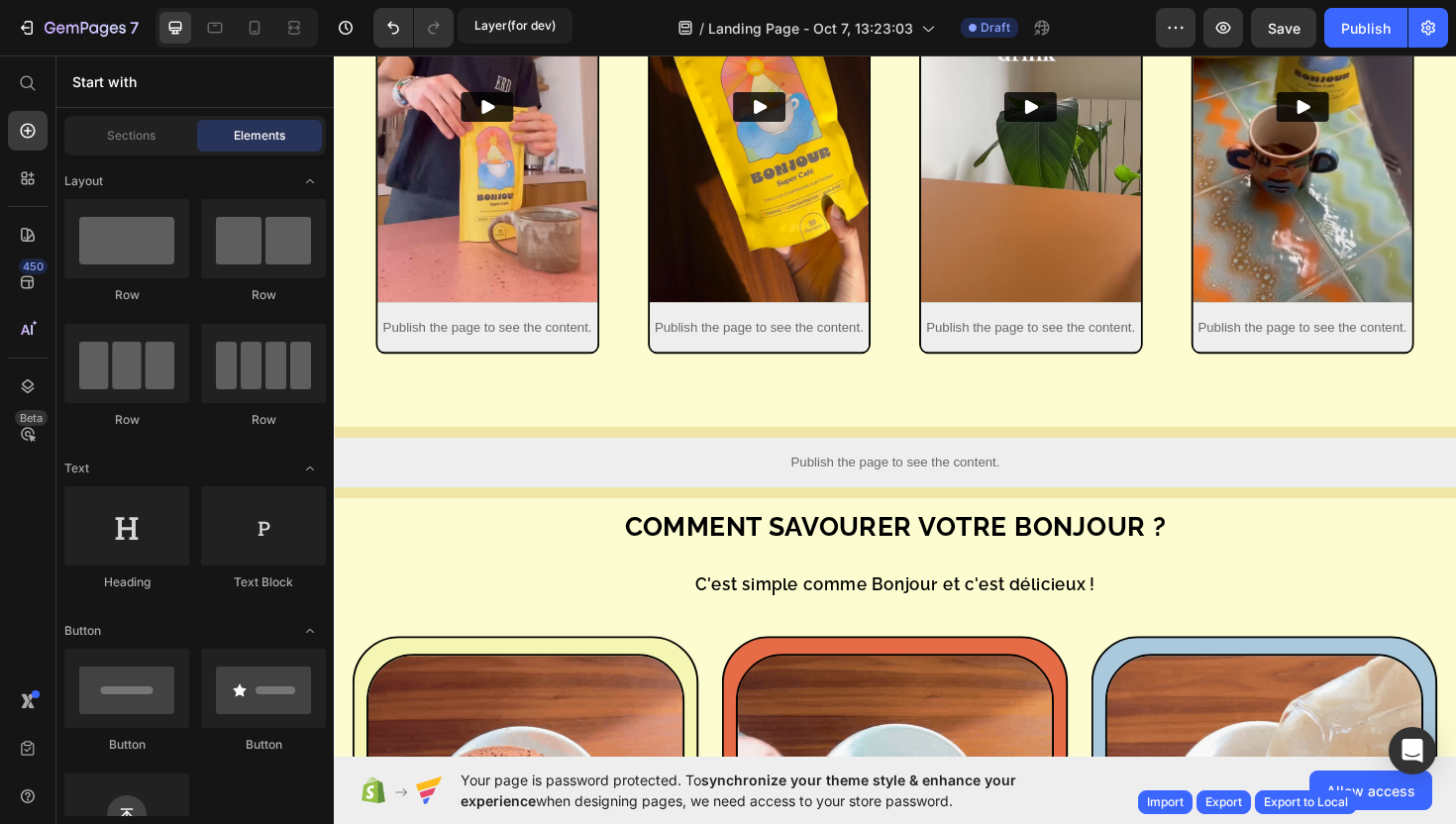 scroll, scrollTop: 336, scrollLeft: 0, axis: vertical 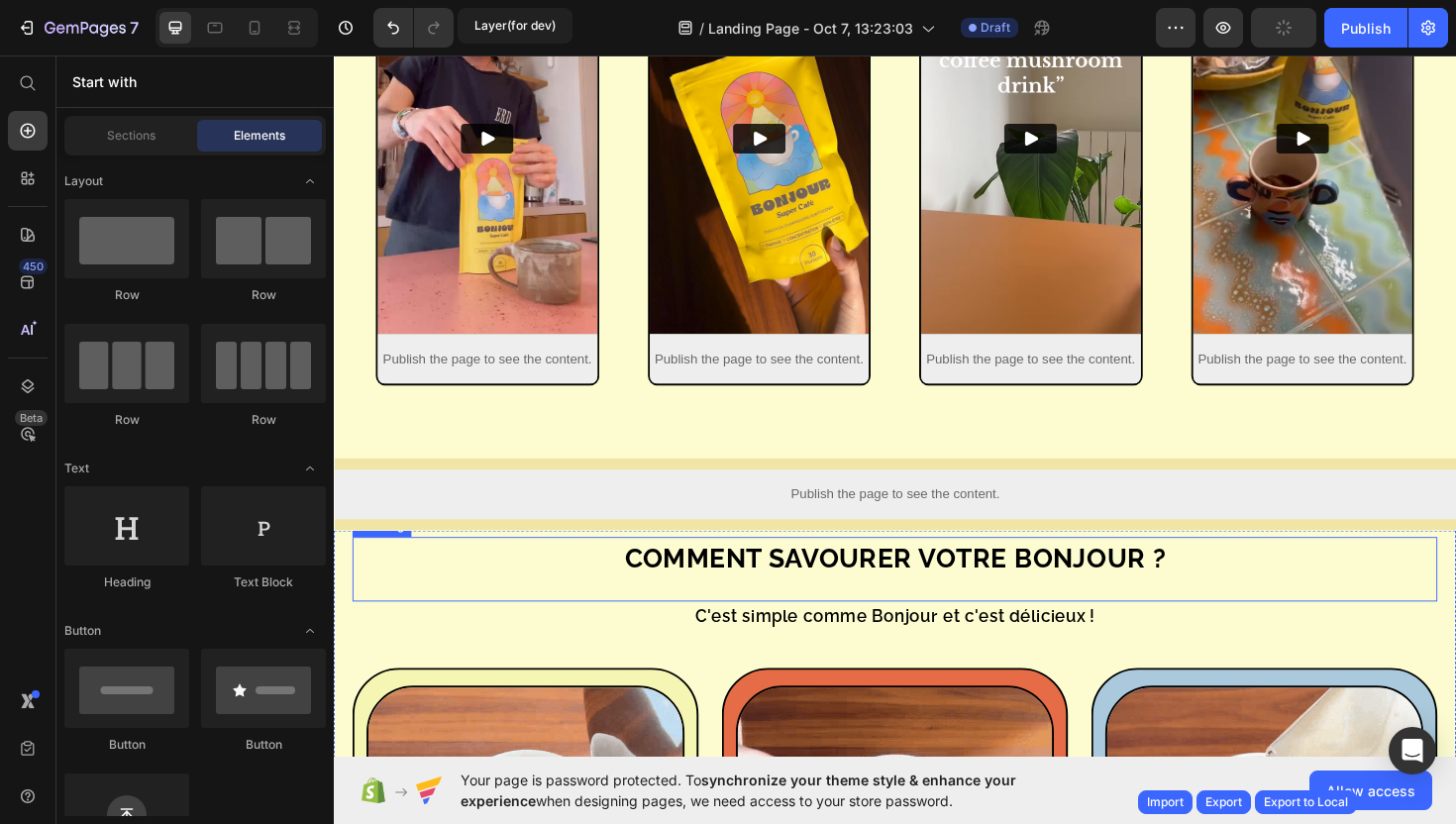 click on "Comment savourer votre Bonjour ?" at bounding box center [928, 589] 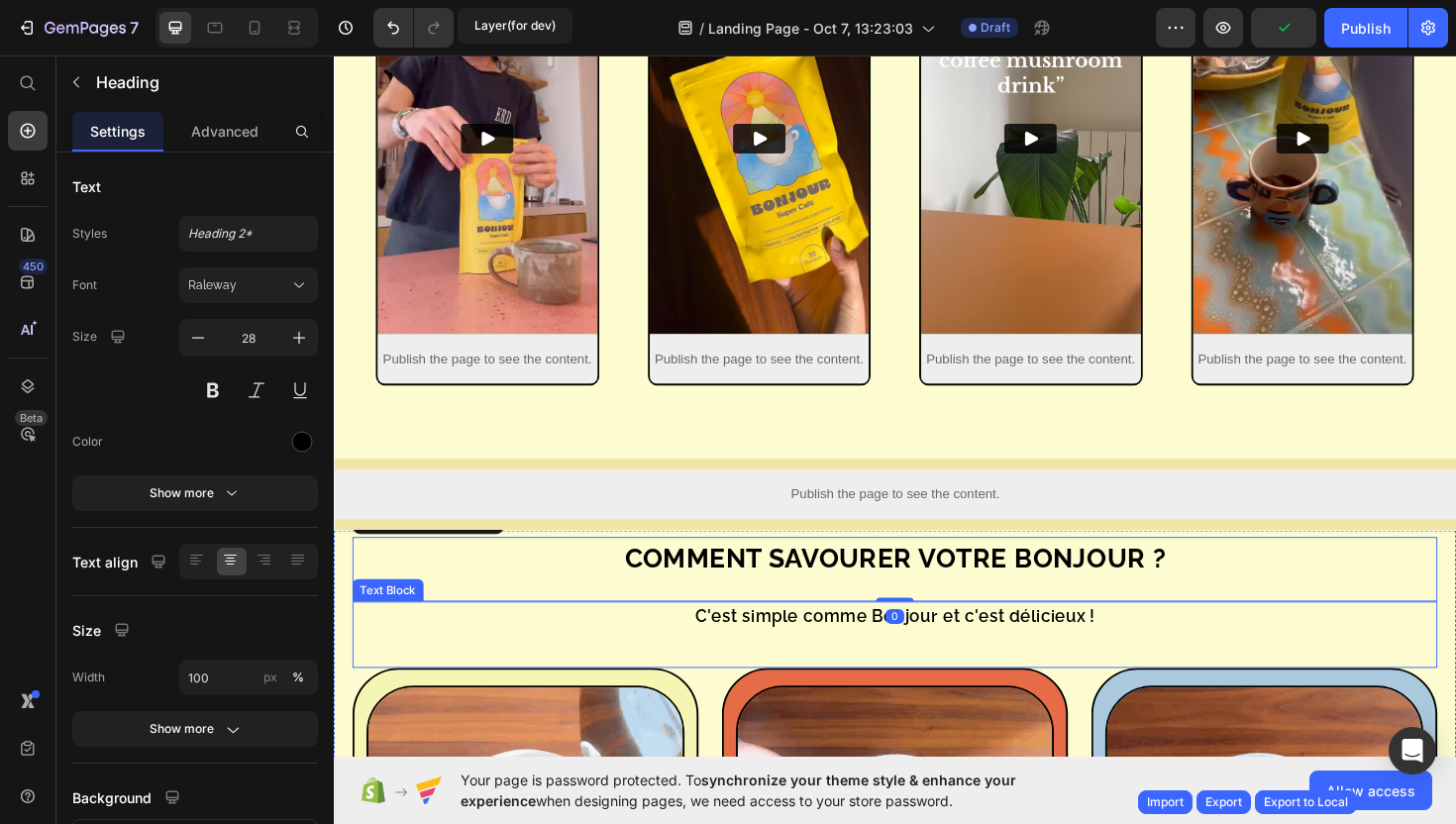 click on "C'est simple comme Bonjour et c'est délicieux !" at bounding box center [928, 649] 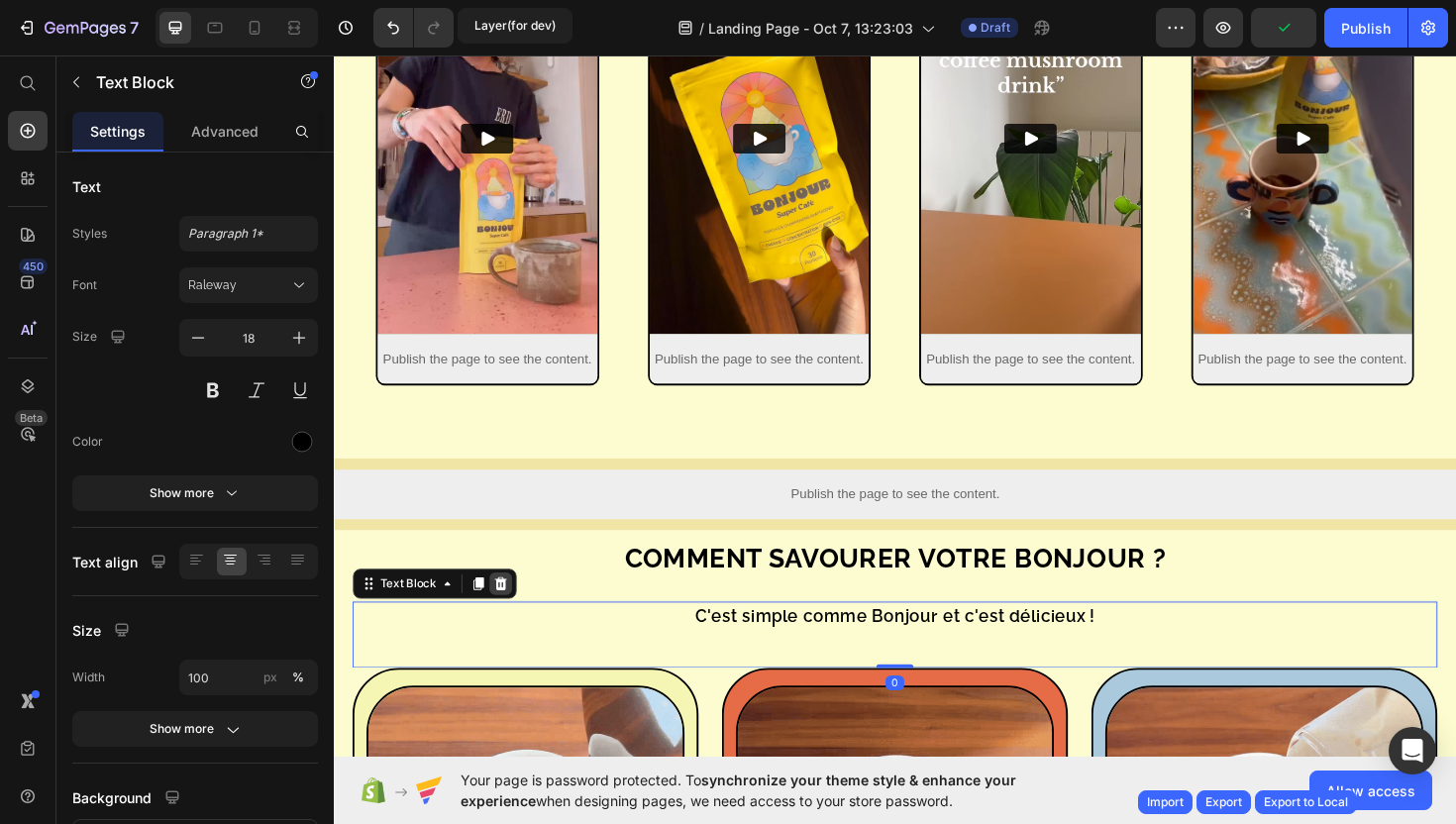 click 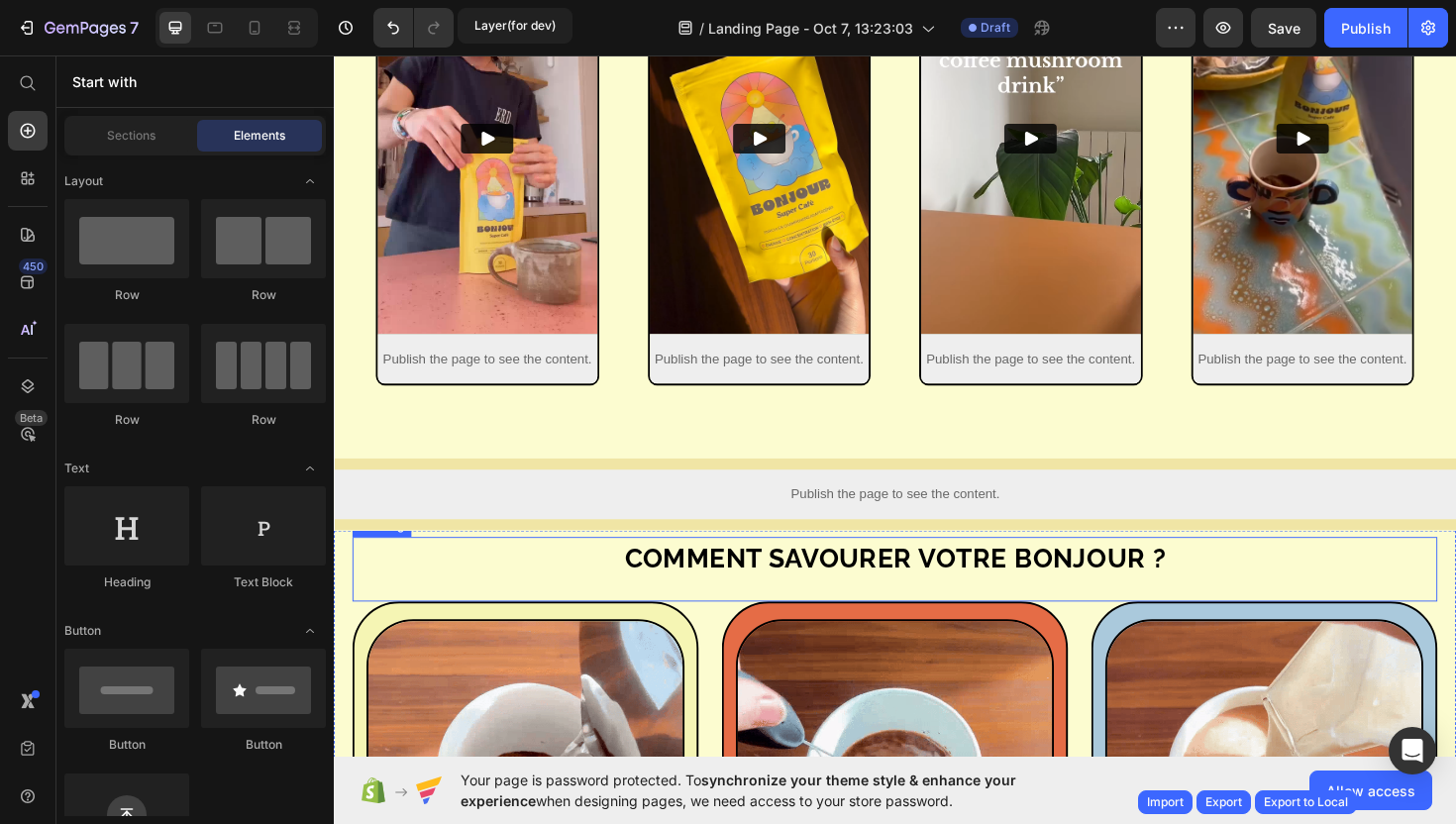 click on "Comment savourer votre Bonjour ?" at bounding box center [928, 589] 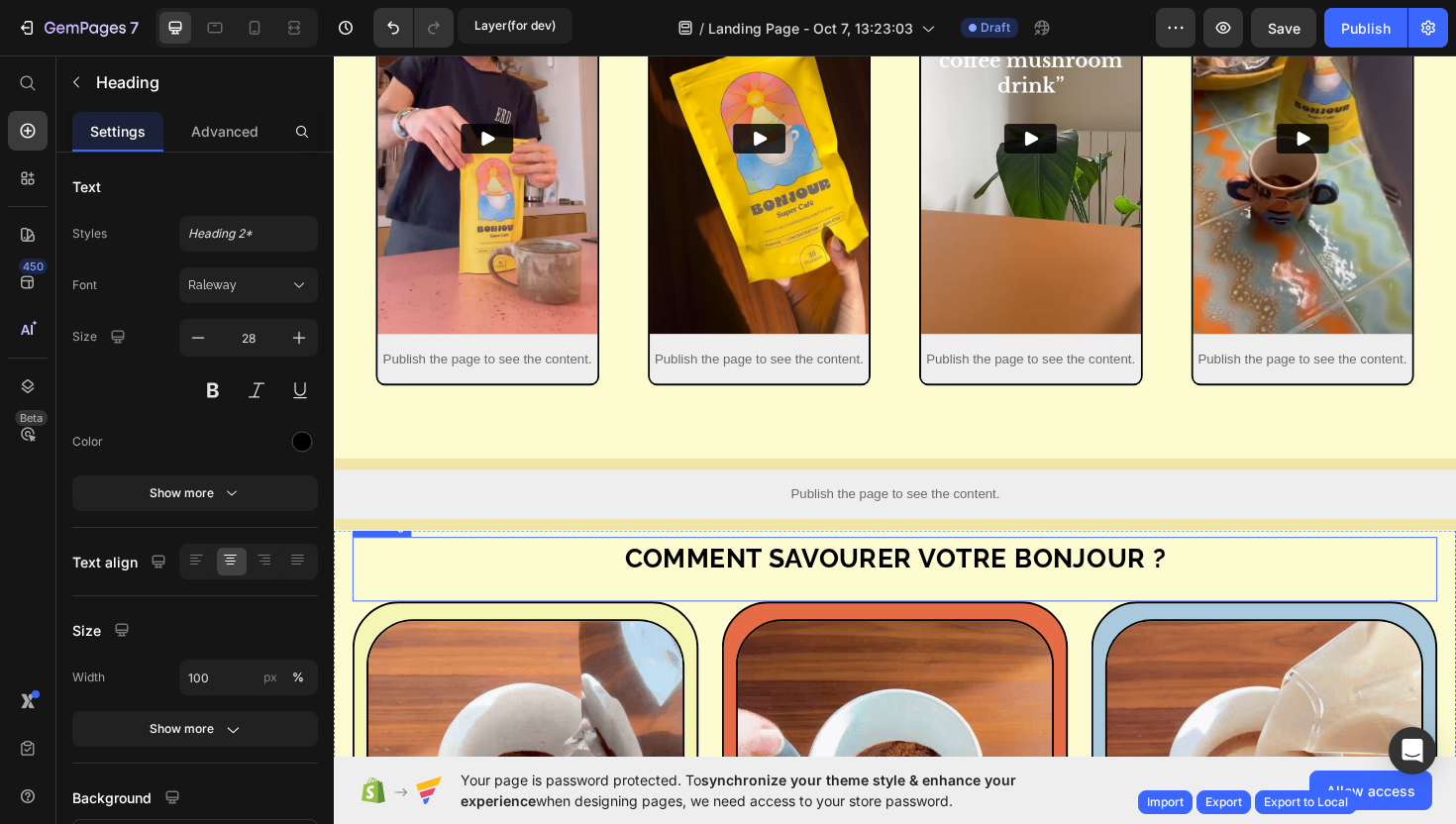 click on "Comment savourer votre Bonjour ?" at bounding box center (928, 589) 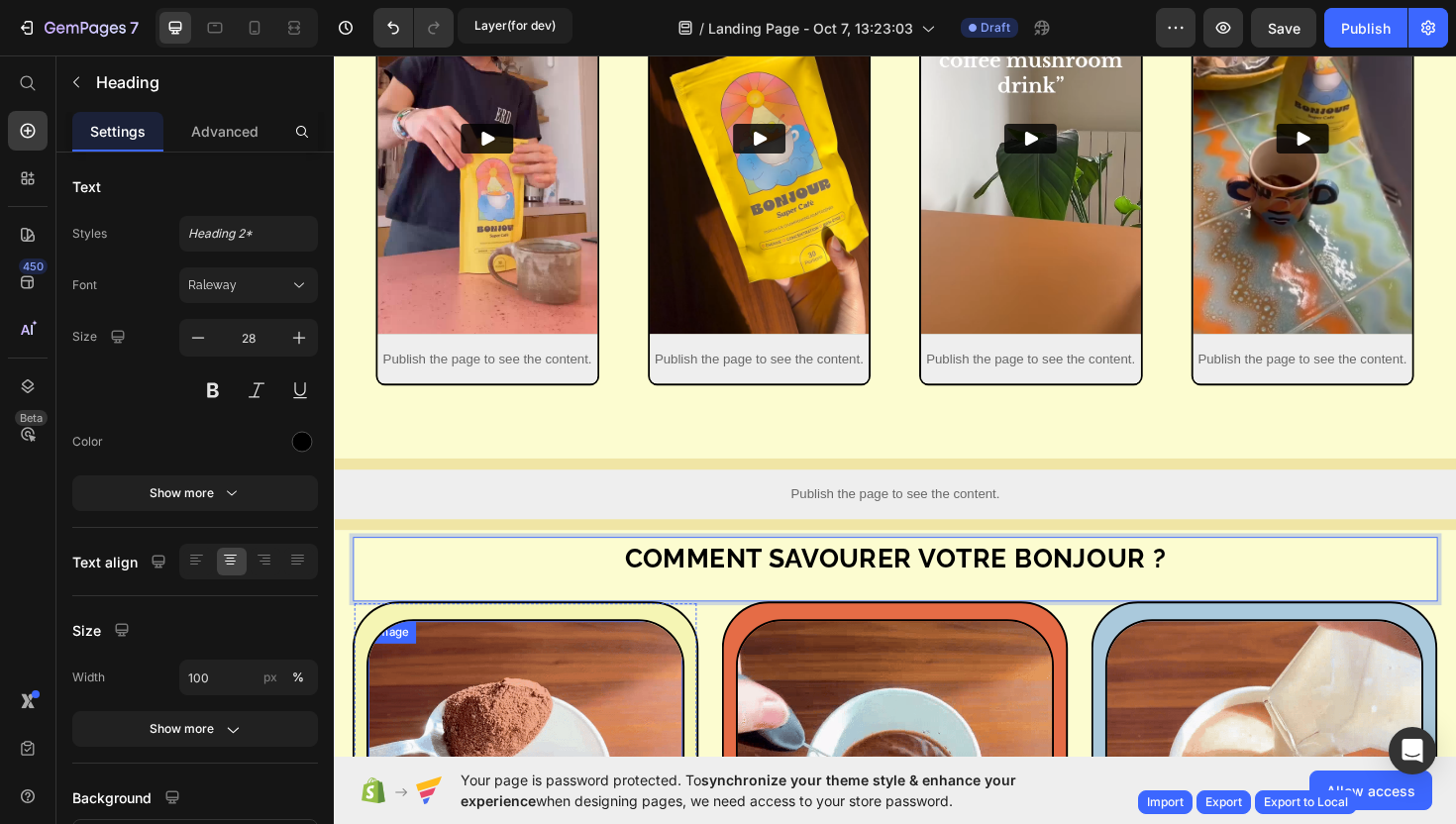 drag, startPoint x: 490, startPoint y: 609, endPoint x: 664, endPoint y: 704, distance: 198.2448 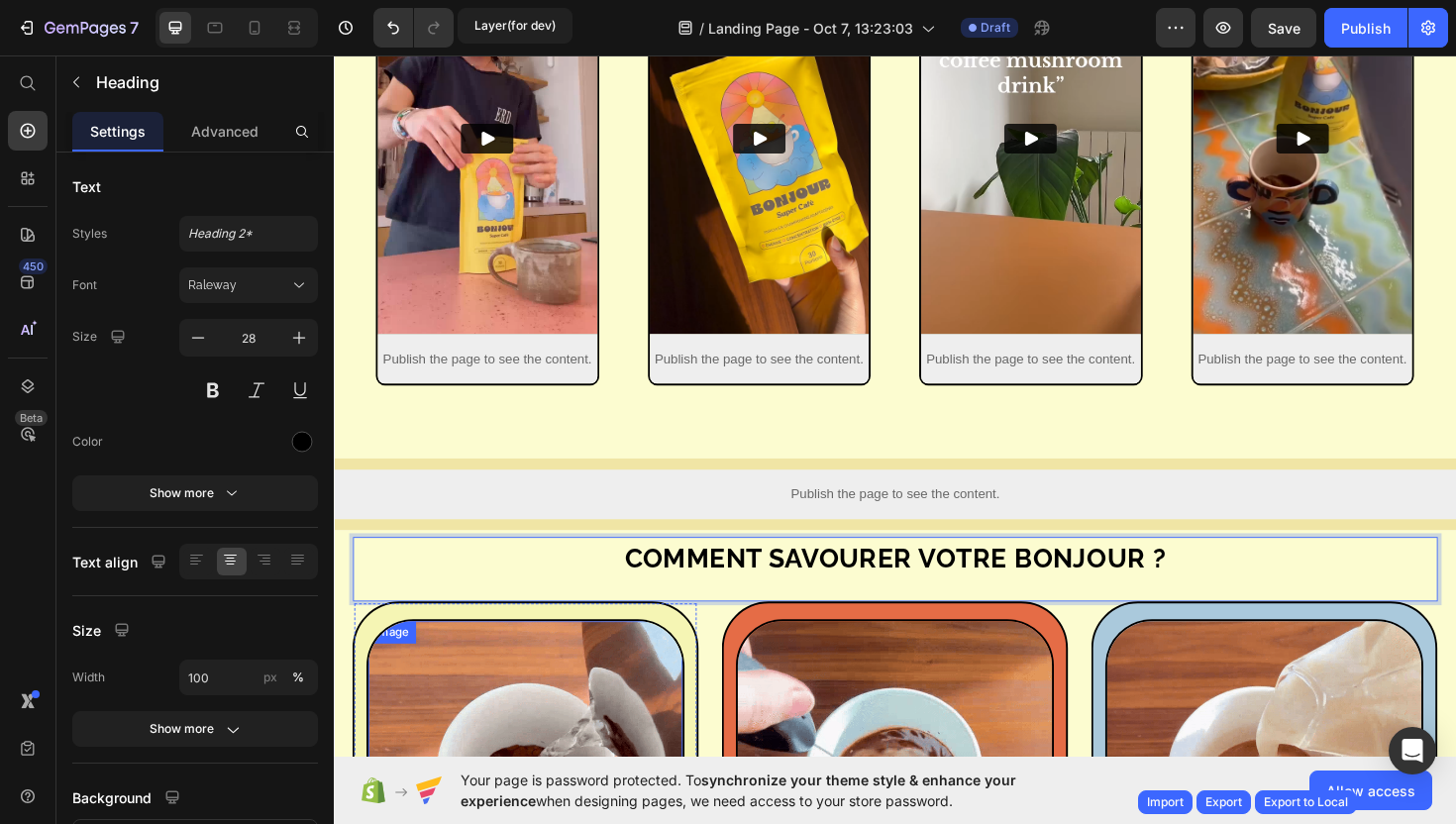 click on "Comment savourer votre Bonjour ? Heading   0 Image 1. Préparez Heading Ajoutez 1 c.à.s de Bonjour dans une tasse et versez de l'eau chaude (environ 80°) à mi-hauteur Text Block Row Image 2. Mélangez Heading Remuez à l'aide d'une cuillère jusqu'à ce que le mélange soit homogène Text Block Row Image 3. Savourez Heading Complétez votre tasse avec de l'eau ou le lait de votre choix, chaud ou froid et savourez ! Text Block Row Carousel" at bounding box center (928, 870) 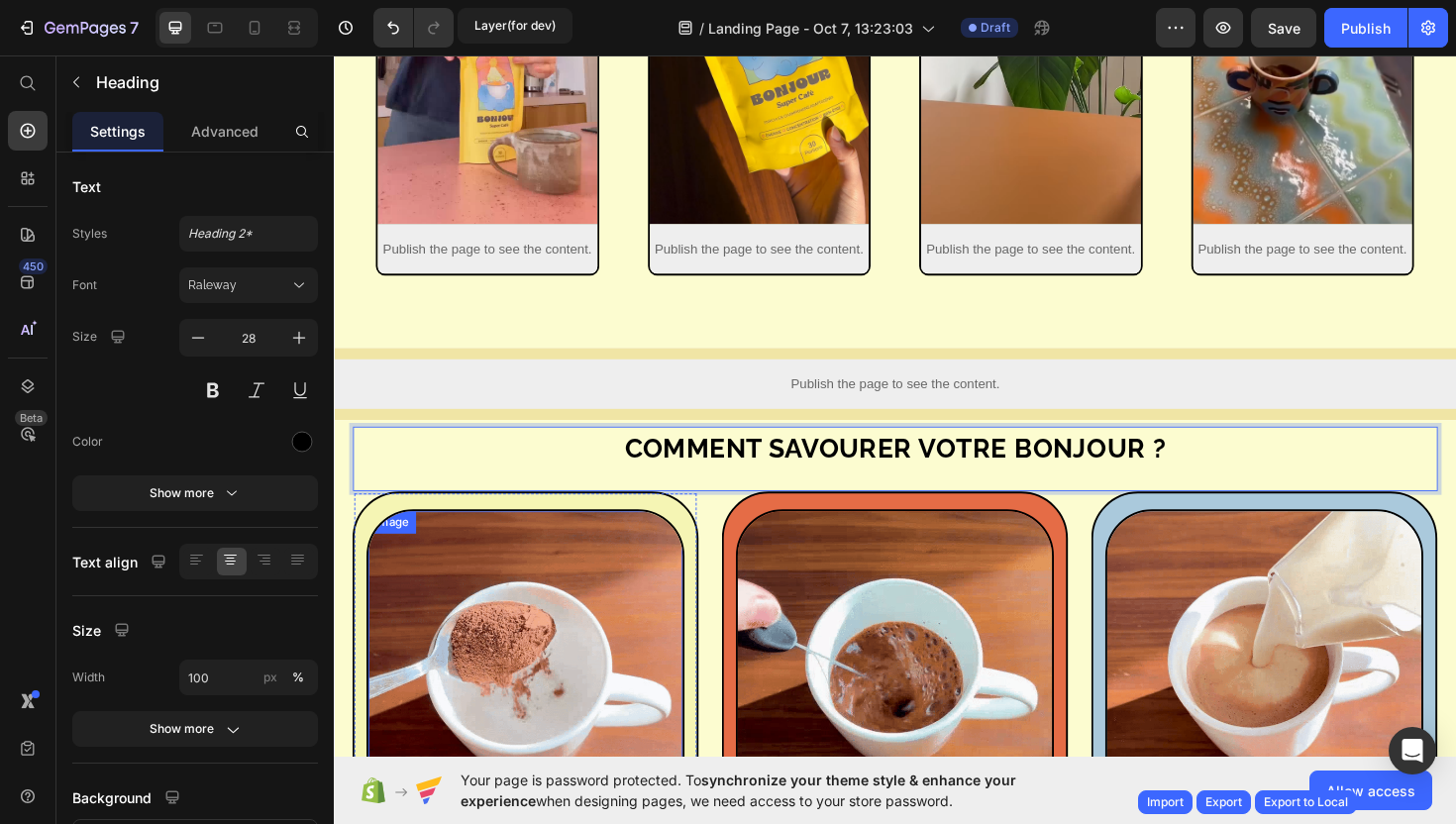 scroll, scrollTop: 488, scrollLeft: 0, axis: vertical 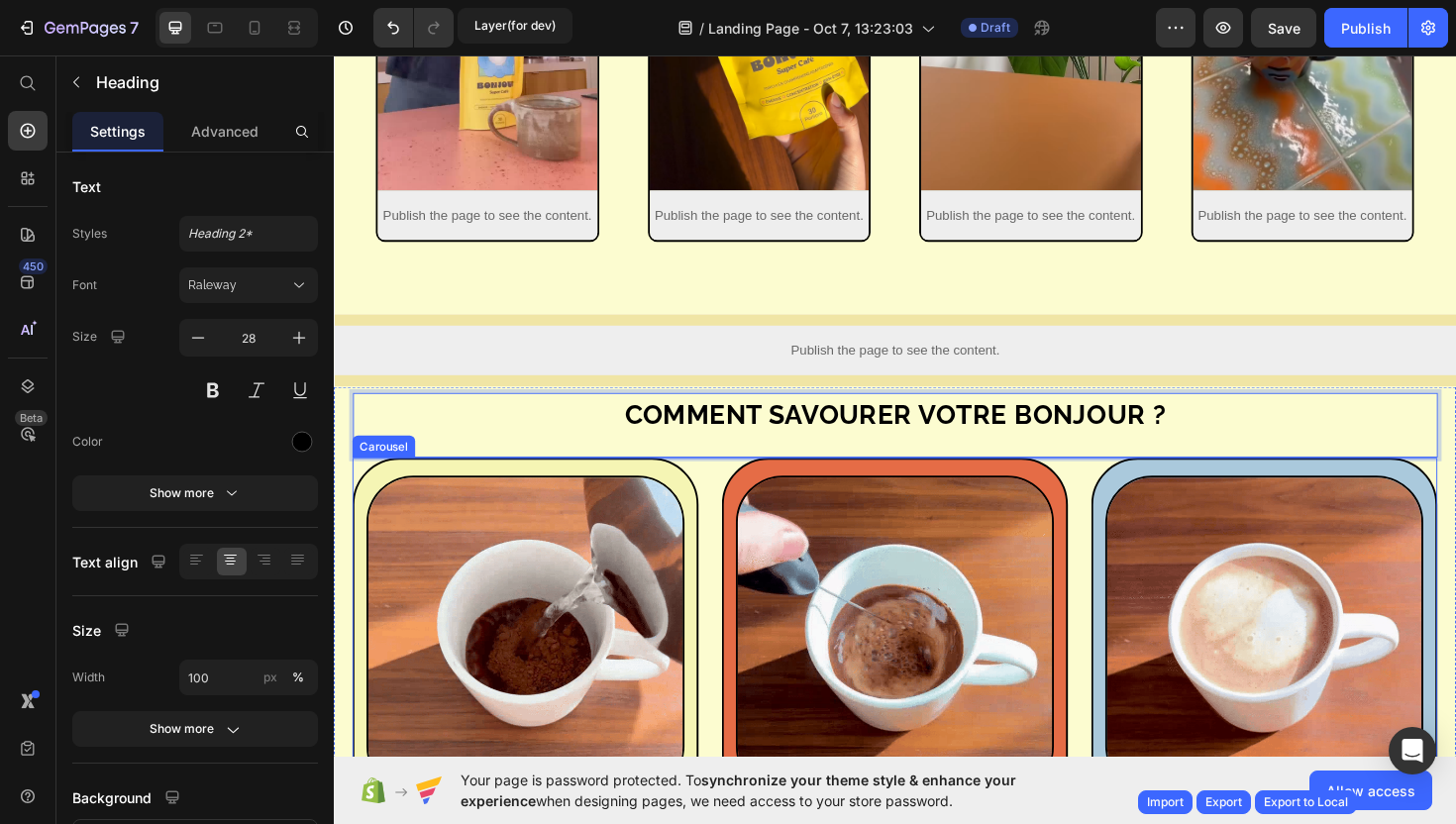 click on "Image 1. Préparez Heading Ajoutez 1 c.à.s de Bonjour dans une tasse et versez de l'eau chaude (environ 80°) à mi-hauteur Text Block Row Image 2. Mélangez Heading Remuez à l'aide d'une cuillère jusqu'à ce que le mélange soit homogène Text Block Row Image 3. Savourez Heading Complétez votre tasse avec de l'eau ou le lait de votre choix, chaud ou froid et savourez ! Text Block Row" at bounding box center [928, 751] 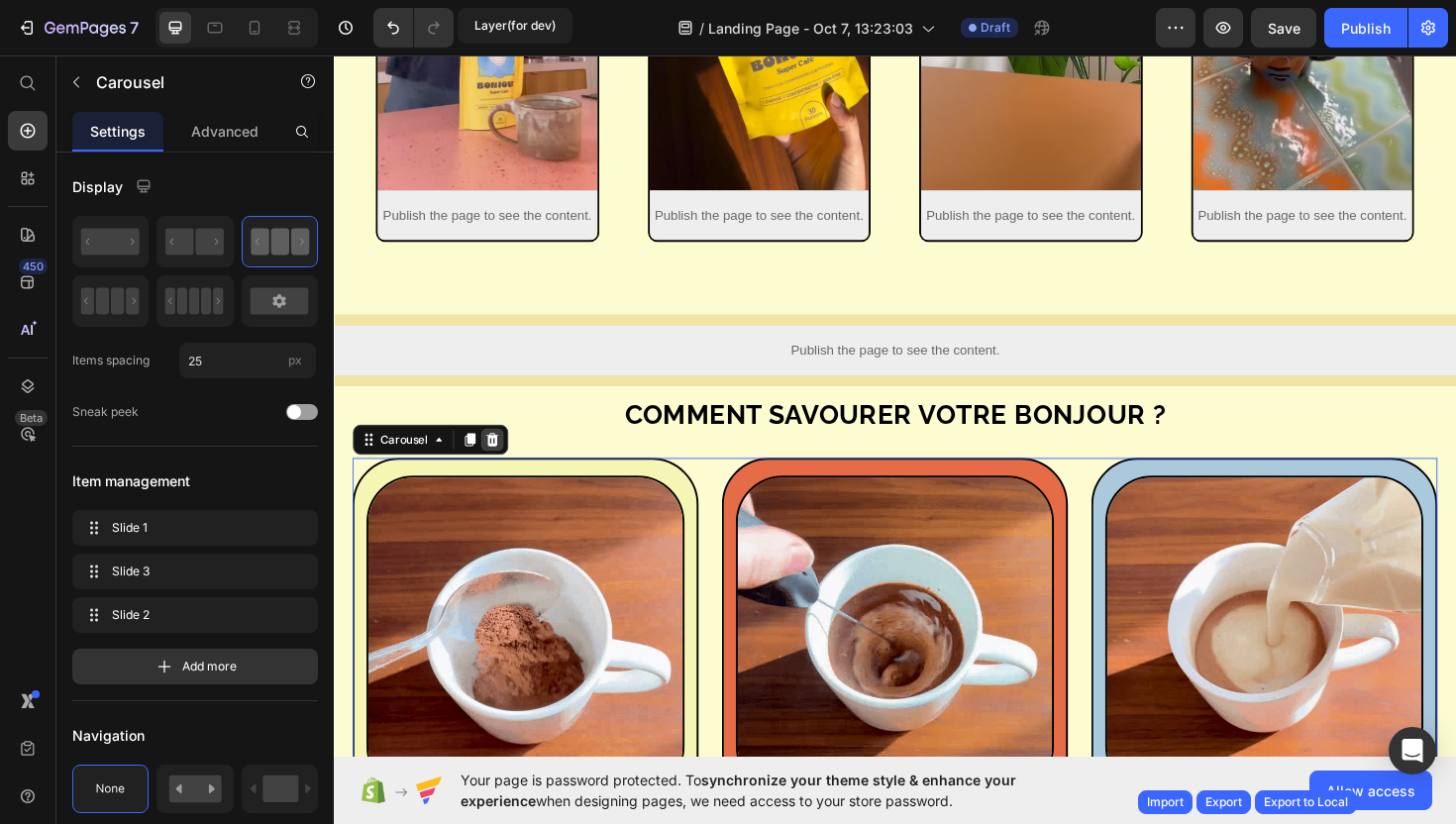 click 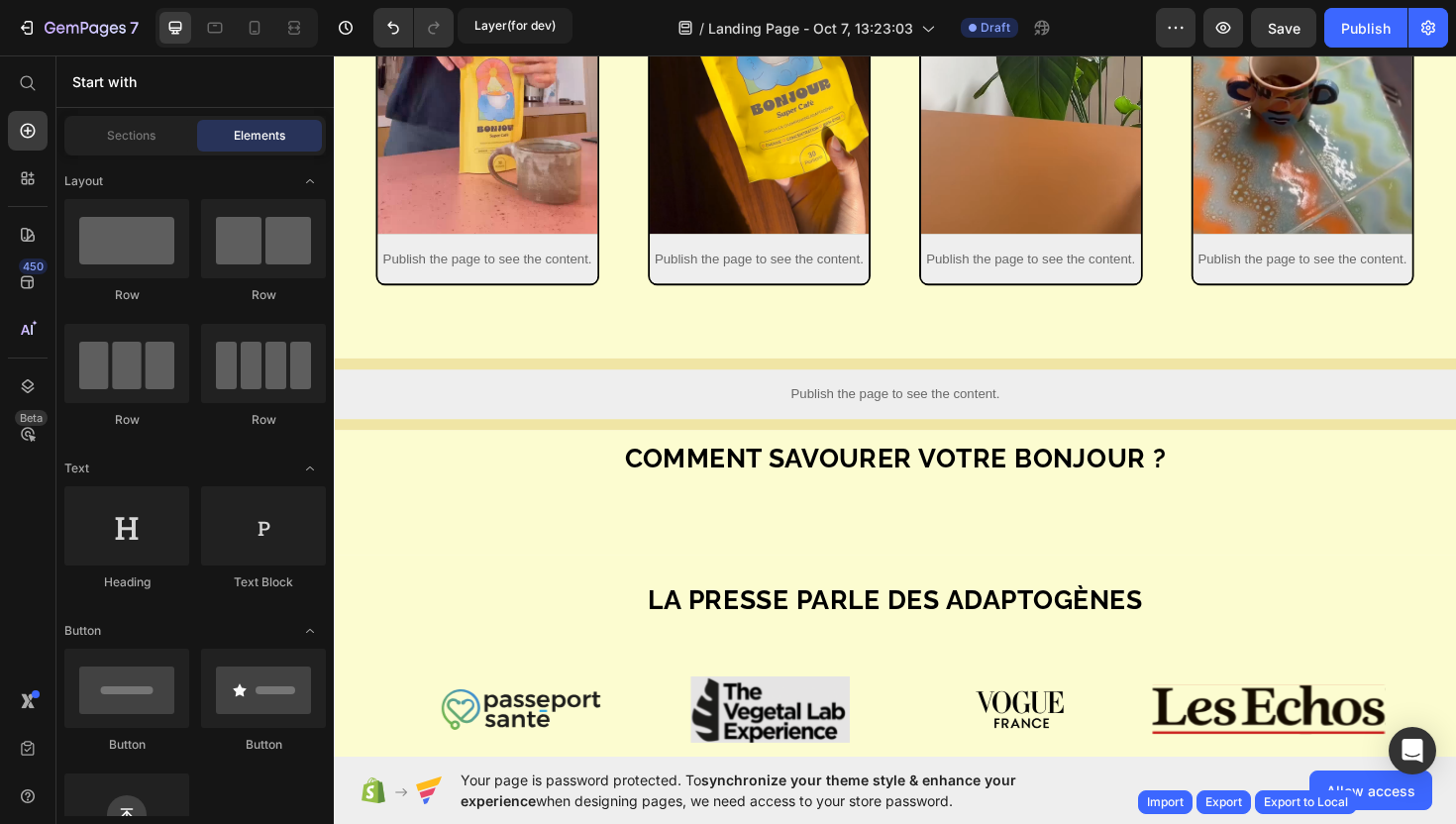 scroll, scrollTop: 439, scrollLeft: 0, axis: vertical 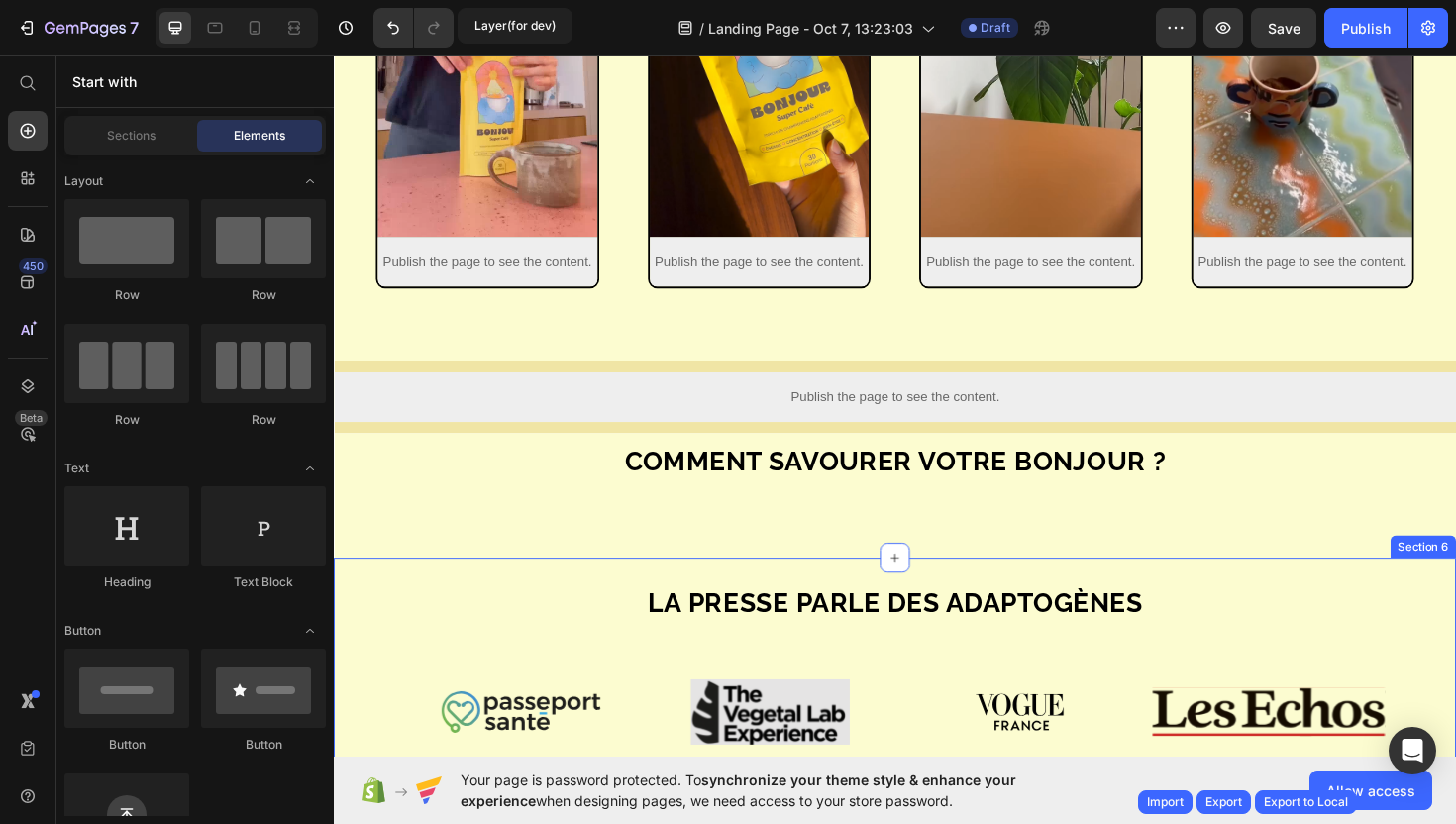click on "LA PRESSE PARLE DES ADAPTOGÈNES Heading Image Image Image Image Carousel
"Trop de café favorise les problèmes digestifs, la démence et nous rend nerveux" Text Block " Energisent le corps  sainement et durablement" Text Block "Une piste fascinante (et des plus prometteuses) pour  rétablir son équilibre naturel. " Text Block "Les adaptogènes agissent en douceur  pour aider chacun à retrouver son propre équilibre. " Text Block
Carousel Row Section 6" at bounding box center (928, 811) 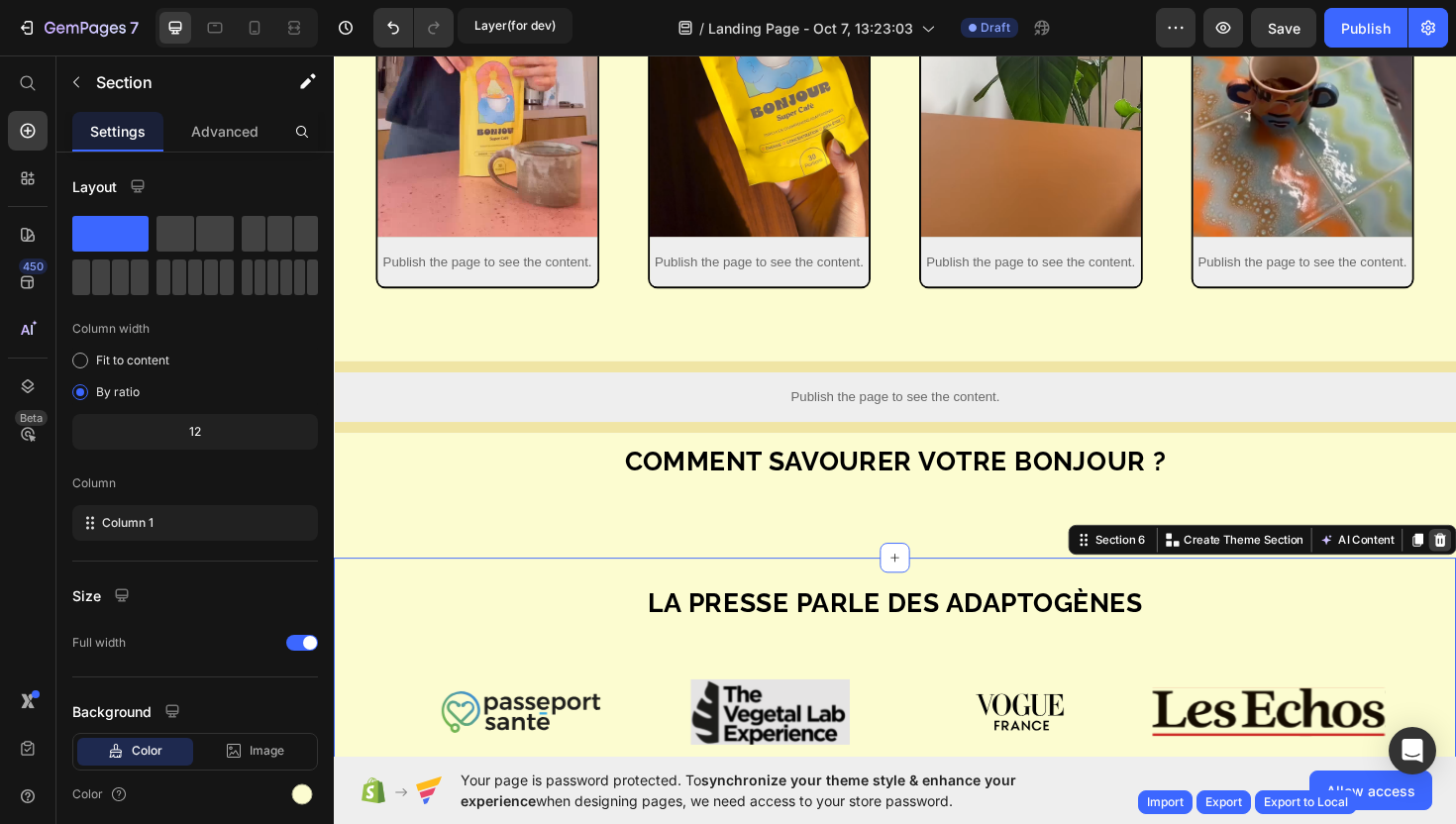 click 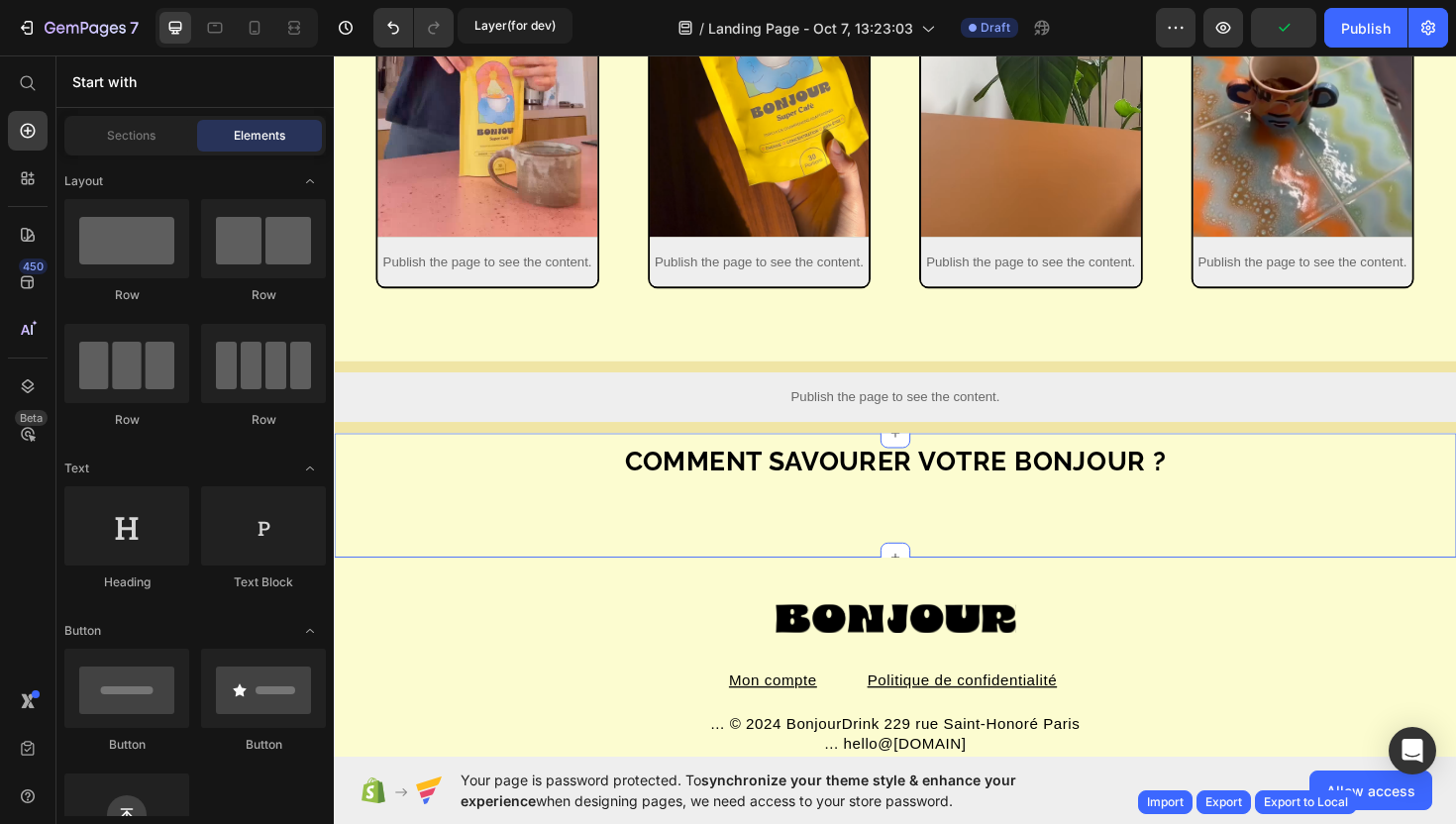 click on "Comment savourer votre Bonjour ? Heading Section 5" at bounding box center [928, 521] 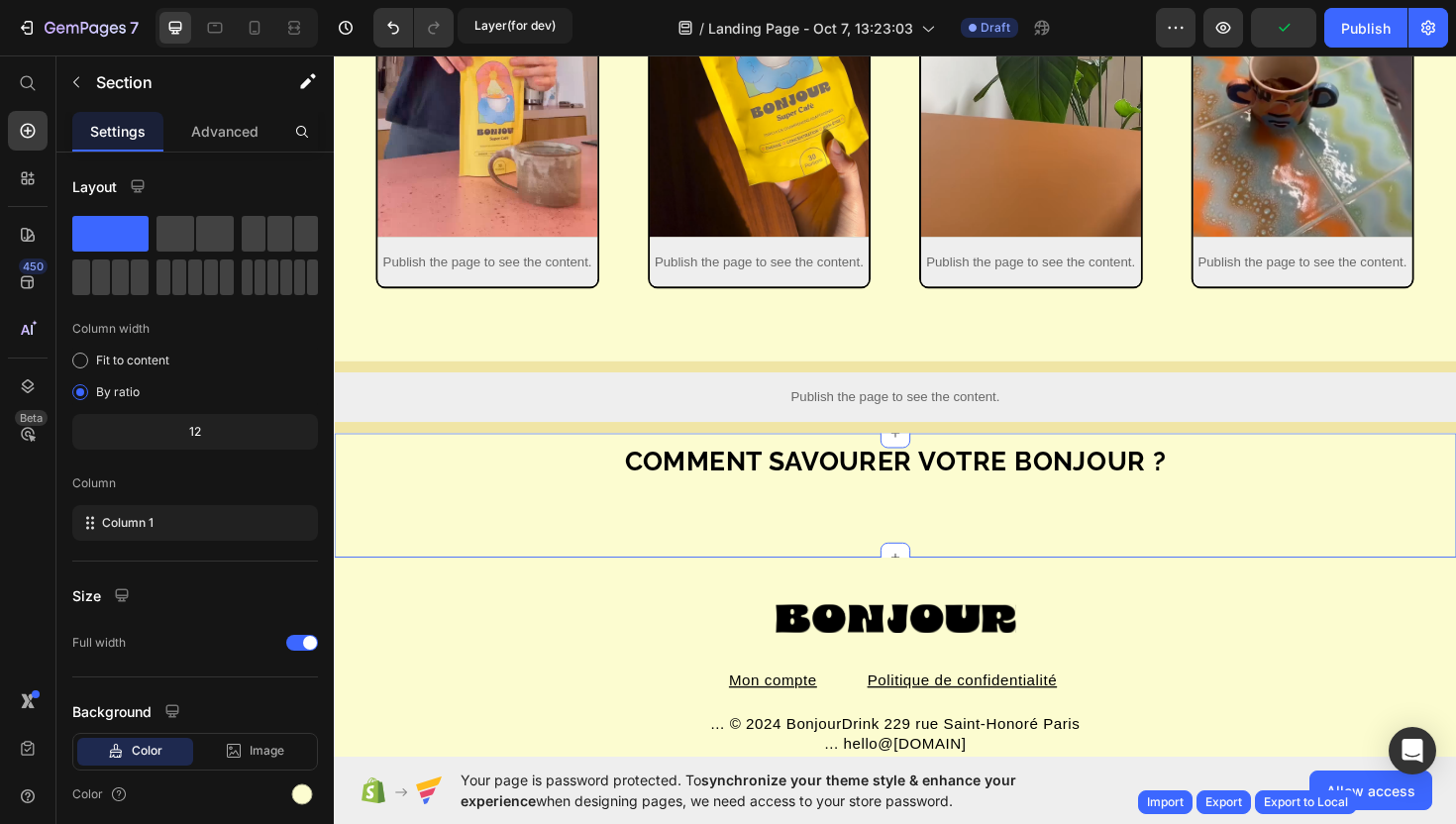 click on "Comment savourer votre Bonjour ? Heading Section 5   You can create reusable sections Create Theme Section AI Content Write with GemAI What would you like to describe here? Tone and Voice Persuasive Product Show more Generate" at bounding box center [928, 521] 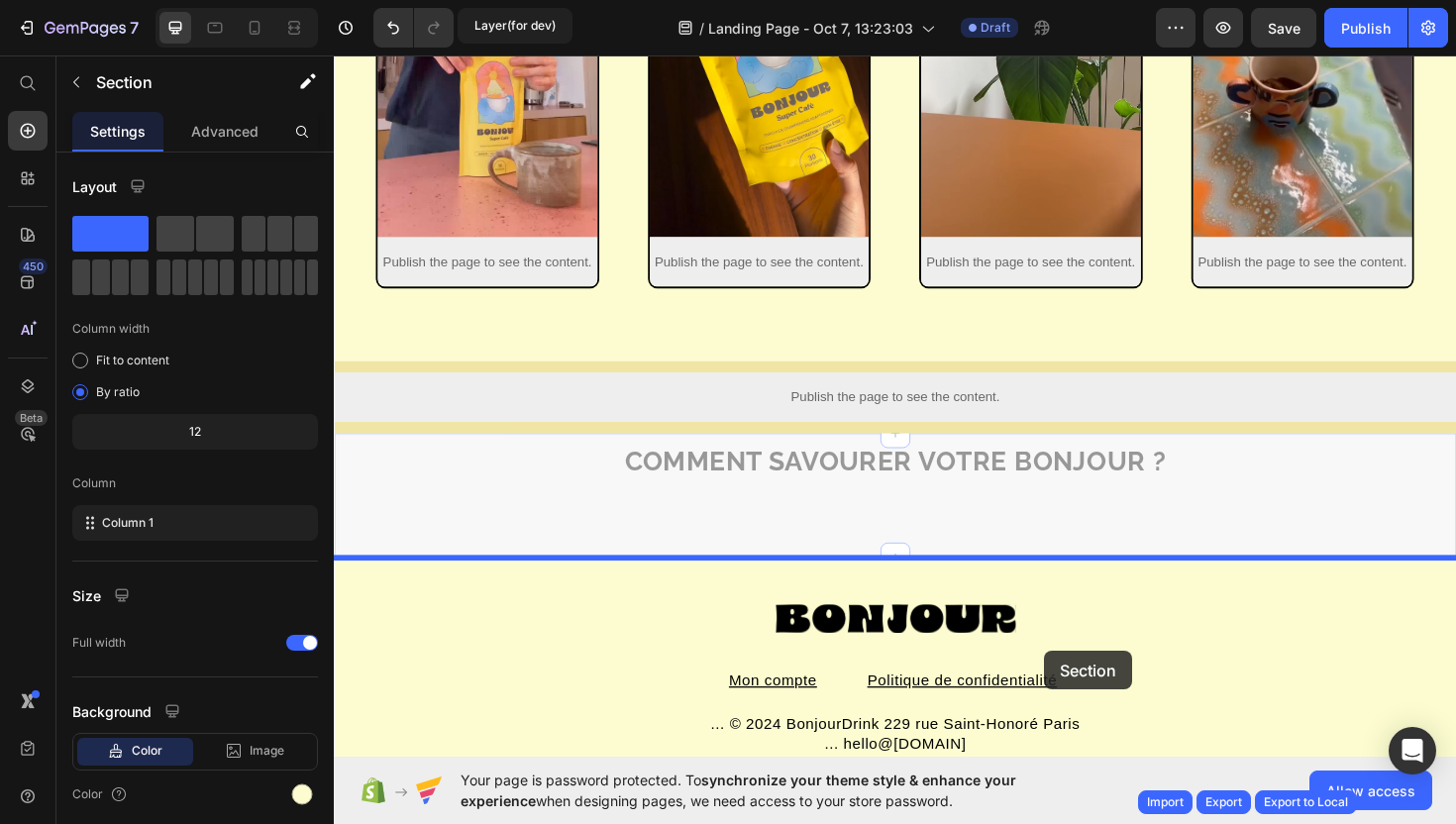 drag, startPoint x: 1090, startPoint y: 548, endPoint x: 1086, endPoint y: 686, distance: 138.05796 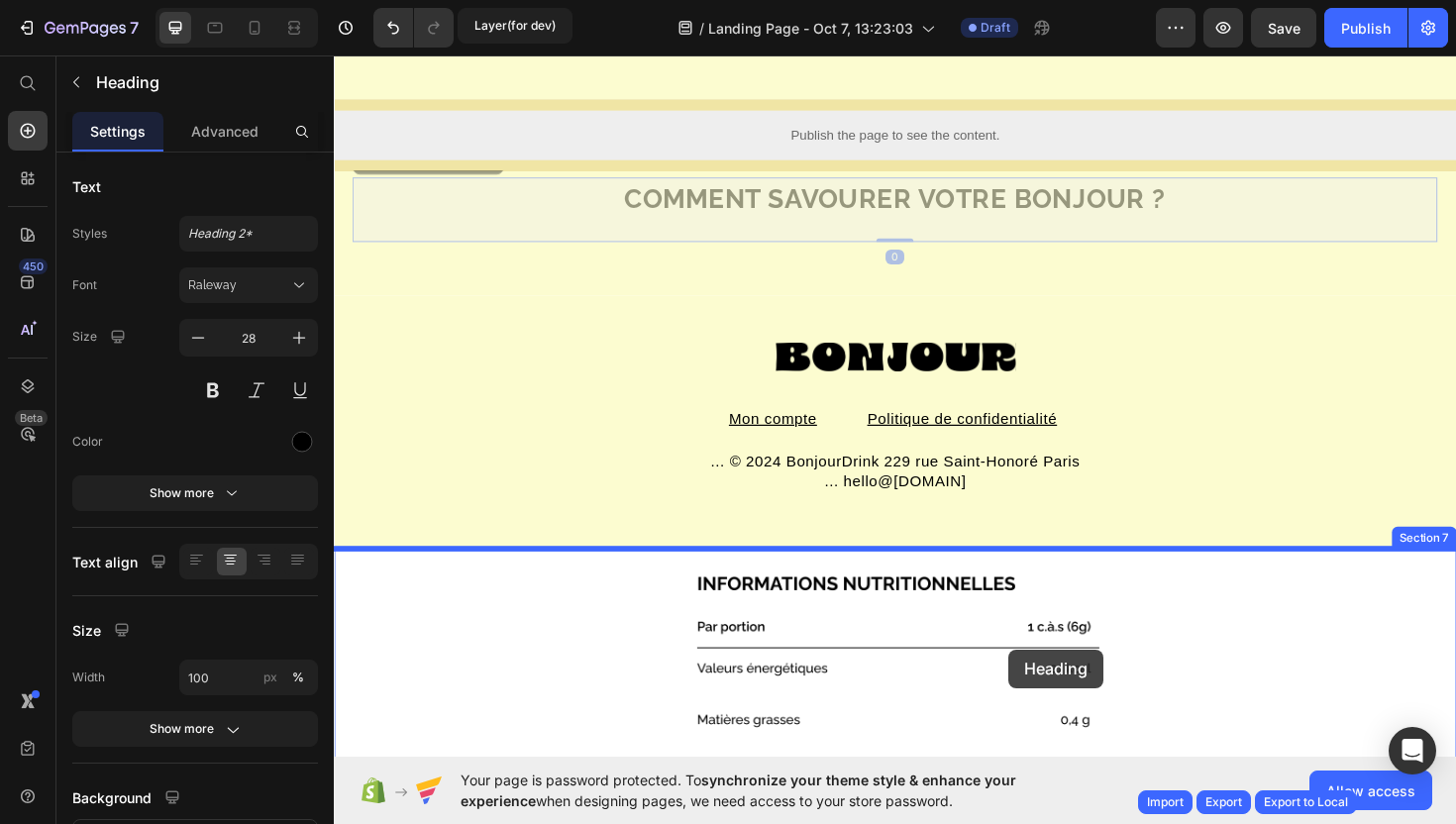 scroll, scrollTop: 746, scrollLeft: 0, axis: vertical 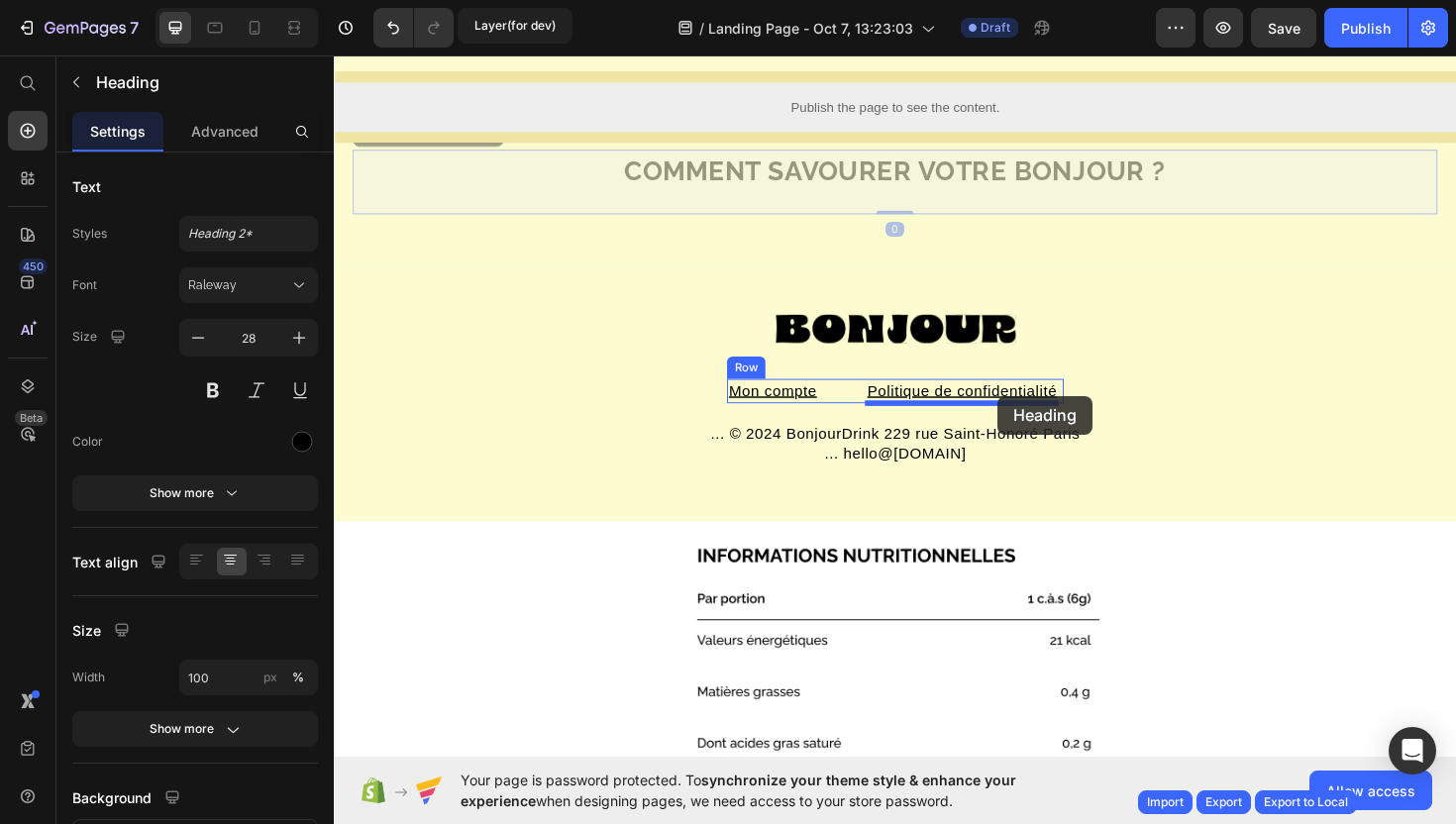click at bounding box center (928, 531) 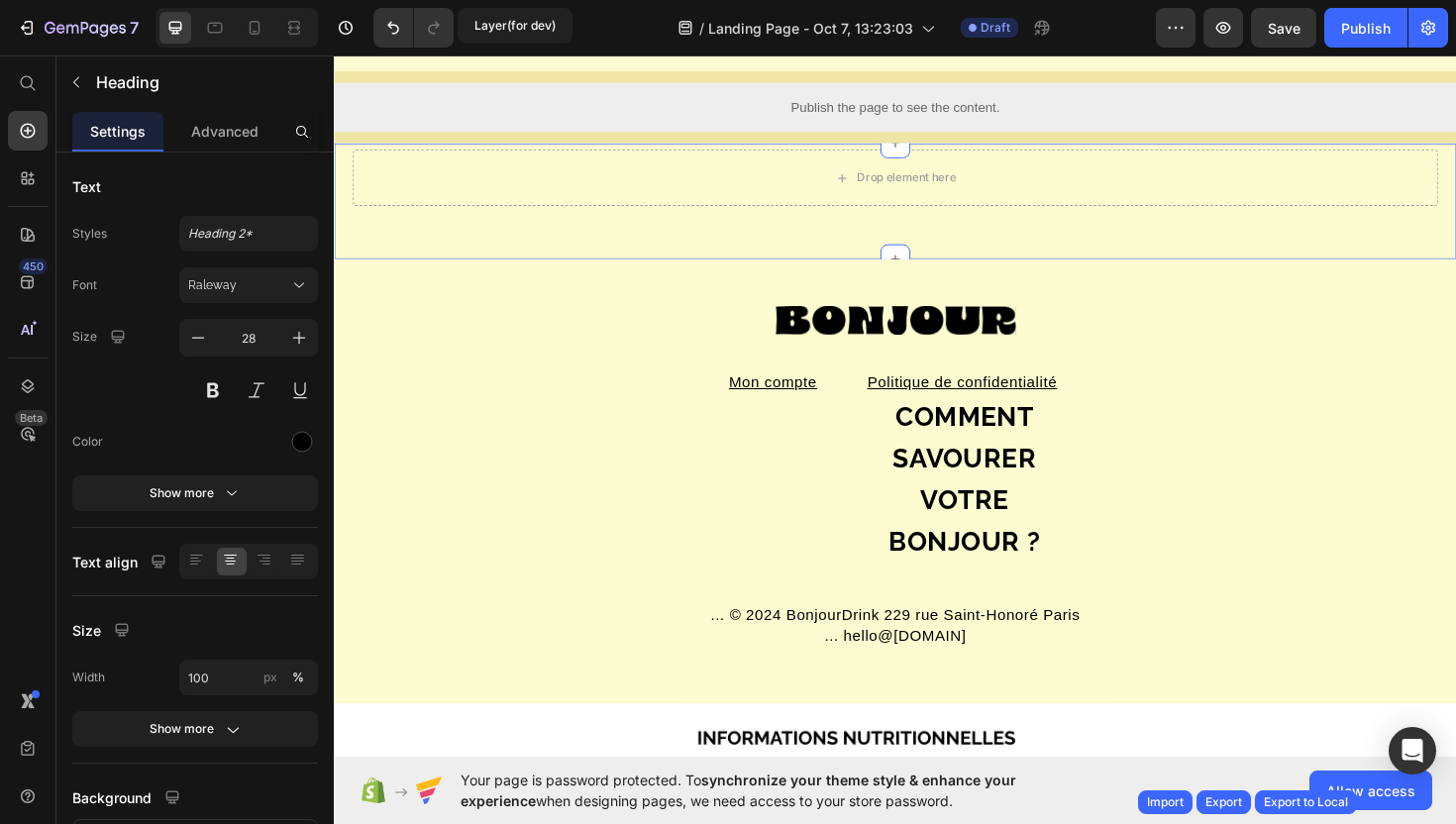 click on "Drop element here Section 5" at bounding box center [928, 210] 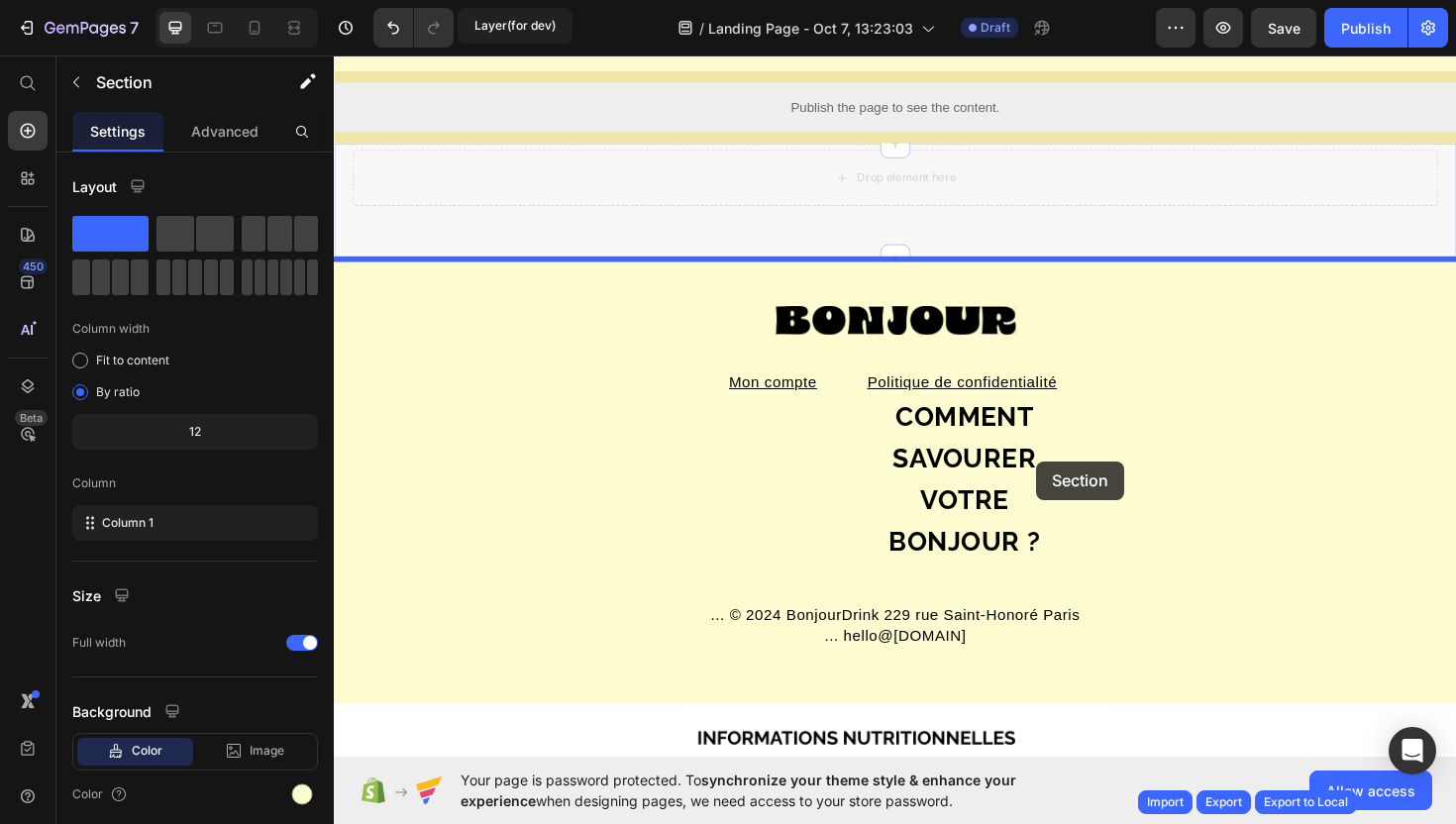 drag, startPoint x: 1065, startPoint y: 243, endPoint x: 1078, endPoint y: 485, distance: 242.34892 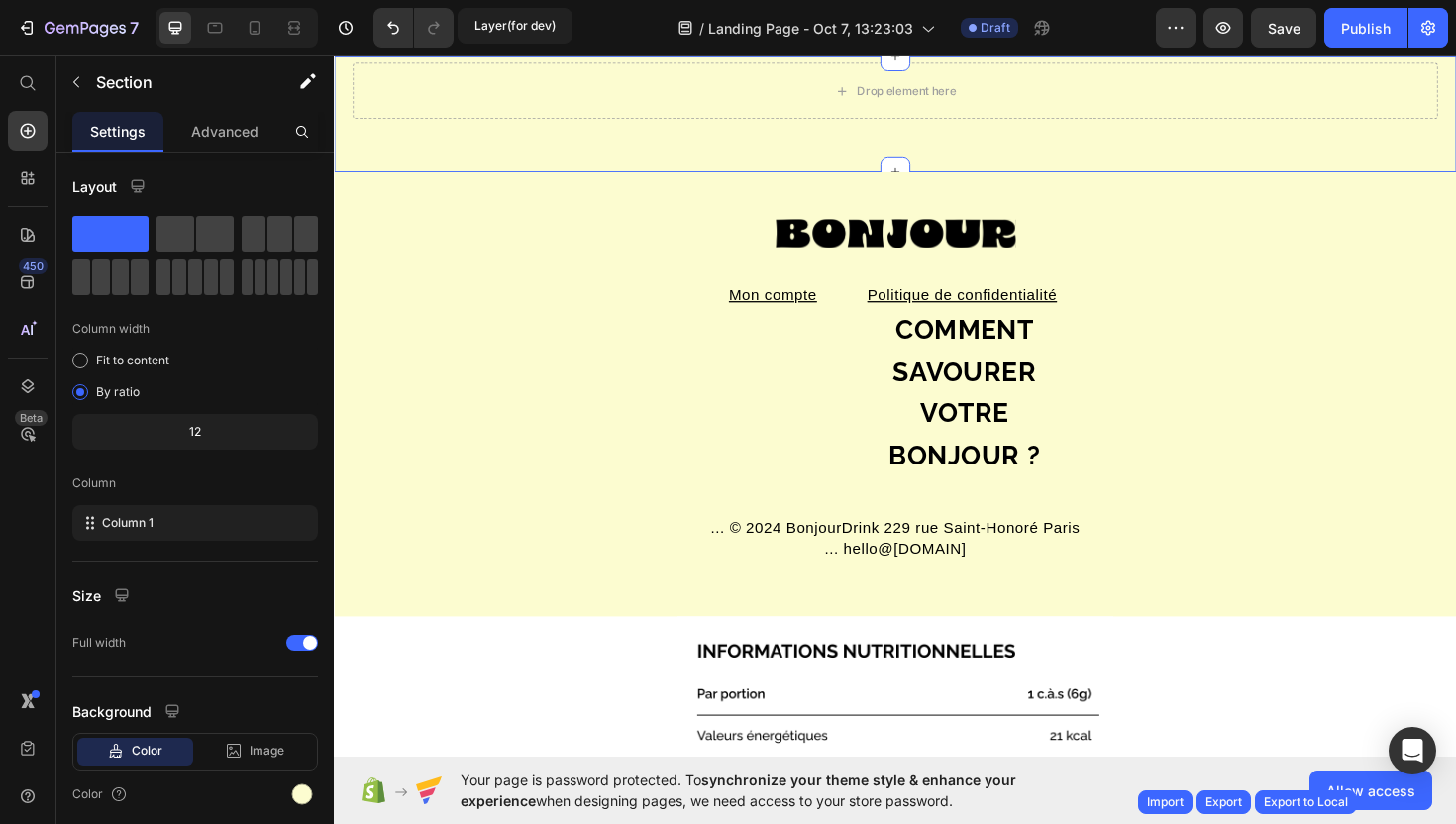 scroll, scrollTop: 840, scrollLeft: 0, axis: vertical 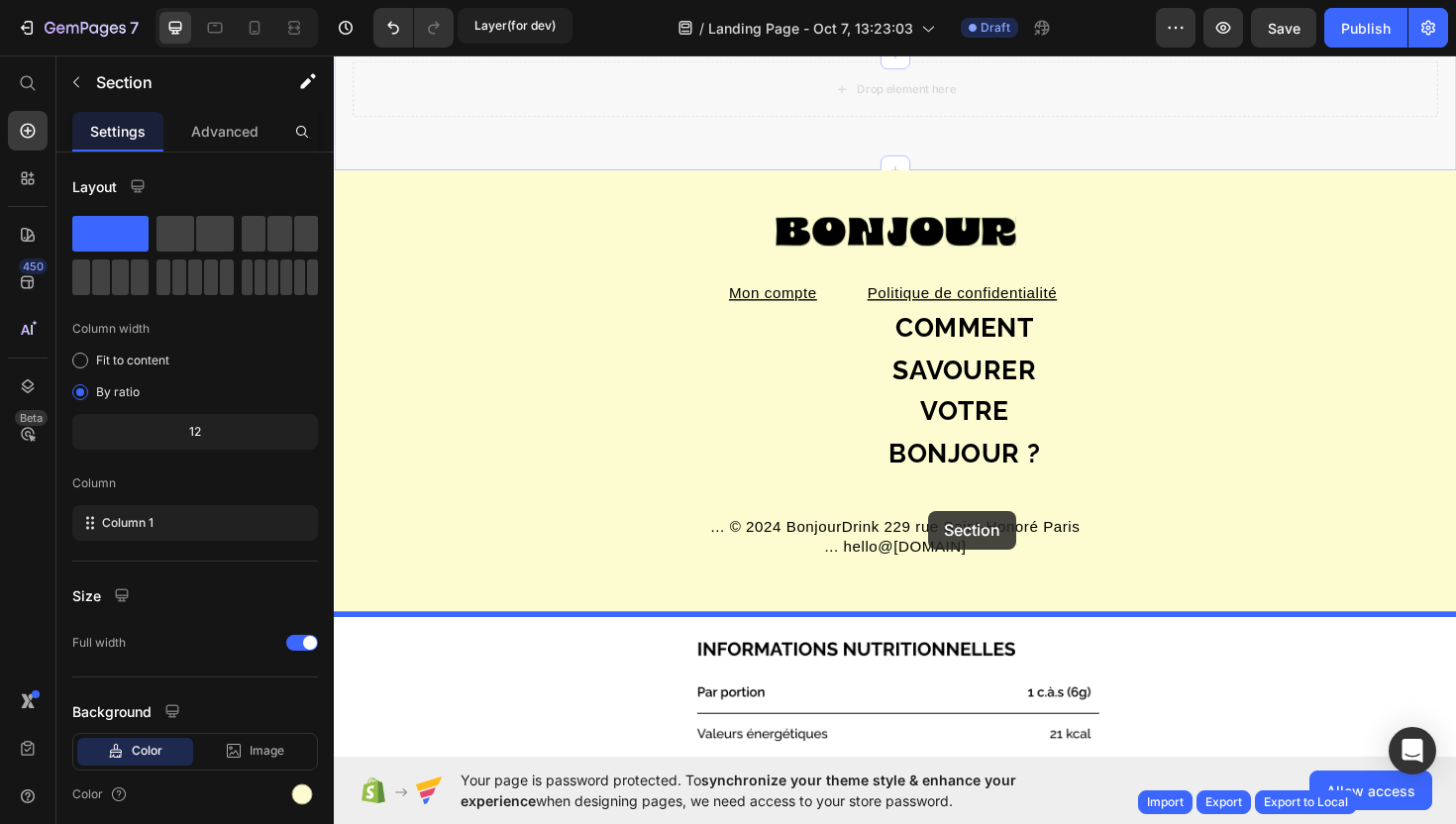 drag, startPoint x: 993, startPoint y: 154, endPoint x: 964, endPoint y: 538, distance: 385.0935 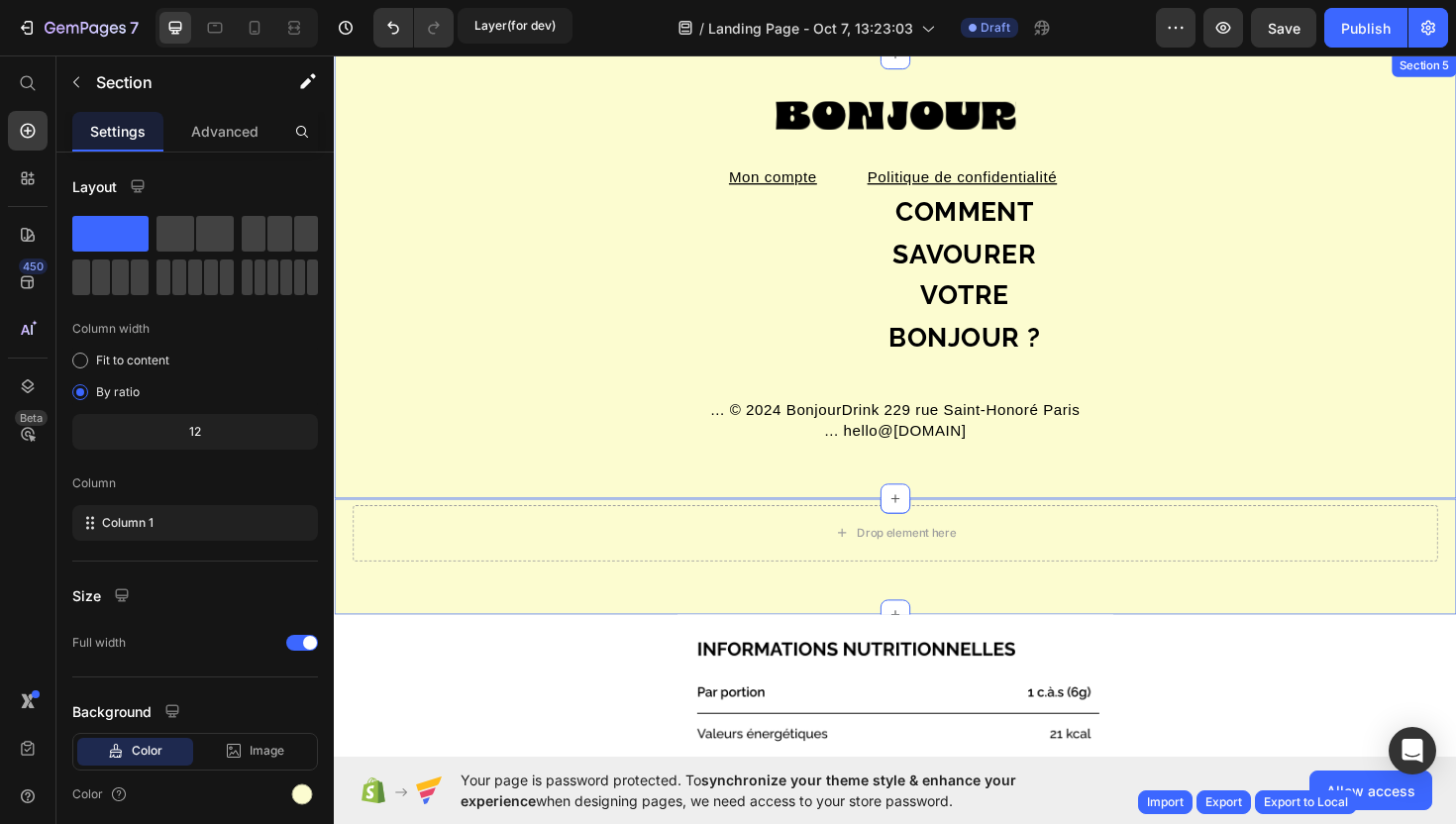 click on "... © 2024 BonjourDrink 229 rue Saint-Honoré Paris ... hello@[DOMAIN]" at bounding box center (928, 285) 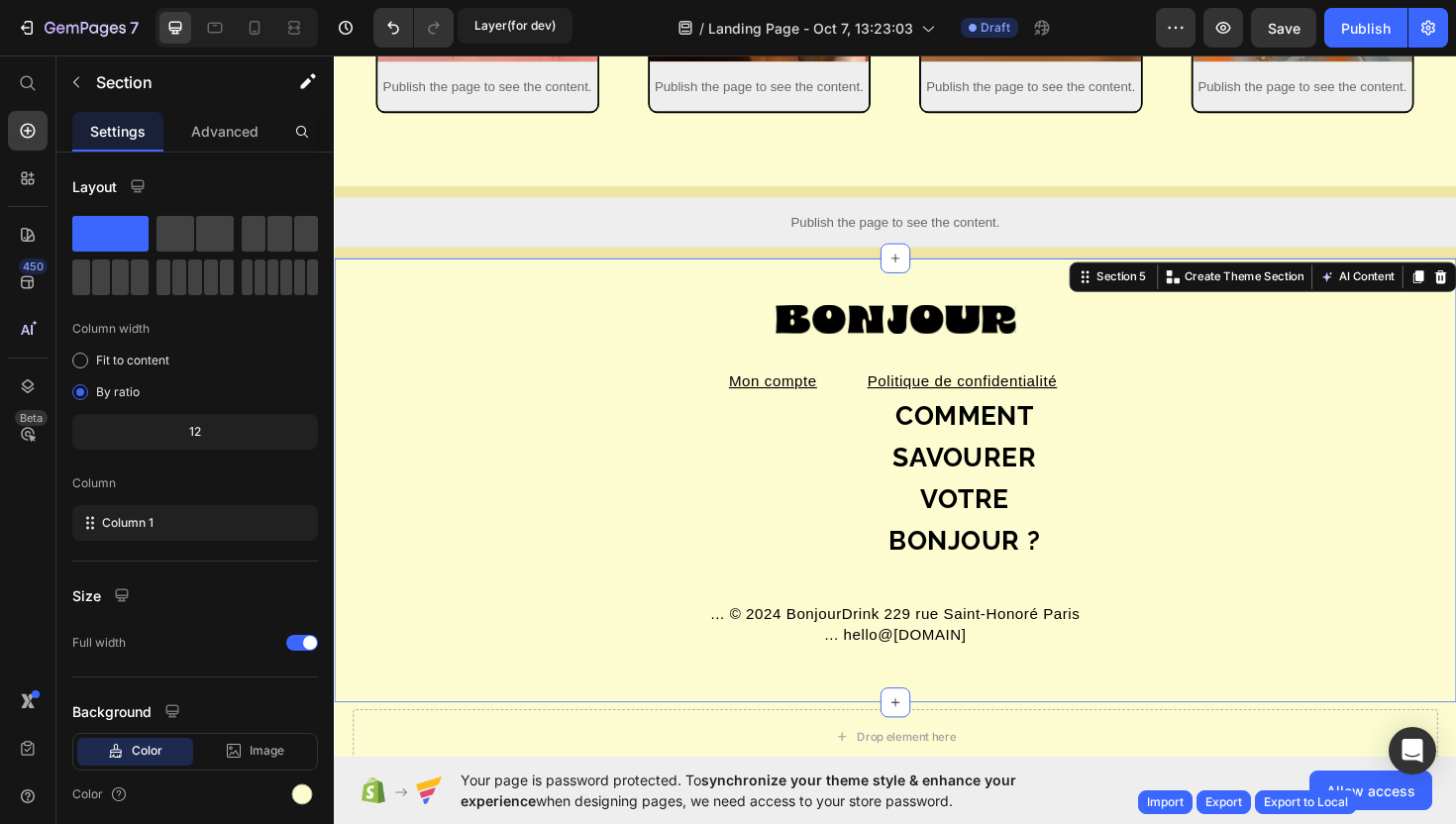 scroll, scrollTop: 497, scrollLeft: 0, axis: vertical 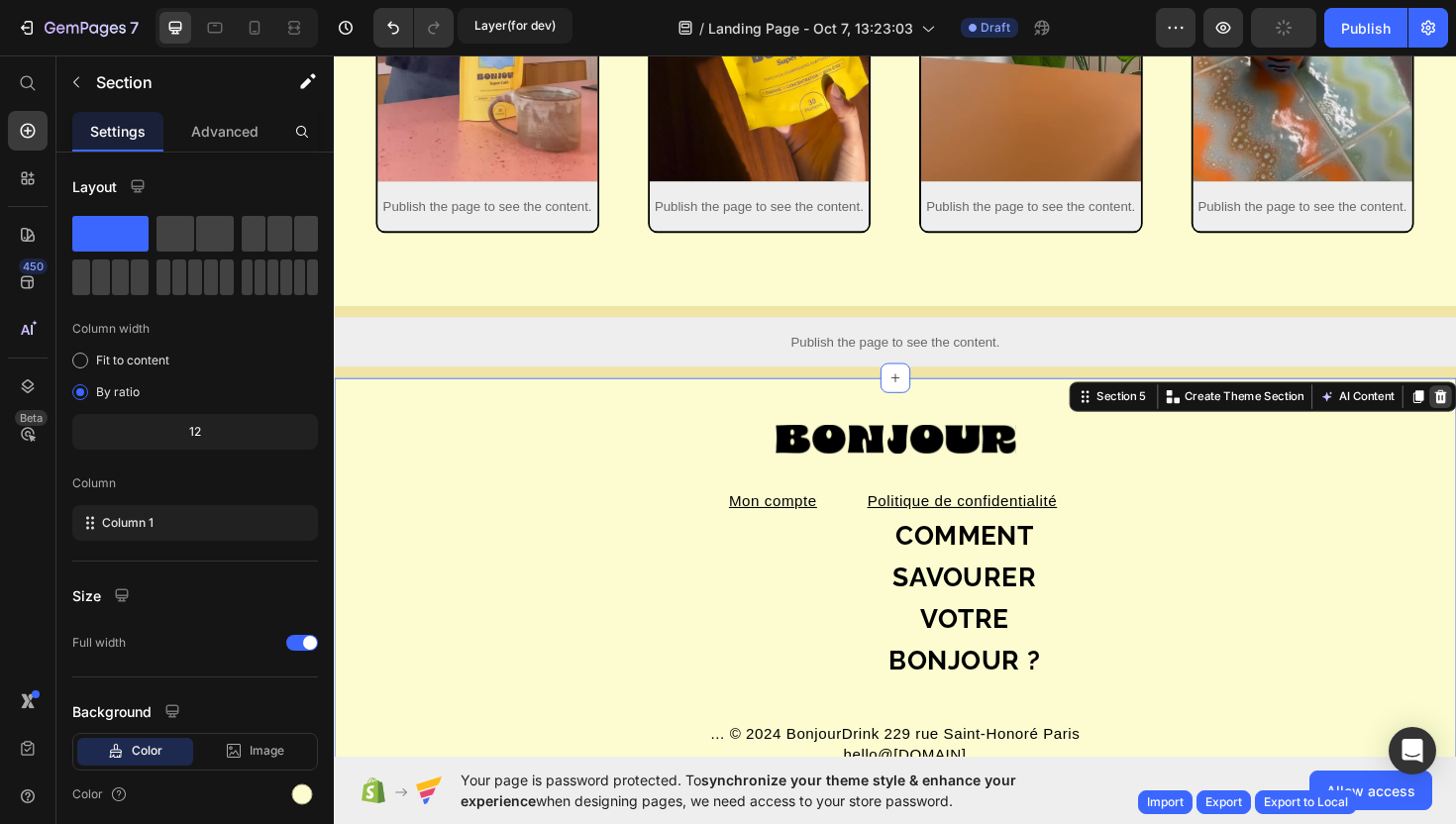 click 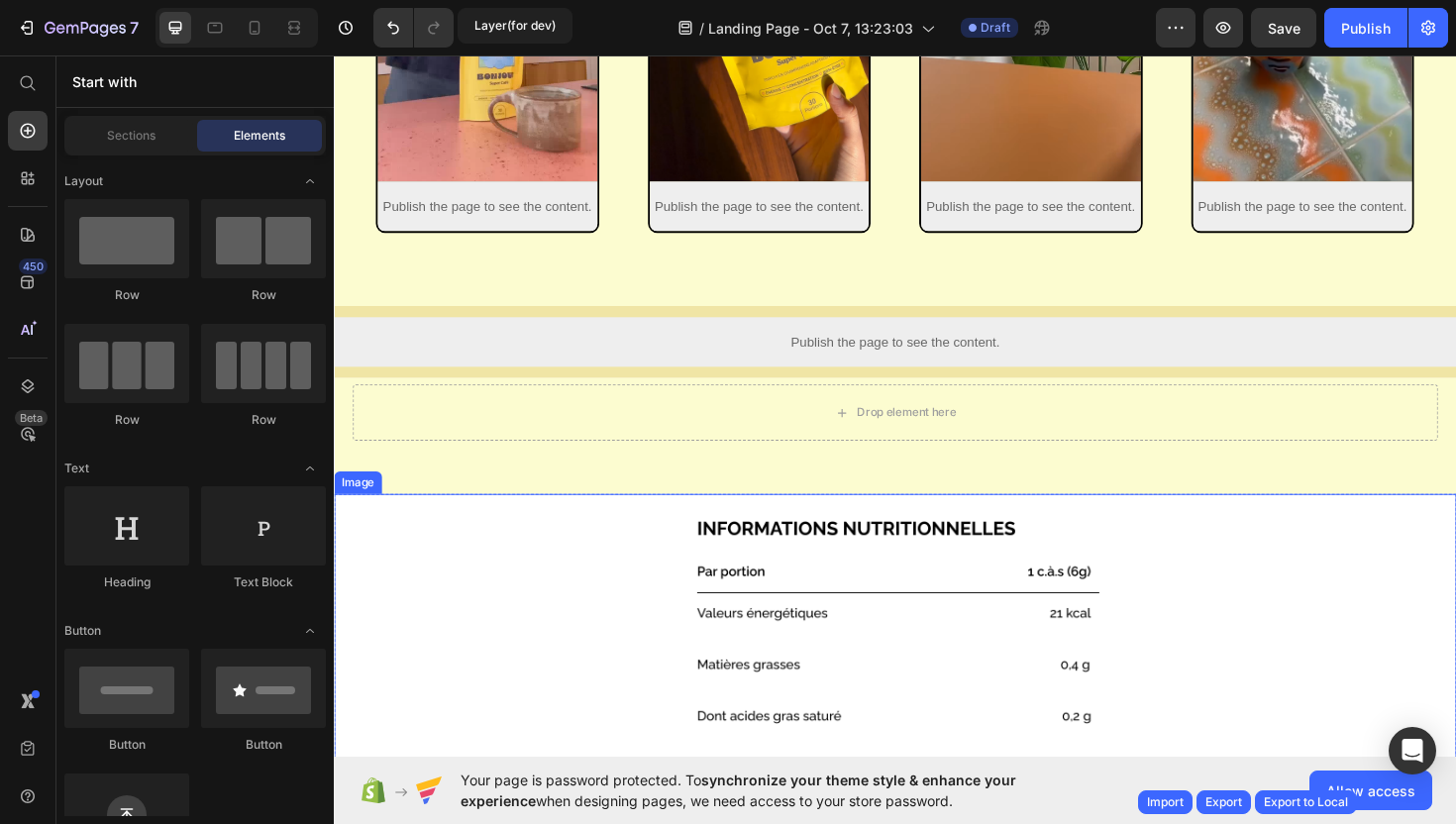 click at bounding box center [928, 979] 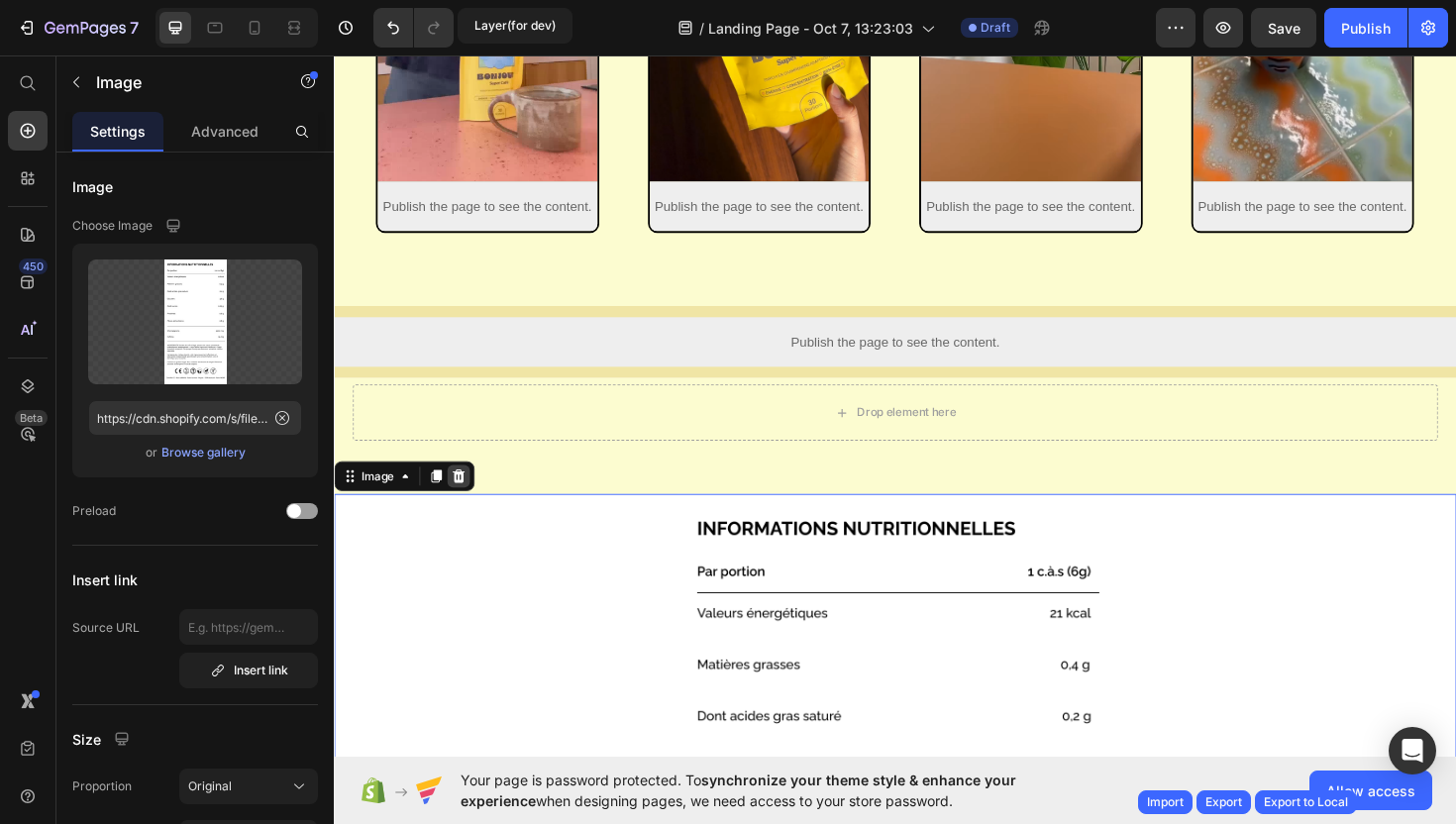 click at bounding box center (466, 501) 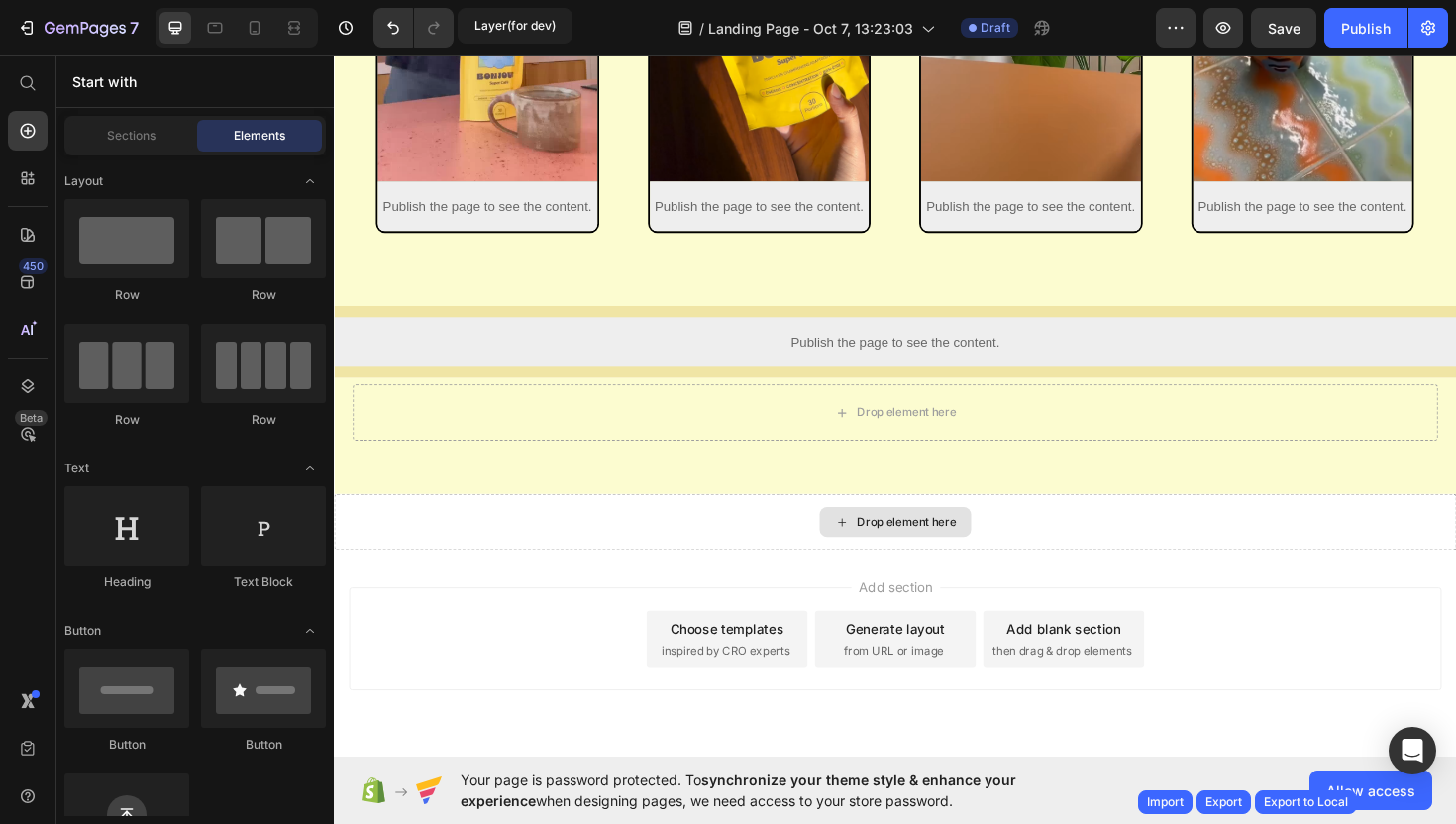 click on "Drop element here" at bounding box center [928, 550] 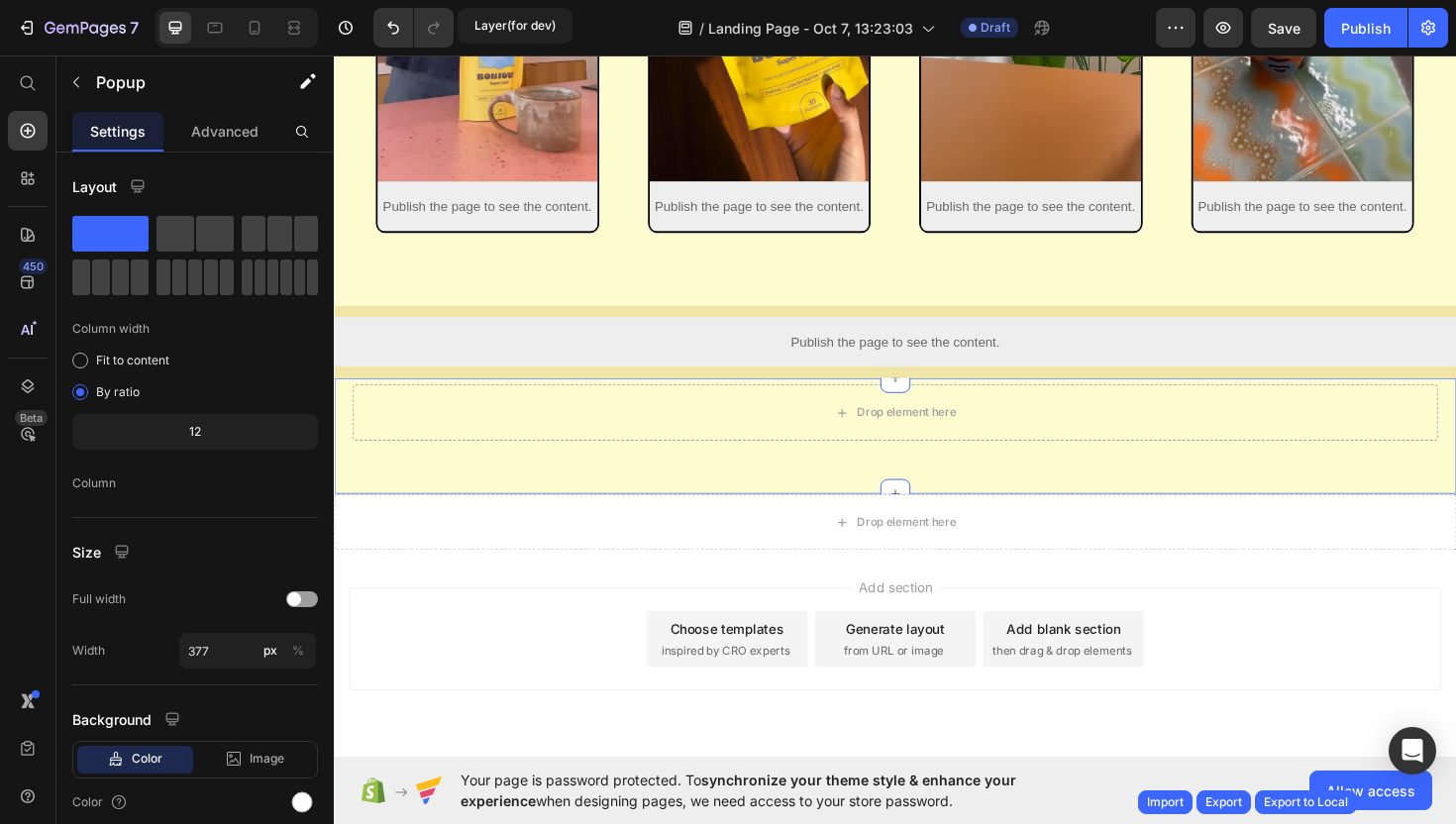 click on "Drop element here Section 5" at bounding box center [928, 459] 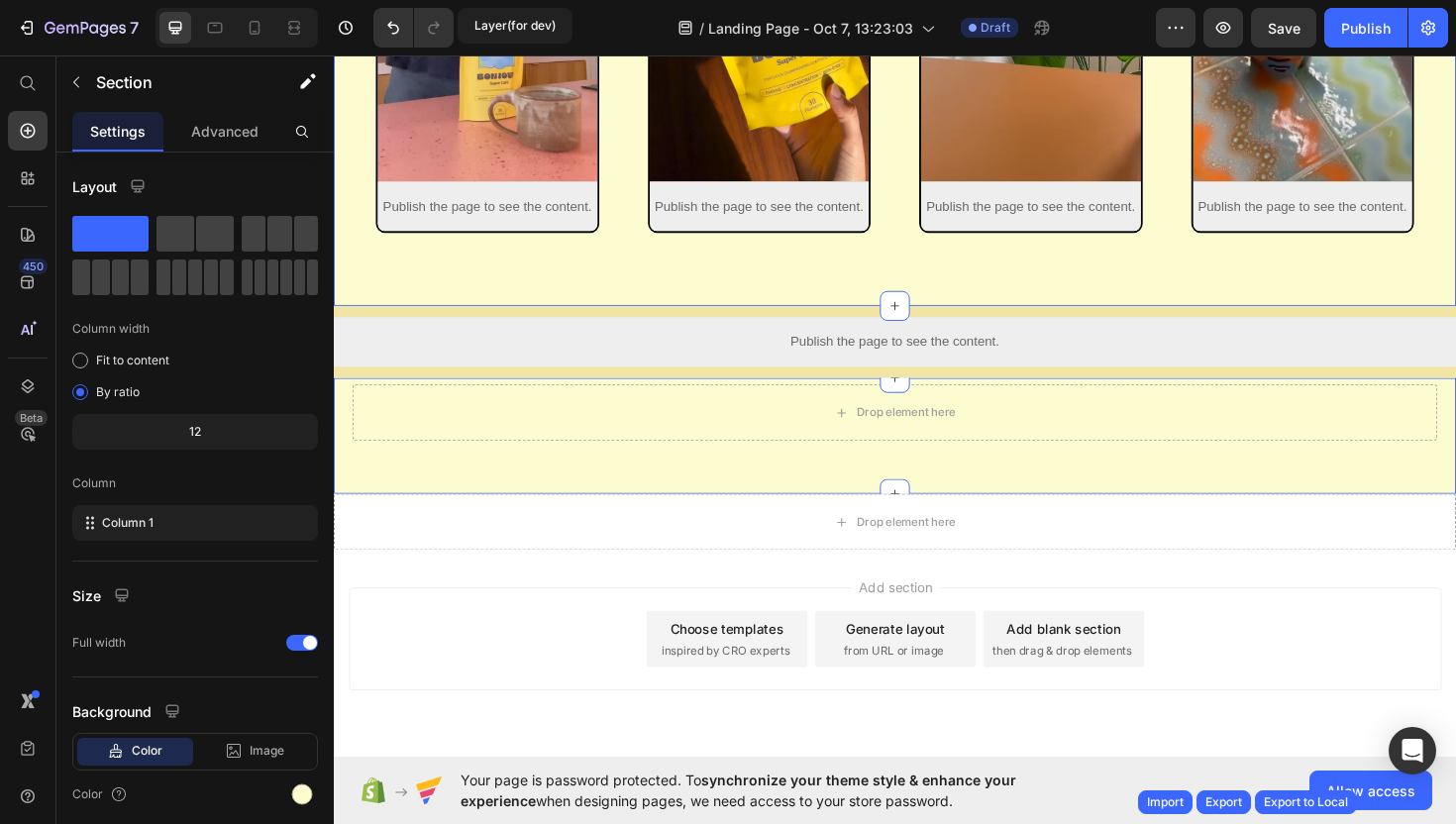 click on "LA COMMUNAUTÉ BONJOUR Heading Video
Publish the page to see the content.
Custom Code Row Video
Publish the page to see the content.
Custom Code Row Video
Publish the page to see the content.
Custom Code Row Video
Publish the page to see the content.
Custom Code Row Carousel Section 3" at bounding box center (928, -16) 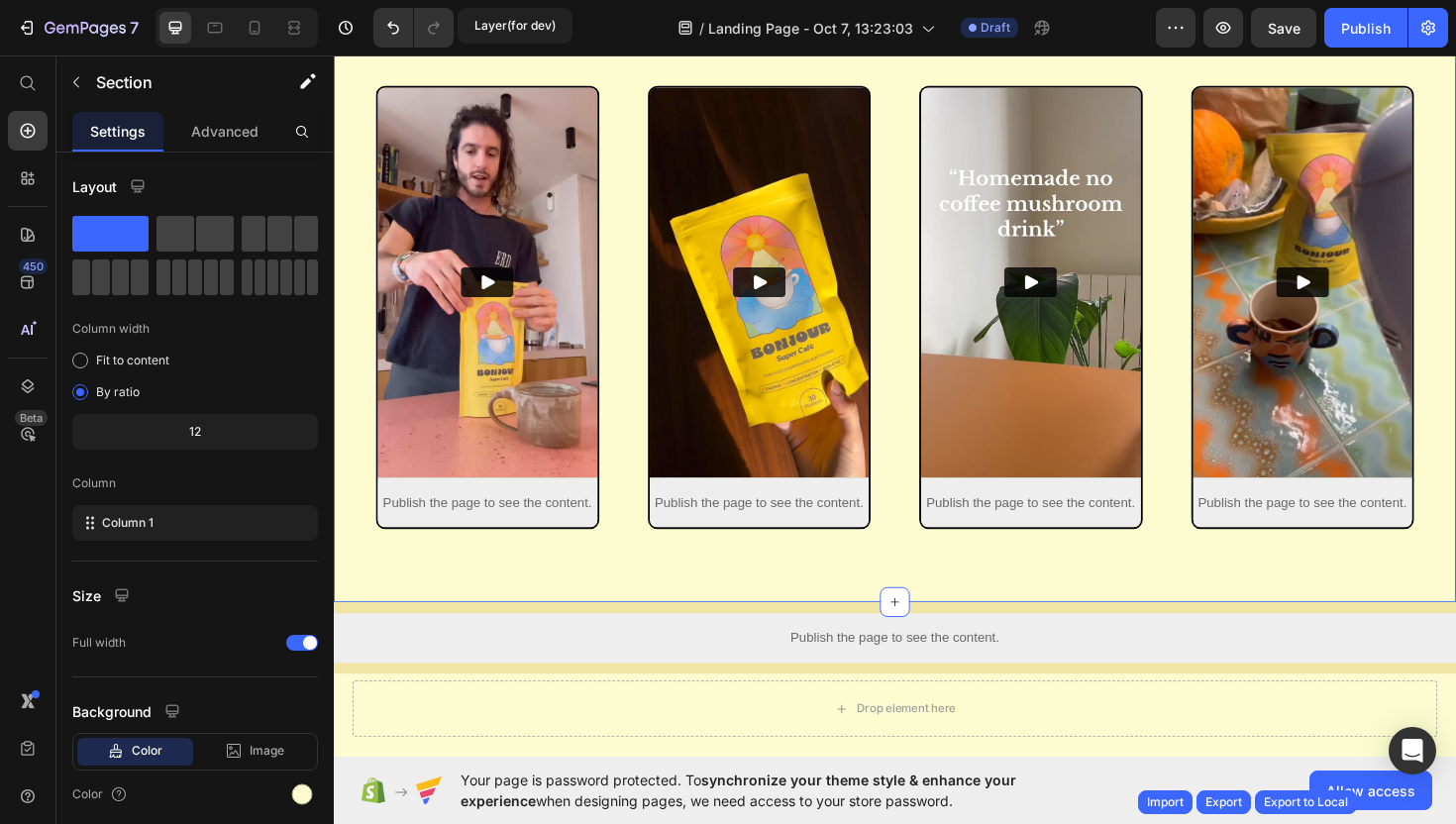 scroll, scrollTop: 0, scrollLeft: 0, axis: both 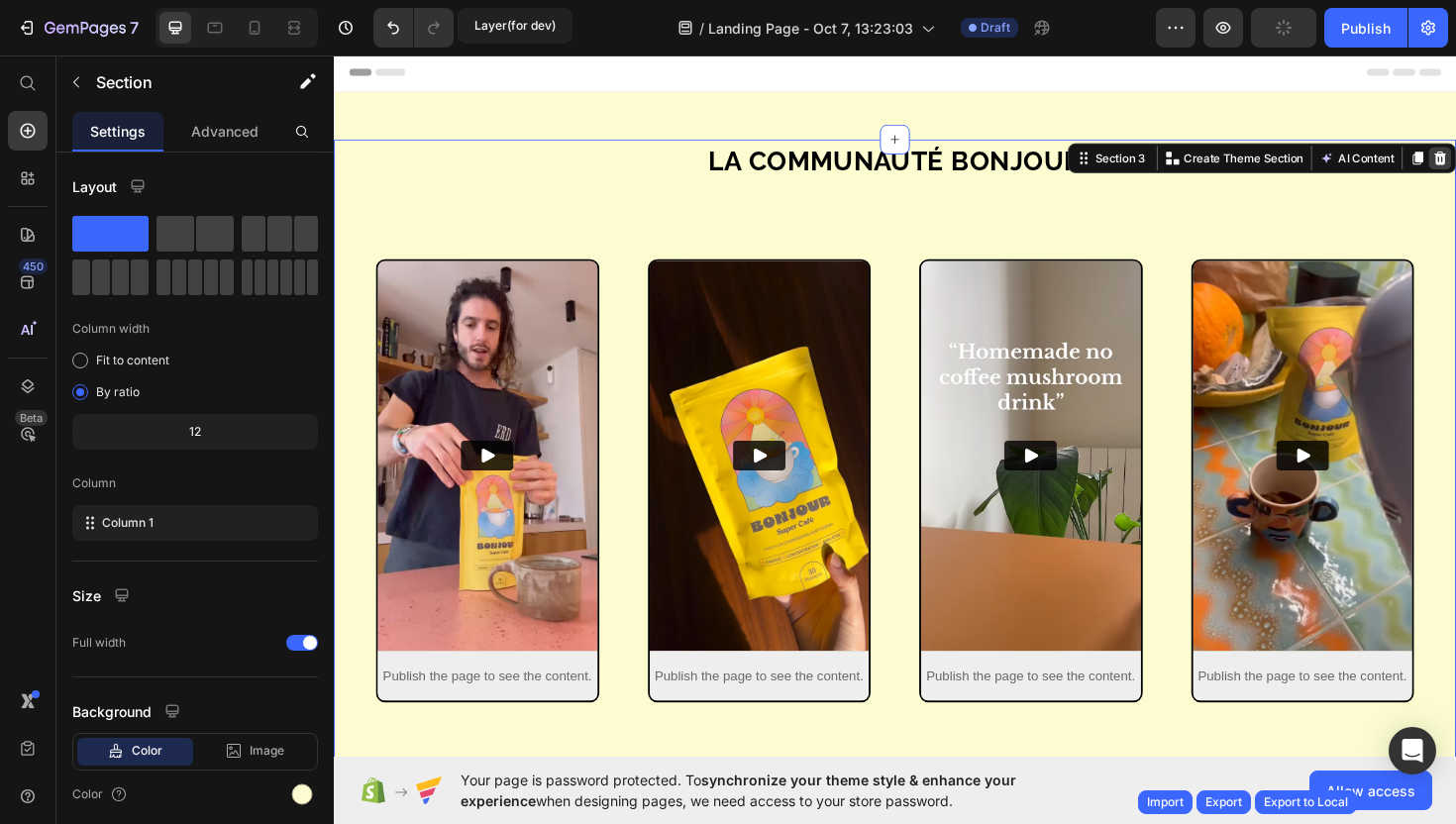 click 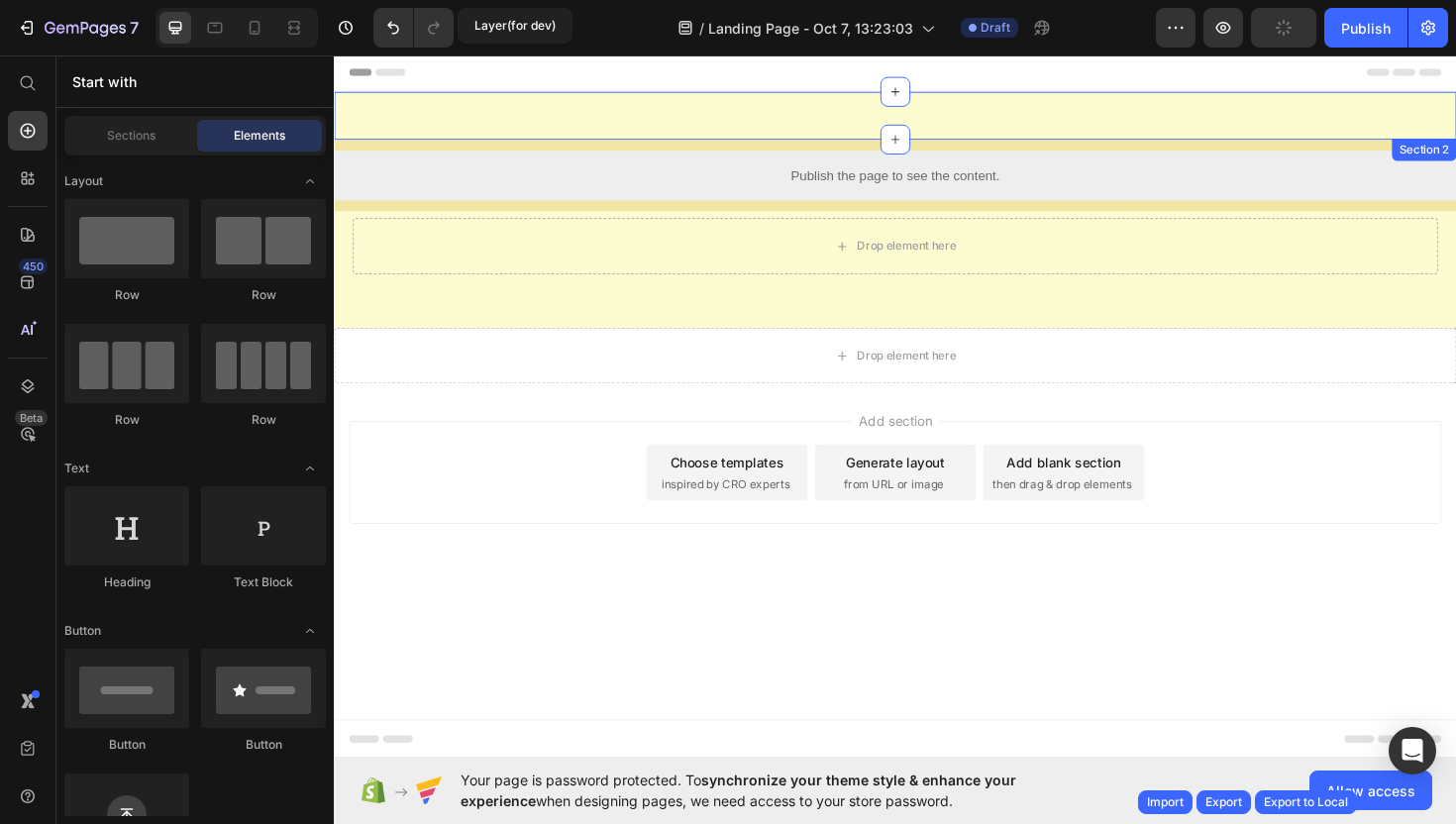 click on "Image Section 2" at bounding box center (928, 119) 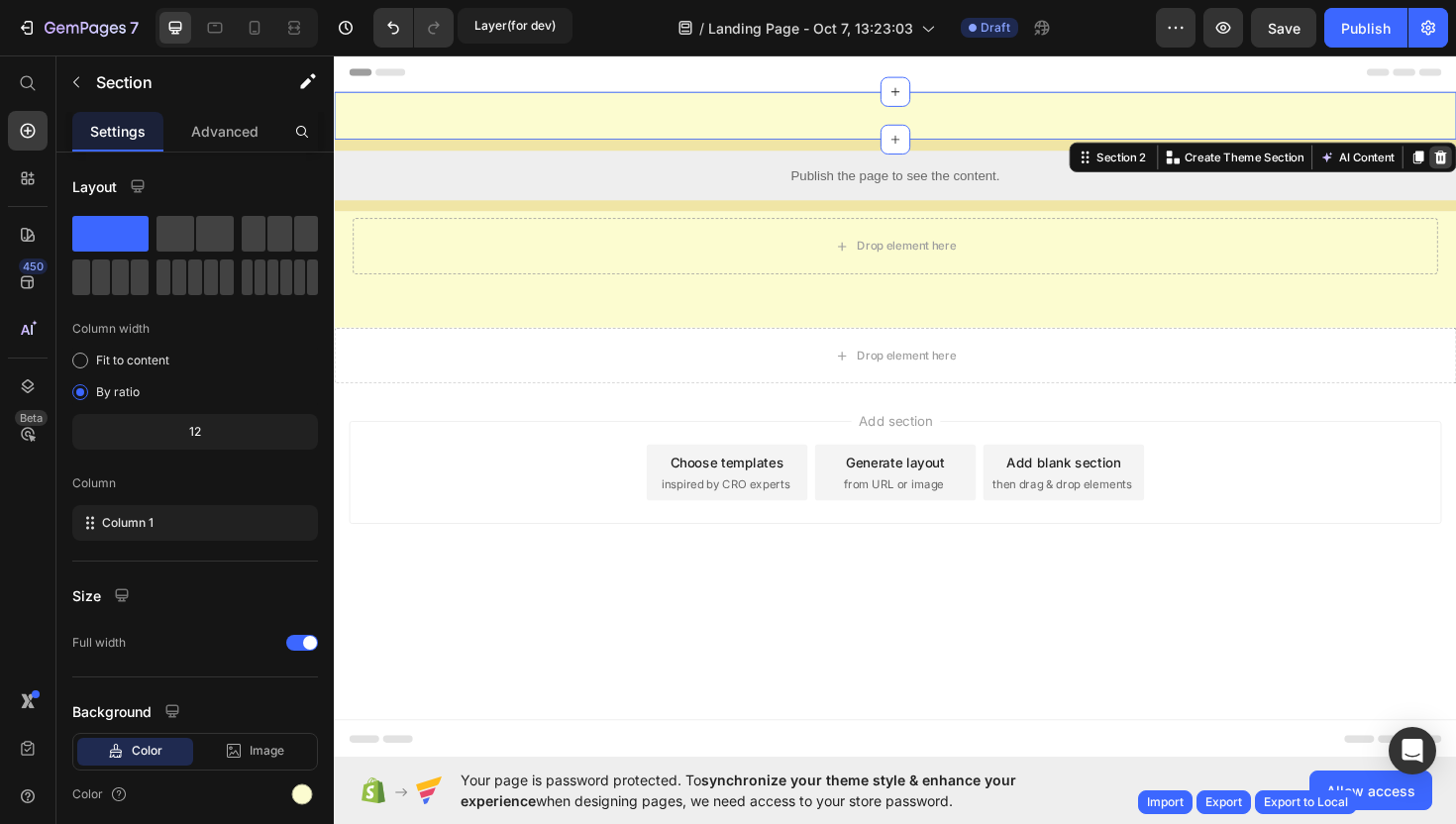 click 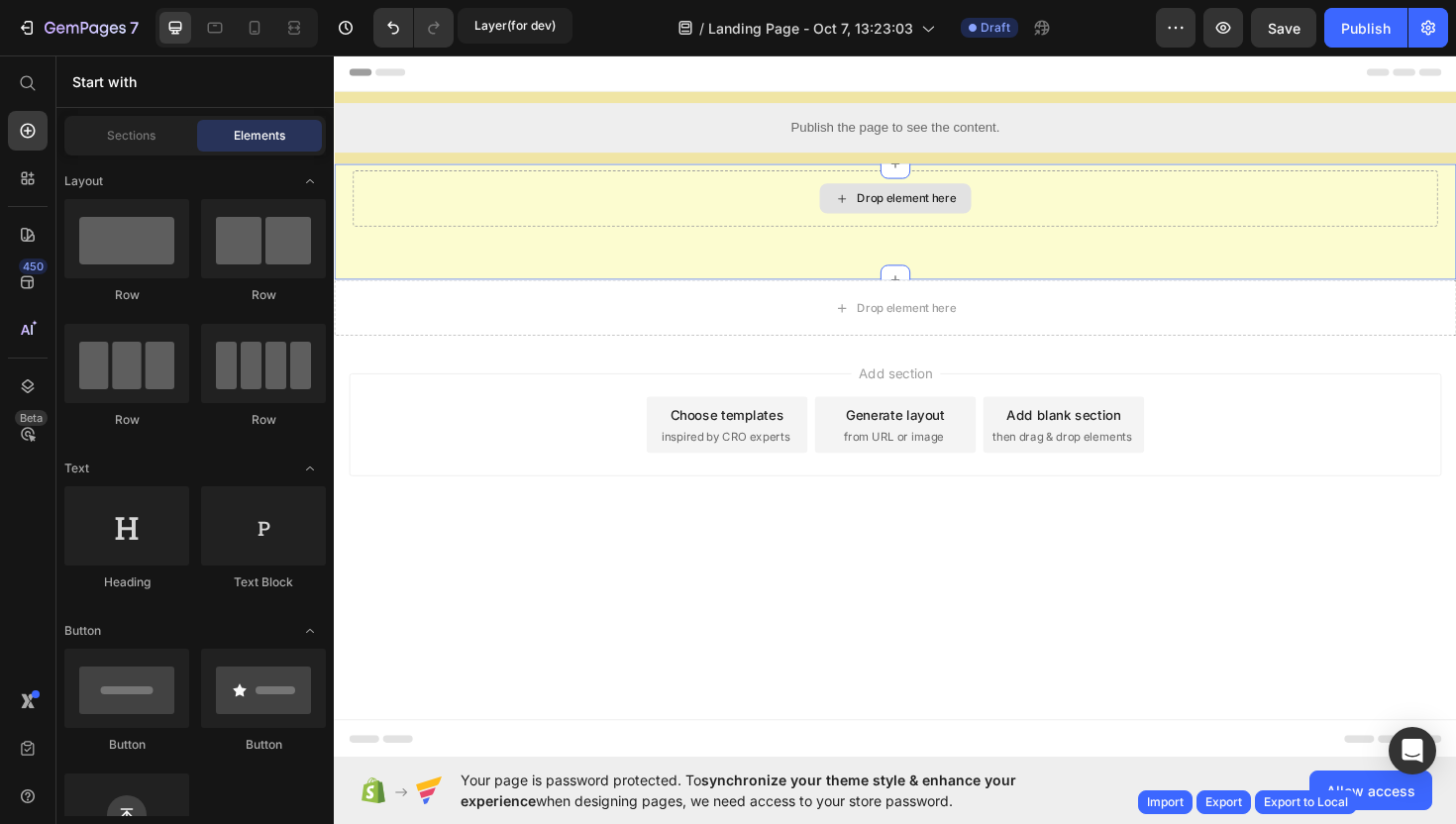 click on "Drop element here" at bounding box center [928, 207] 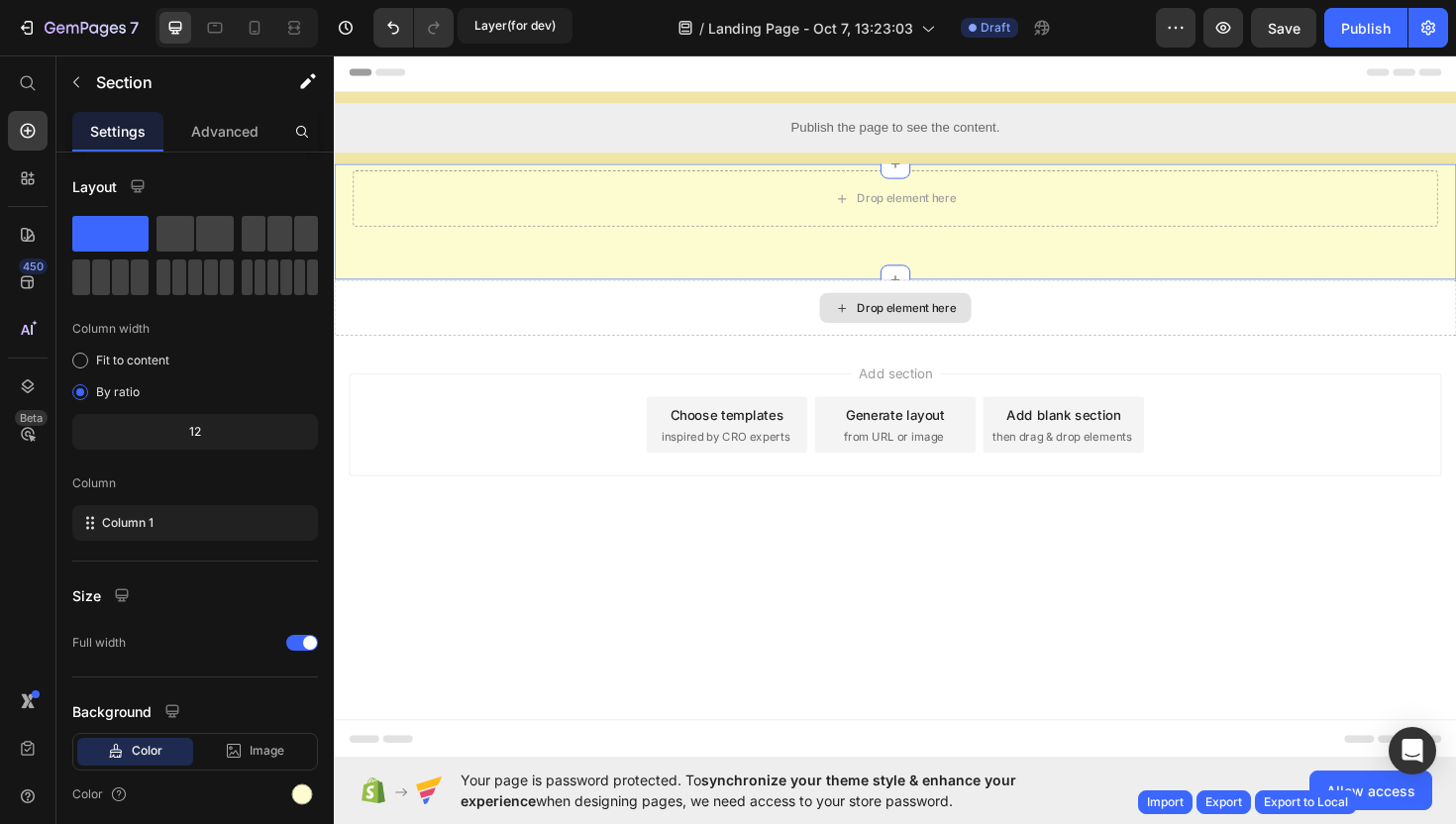click on "Drop element here" at bounding box center (928, 323) 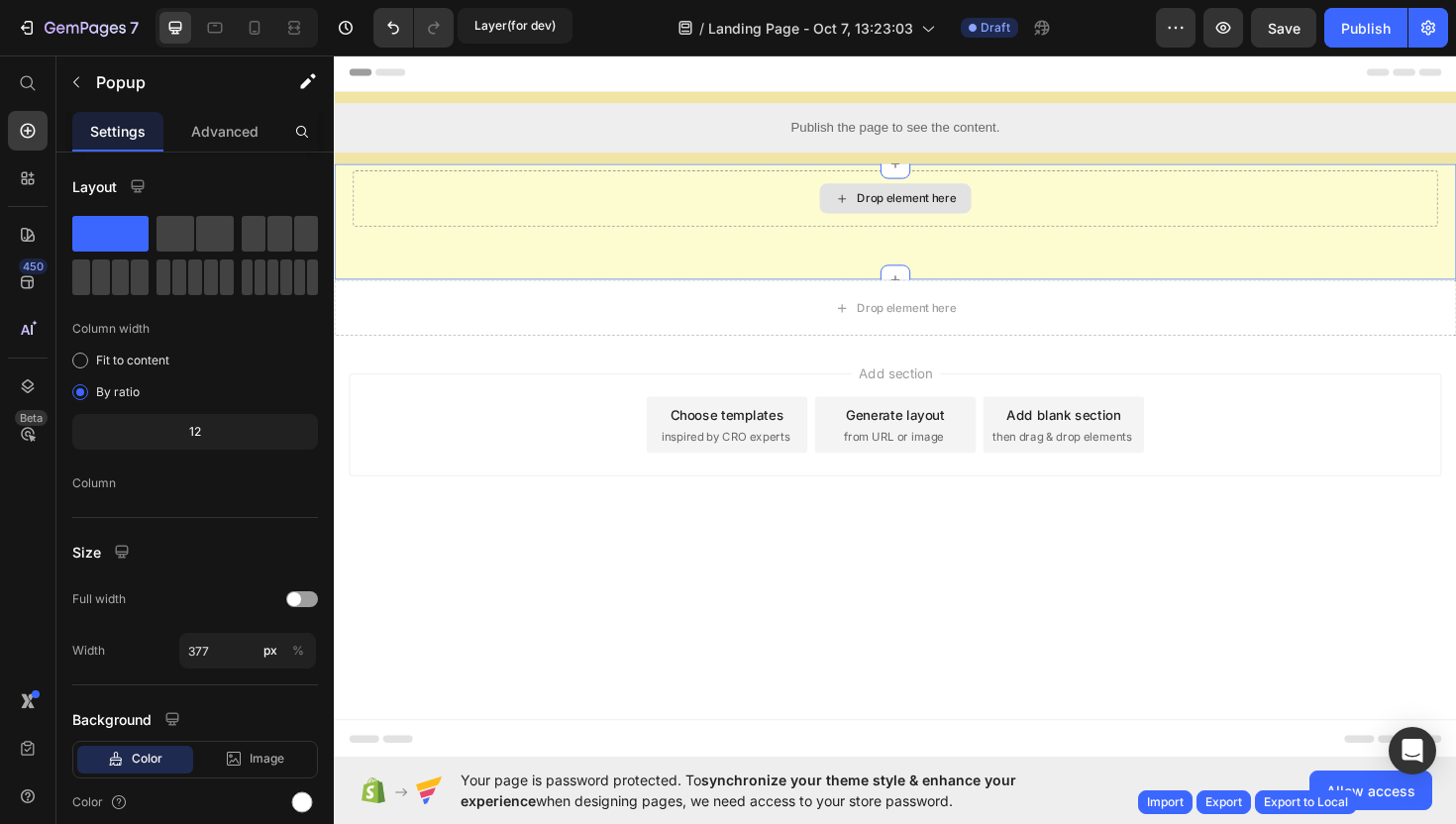 click on "Drop element here" at bounding box center (928, 207) 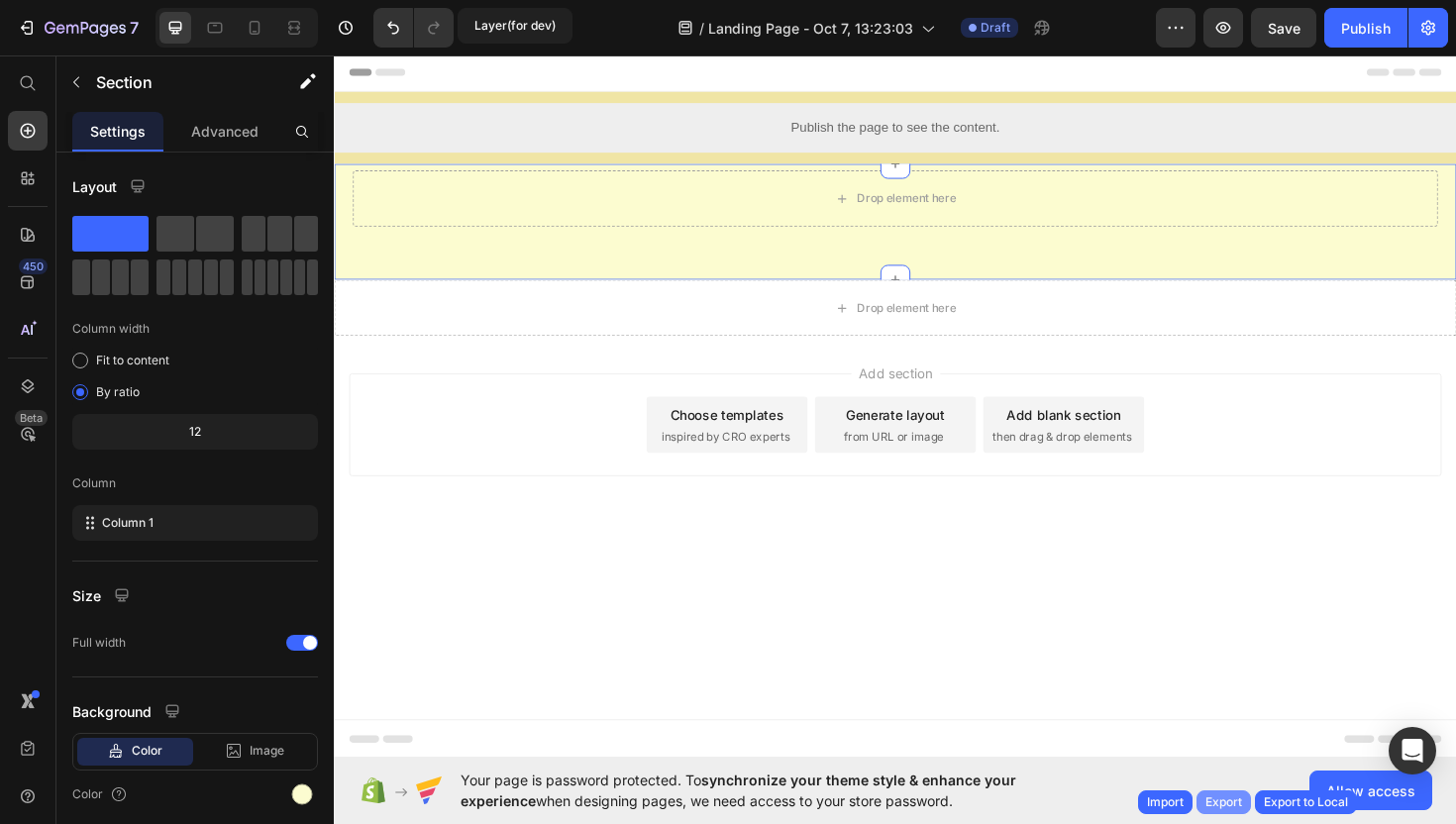click on "Export" at bounding box center (1223, 802) 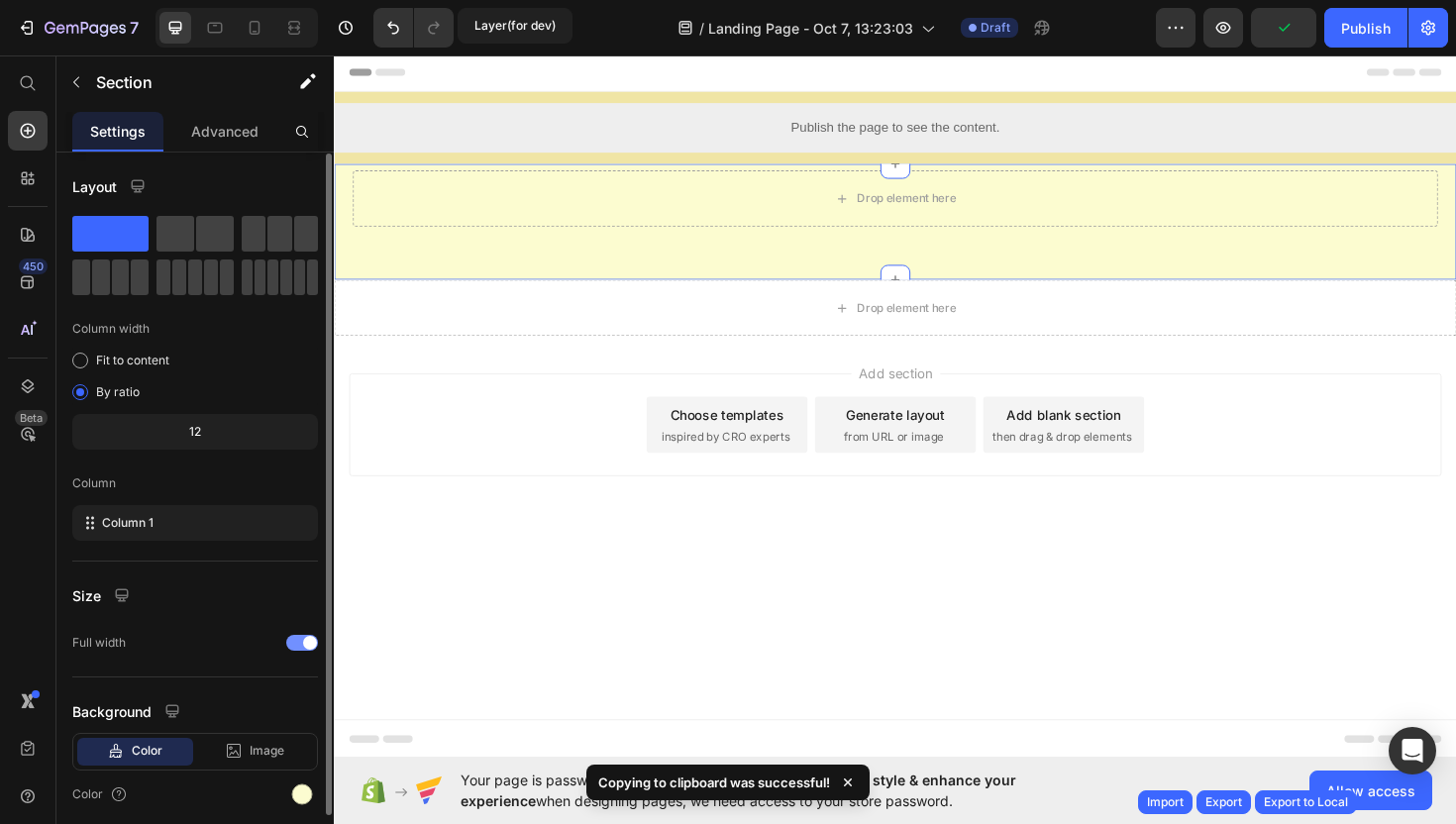scroll, scrollTop: 72, scrollLeft: 0, axis: vertical 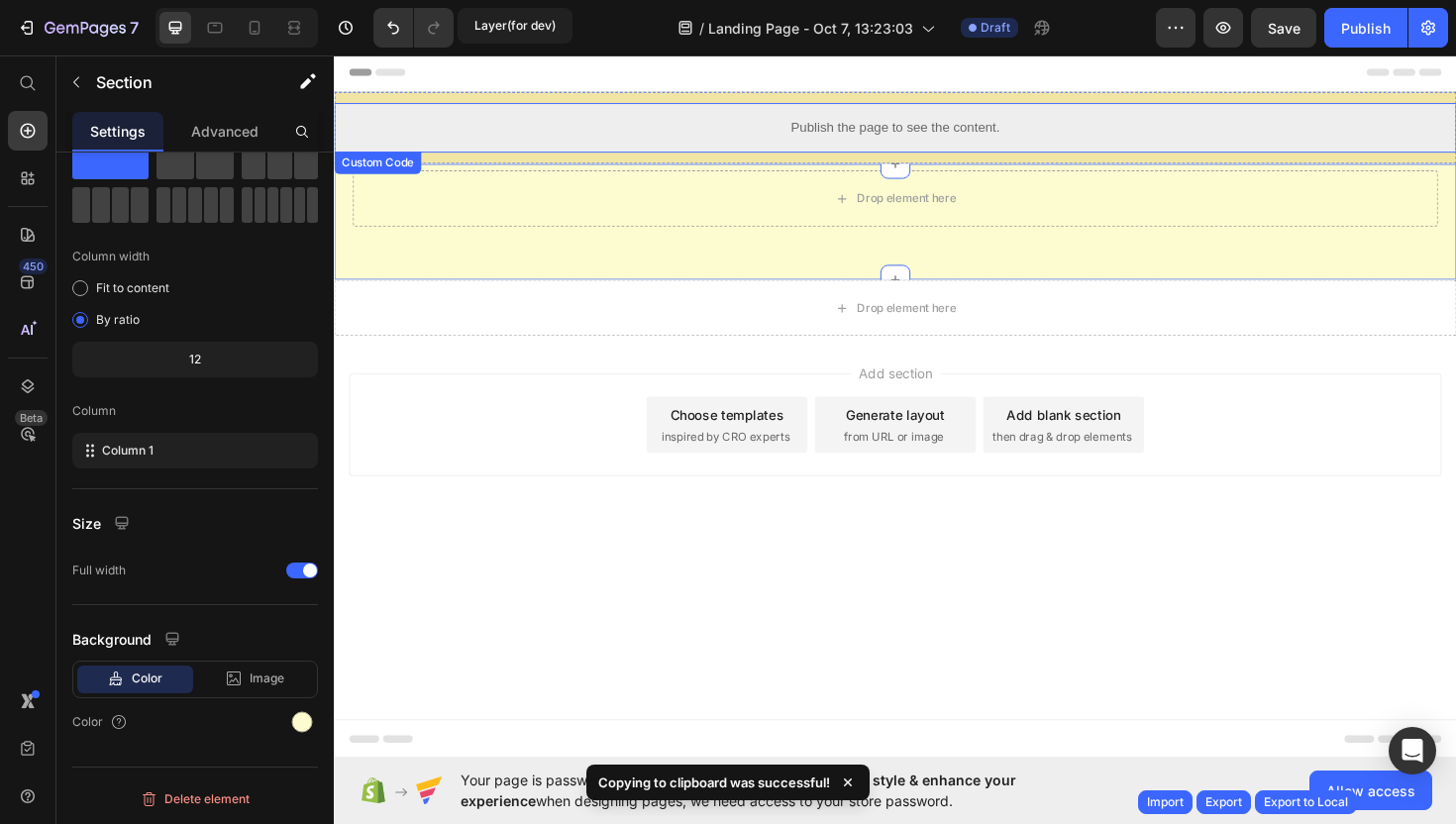 click on "Publish the page to see the content." at bounding box center [928, 132] 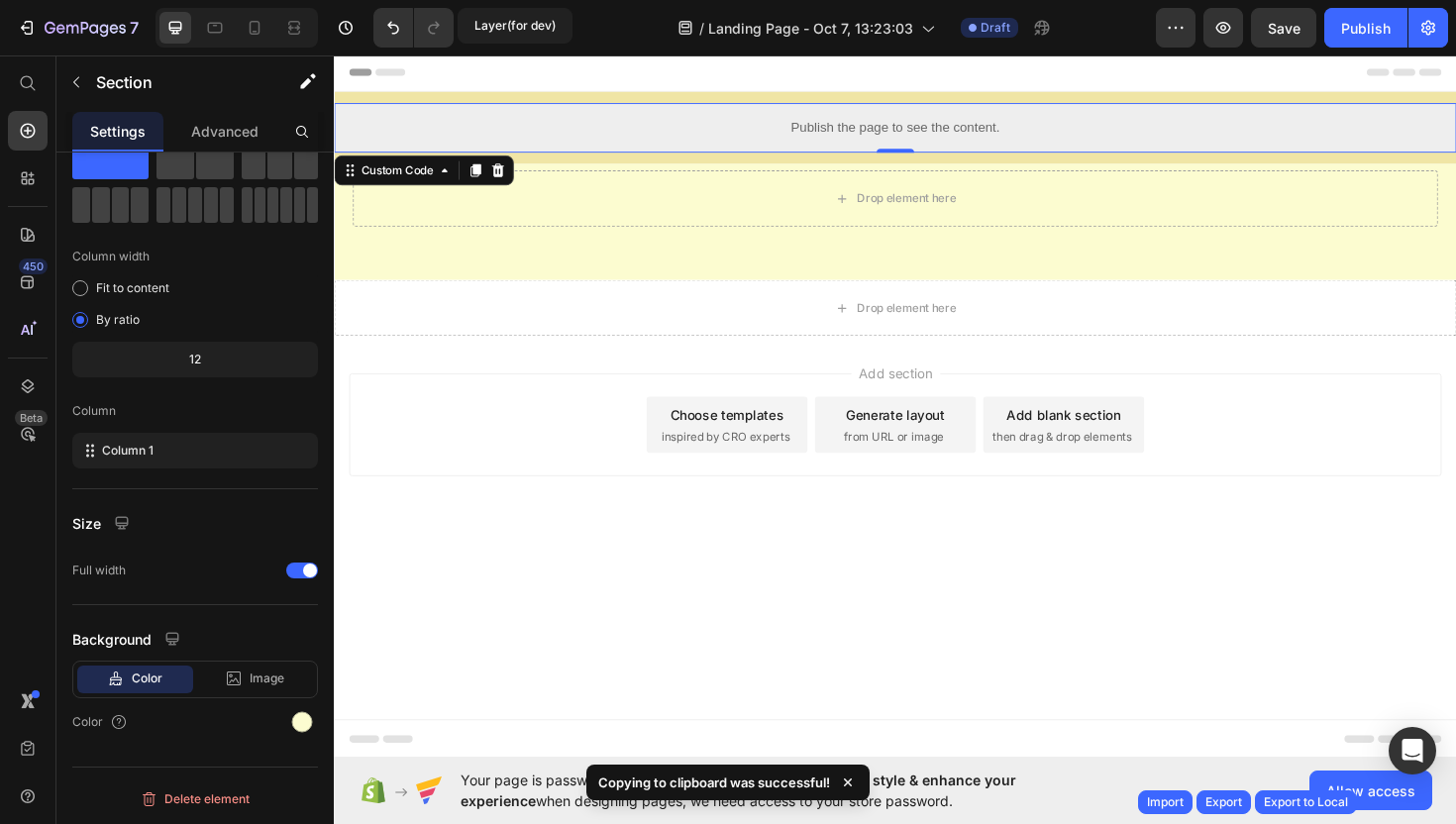 scroll, scrollTop: 0, scrollLeft: 0, axis: both 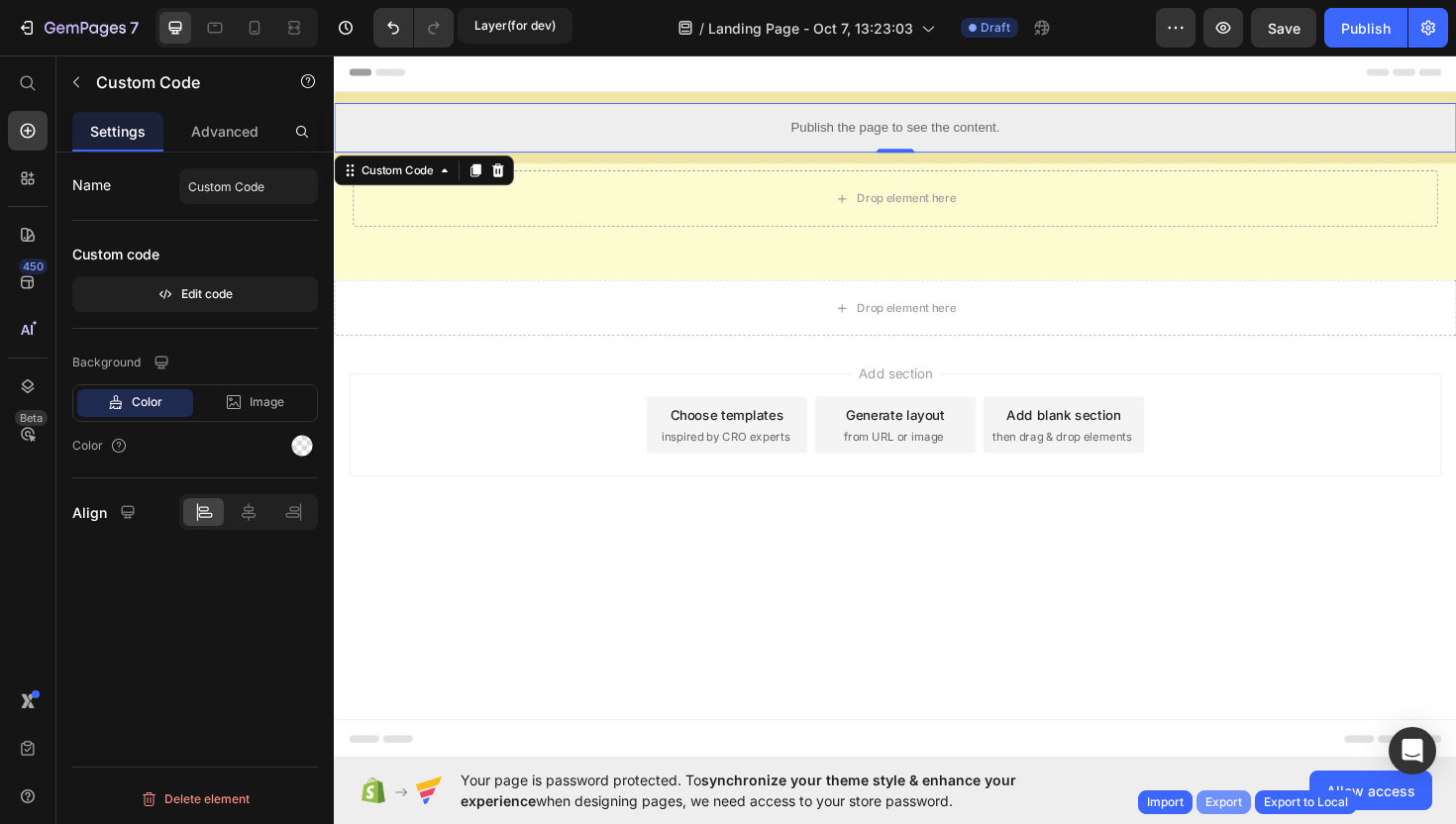 click on "Export" at bounding box center [1223, 802] 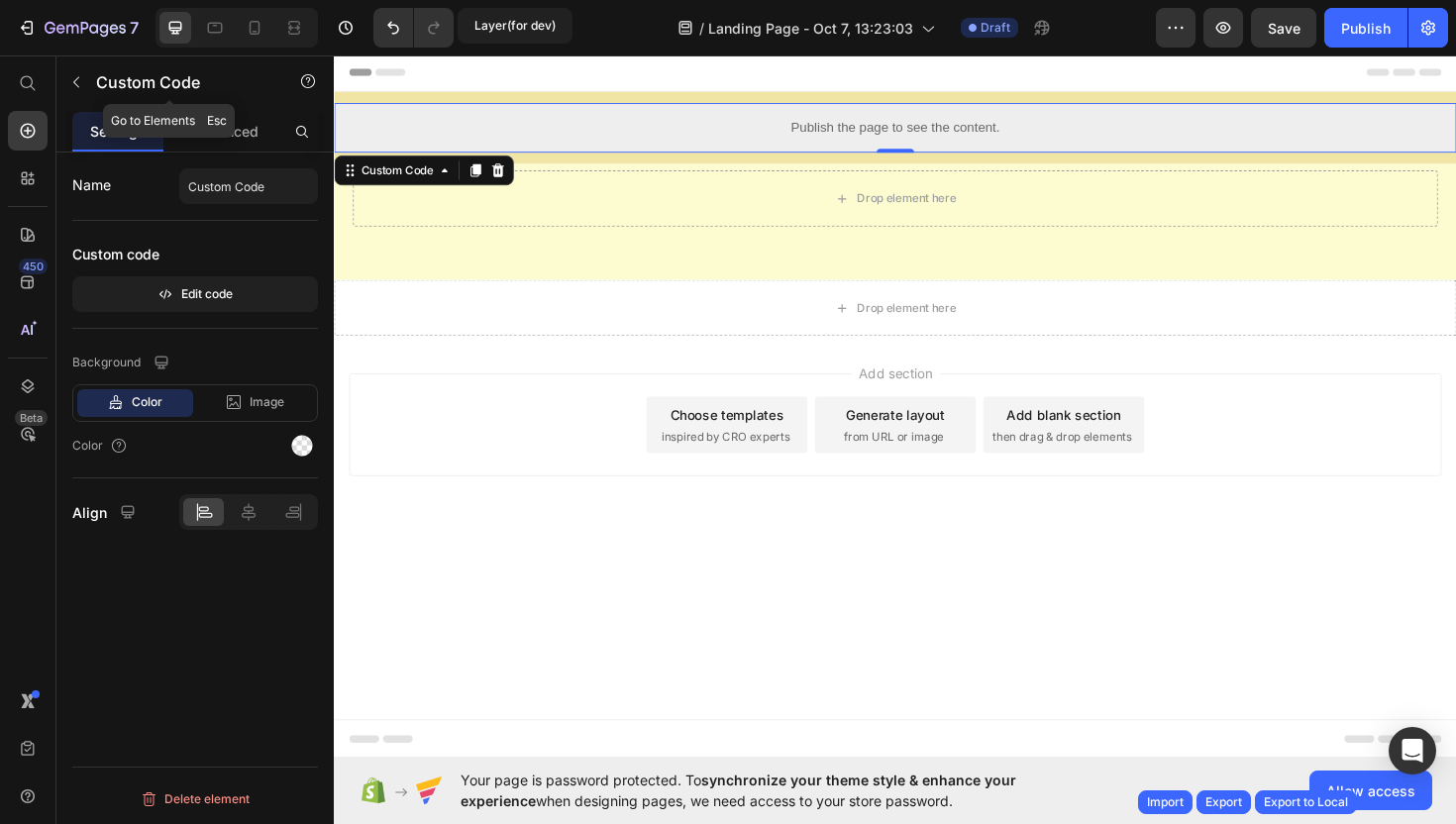 click on "Custom Code" 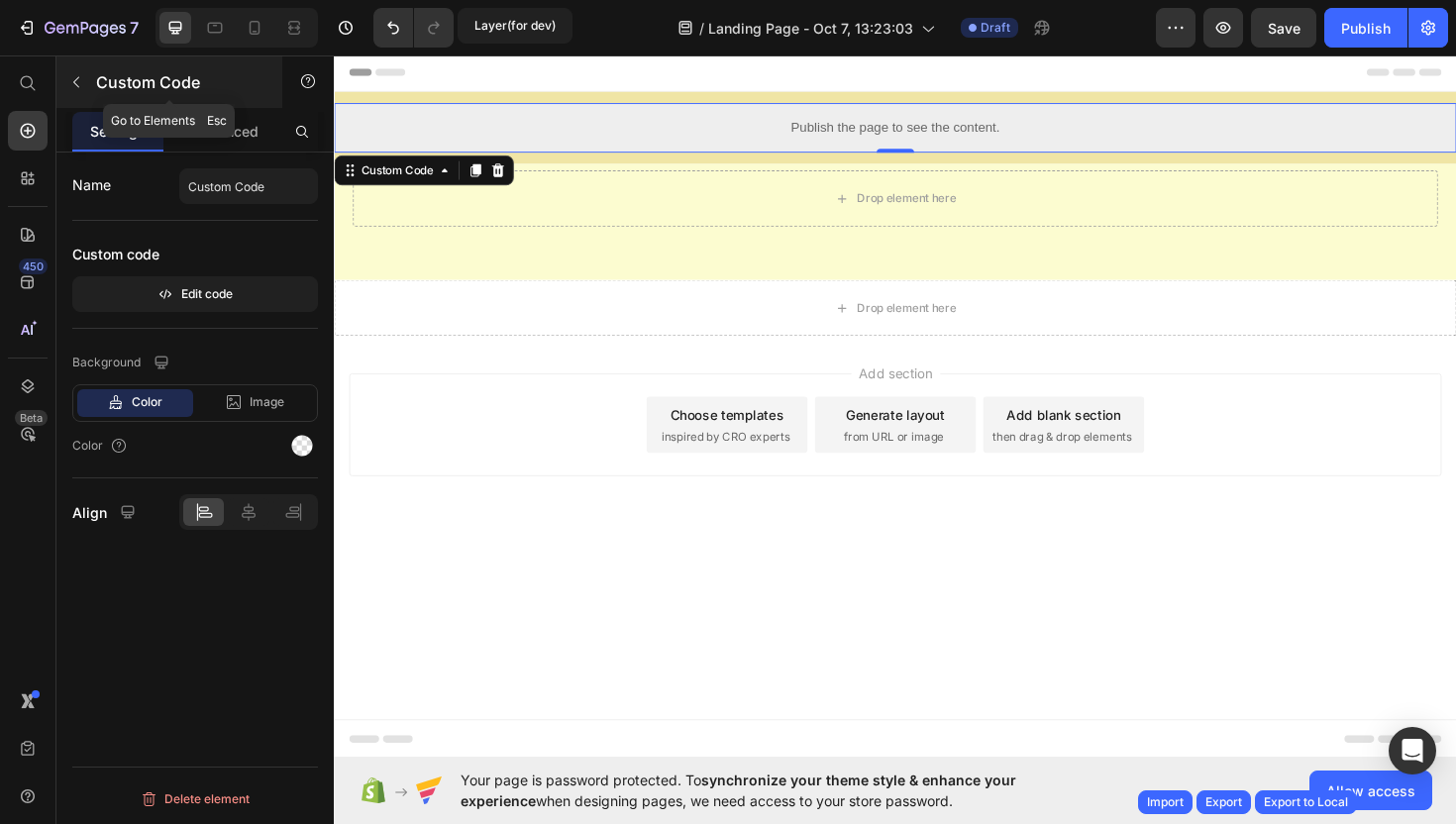 click on "Custom Code" at bounding box center (169, 82) 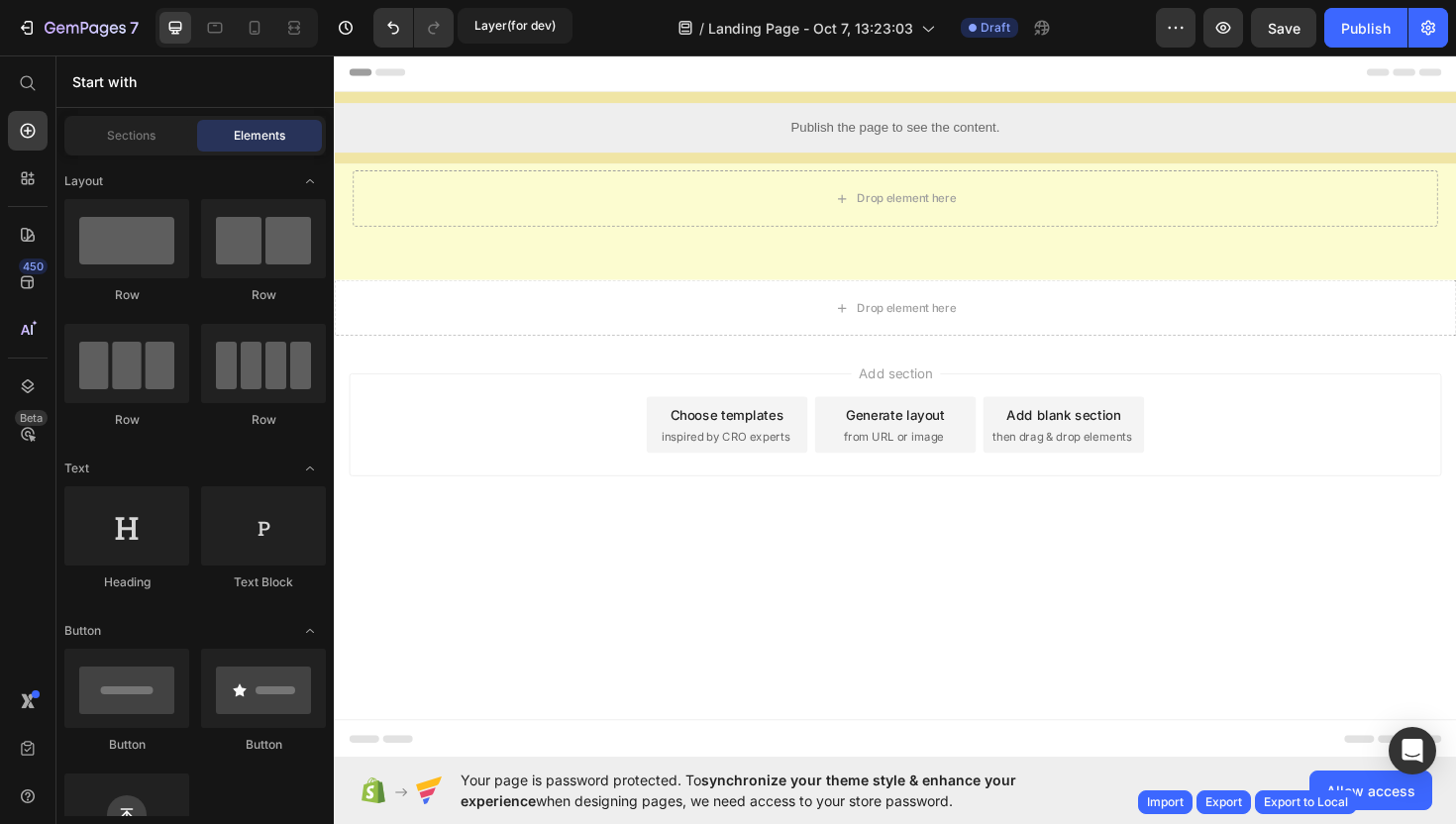 click on "Start with" at bounding box center [195, 81] 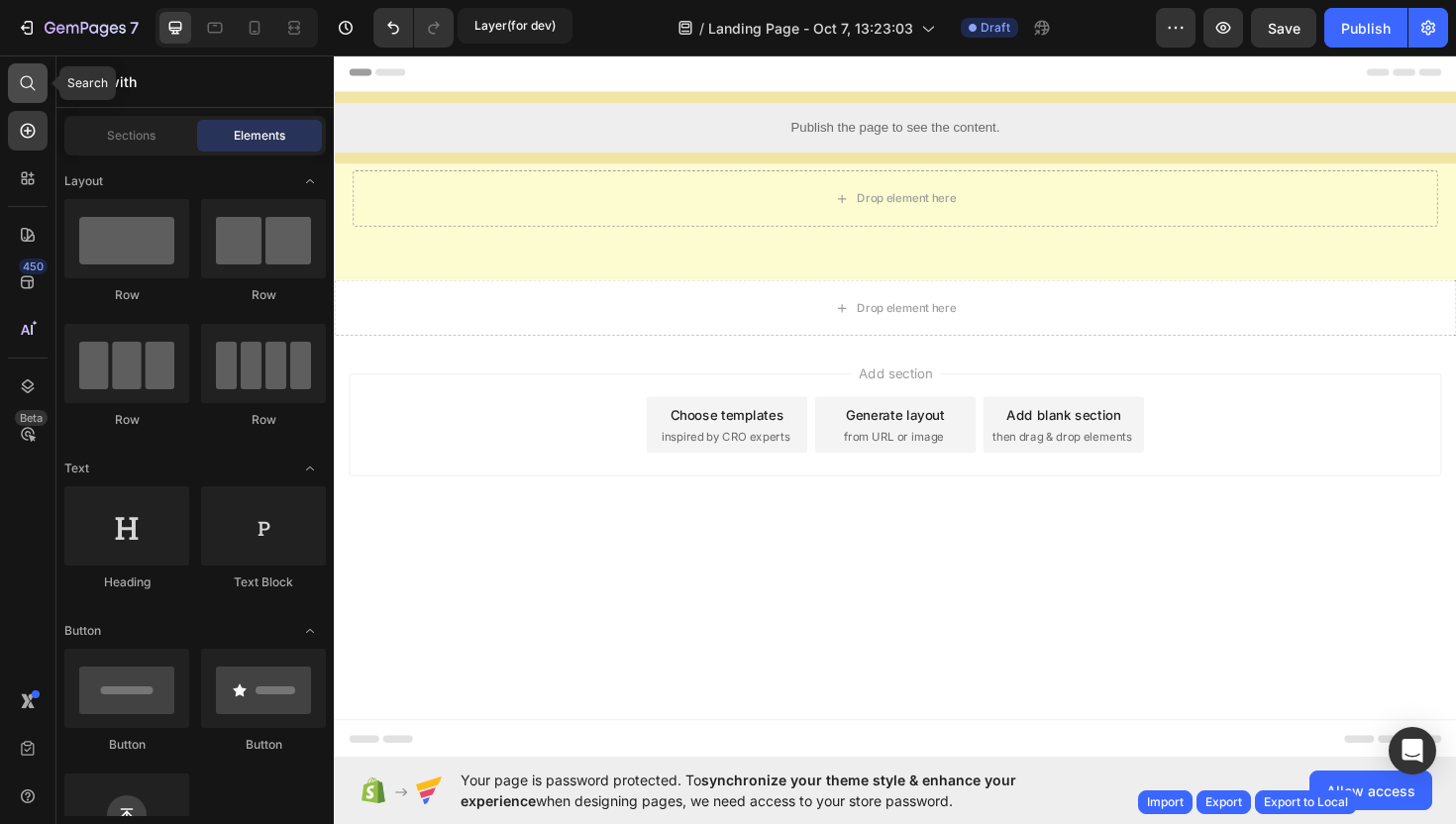 click 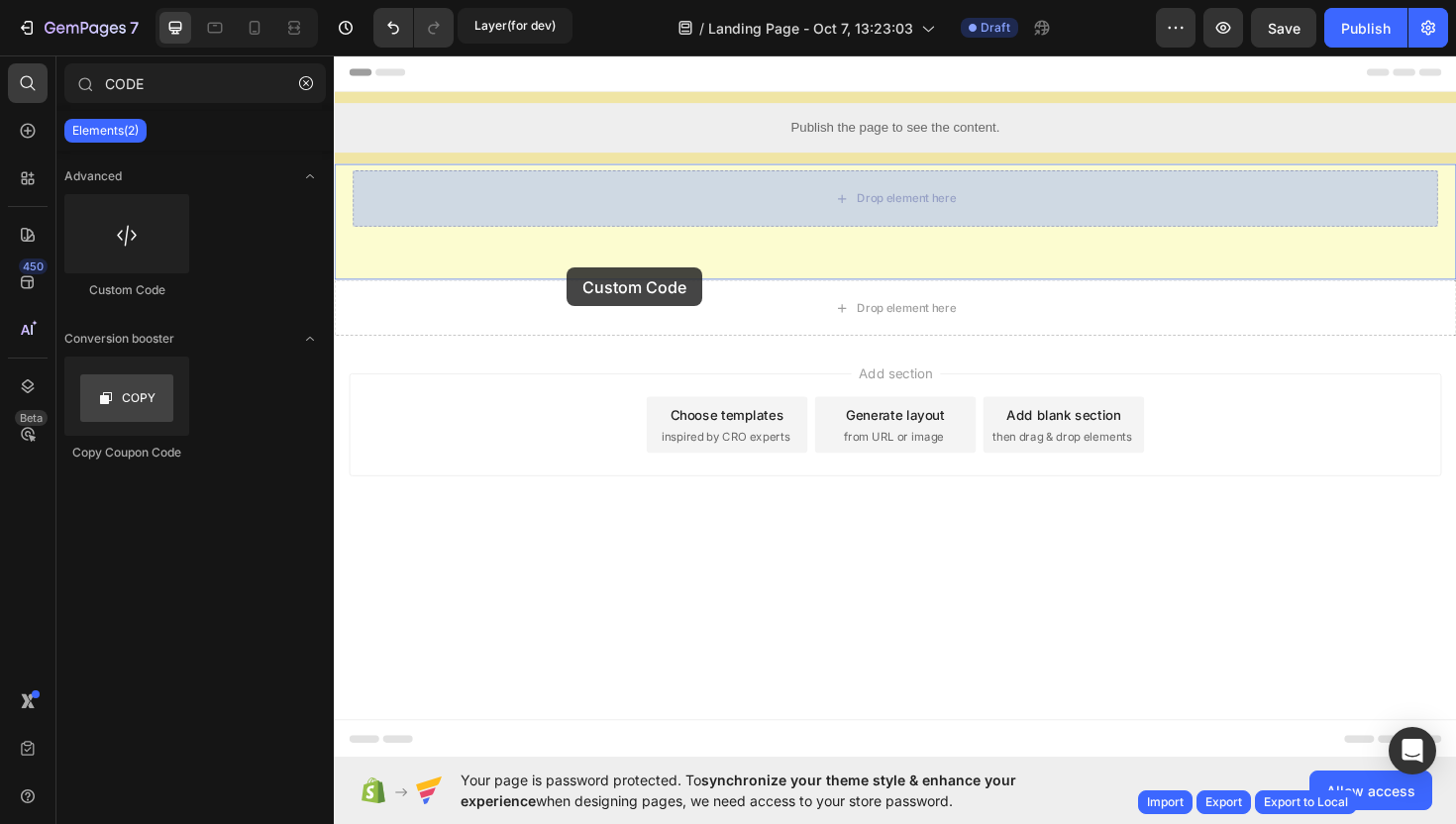 drag, startPoint x: 467, startPoint y: 282, endPoint x: 580, endPoint y: 280, distance: 113.0177 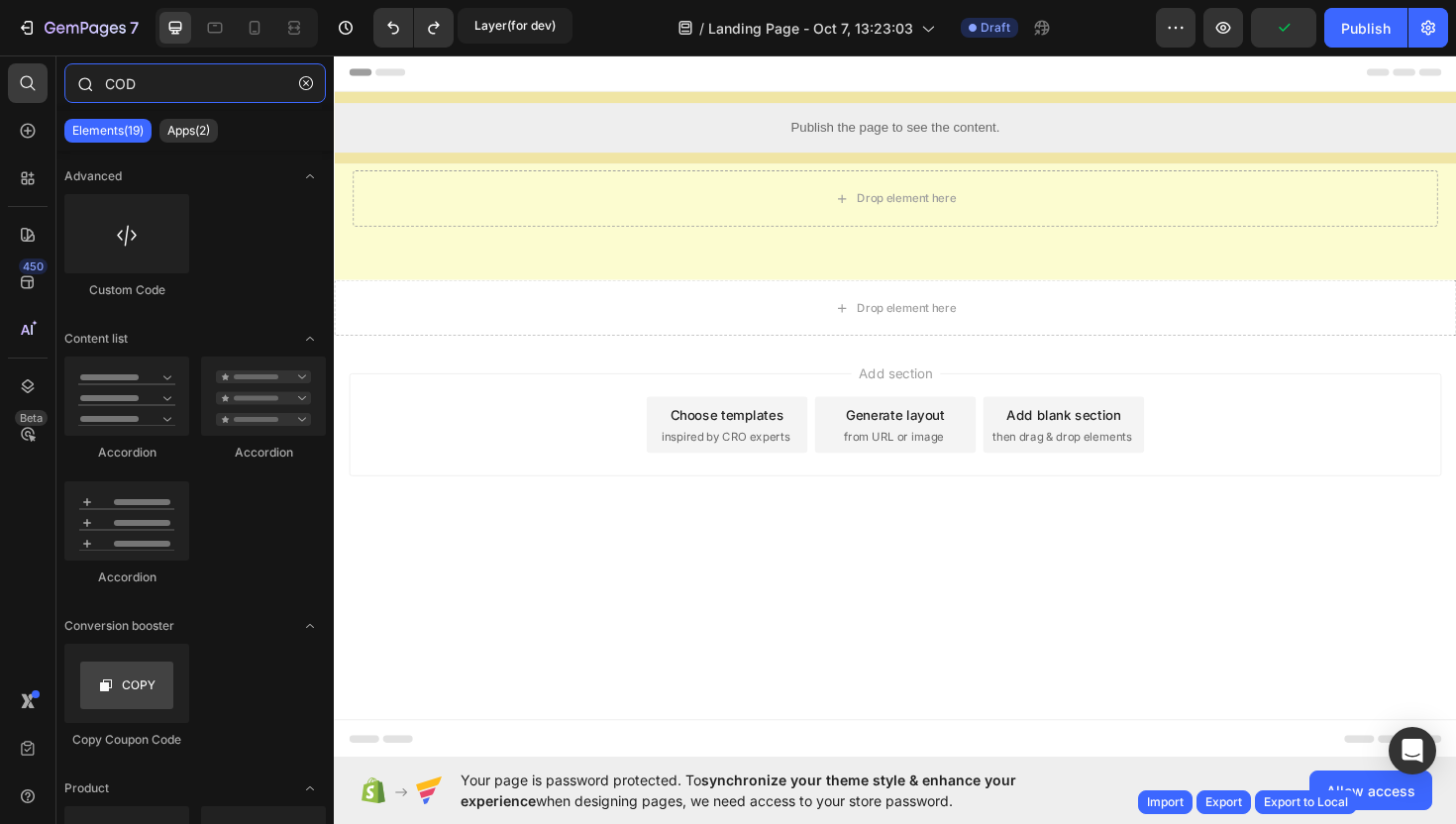 click on "COD" at bounding box center [195, 83] 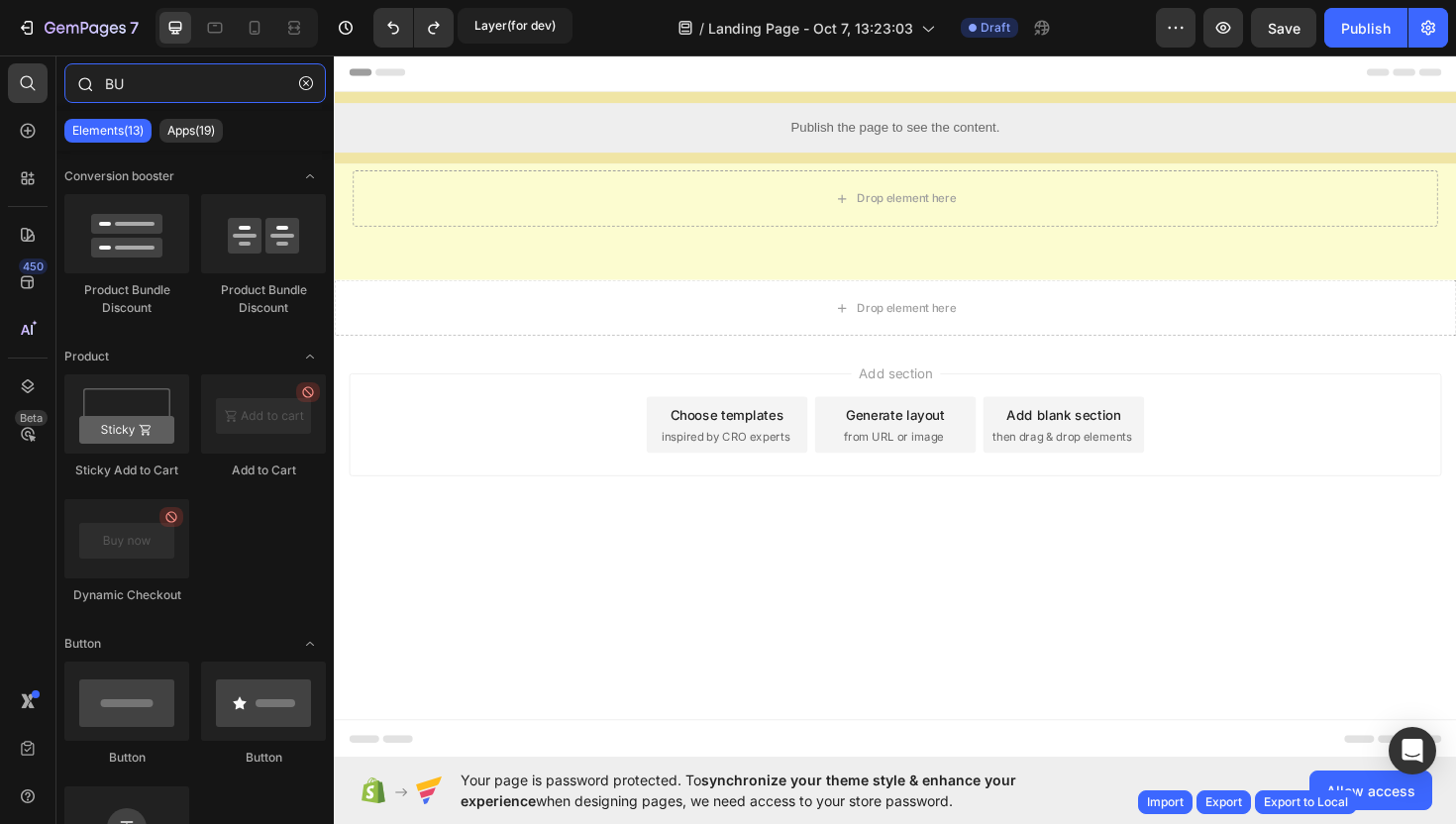 type on "B" 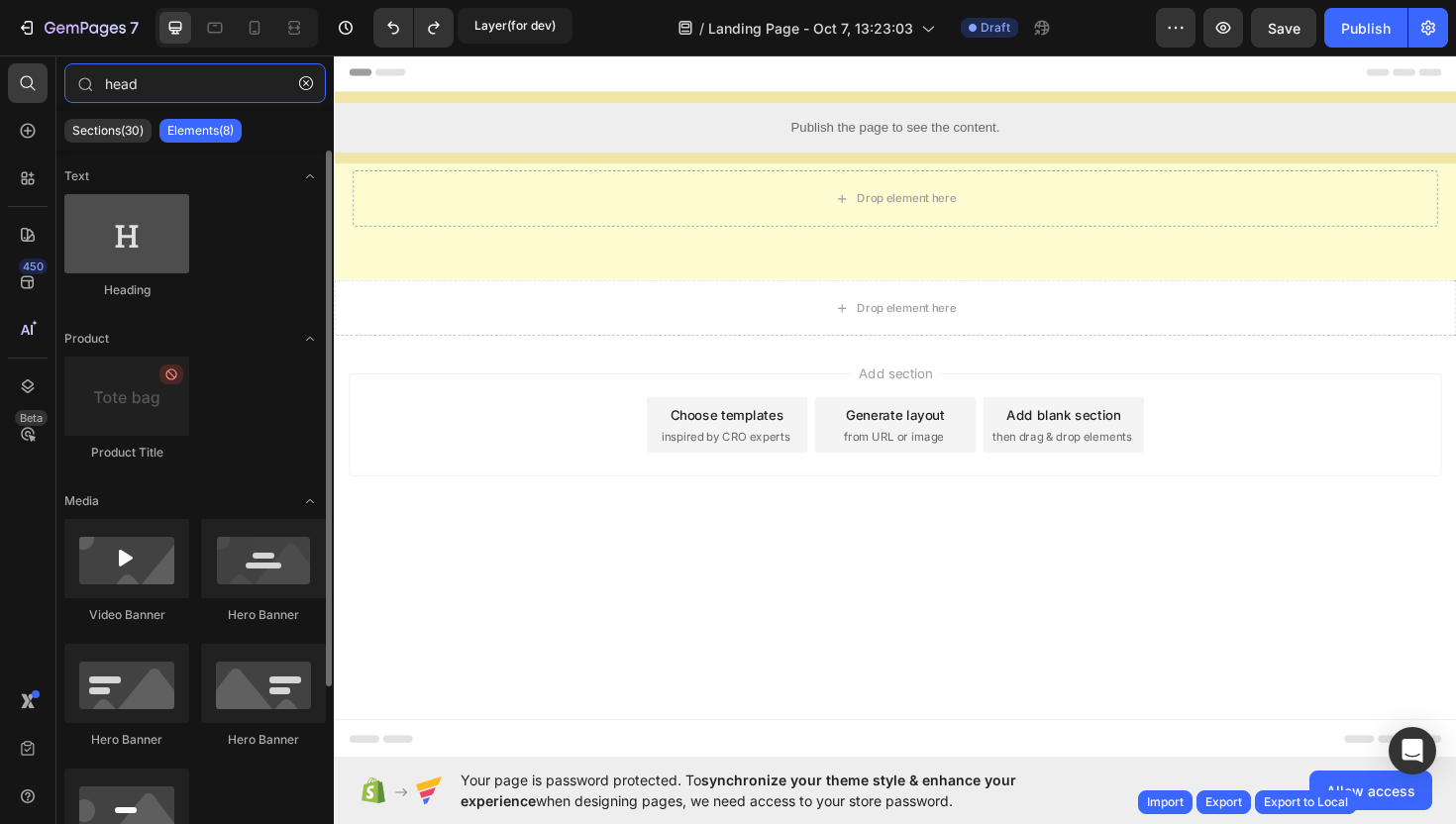type on "head" 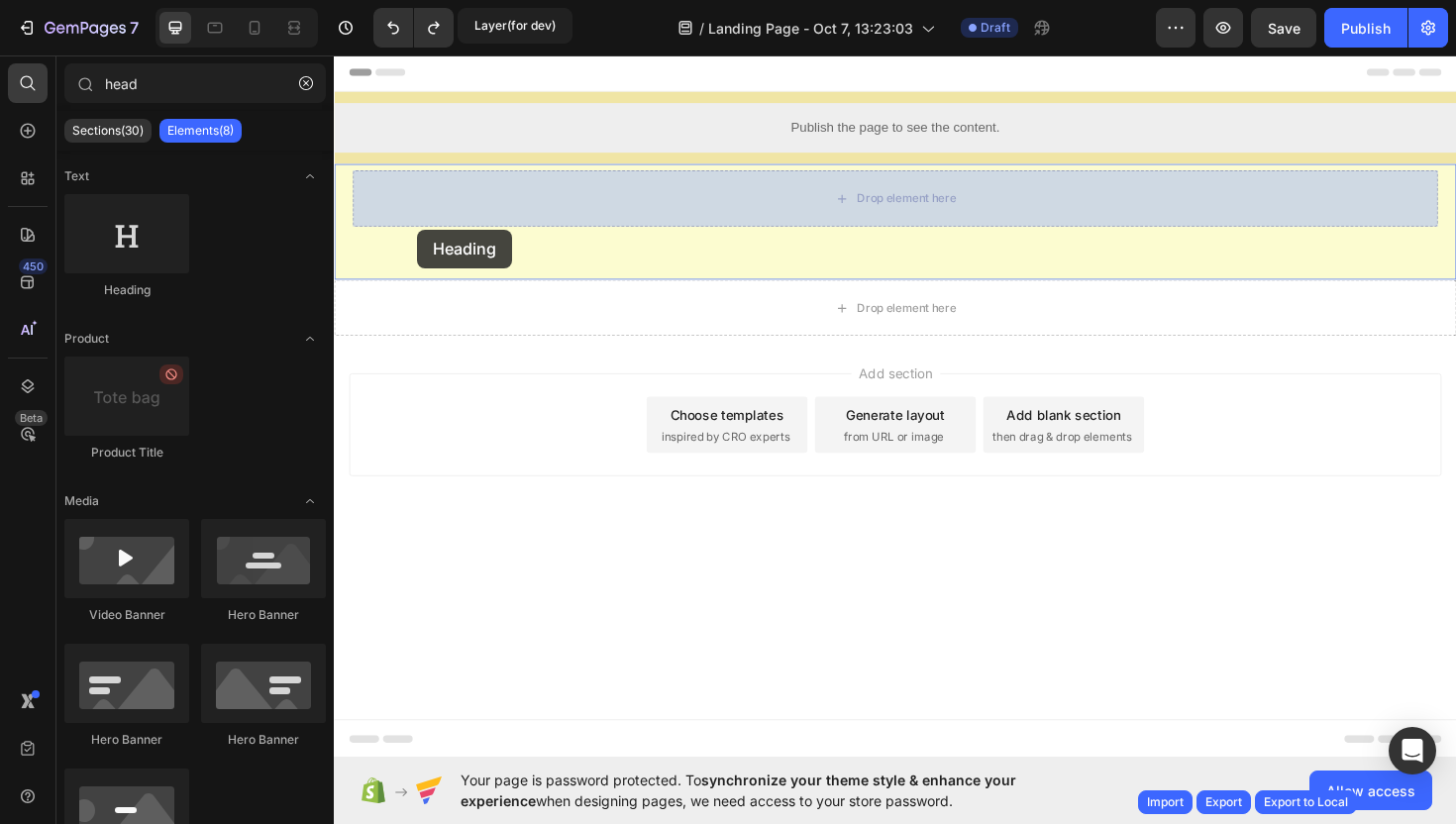 drag, startPoint x: 462, startPoint y: 271, endPoint x: 456, endPoint y: 240, distance: 31.57531 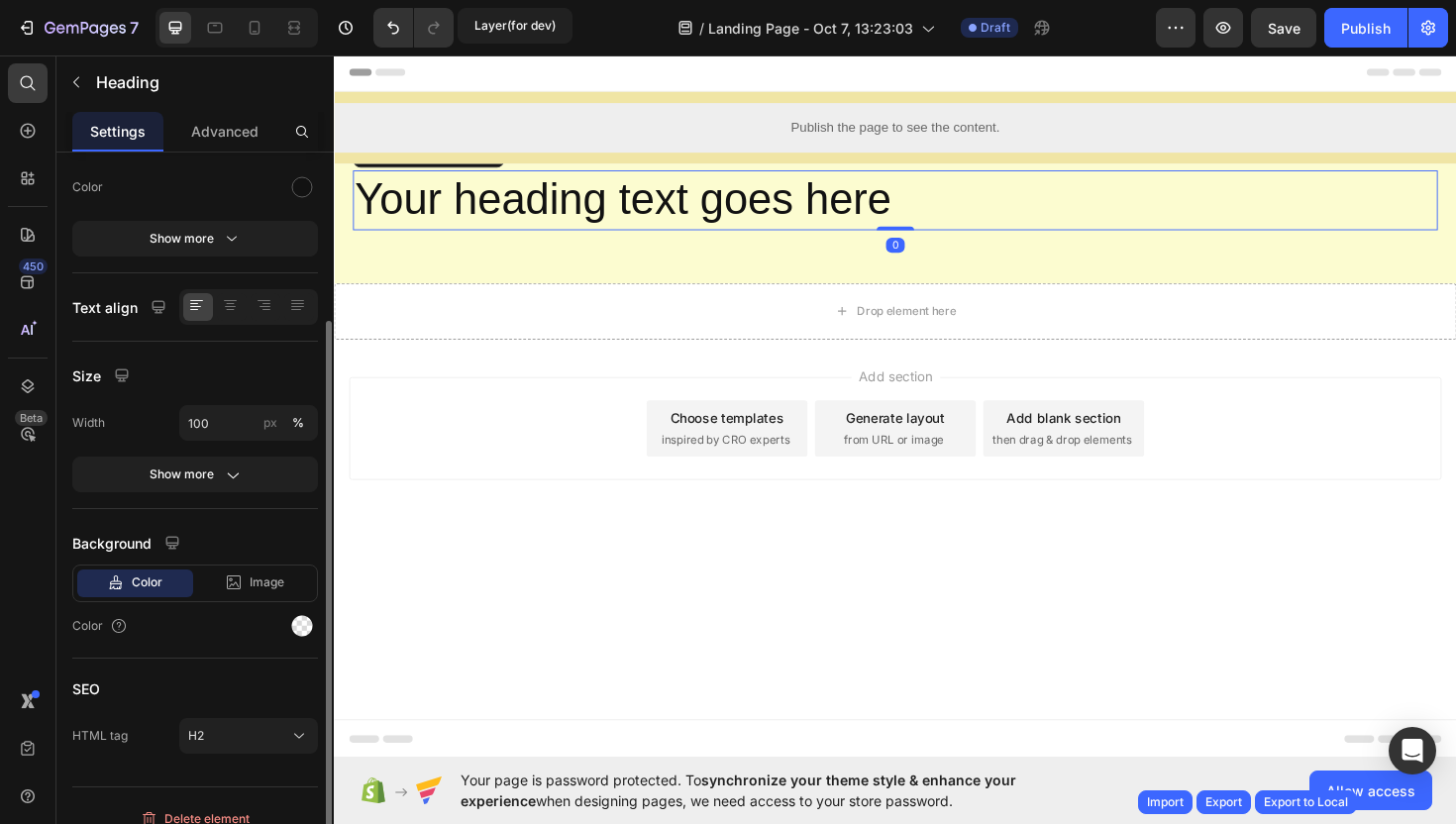 scroll, scrollTop: 274, scrollLeft: 0, axis: vertical 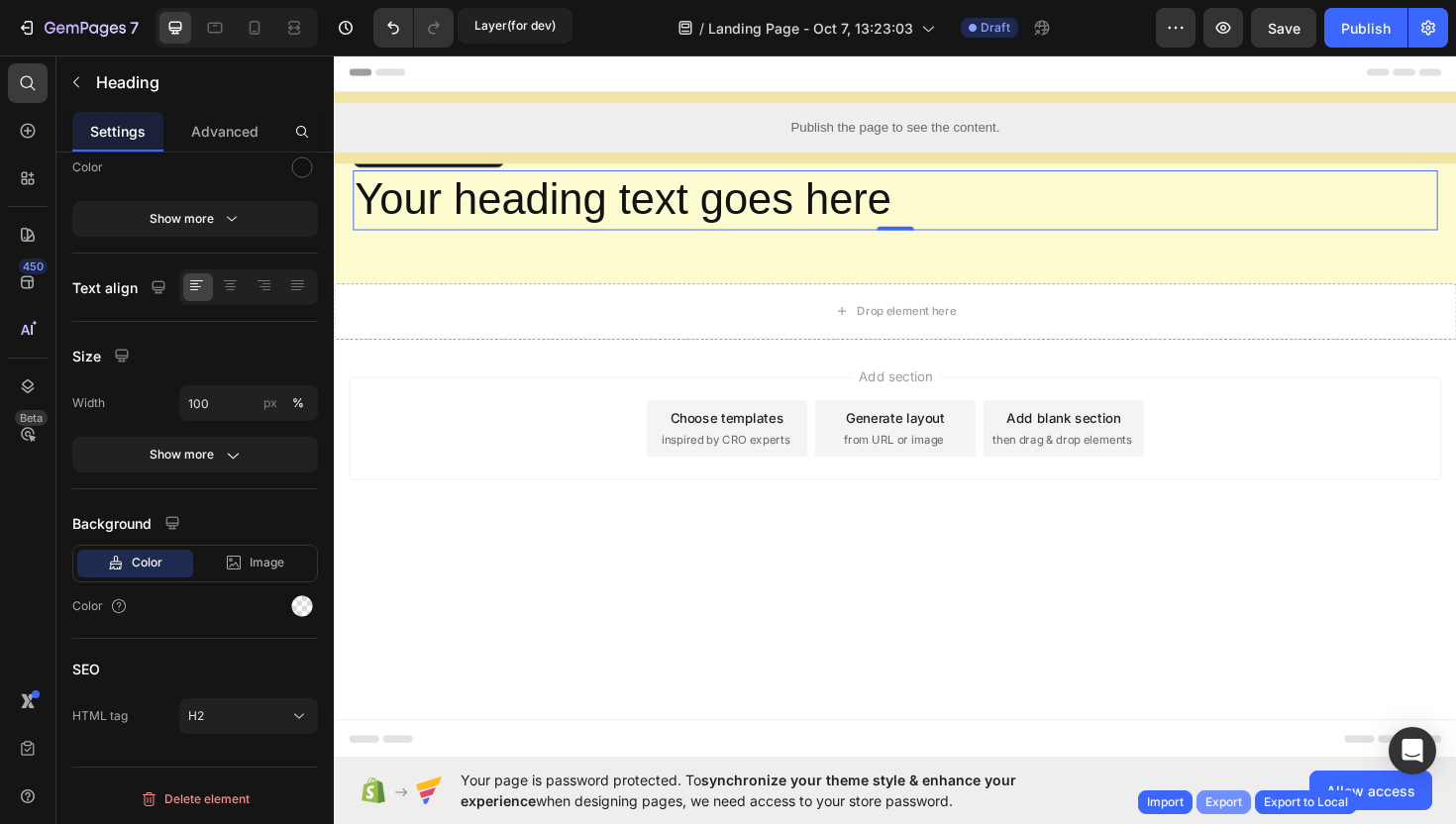 click on "Export" at bounding box center [1223, 802] 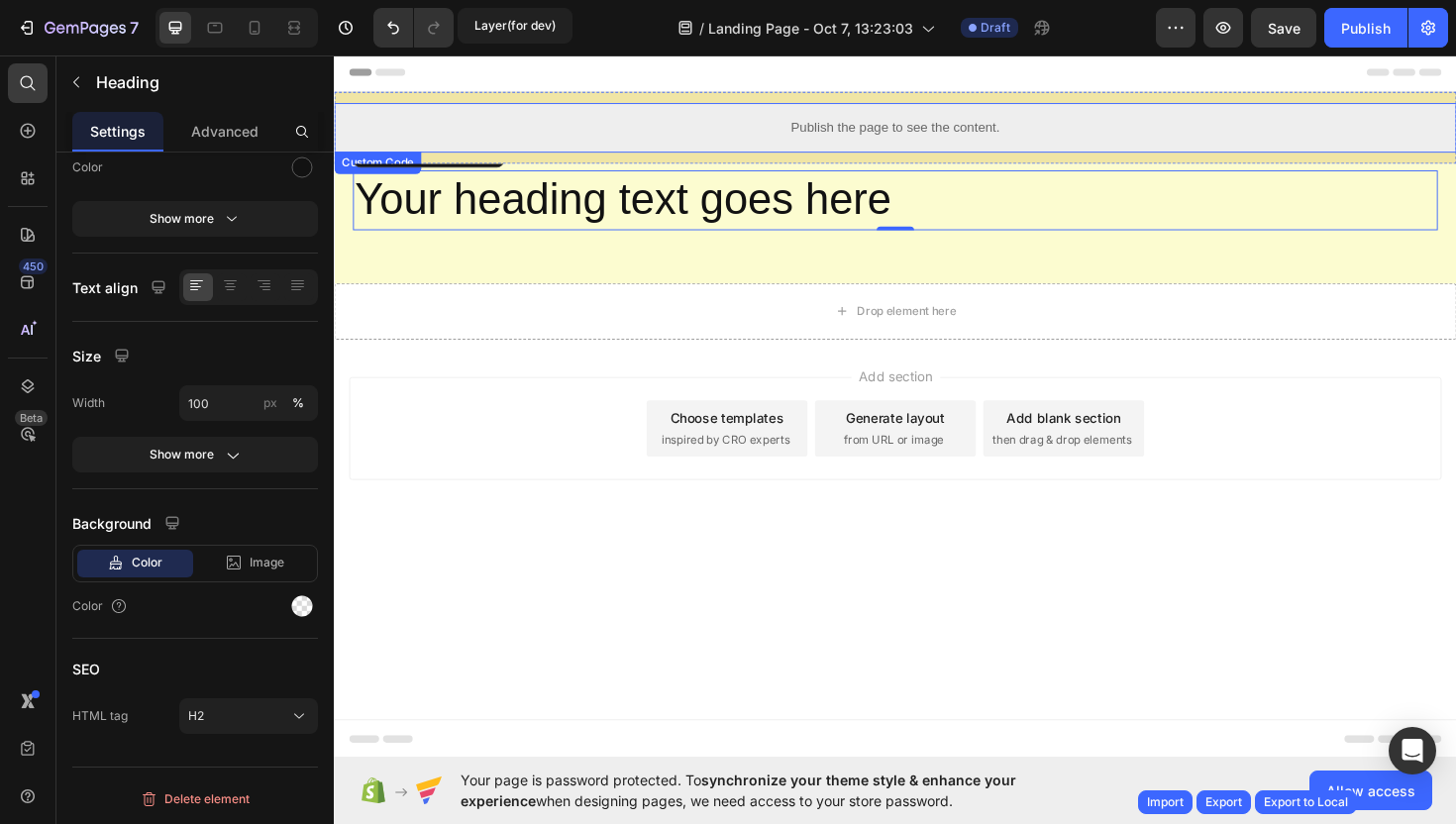 click on "Publish the page to see the content." at bounding box center (928, 132) 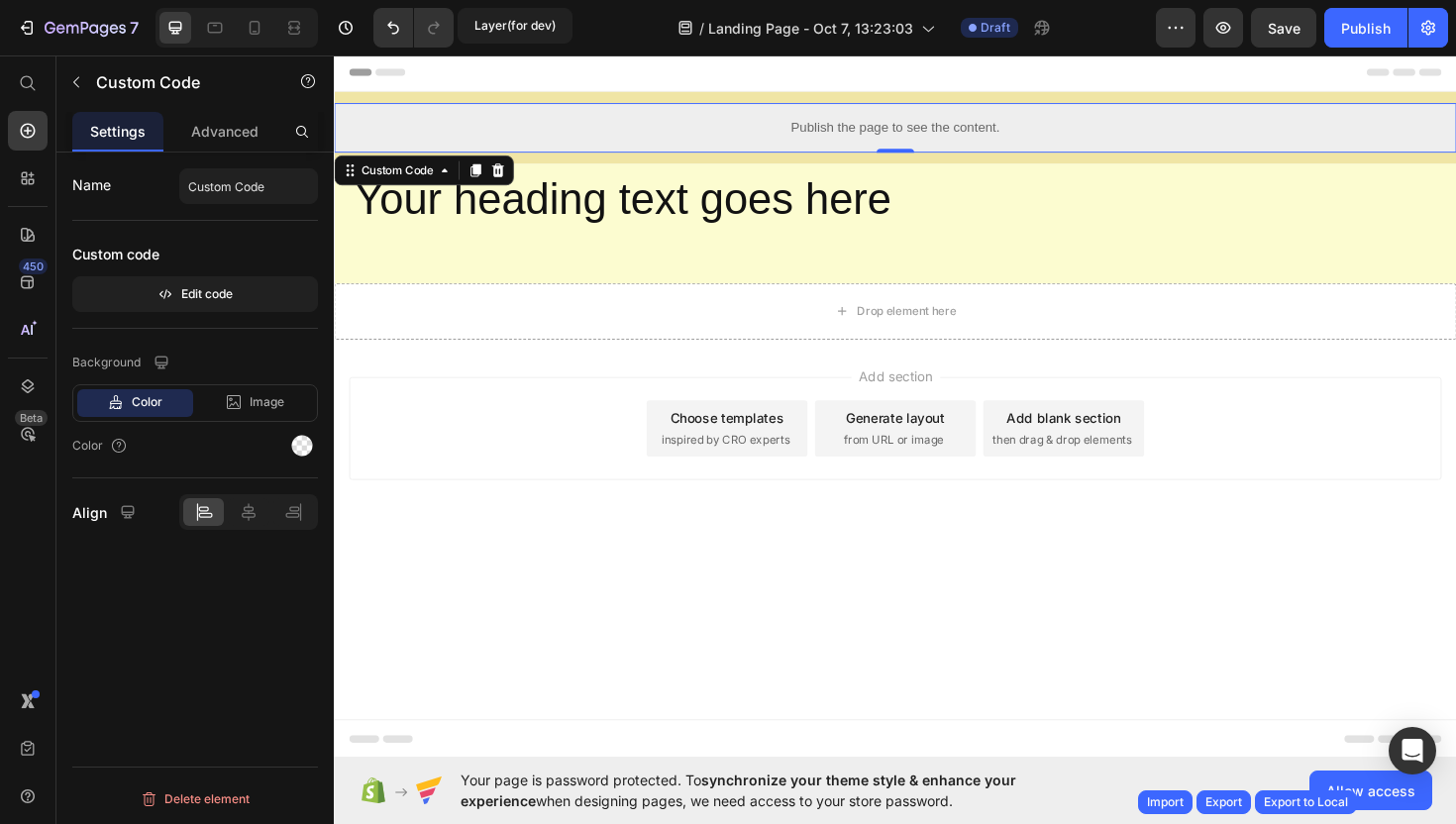 scroll, scrollTop: 0, scrollLeft: 0, axis: both 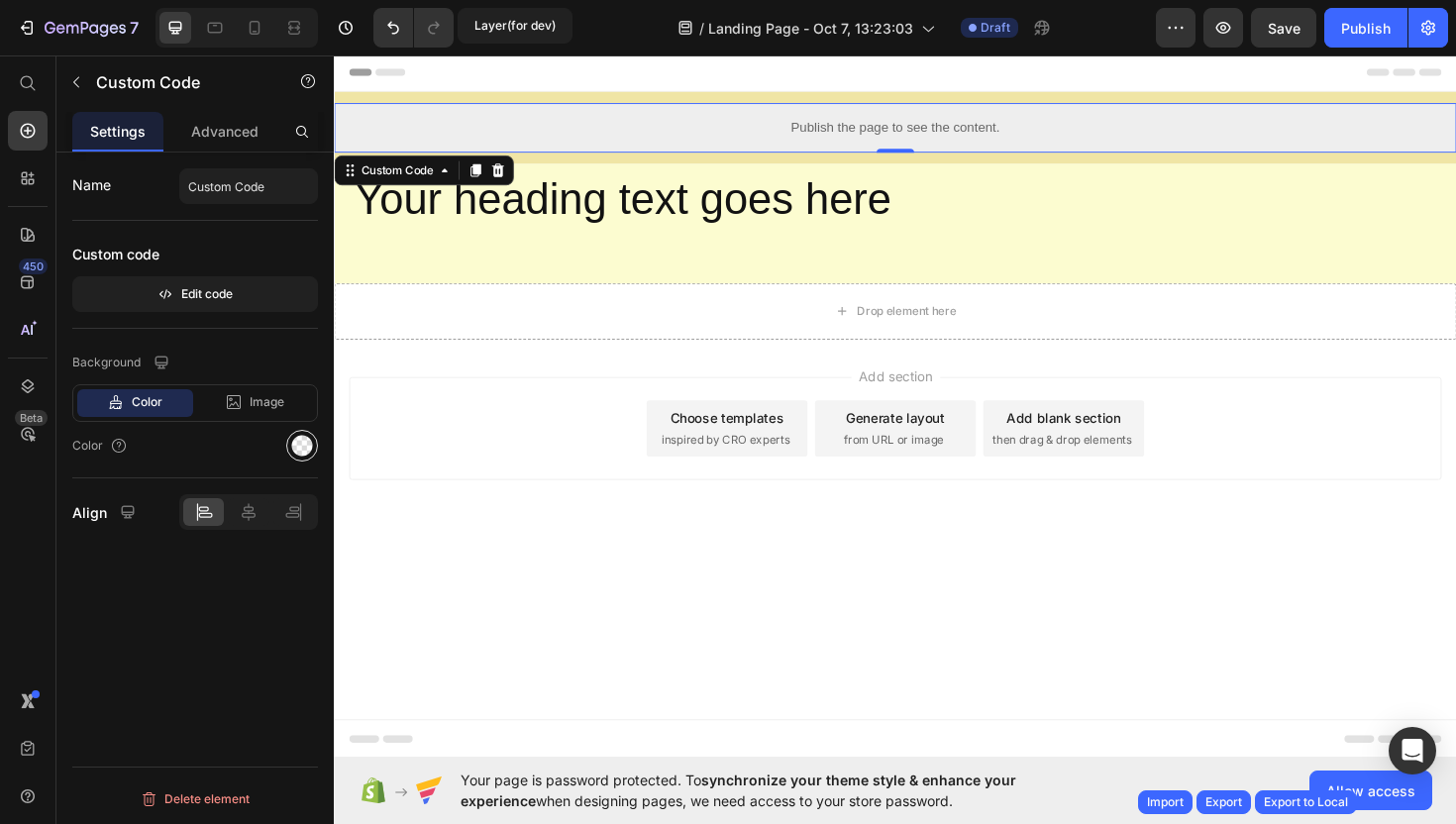 click 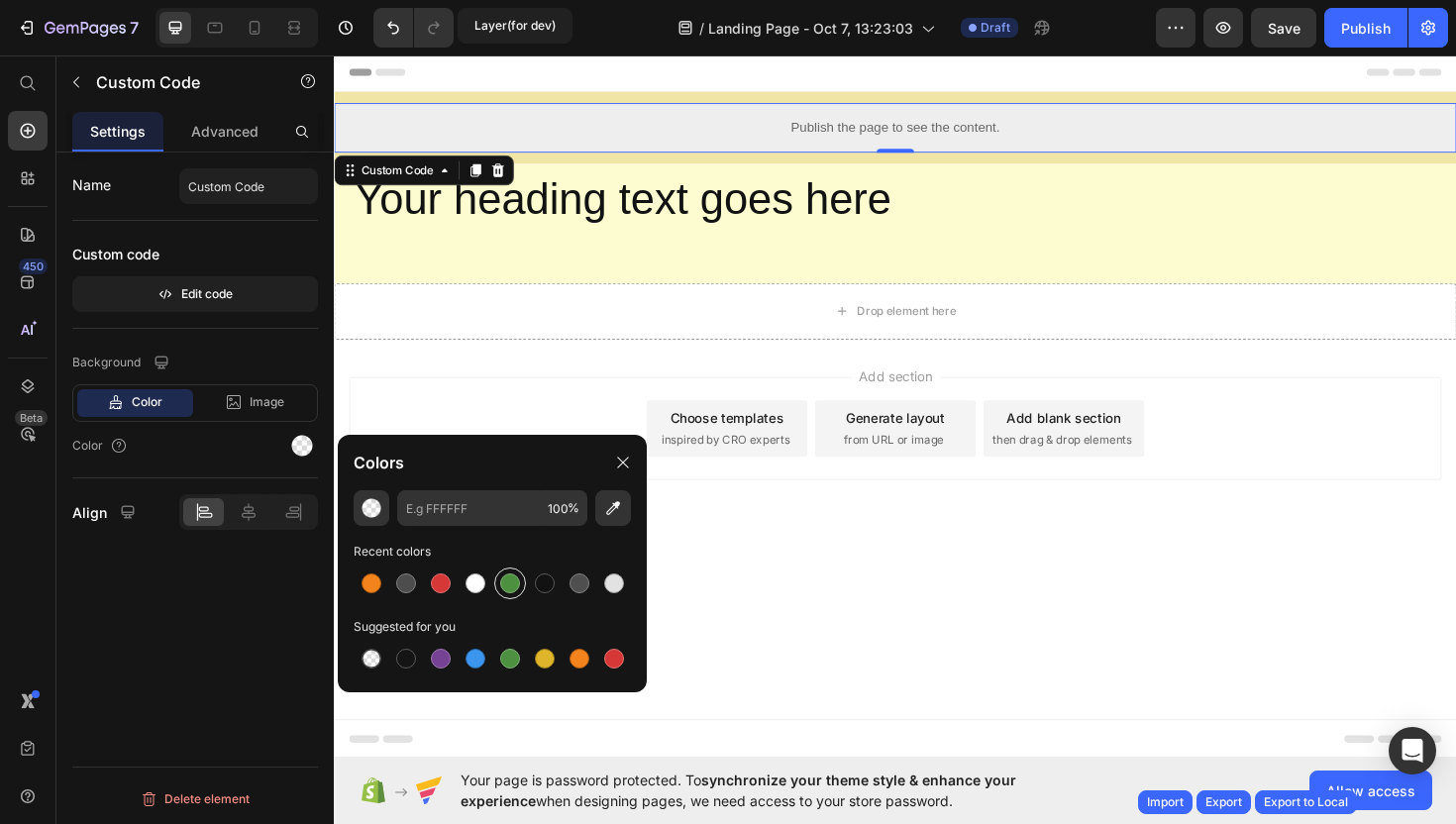 click at bounding box center (510, 583) 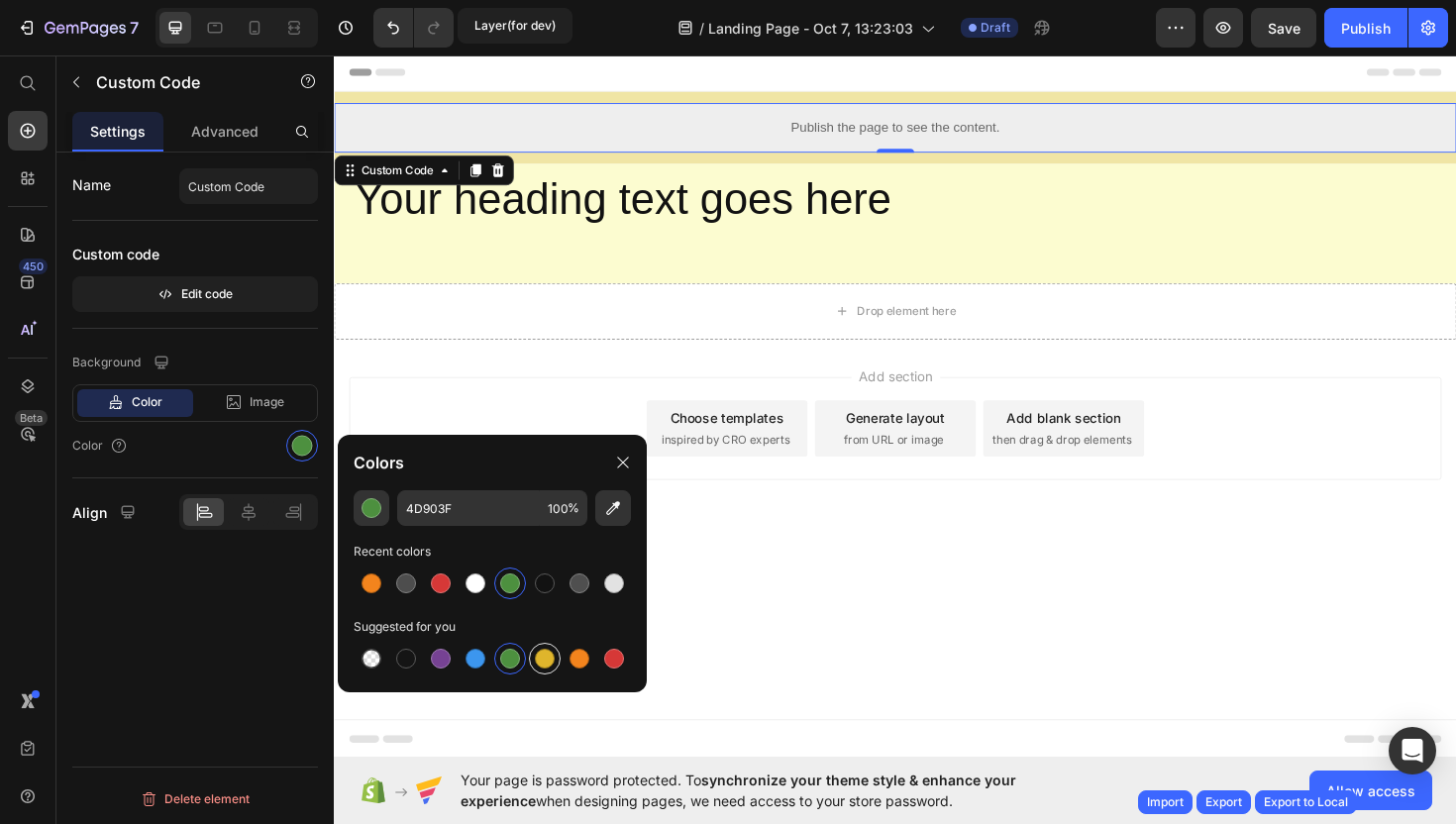 click at bounding box center (545, 659) 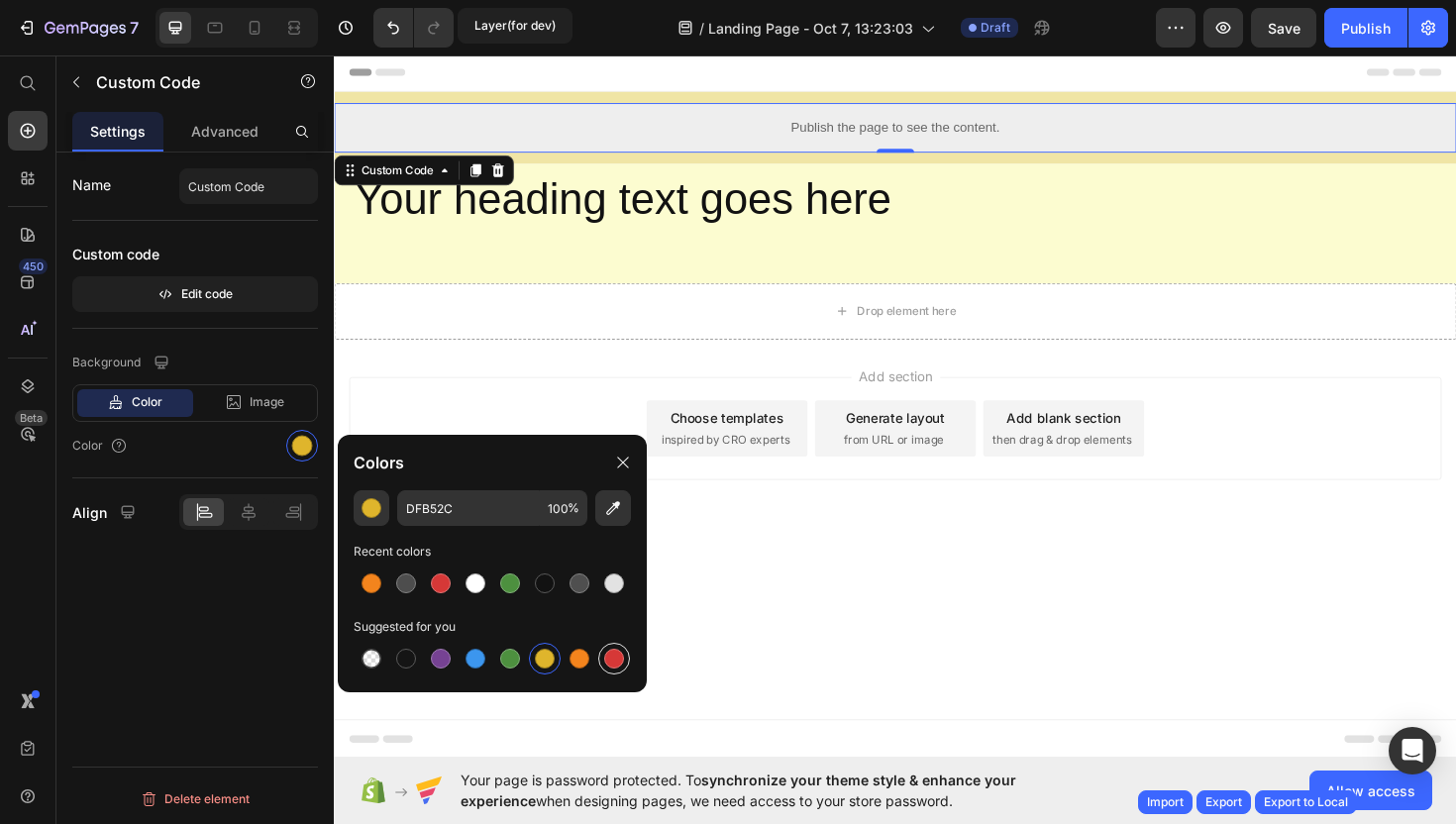click at bounding box center (614, 659) 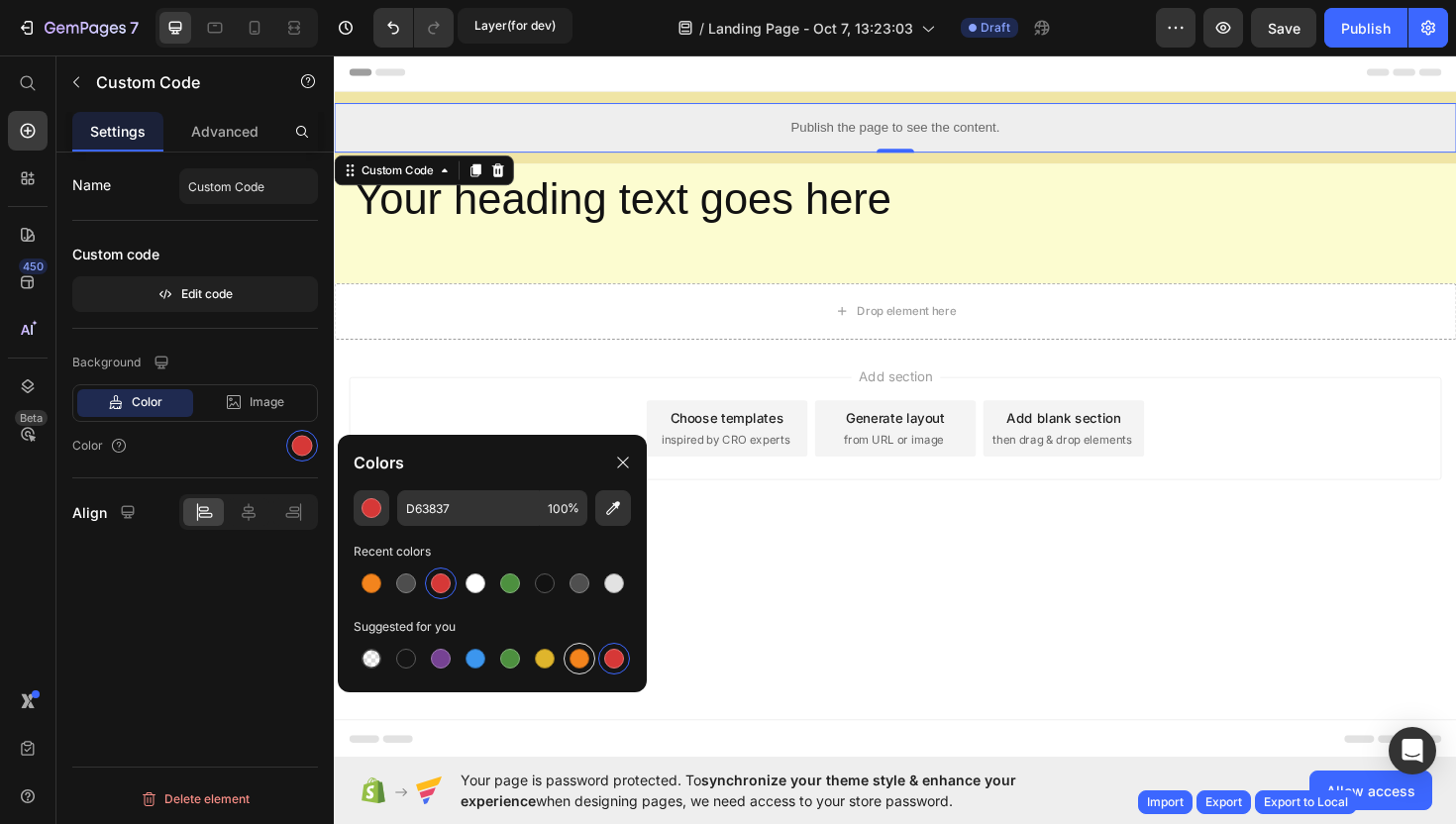 click at bounding box center [579, 659] 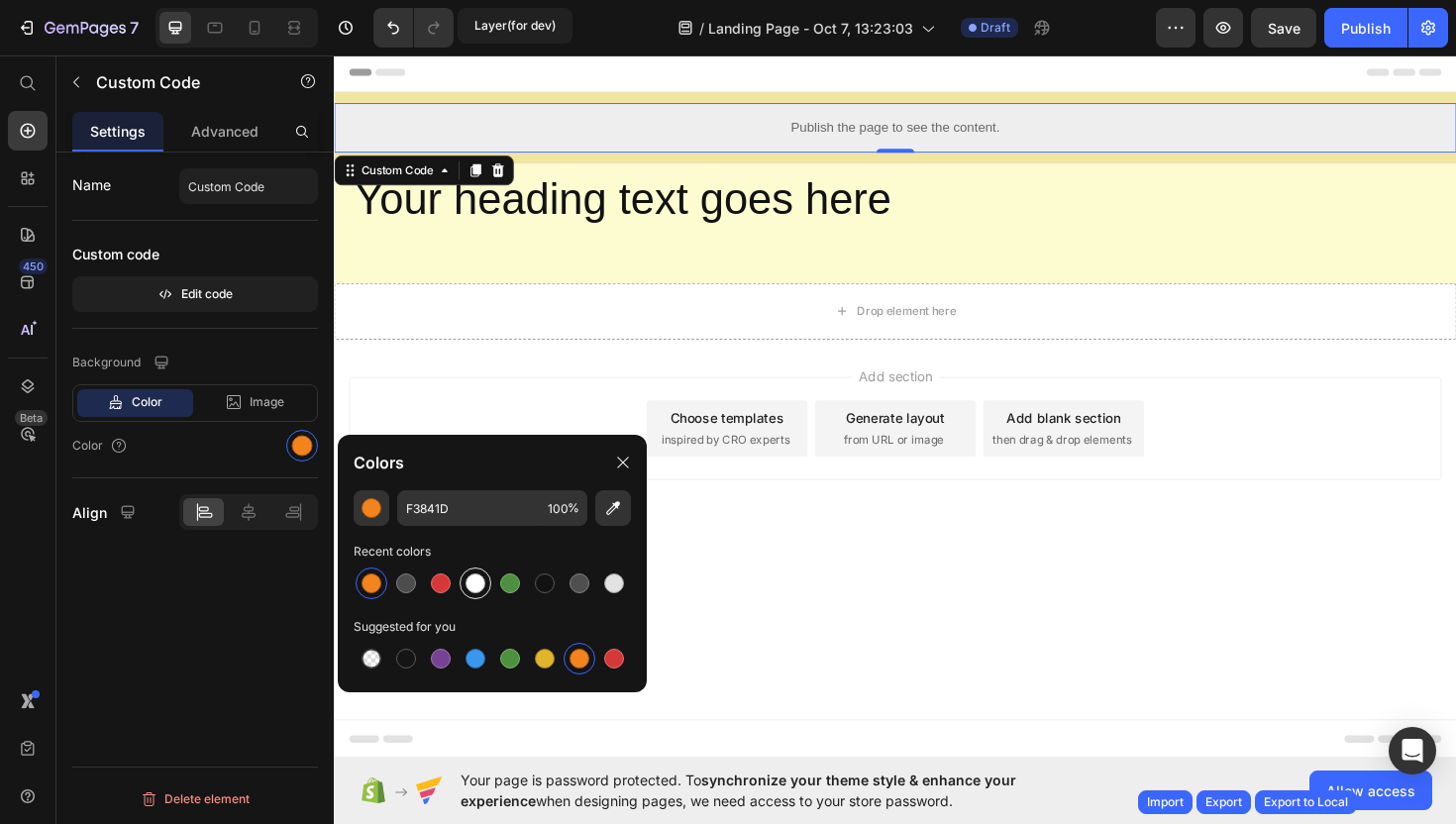 click at bounding box center (475, 583) 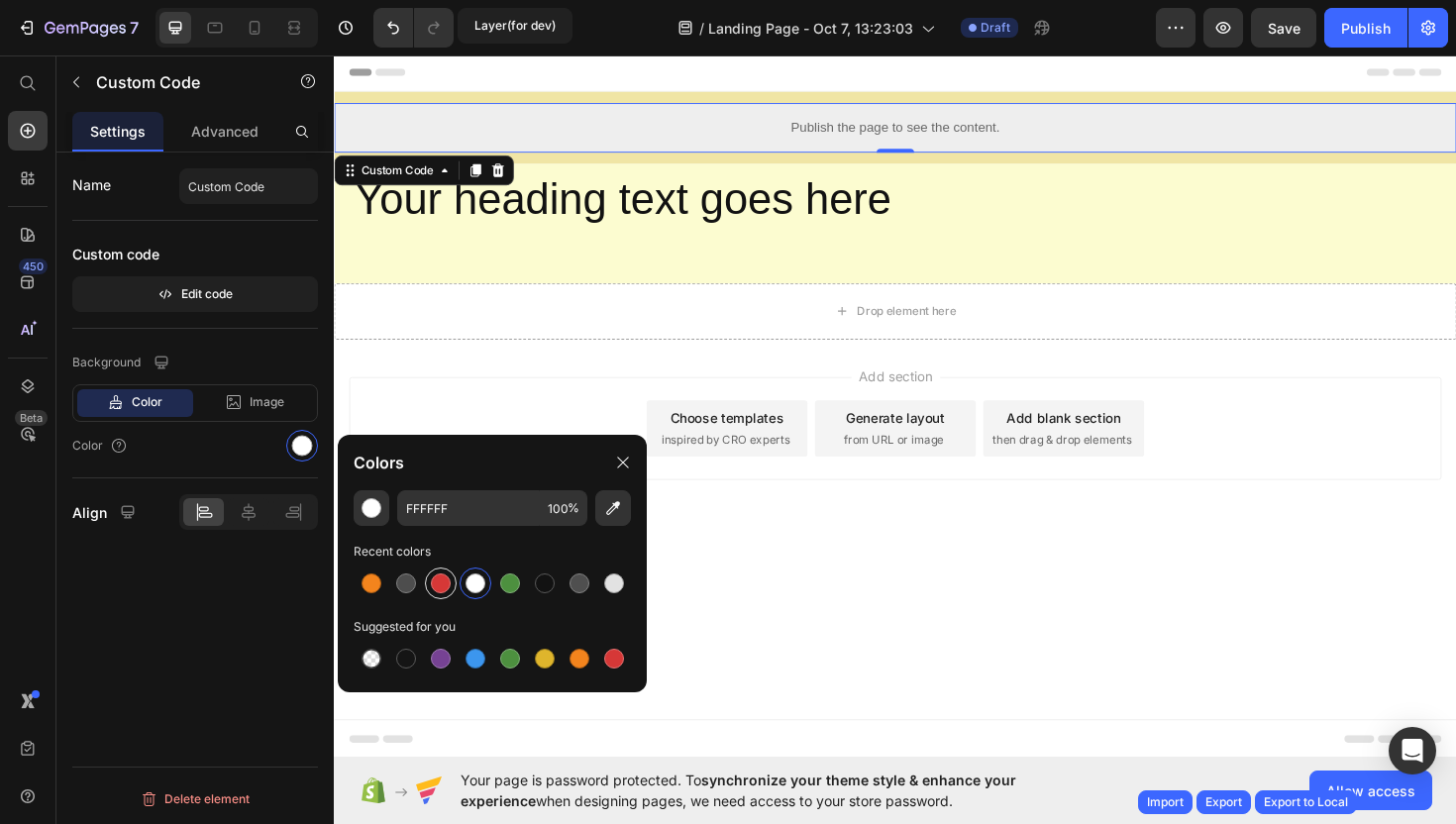 click at bounding box center (441, 583) 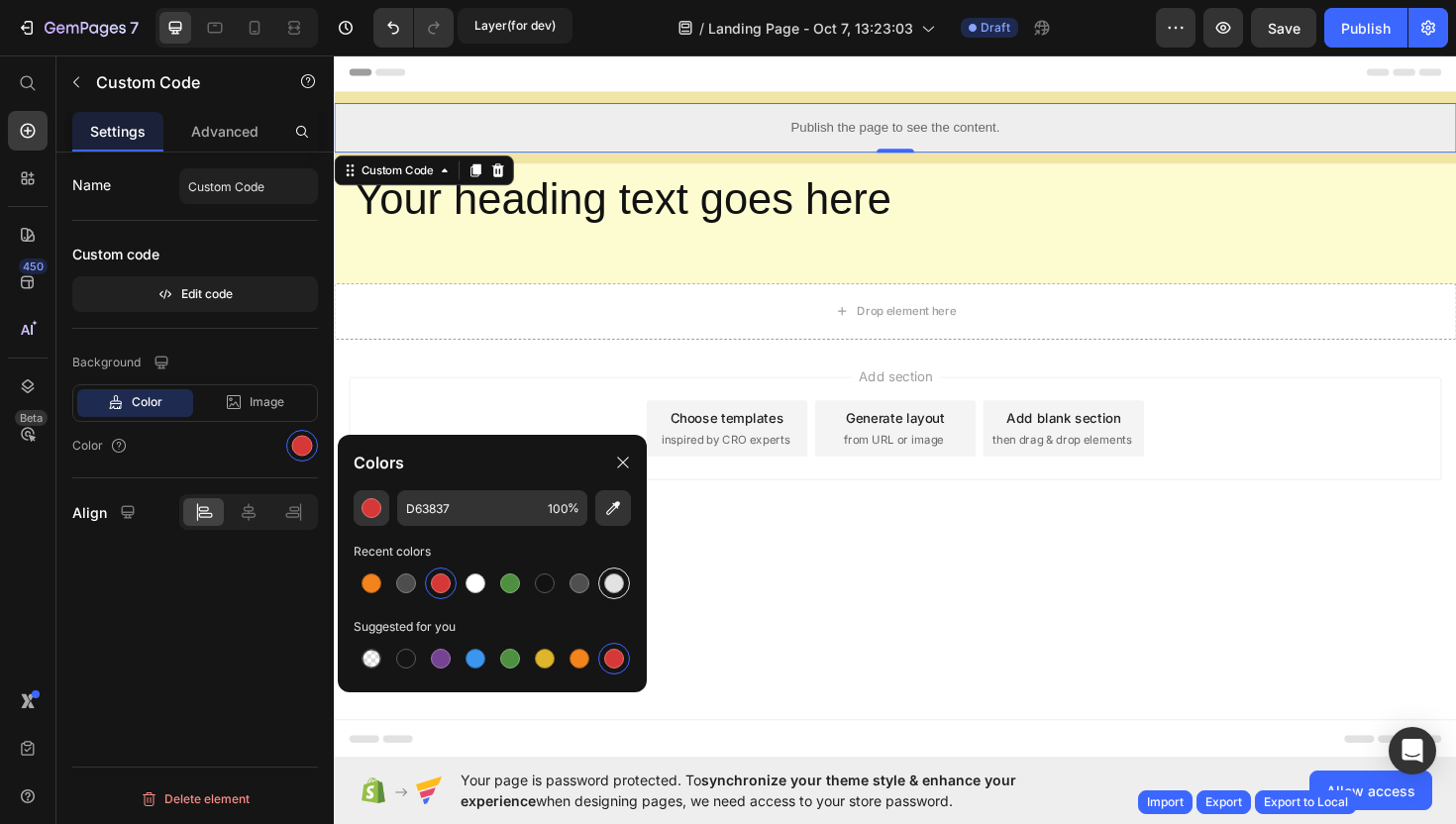 click at bounding box center [614, 583] 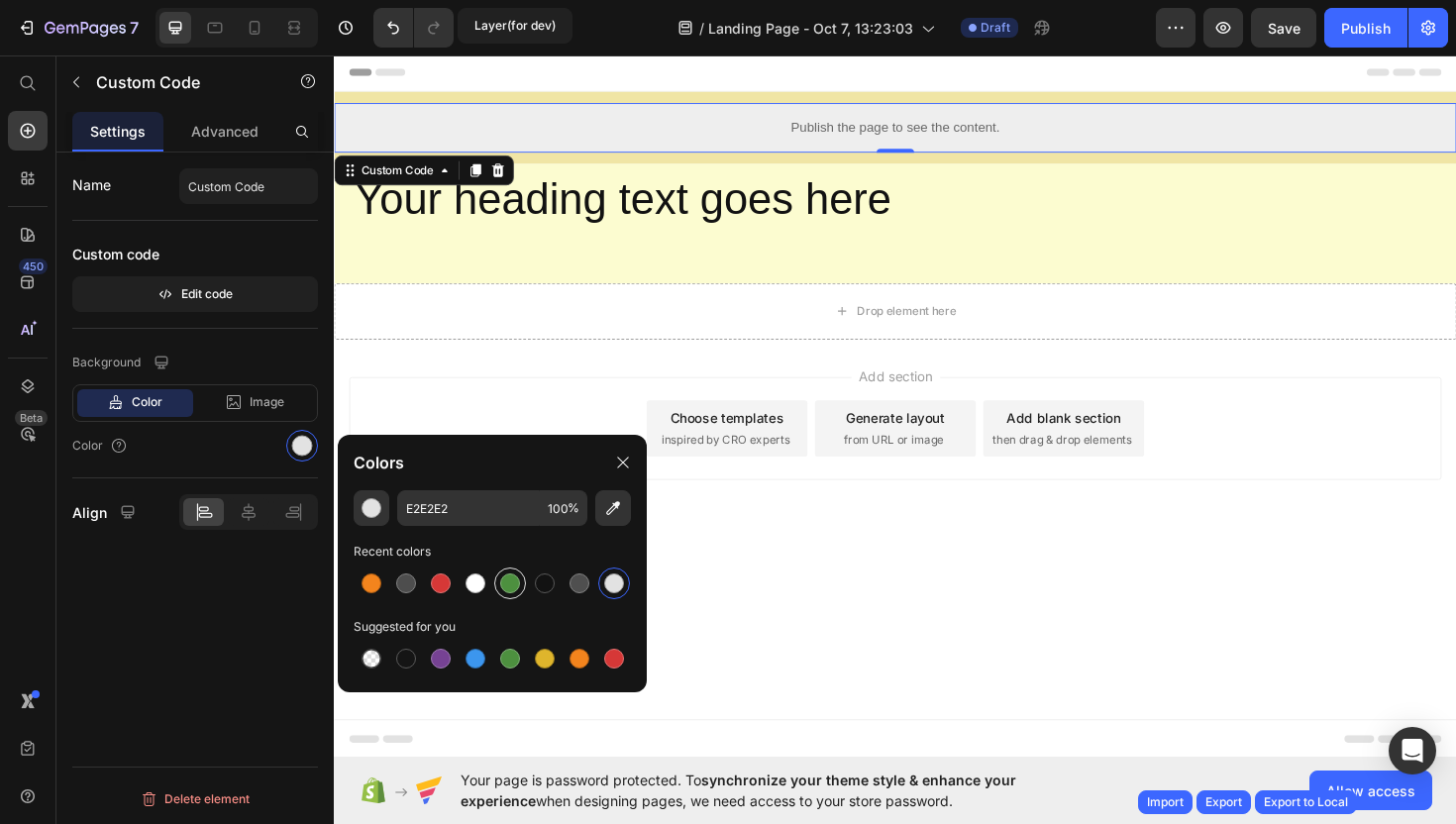 click at bounding box center [510, 583] 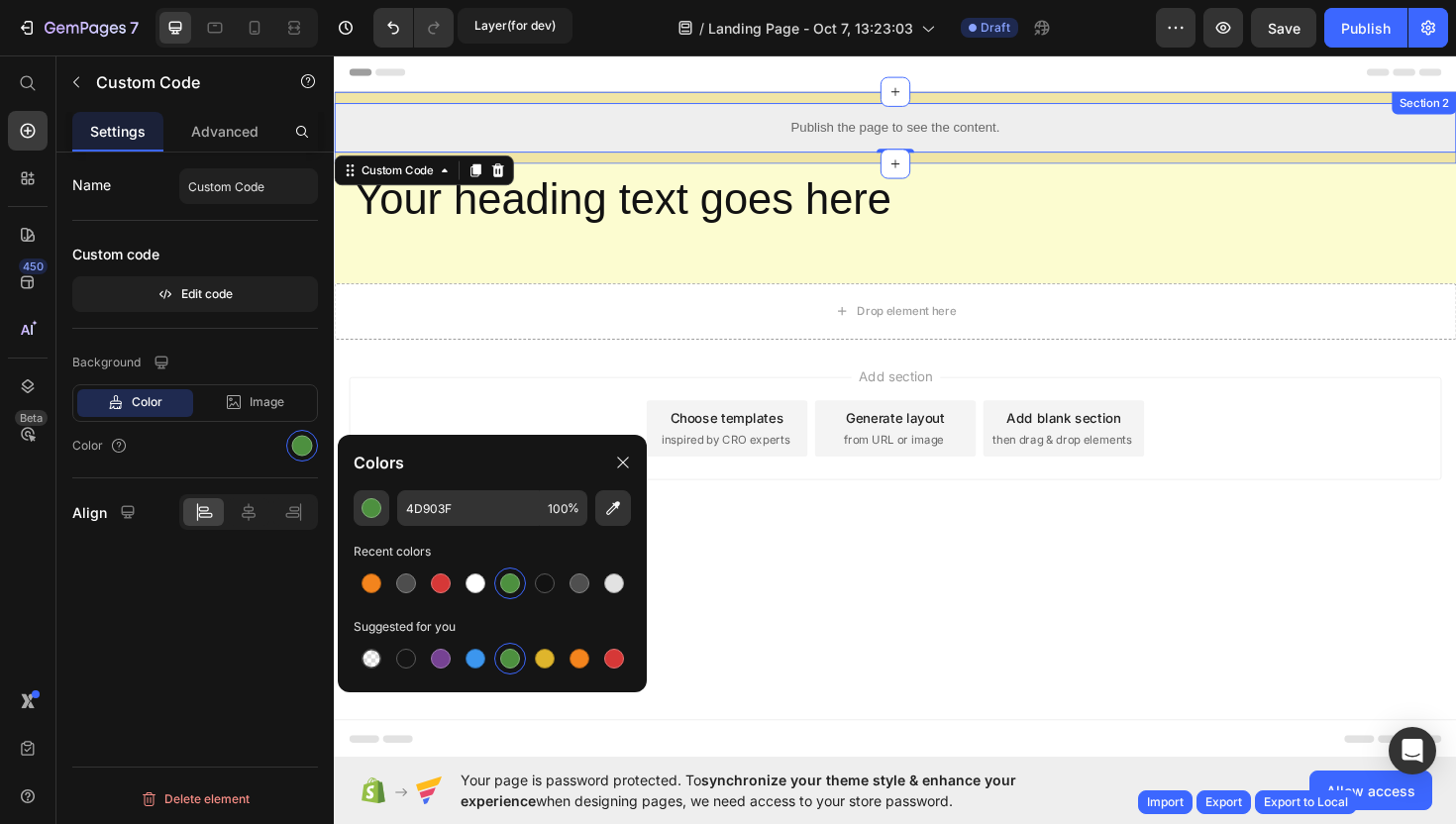 click on "Publish the page to see the content.
Custom Code   0 Section 2" at bounding box center [928, 132] 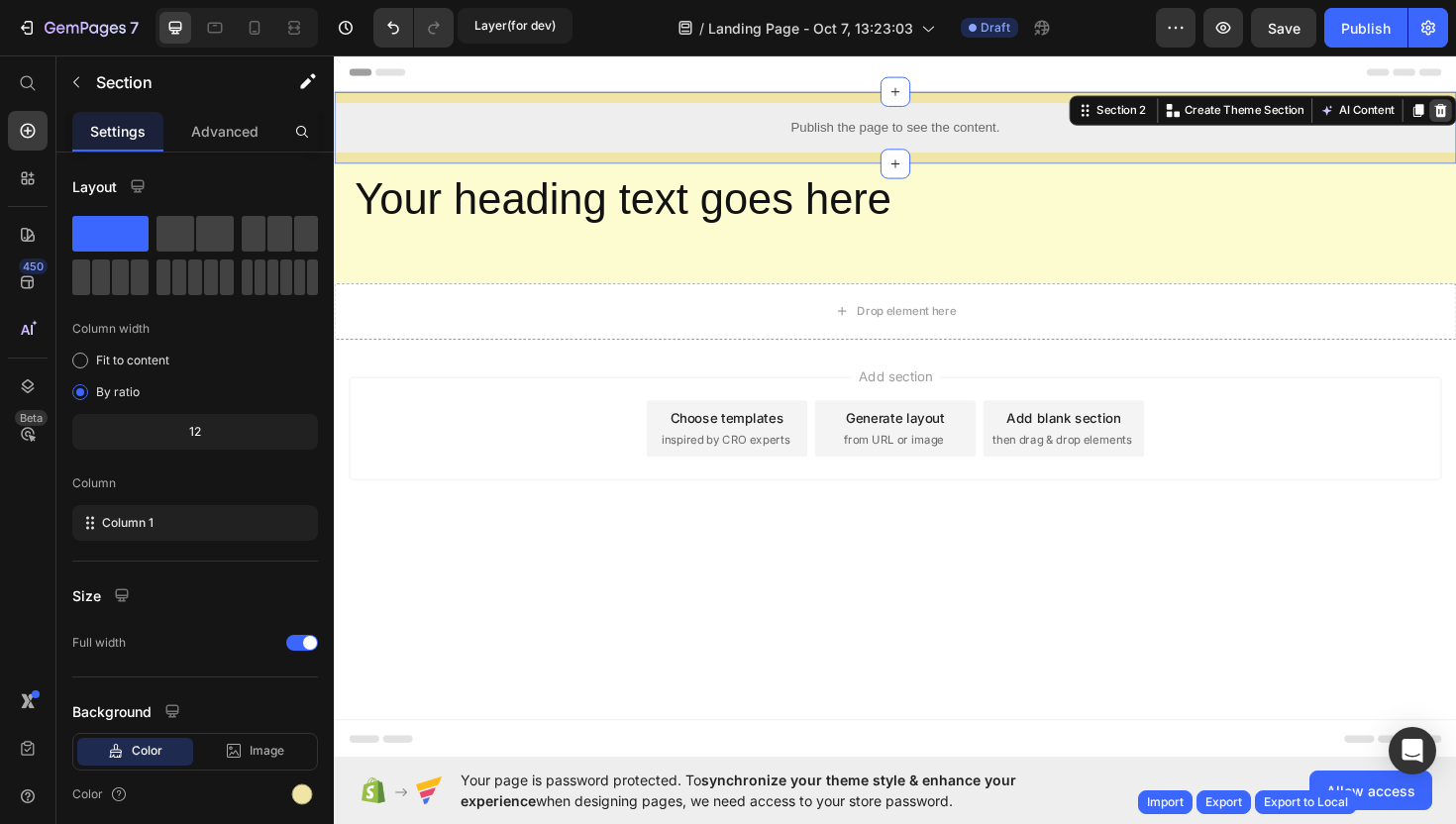 click 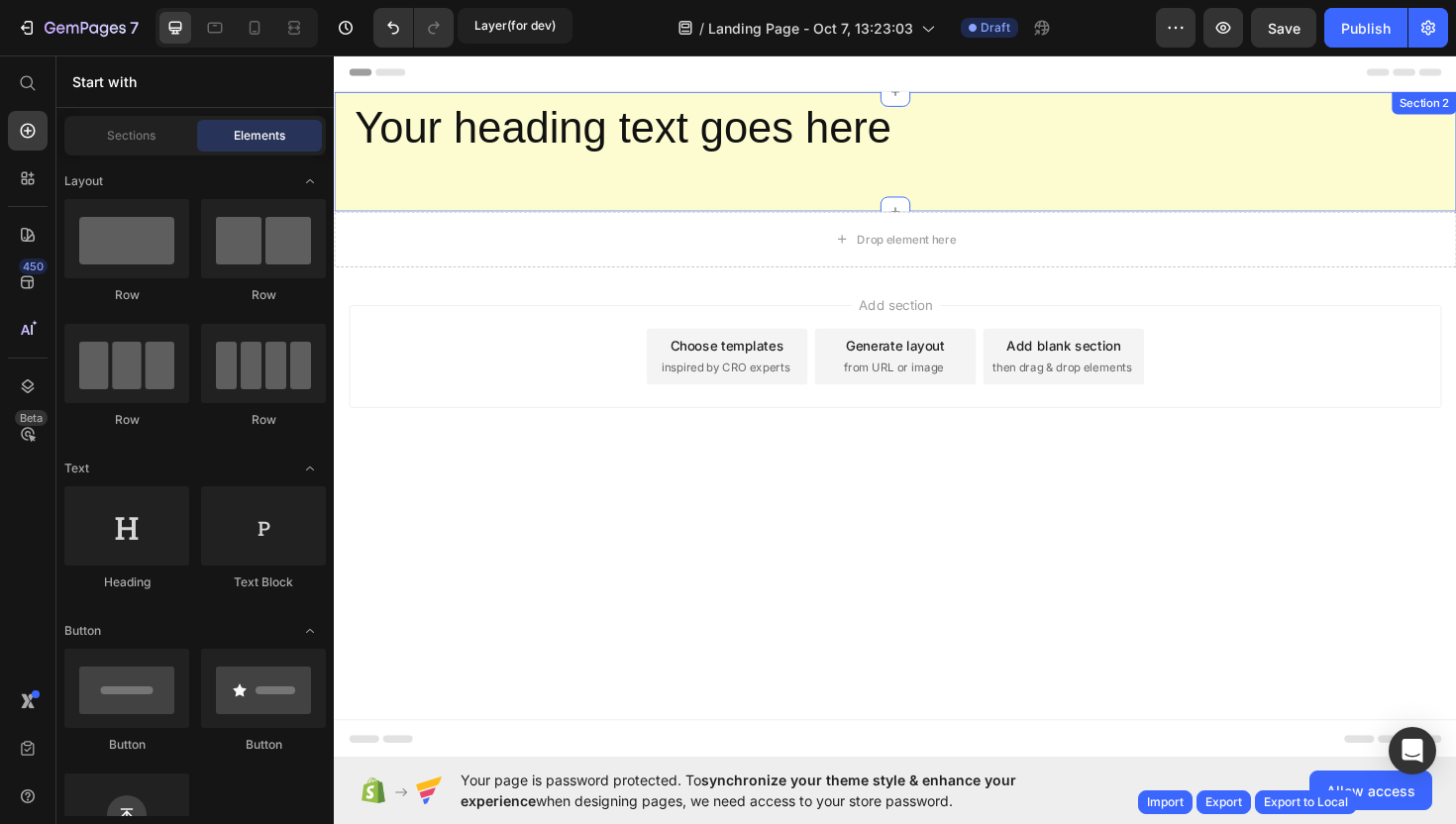 click on "Your heading text goes here Heading Section 2" at bounding box center [928, 157] 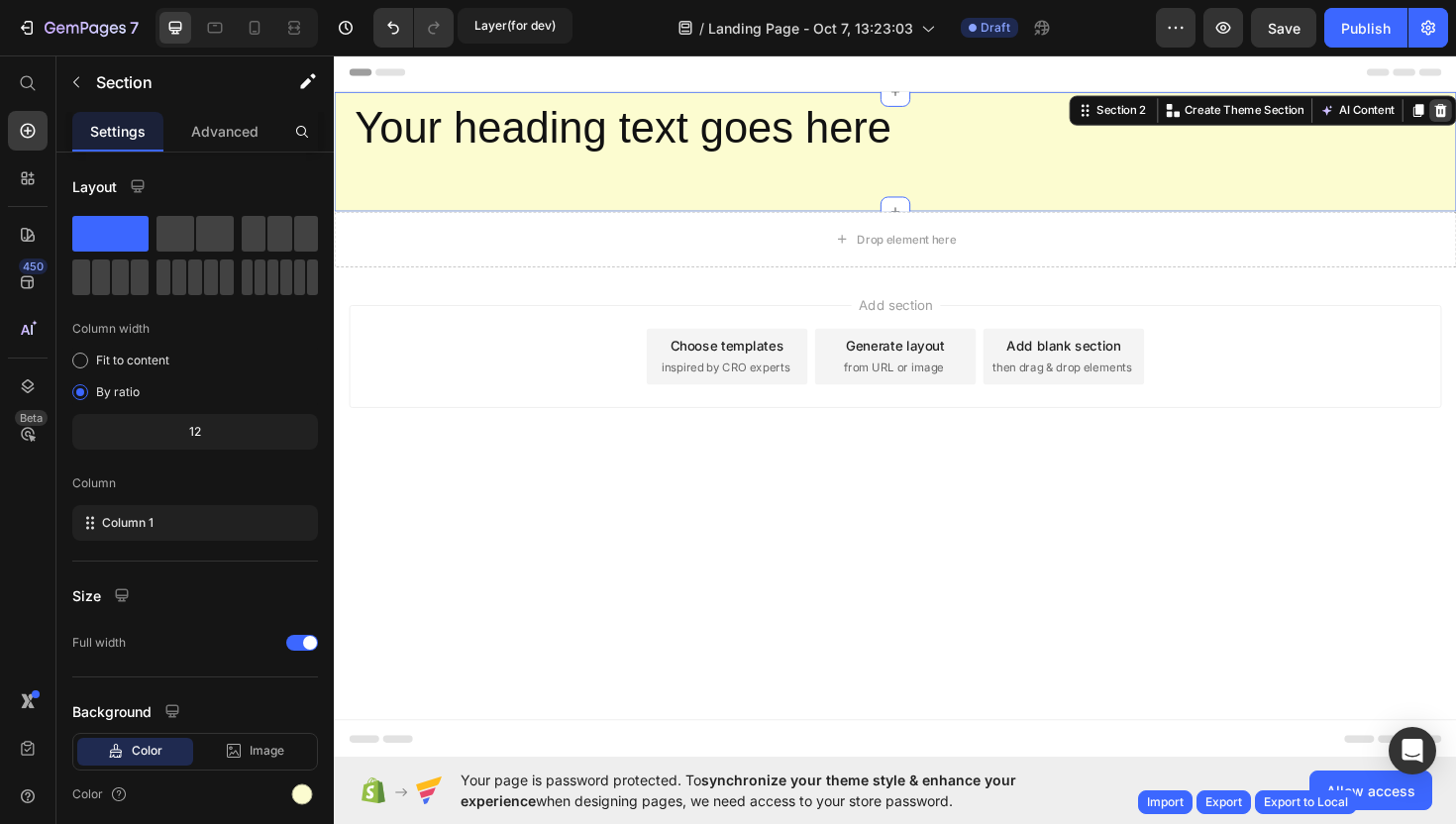 click 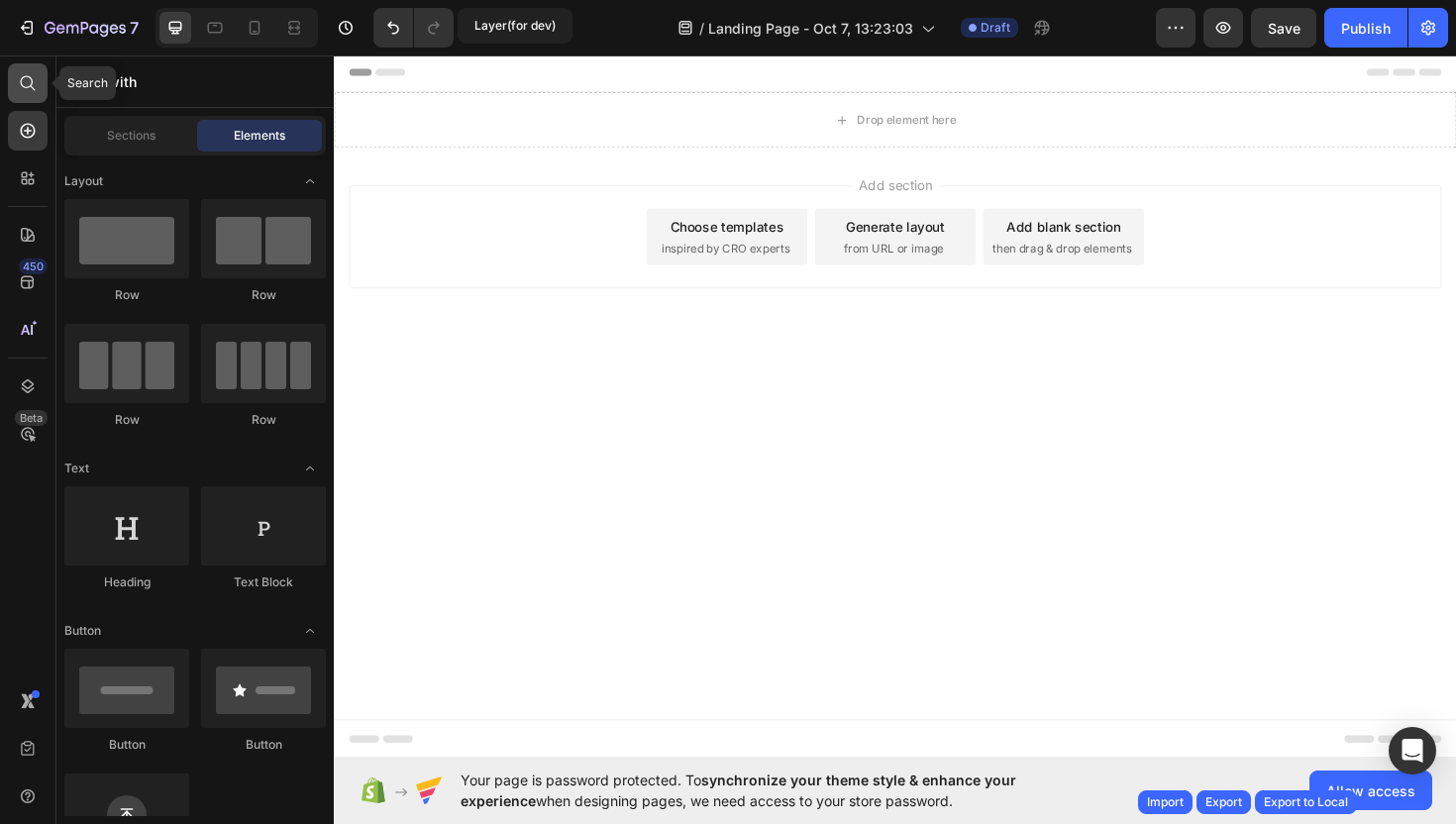 click 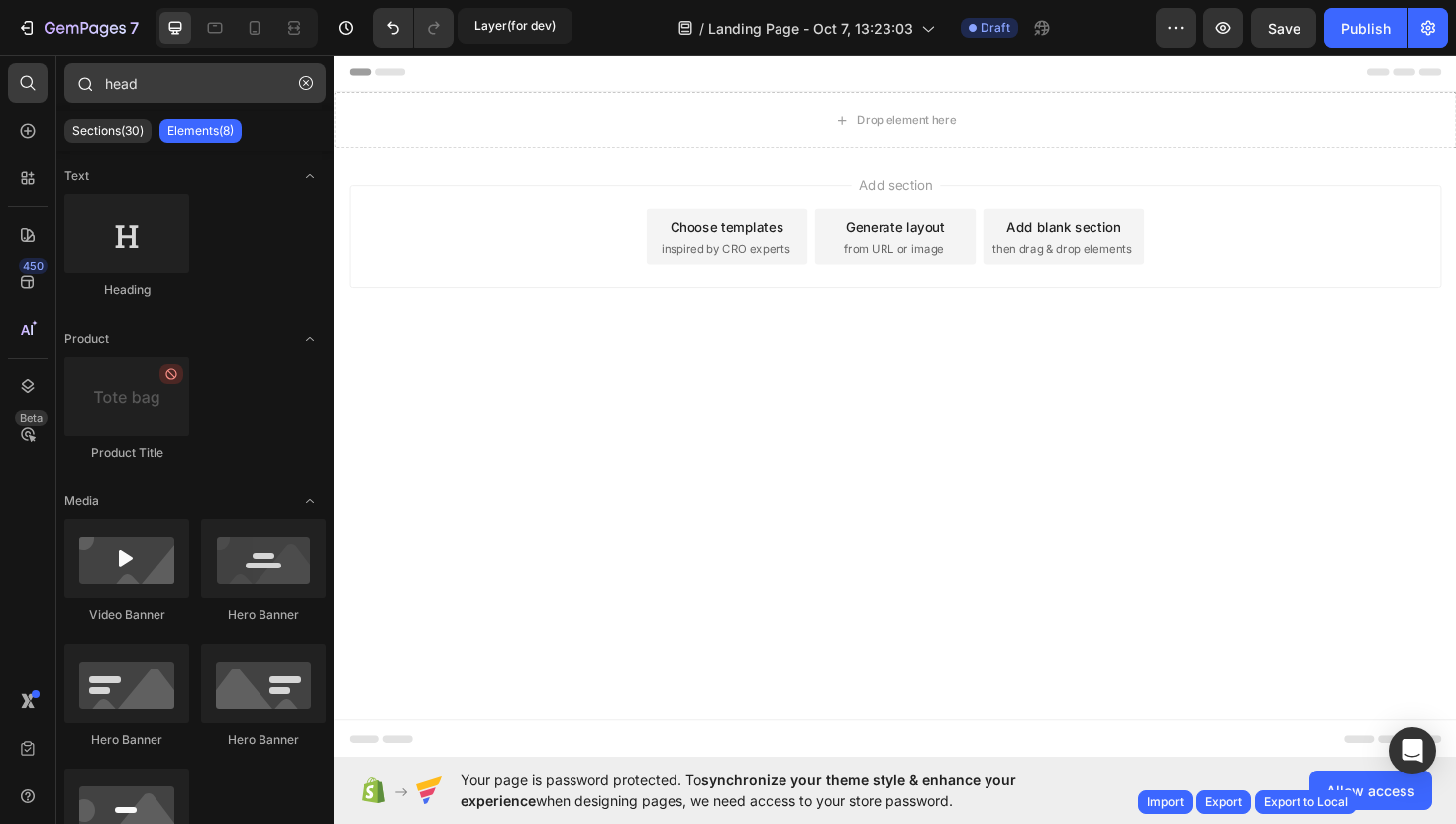 click on "head" at bounding box center (195, 83) 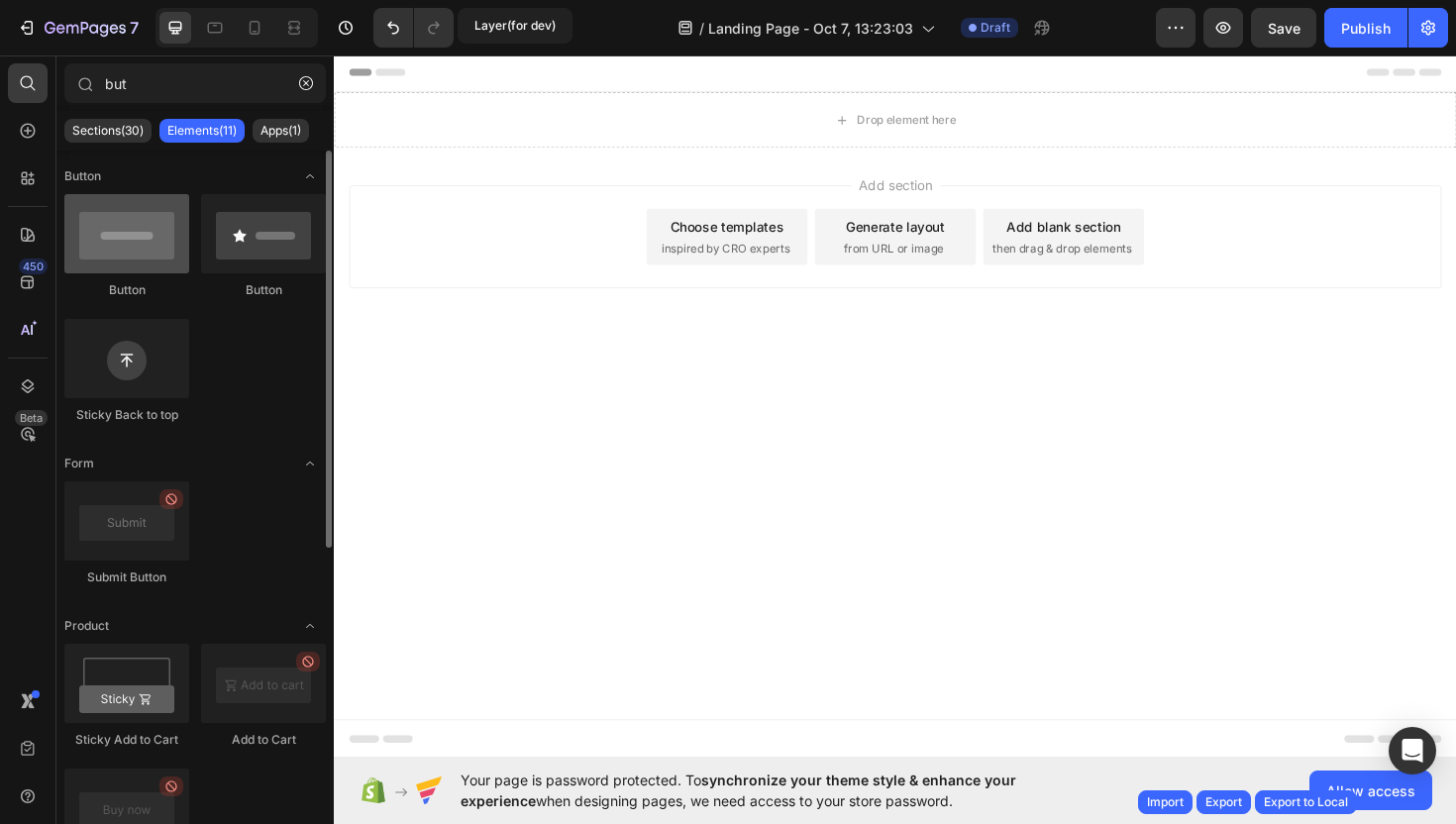 type on "but" 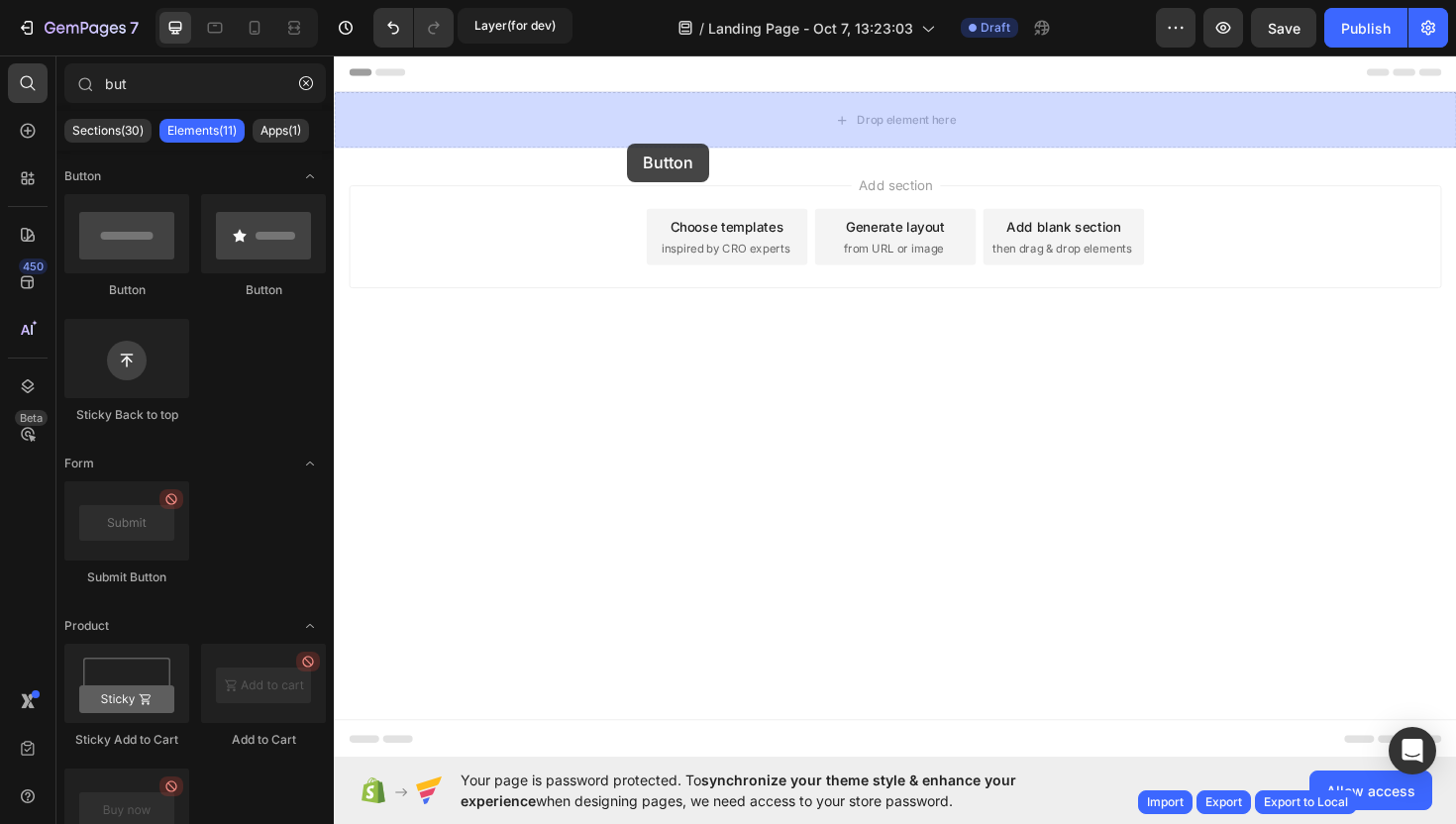 drag, startPoint x: 454, startPoint y: 286, endPoint x: 645, endPoint y: 150, distance: 234.47175 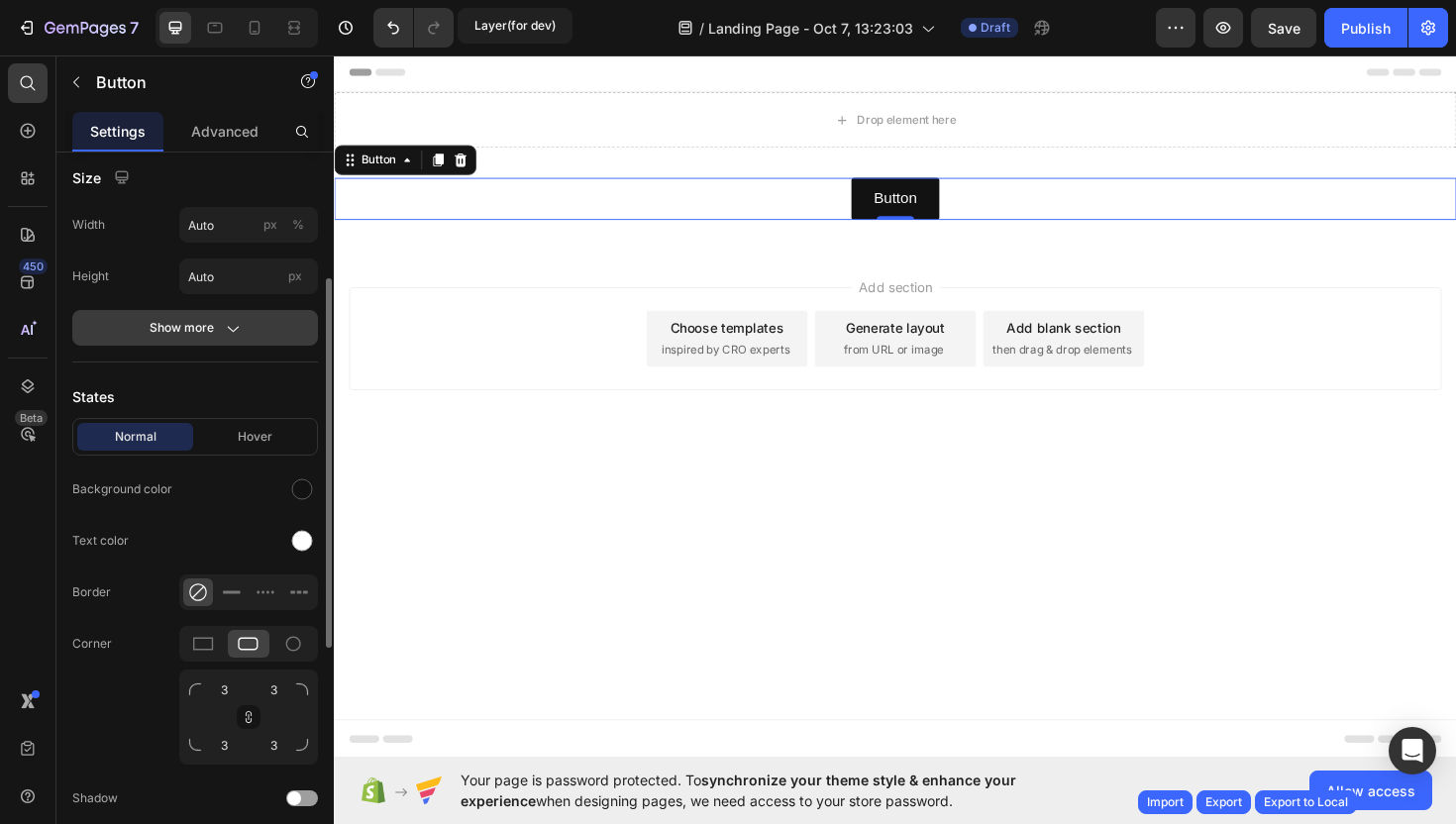 scroll, scrollTop: 238, scrollLeft: 0, axis: vertical 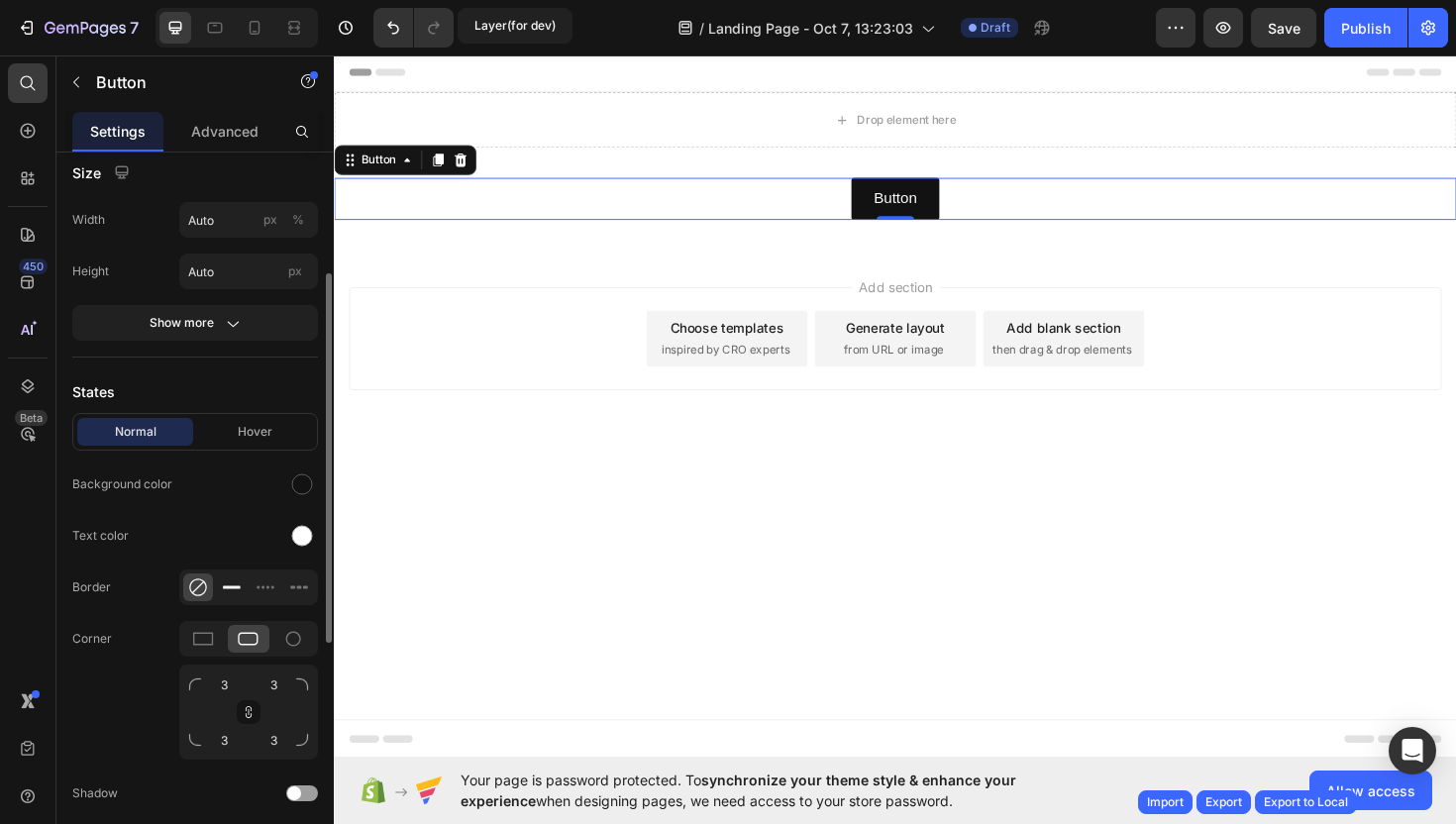 click 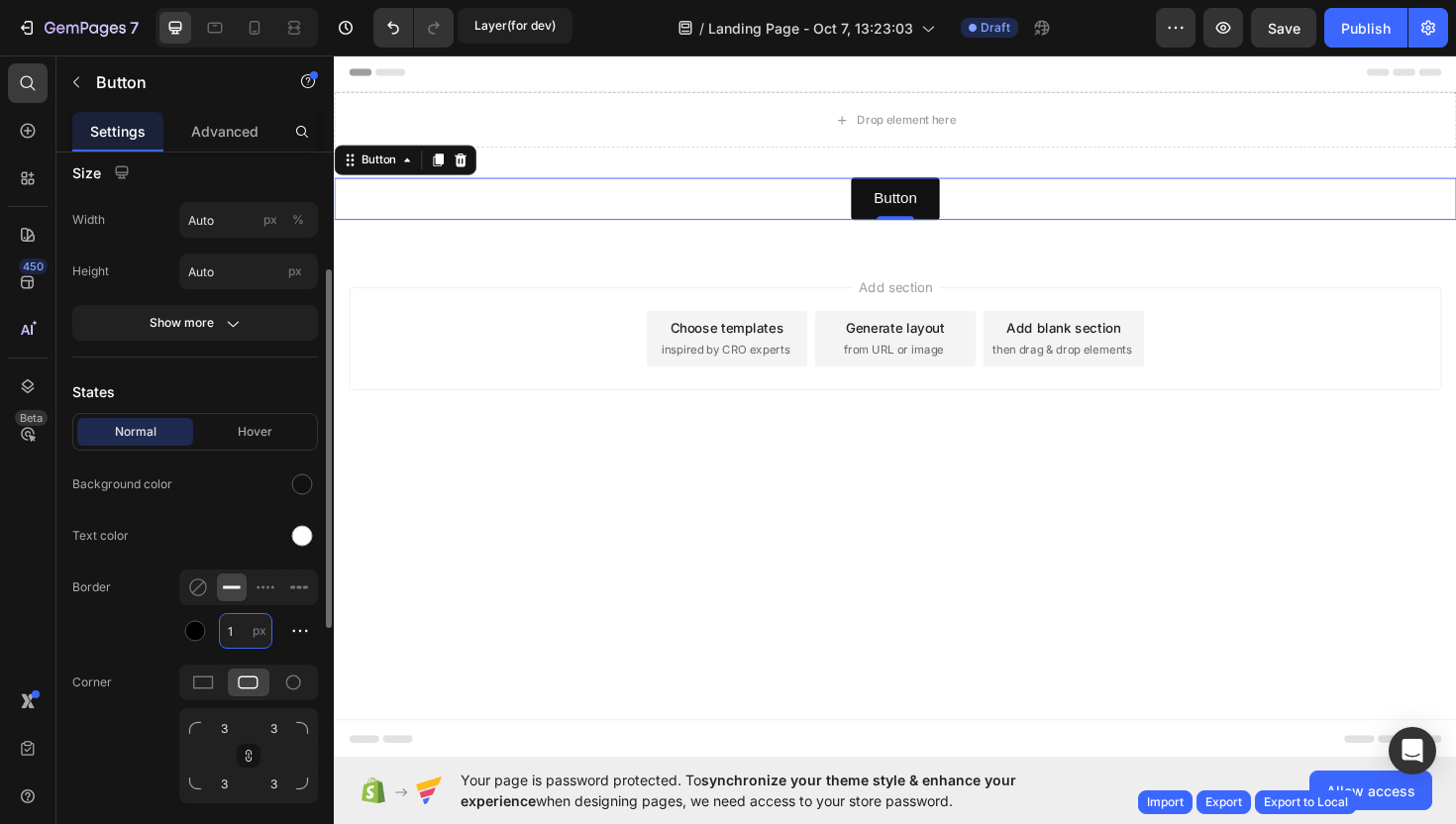 click on "1" at bounding box center (246, 631) 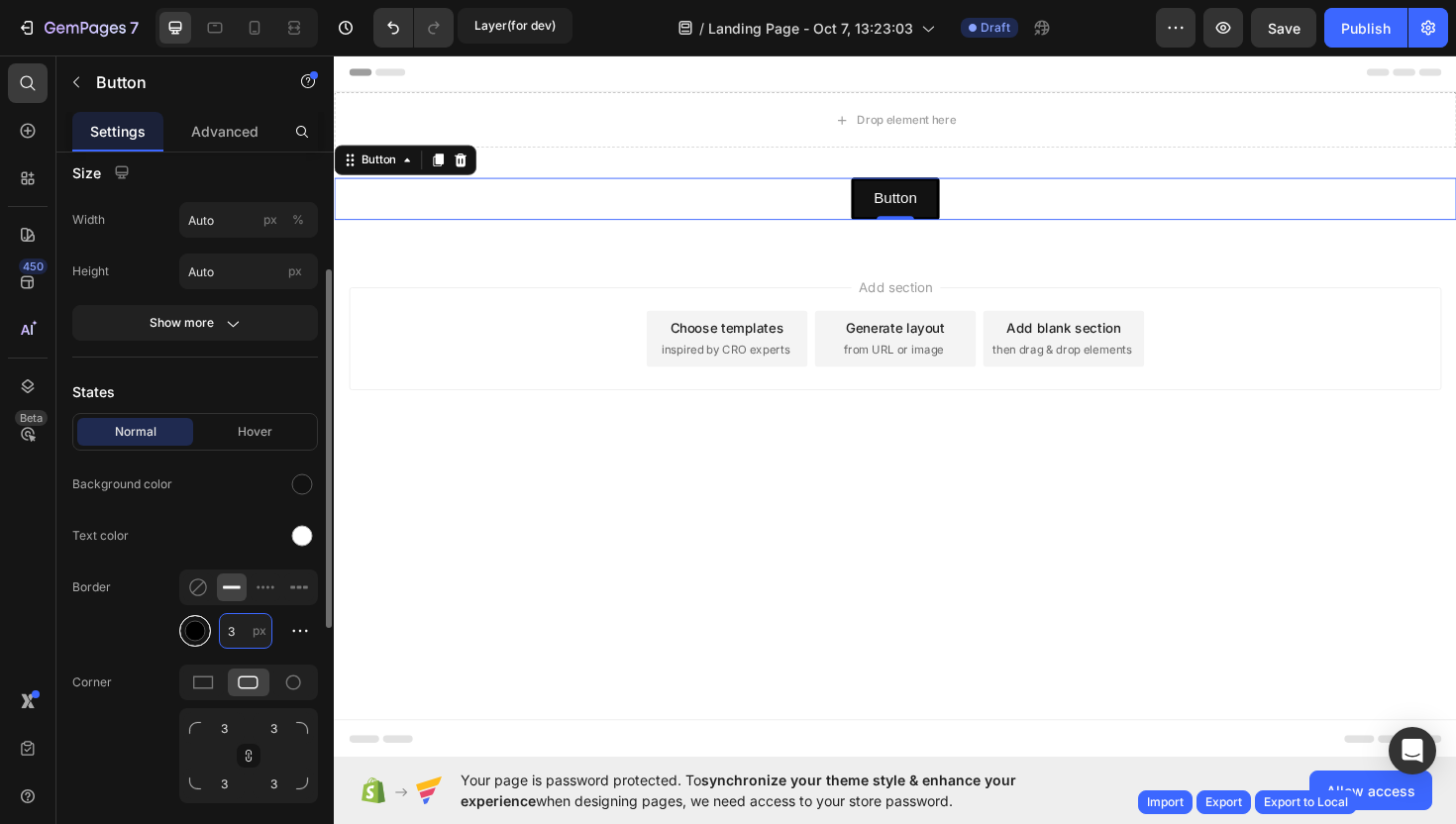 type on "3" 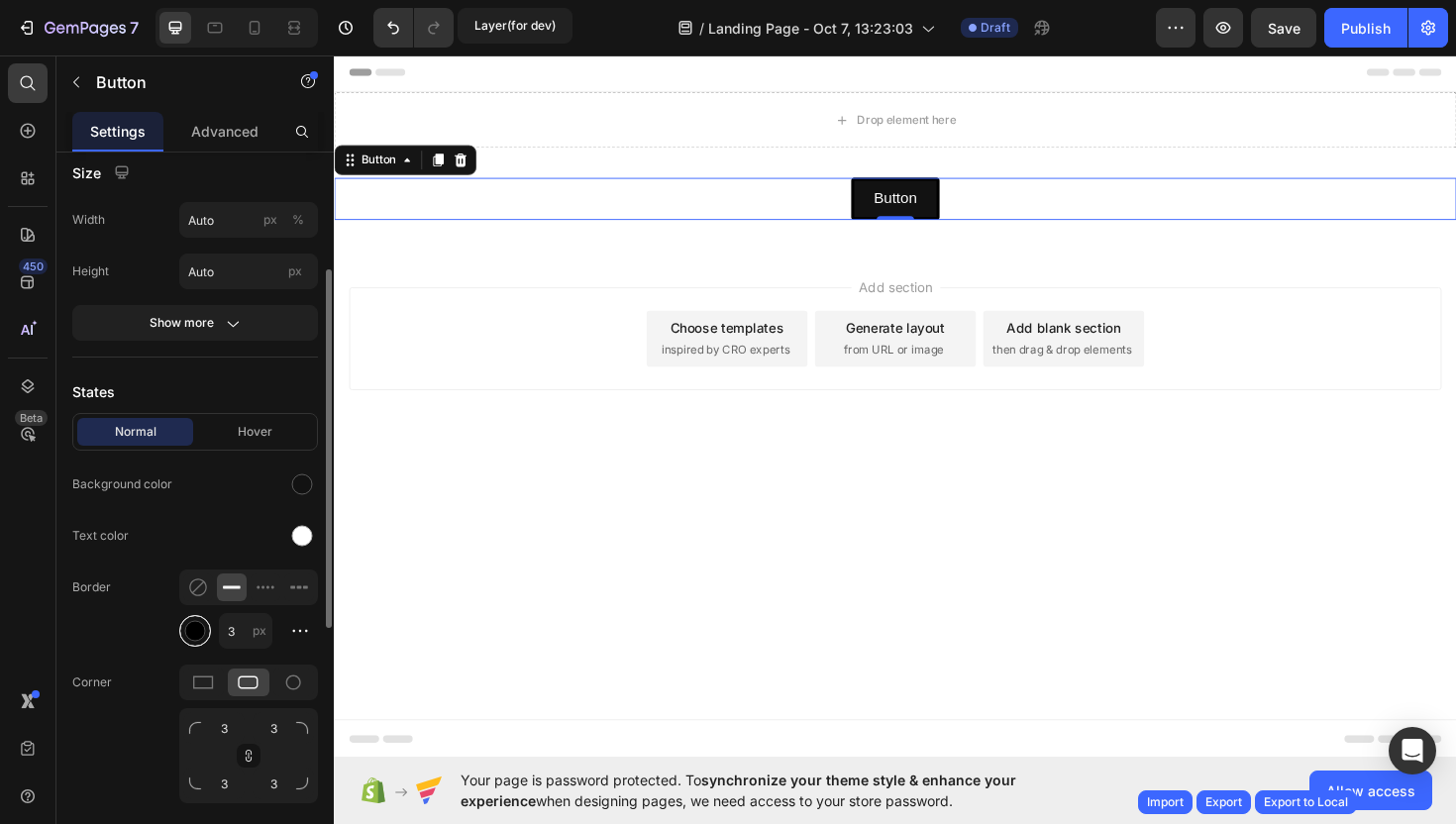 click at bounding box center [195, 631] 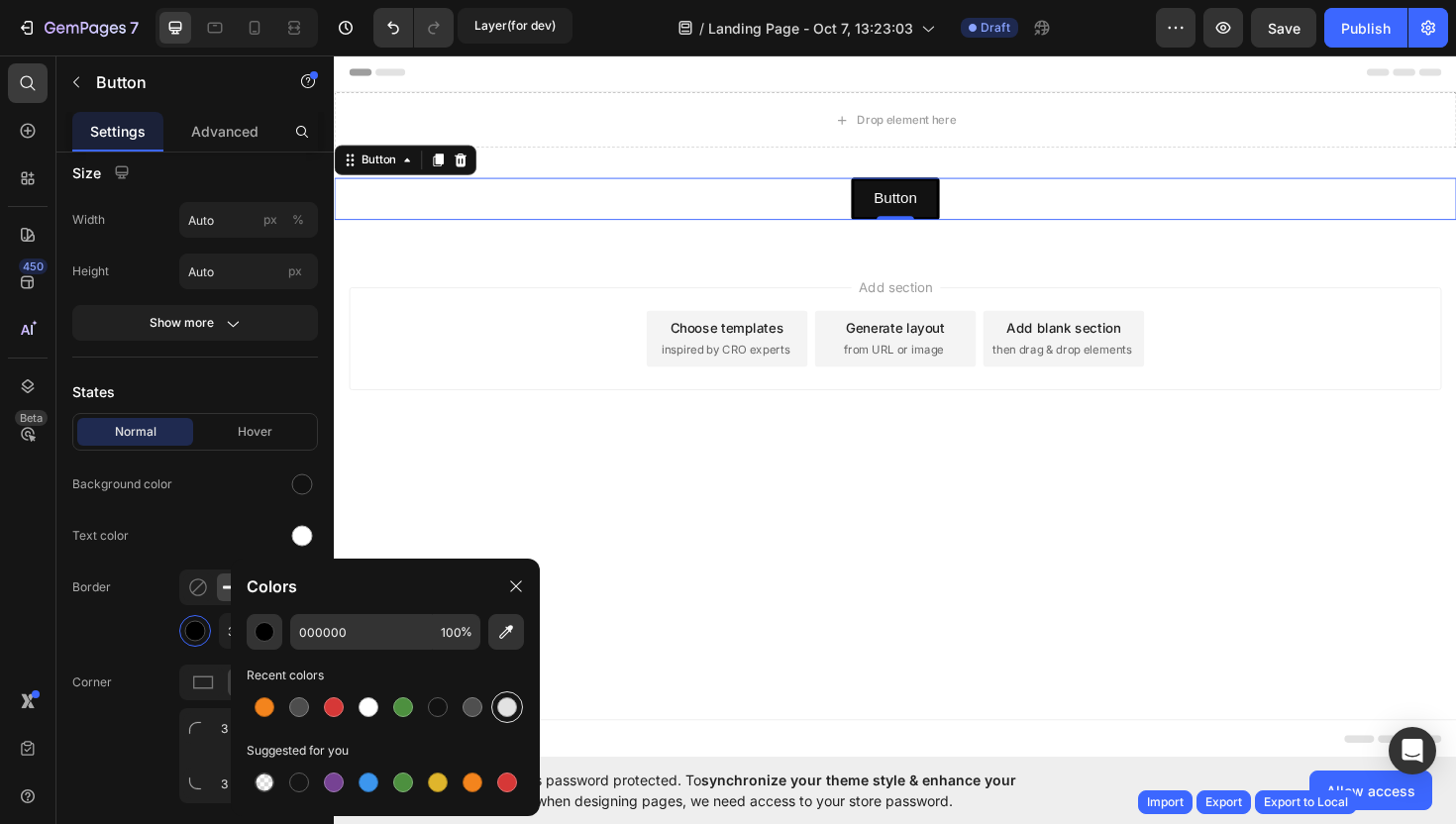click at bounding box center [507, 707] 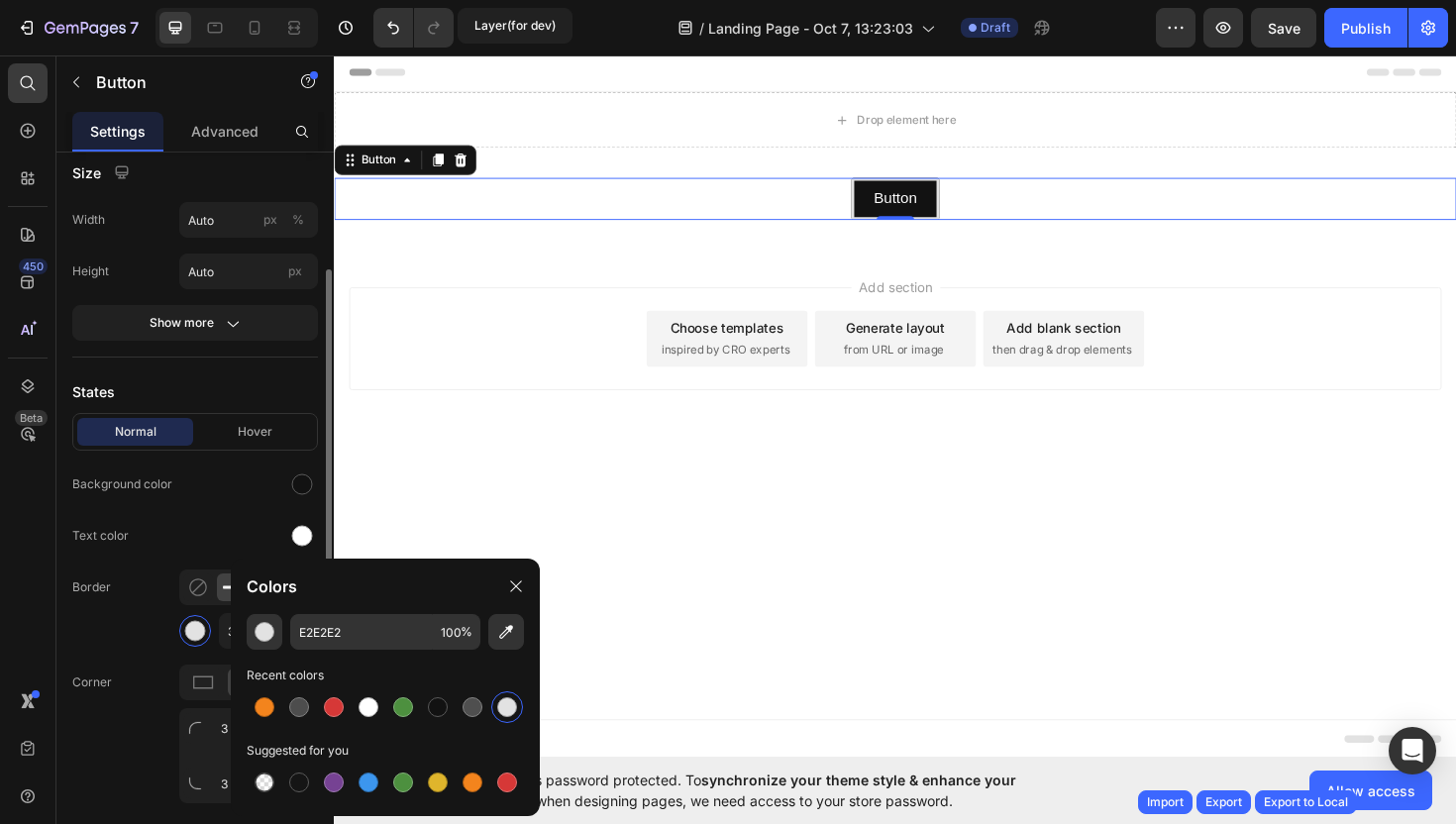 click on "Normal Hover Background color Text color Border 3 px Corner 3 3 3 3 Shadow" 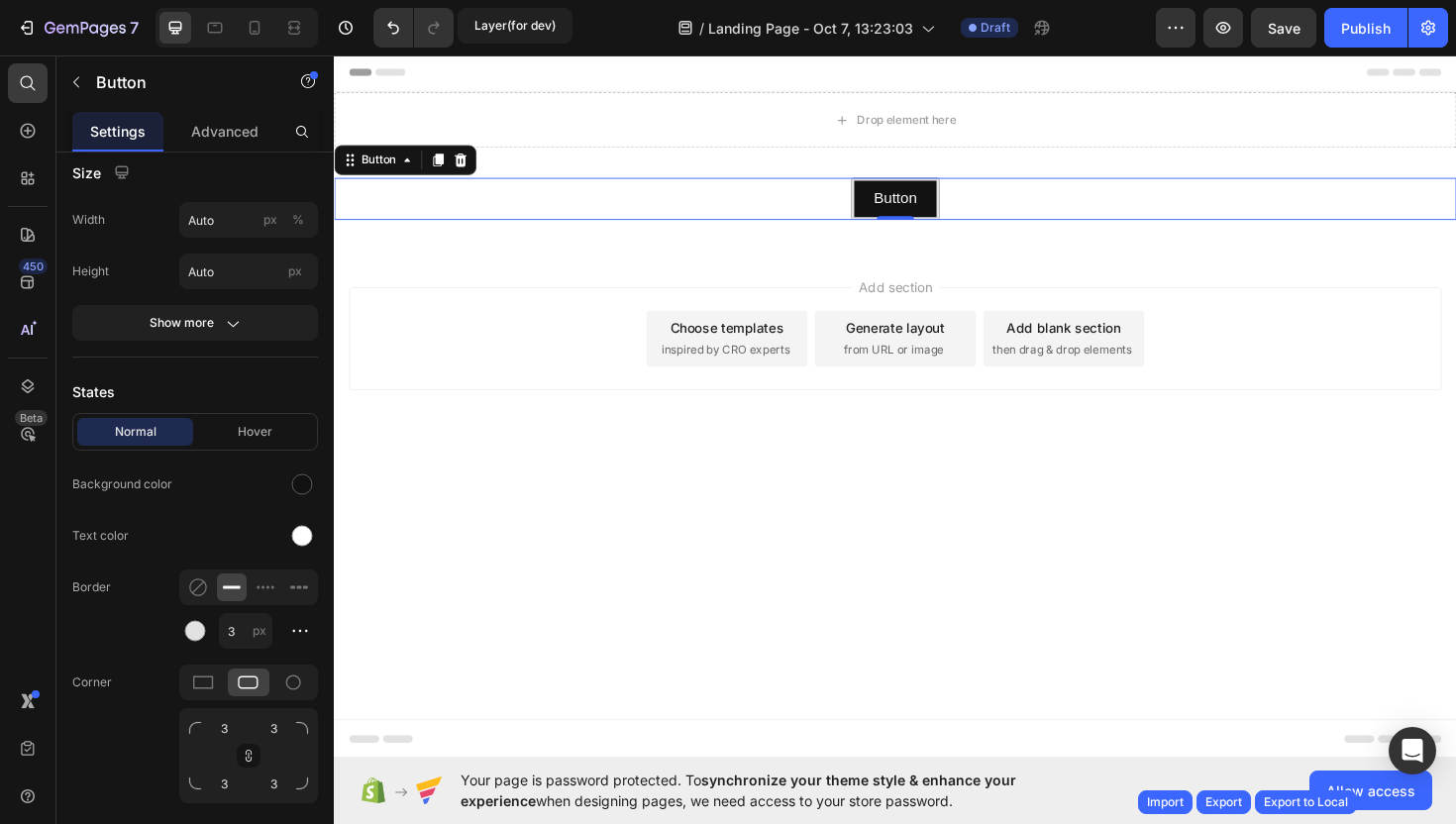 click on "Header ESSAYER MAINTENANT Button Section 1
Drop element here Button Button   0 Section 3 Root Start with Sections from sidebar Add sections Add elements Start with Generating from URL or image Add section Choose templates inspired by CRO experts Generate layout from URL or image Add blank section then drag & drop elements Footer" at bounding box center [928, 427] 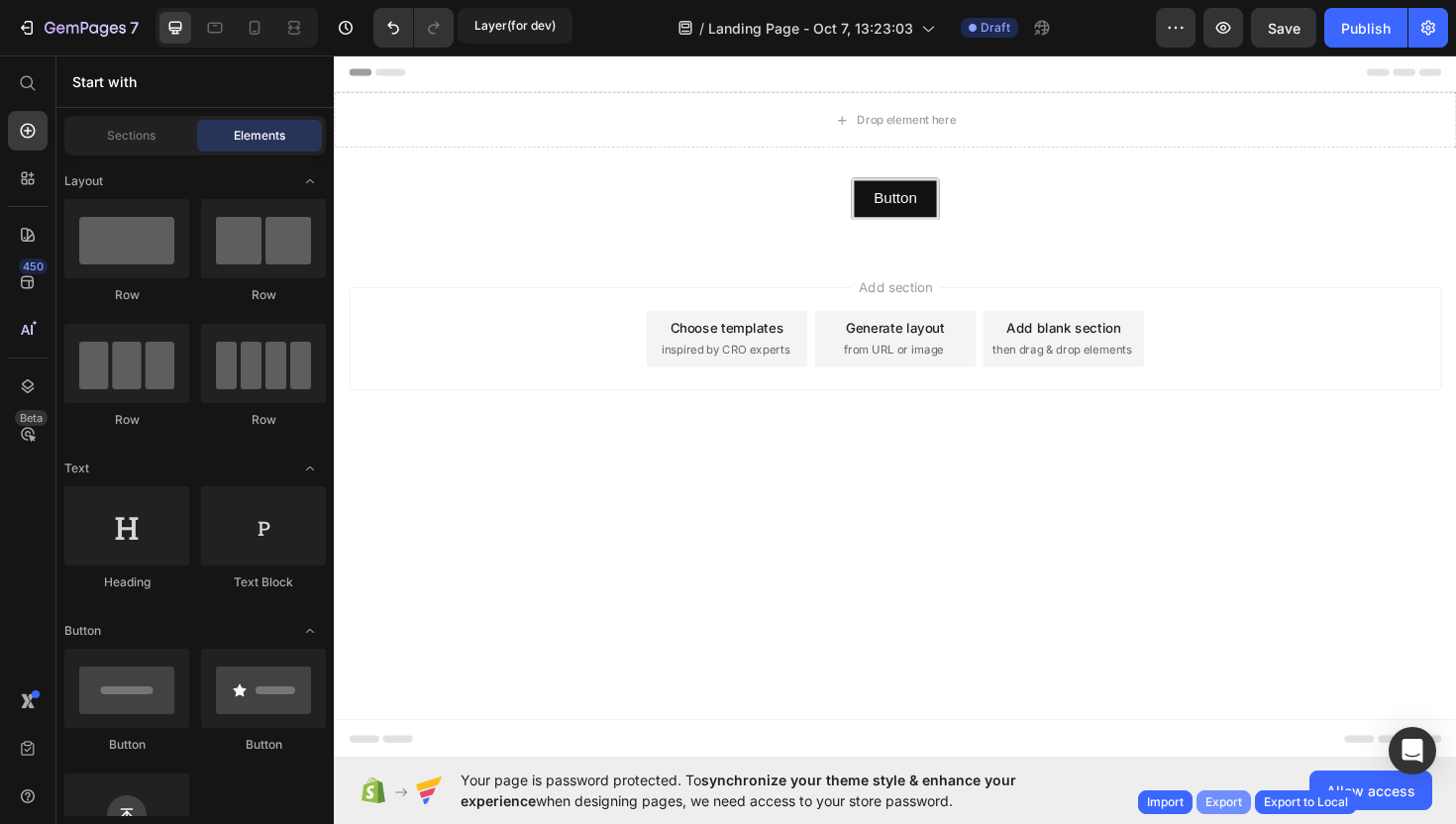 click on "Export" at bounding box center [1223, 802] 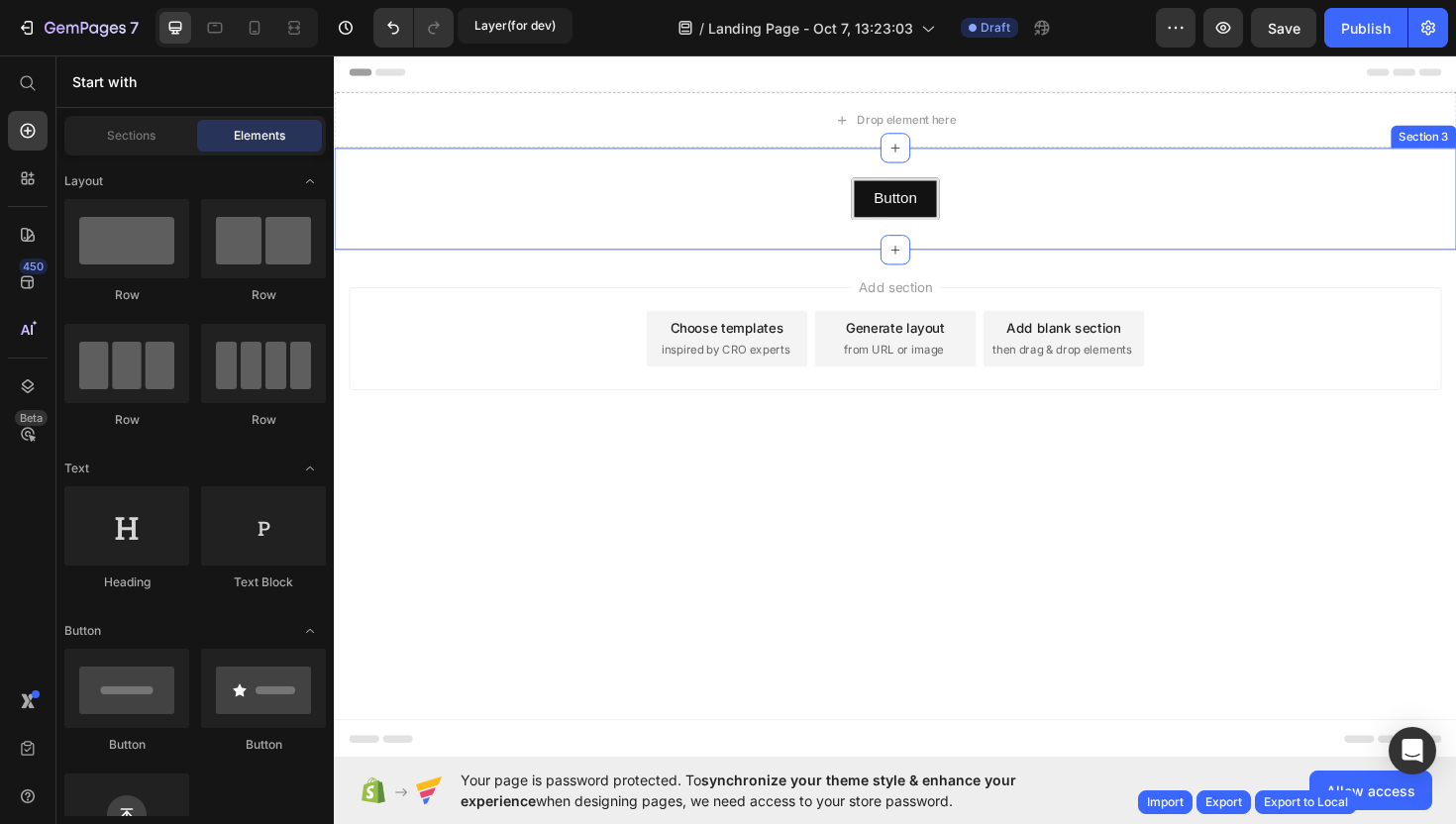 click on "Button Button Section 3" at bounding box center [928, 207] 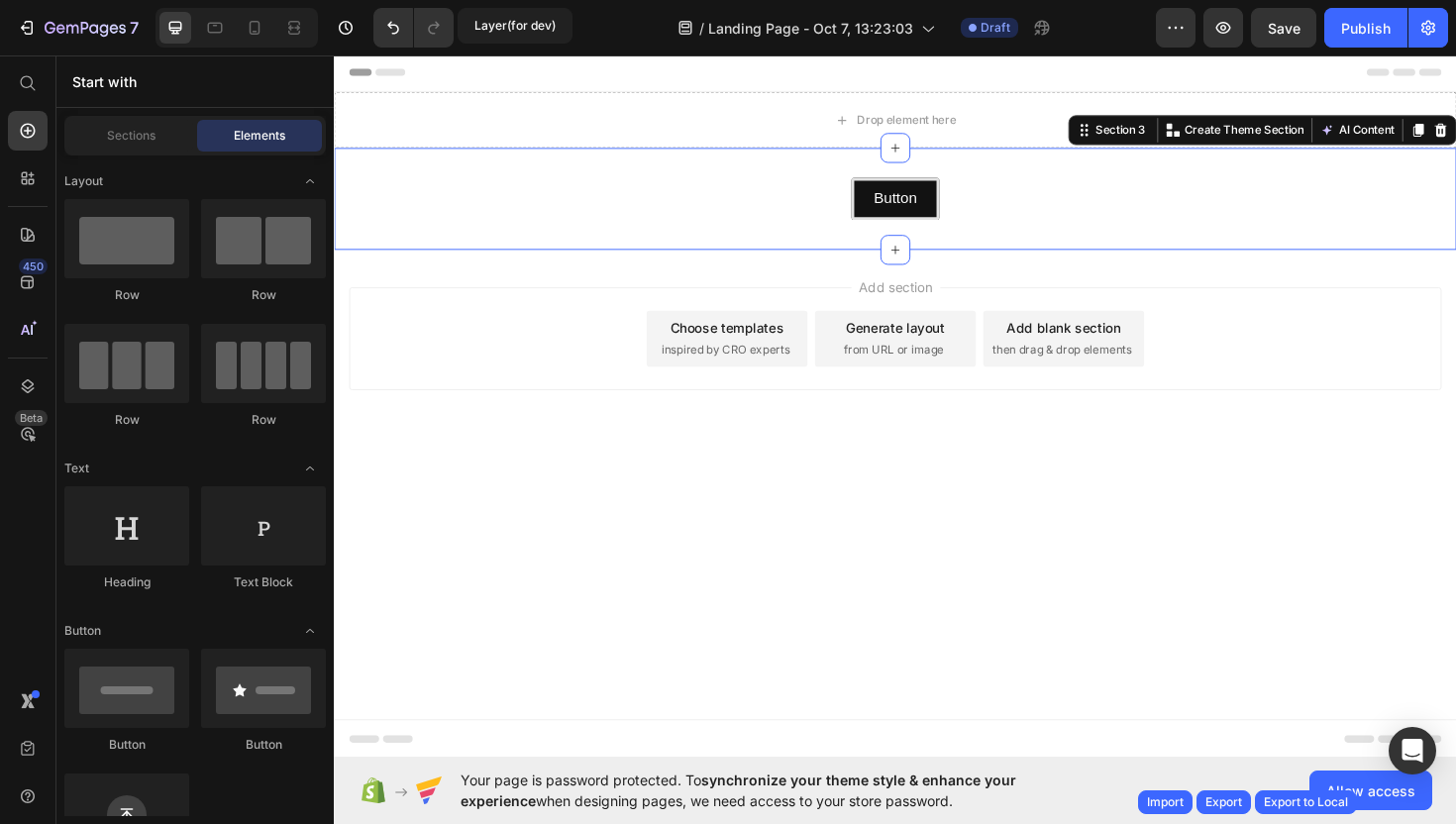 scroll, scrollTop: 0, scrollLeft: 0, axis: both 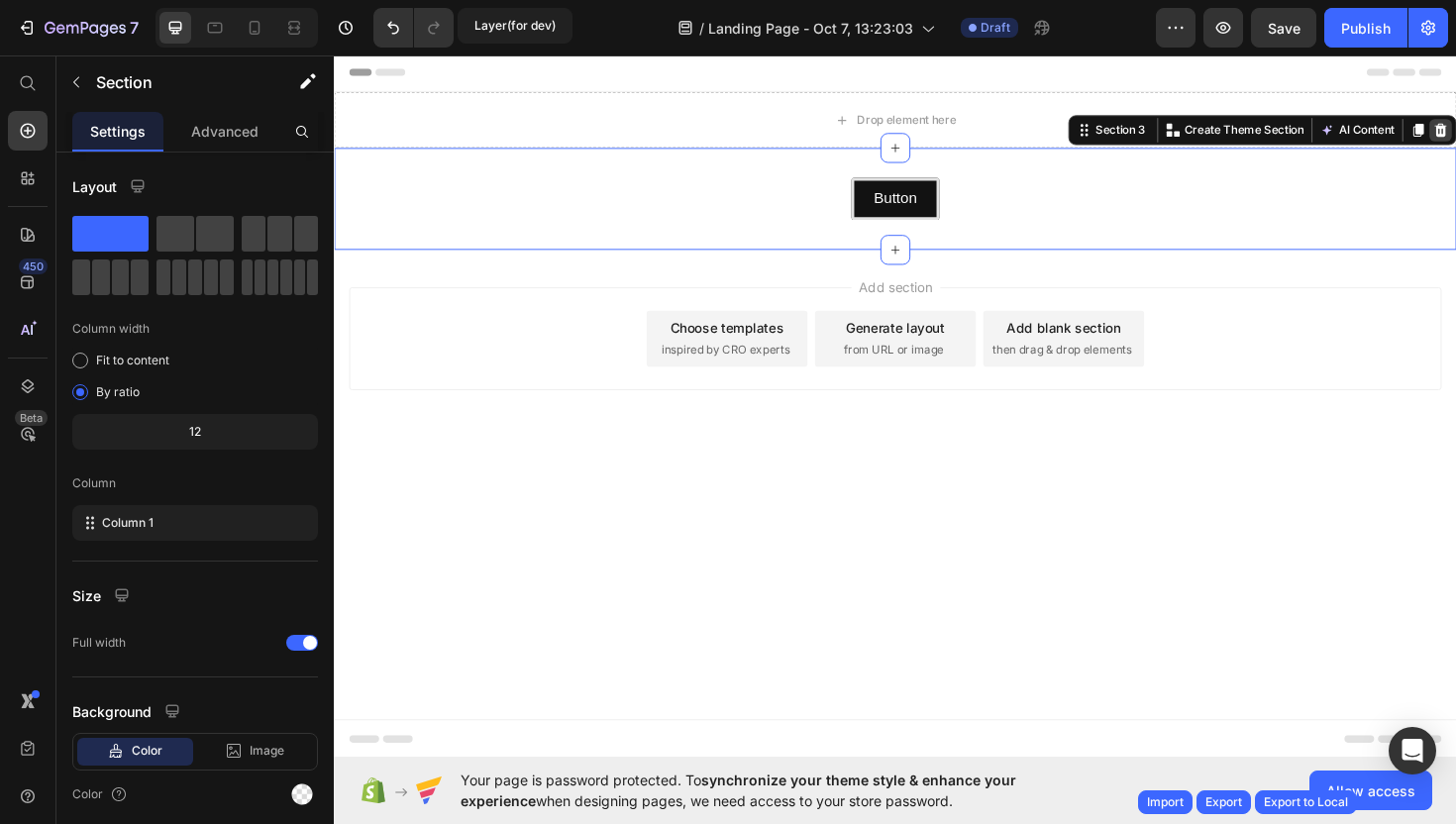click 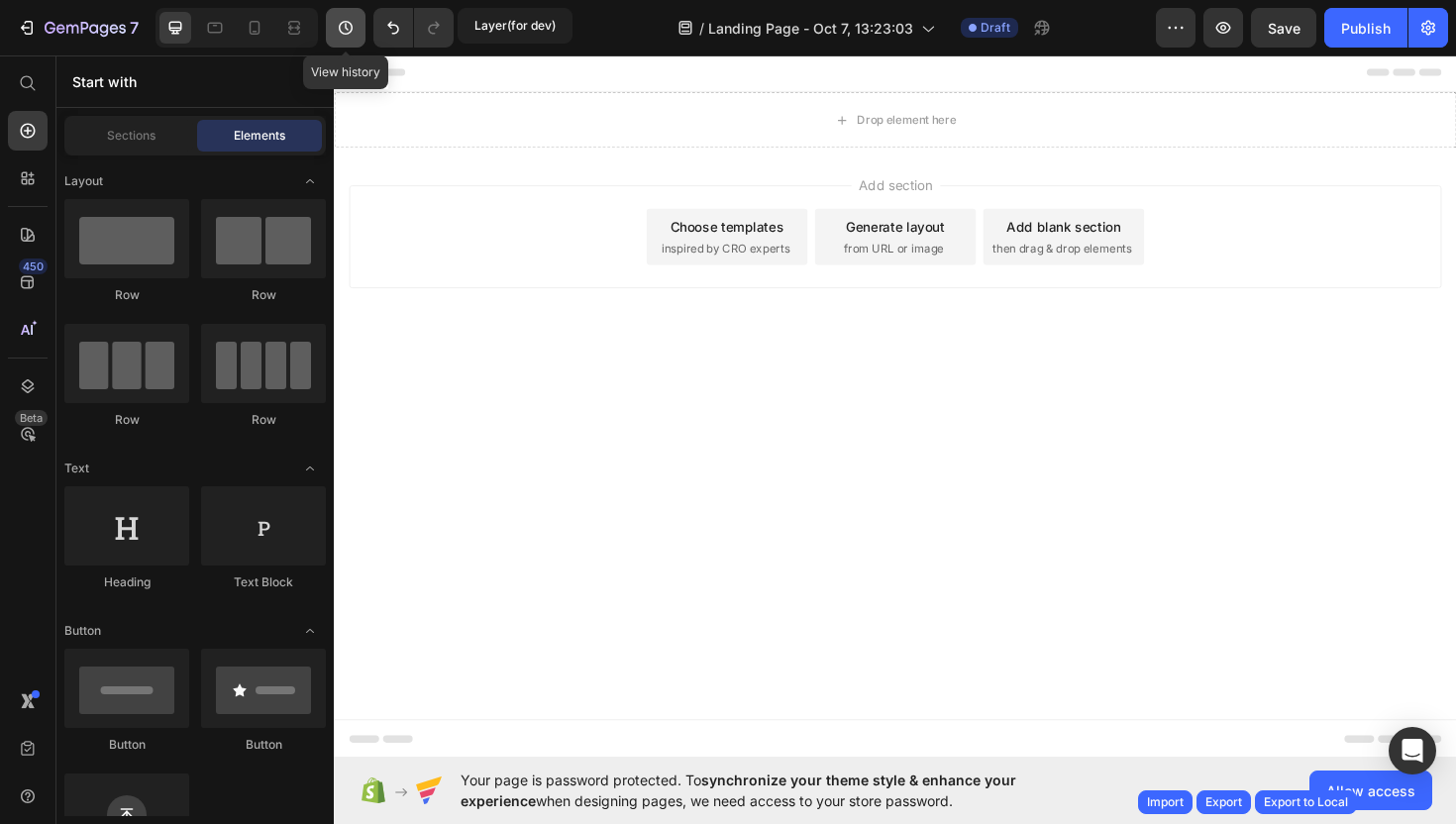 click 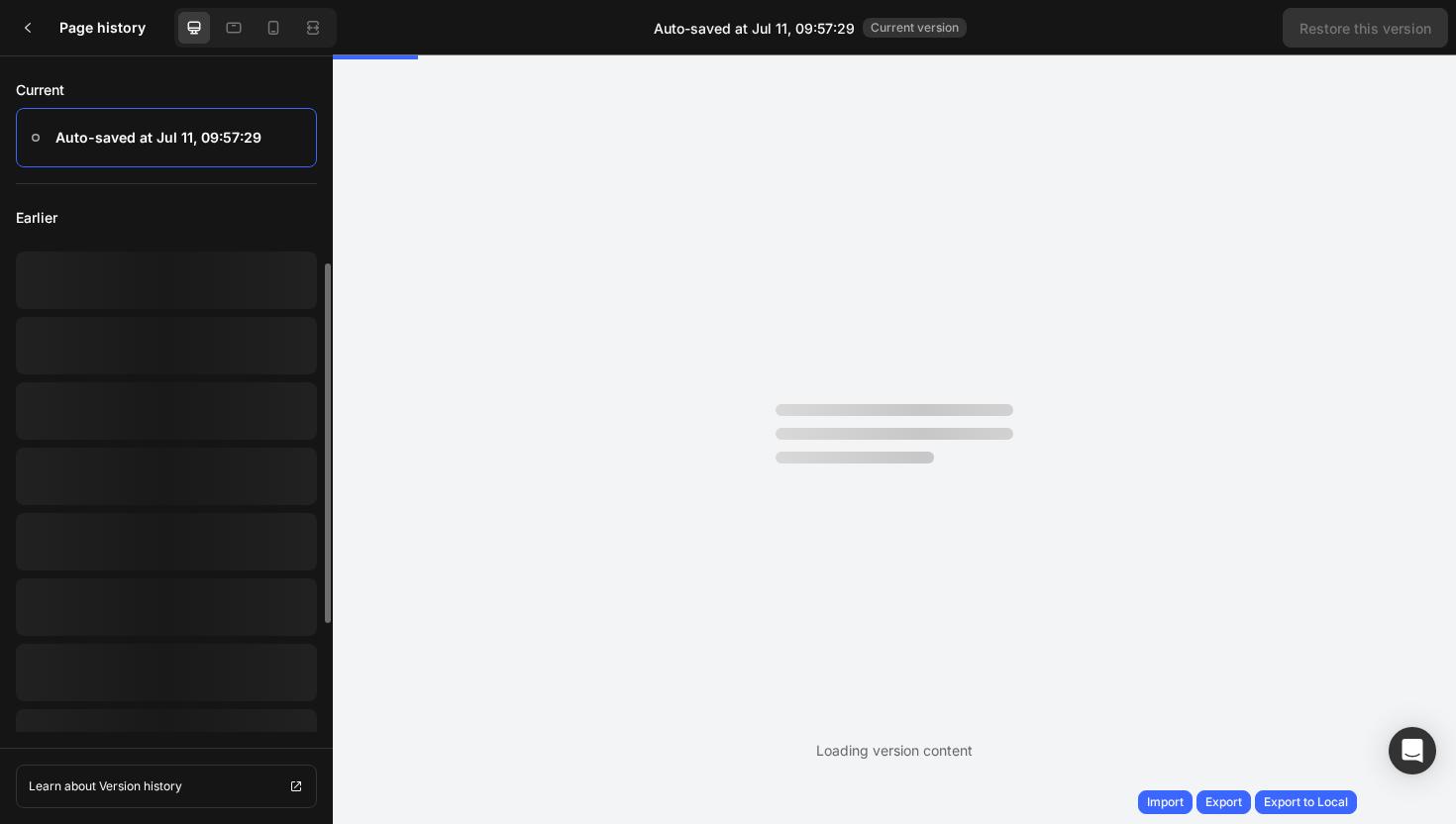 scroll, scrollTop: 0, scrollLeft: 0, axis: both 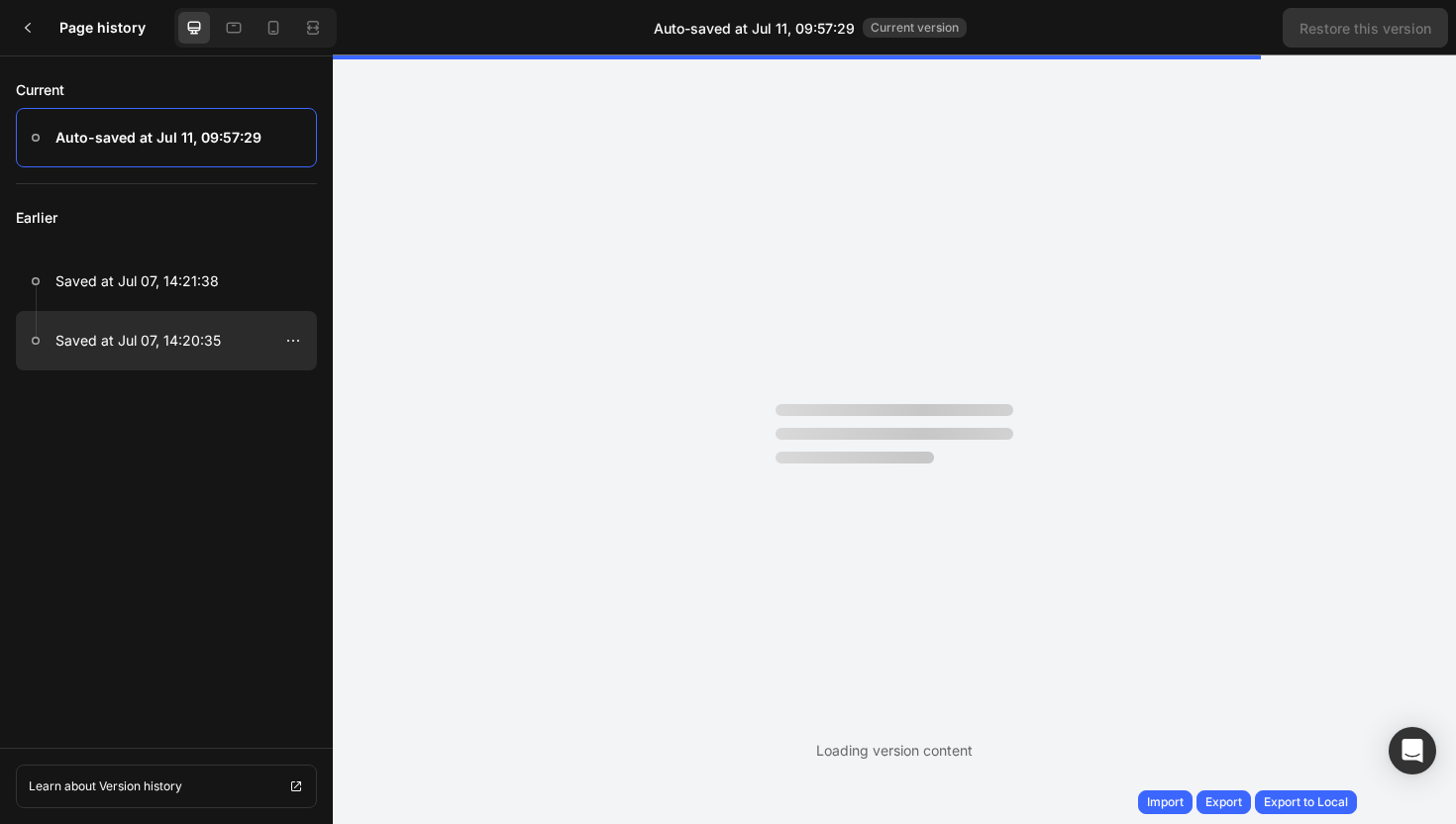 click at bounding box center (166, 341) 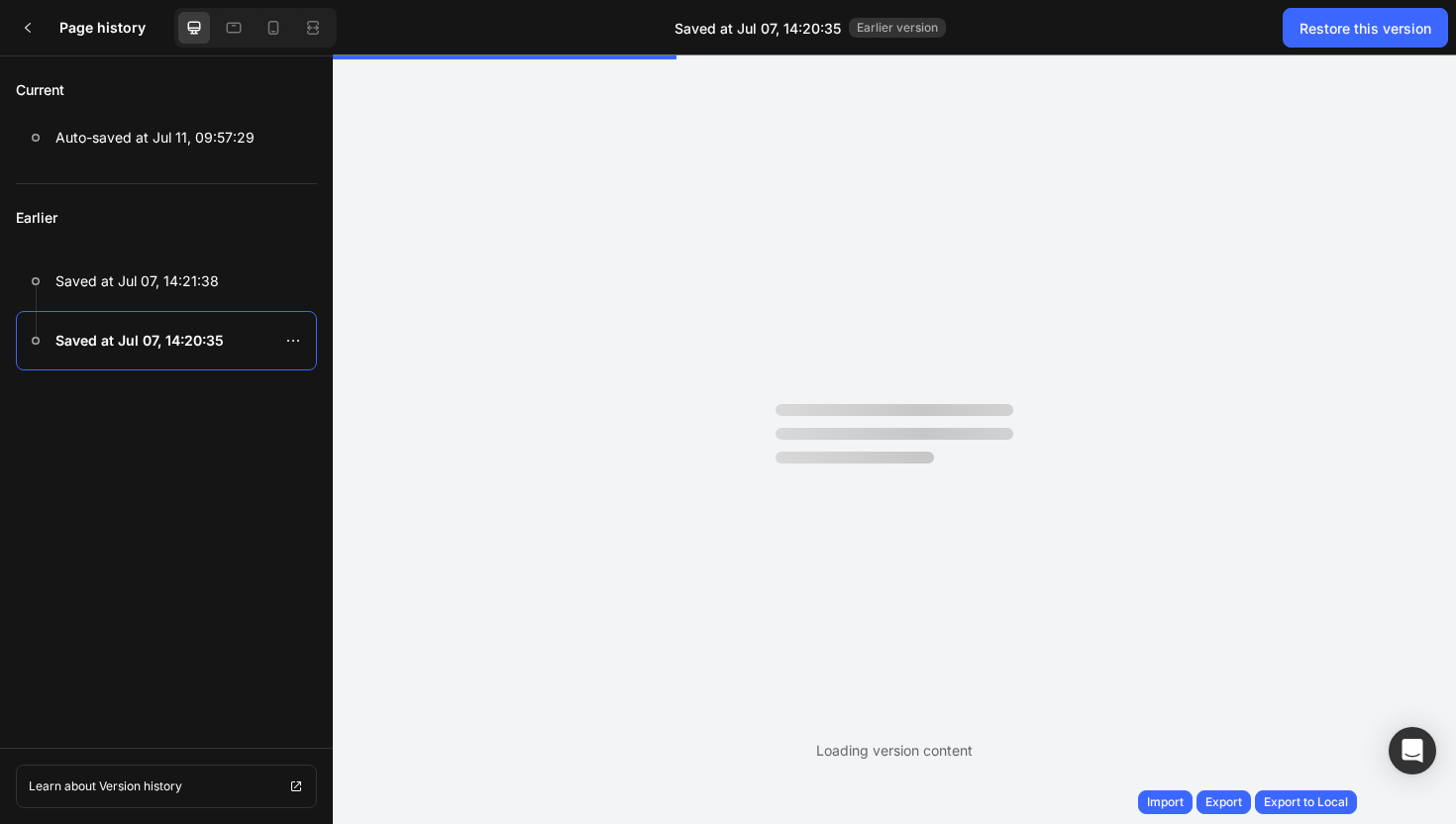 scroll, scrollTop: 0, scrollLeft: 0, axis: both 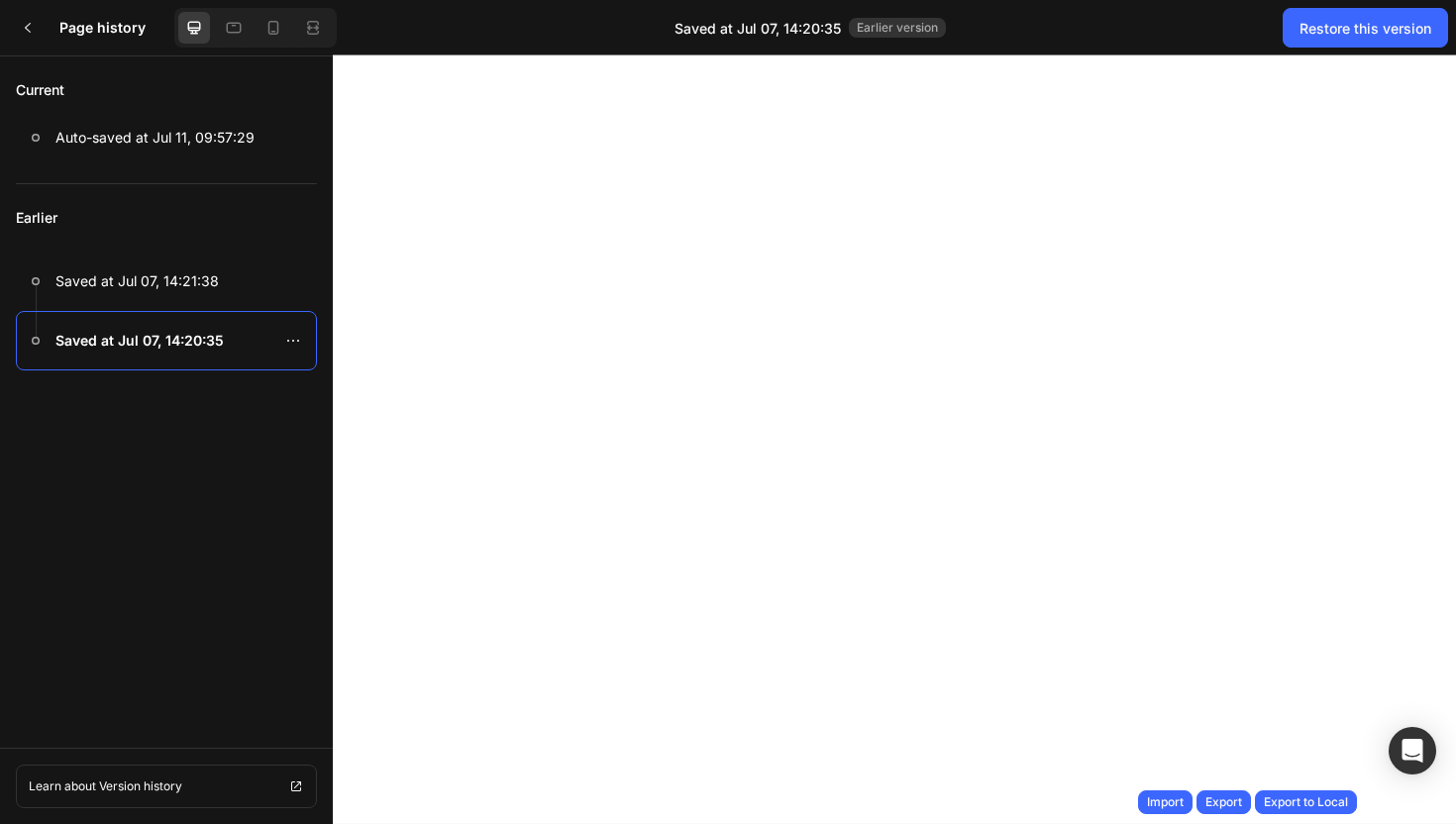 click on "Page history  Saved at Jul 07, 14:20:35 Earlier version  Restore this version" at bounding box center (728, 28) 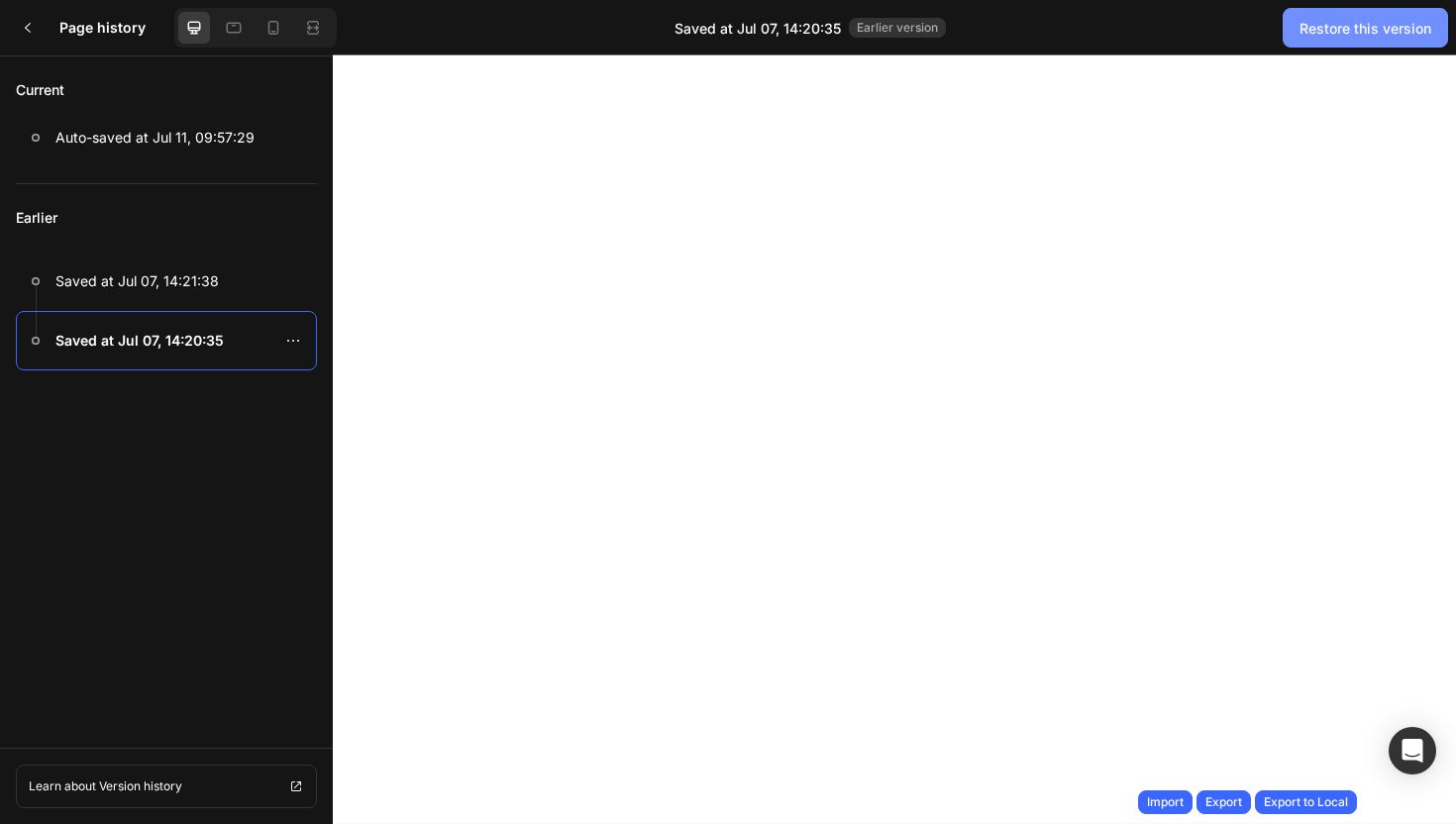 click on "Restore this version" at bounding box center (1365, 28) 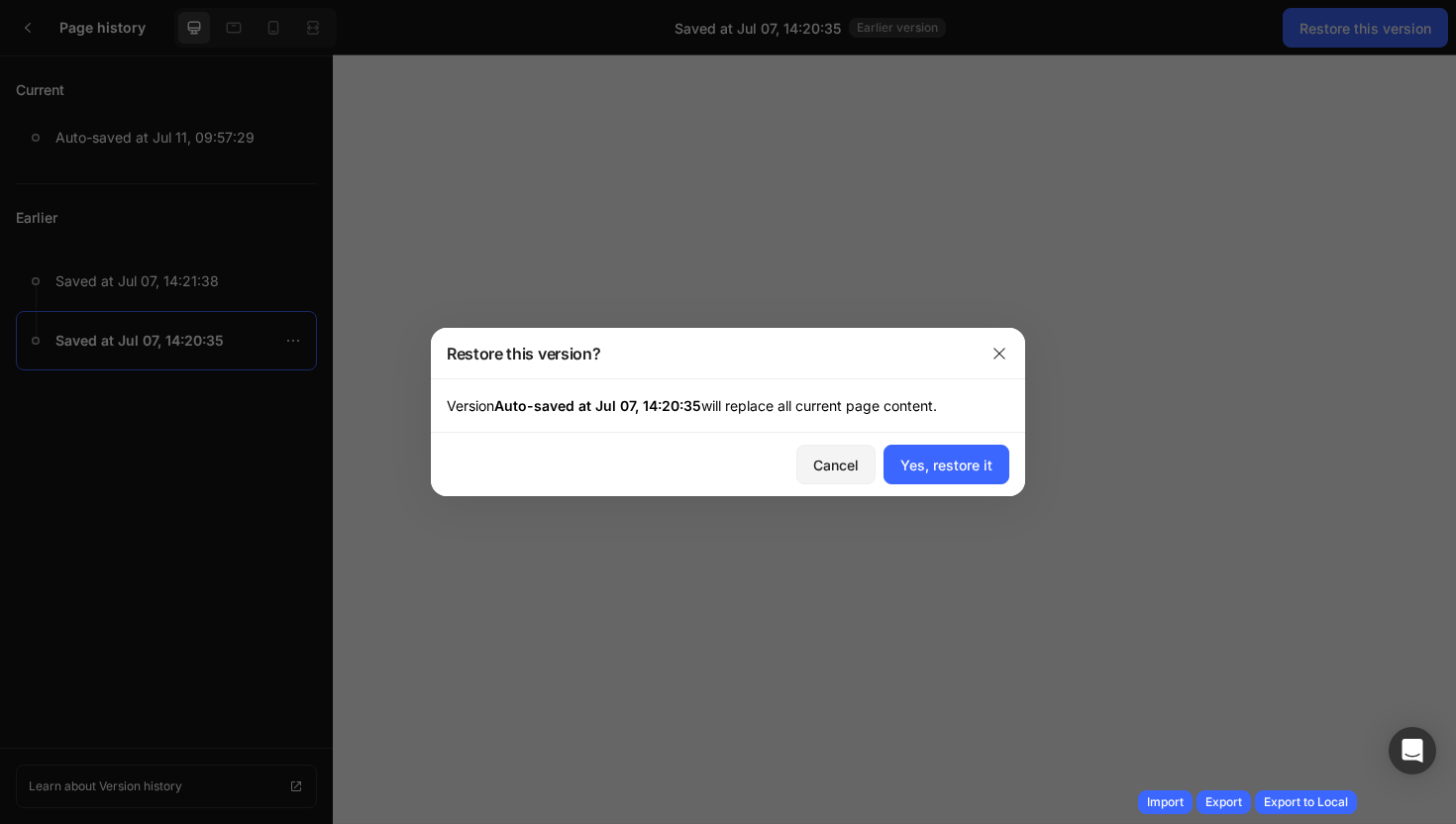 click on "Cancel Yes, restore it" at bounding box center (728, 464) 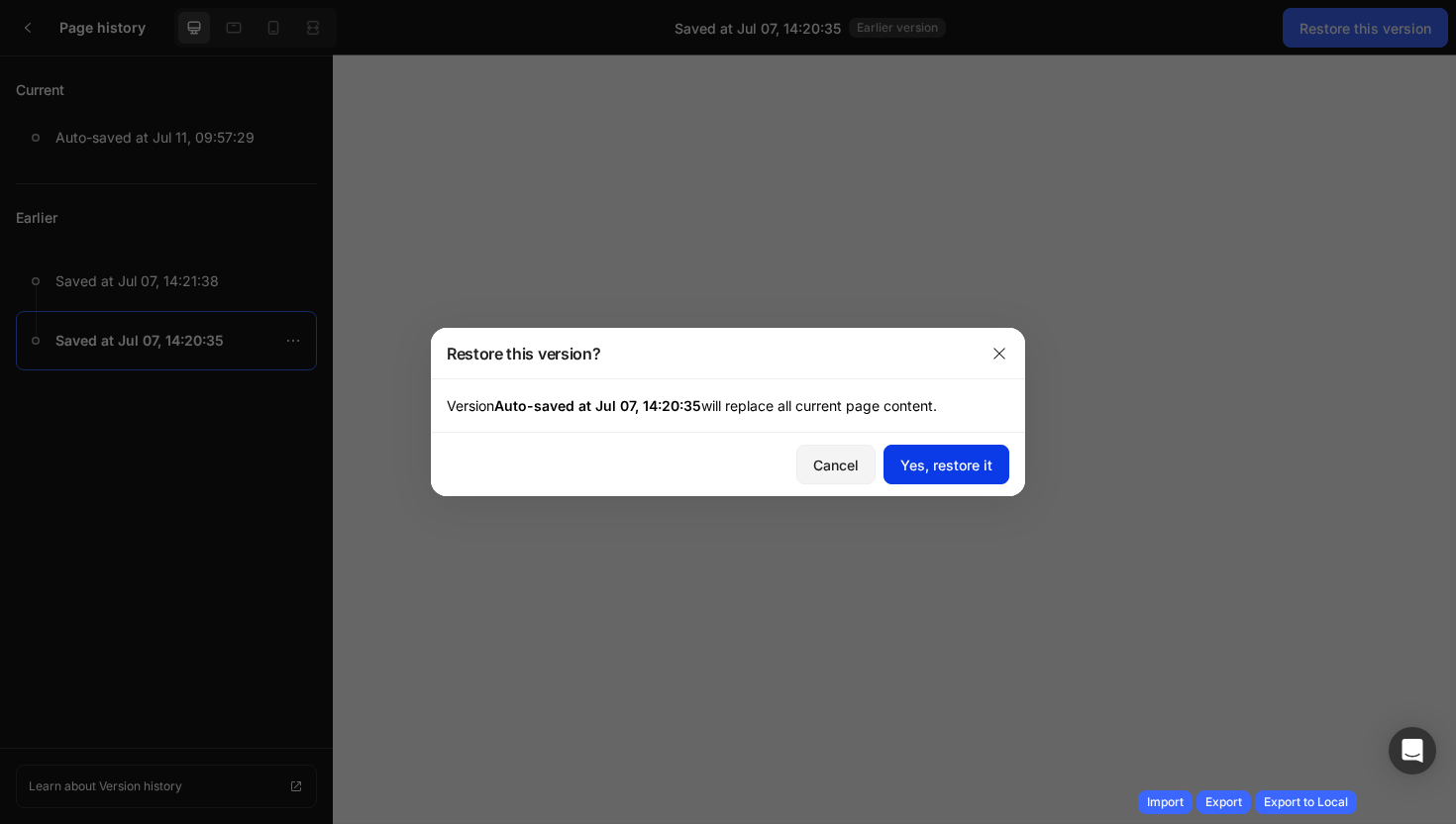 click on "Yes, restore it" at bounding box center [946, 464] 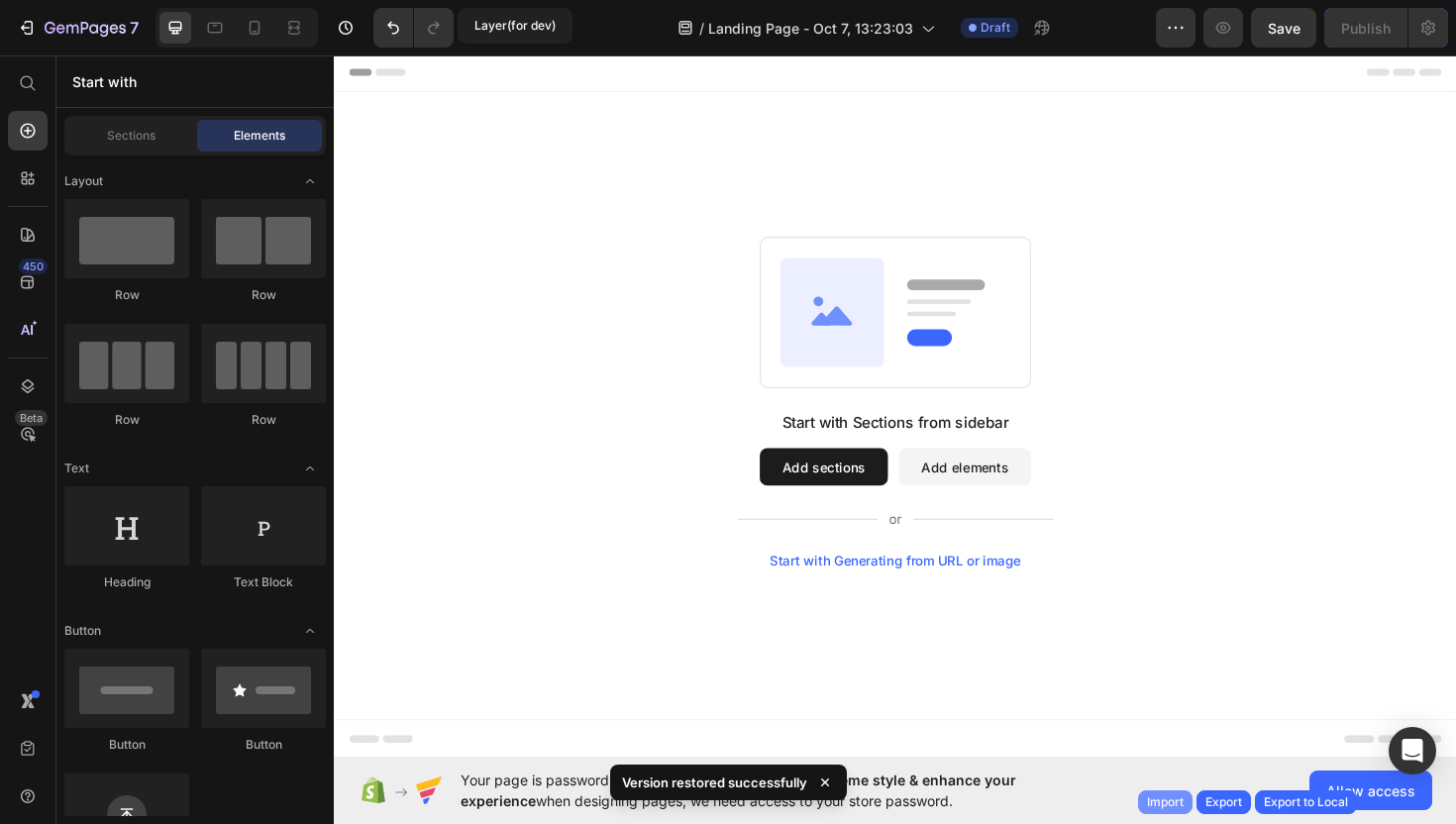 click on "Import" at bounding box center (1165, 802) 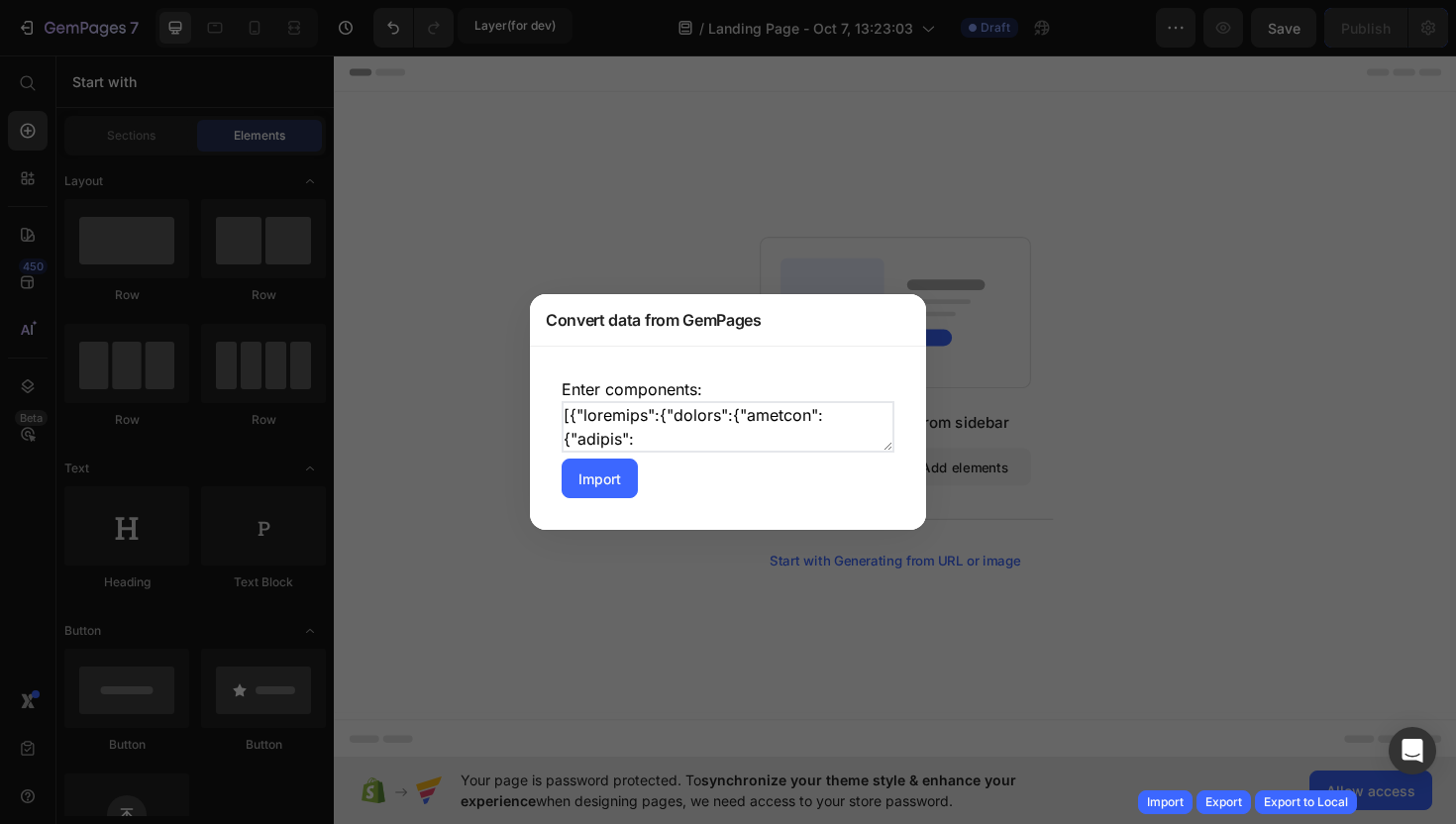 click at bounding box center [728, 427] 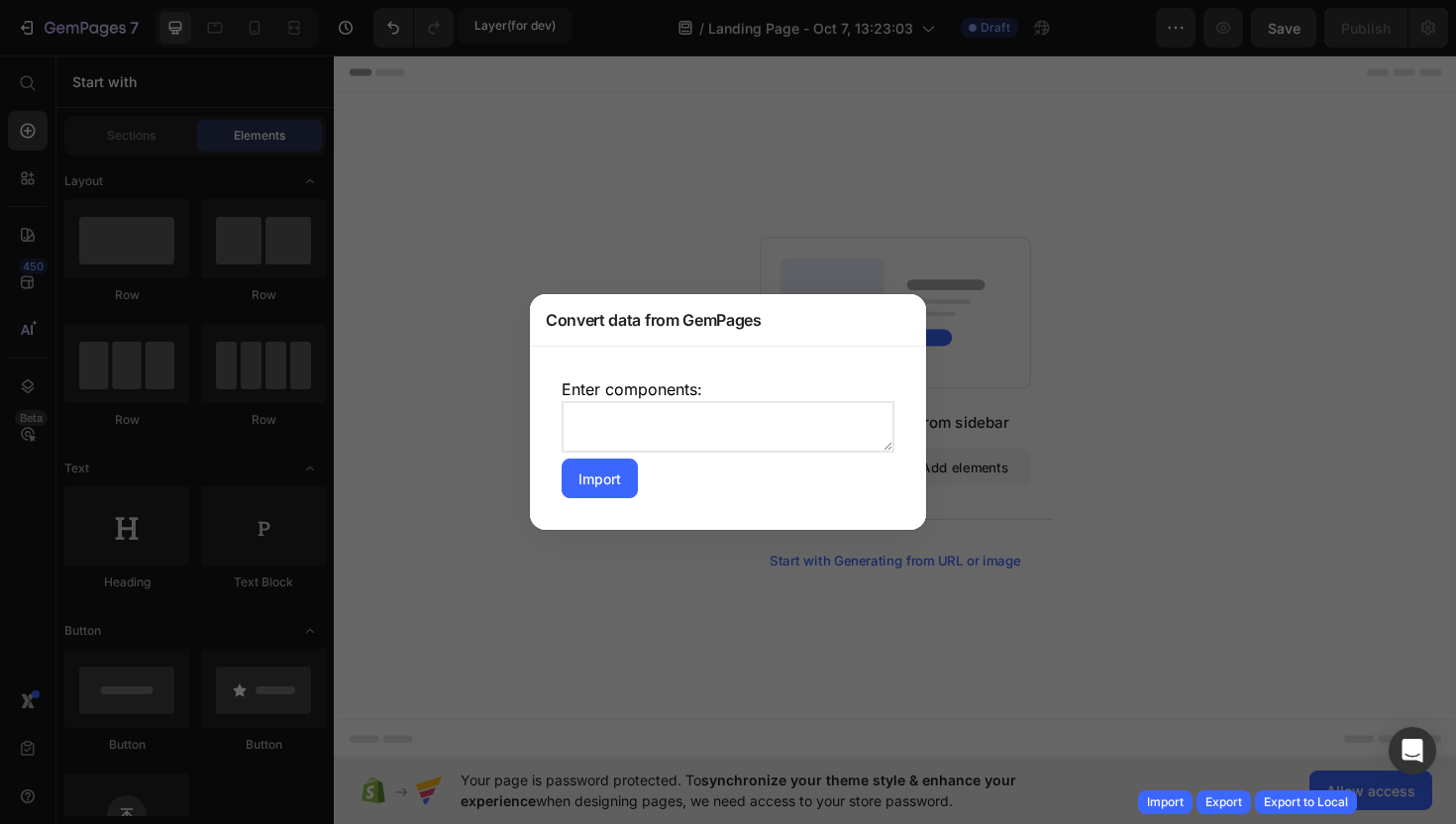 paste on "[{"advanced":{"border":{"desktop":{"normal":{"border":"none","borderType":"none","borderWidth":"1px","color":"#121212","isCustom":true,"width":"1px 1px 1px 1px"}}},"boxShadow":{"desktop":{"normal":{"angle":90,"blur":"10px","color":"#0000001a","distance":"0px","spread":"0px","type":"shadow-1"}},"mobile":{"normal":{"angle":279,"blur":"10px","color":"rgba(206, 26, 29, 0.3)","distance":"0px","spread":"0px","type":"custom"}}},"d":{"desktop":false,"mobile":true,"tablet":false},"hasBoxShadow":{"desktop":{"normal":true}},"op":{"desktop":"100%"},"rounded":{"desktop":{"normal":{"bblr":"0px","bbrr":"0px","btlr":"0px","btrr":"0px","radiusType":"none"}}}},"childrens":[{"advanced":{"border":{"desktop":{"normal":{"border":"none","borderType":"none","borderWidth":"1px","color":"#121212","isCustom":true,"width":"1px 1px 1px 1px"}}},"boxShadow":{"desktop":{"normal":{"angle":49,"blur":"4px","color":"rgba(18, 18, 18, 0.7)","distance":"4px","spread":"4px","type":"shadow-1"}}},"d":{"desktop":true,"mobile":true,"tablet":true},"h..." 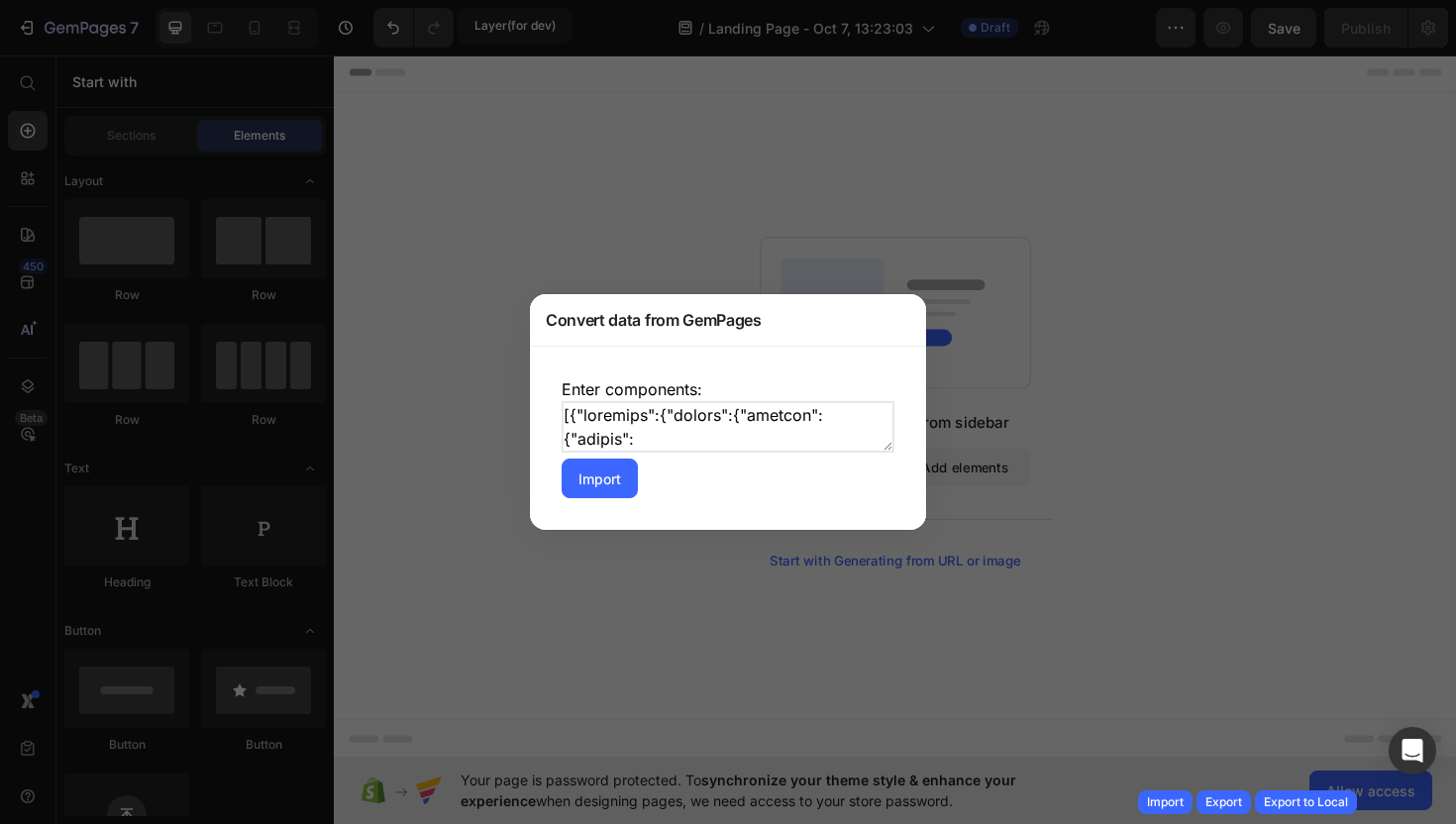scroll, scrollTop: 590449, scrollLeft: 0, axis: vertical 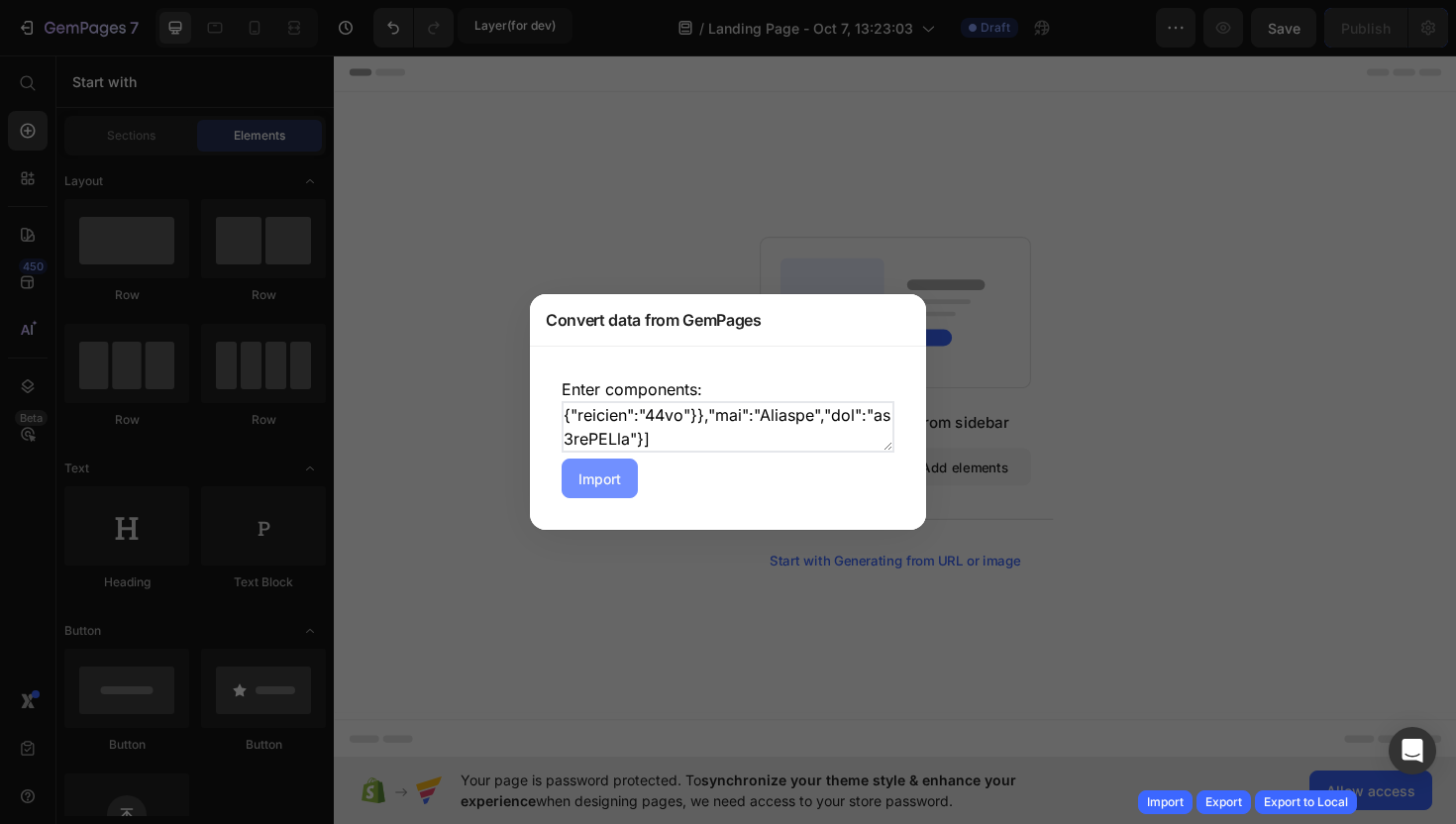 click on "Import" at bounding box center (599, 478) 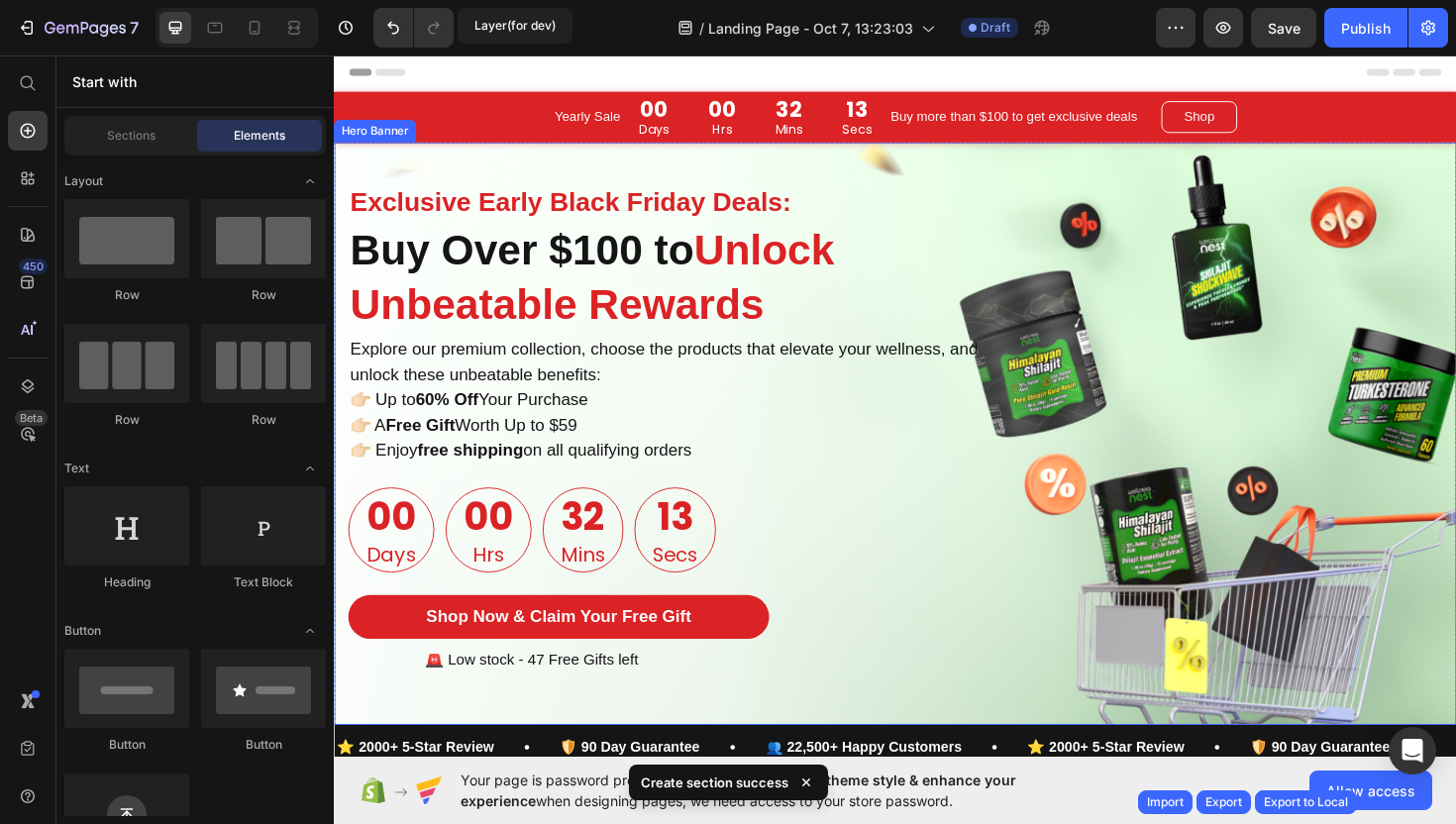 click on "Exclusive Early Black Friday Deals: Text Block Buy Over $100 to  Unlock Unbeatable Rewards Heading Explore our premium collection, choose the products that elevate your wellness, and unlock these unbeatable benefits: 👉🏻 Up to  60% Off  Your Purchase 👉🏻 A  Free Gift  Worth Up to $59 👉🏻 Enjoy  free shipping  on all qualifying orders Text Block 00 Days 00 Hrs 32 Mins 13 Secs Countdown Timer Shop Now & Claim Your Free Gift Button 🚨 Low stock - 47 Free Gifts left Text Block Image Row" at bounding box center [928, 456] 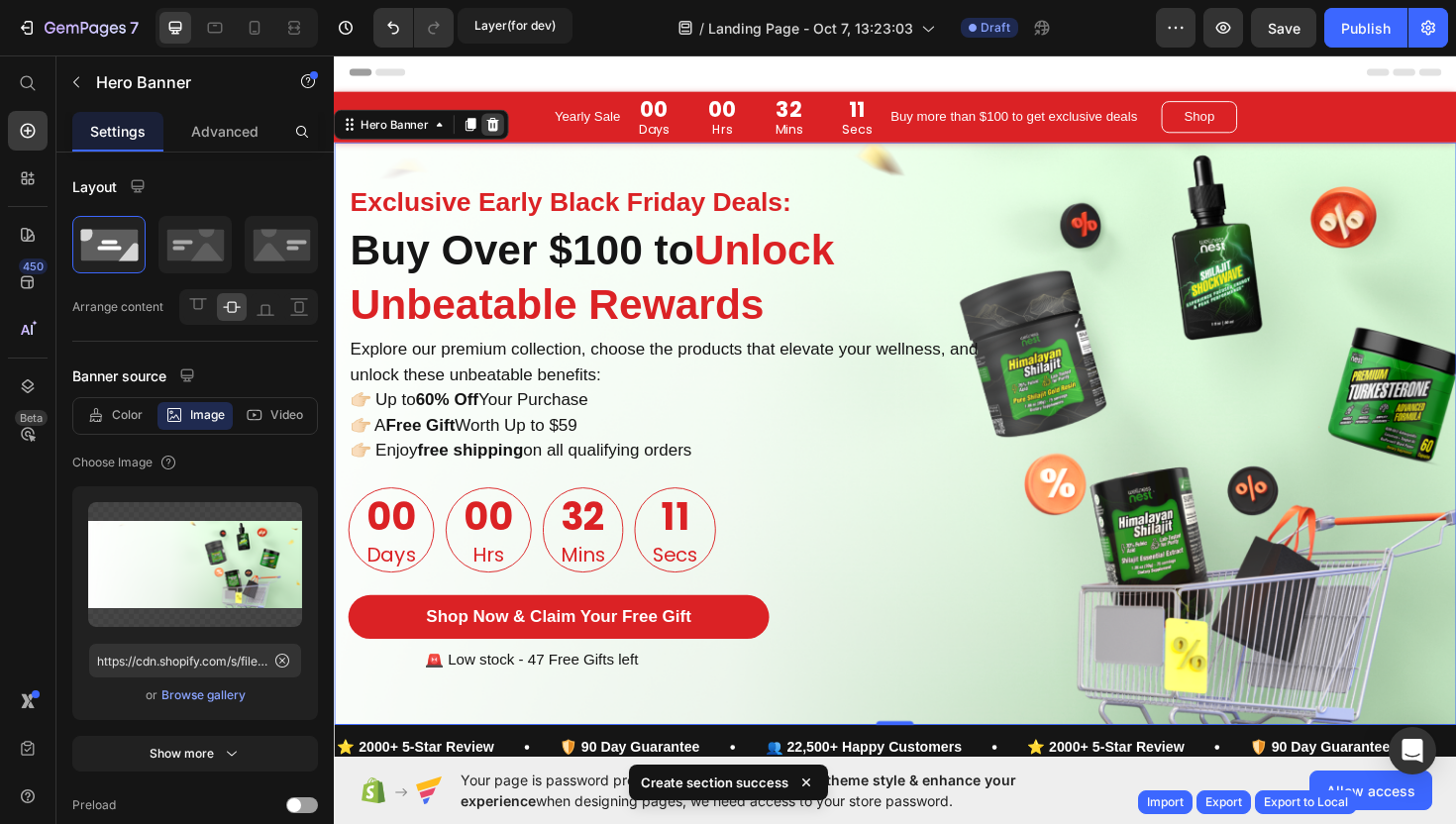 click 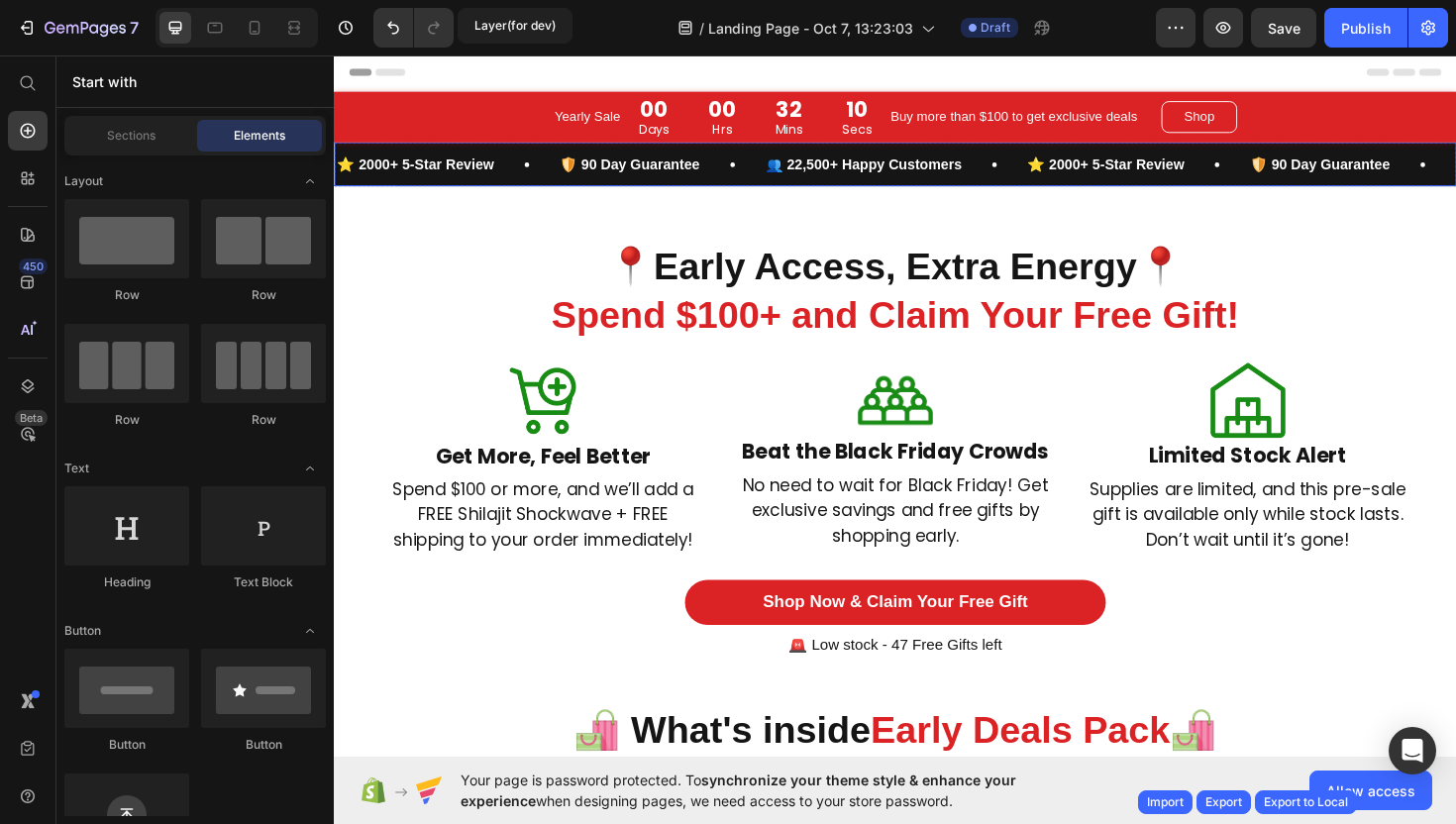 click on "⭐️ 2000+ 5-Star Review Text" at bounding box center (453, 170) 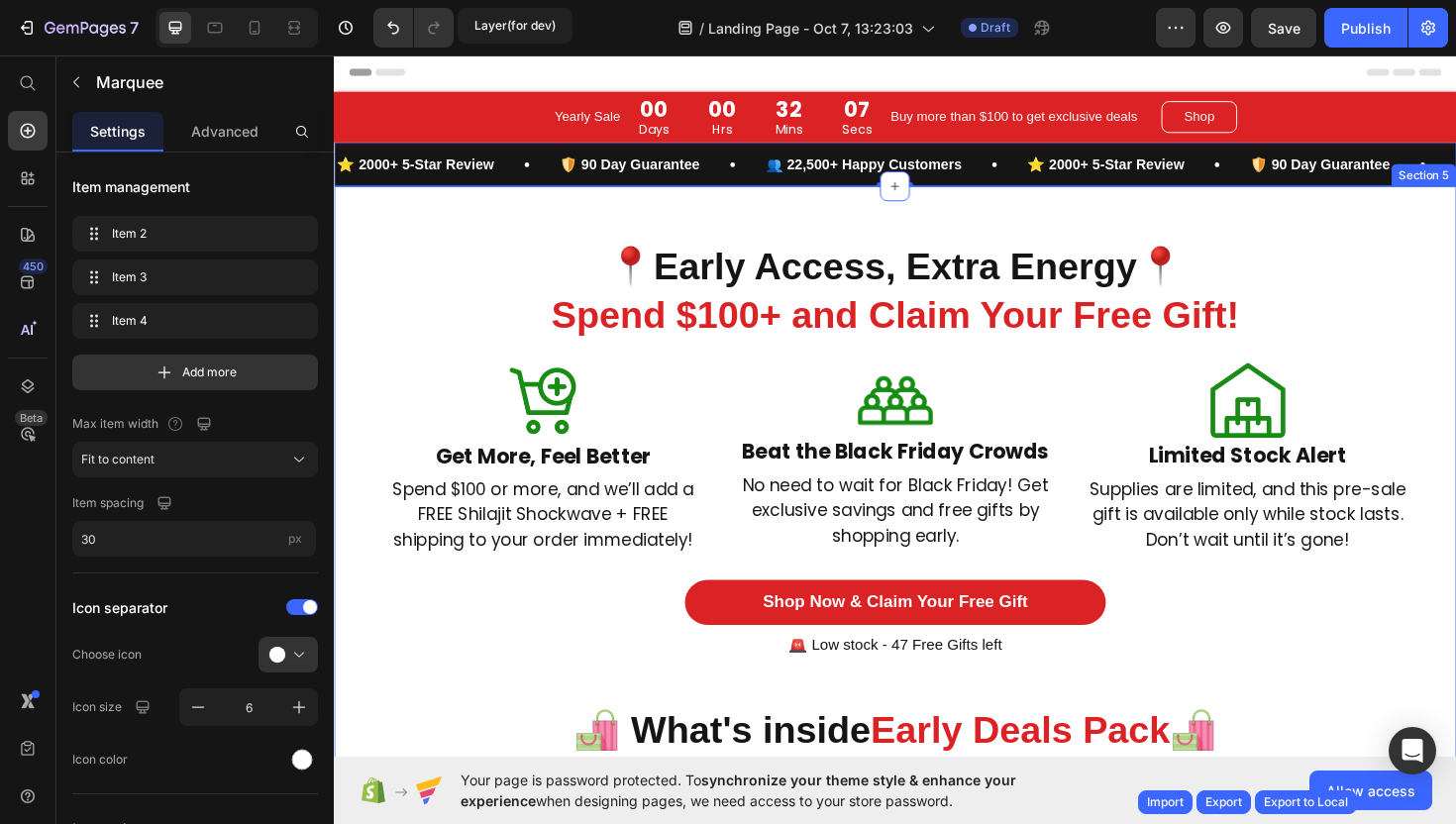 click on "📍Early Access, Extra Energy📍 Spend $100+ and Claim Your Free Gift! Heading Image Get More, Feel Better Text Block Spend $100 or more, and we’ll add a FREE Shilajit Shockwave + FREE shipping to your order immediately! Text Block Row Image Beat the Black Friday Crowds Text Block No need to wait for Black Friday! Get exclusive savings and free gifts by shopping early. Text Block Row Image Limited Stock Alert Text Block Supplies are limited, and this pre-sale gift is available only while stock lasts. Don’t wait until it’s gone! Text Block Row Row Row Shop Now & Claim Your Free Gift Button 🚨 Low stock - 47 Free Gifts left Text Block 🛍️ What's inside  Early Deals Pack  🛍️ Heading Image 👀 Wait, Did Someone Just Say 60% Off? Text Block Yes, you heard it right! This Early Black Friday Sales season, we’re offering an exclusive up to 60% off when you spend $100 or more. But that's not all—there's even more reason to shop! Text Block 🚚 Free shipping Text Block Text Block Text Block Row" at bounding box center (928, 1184) 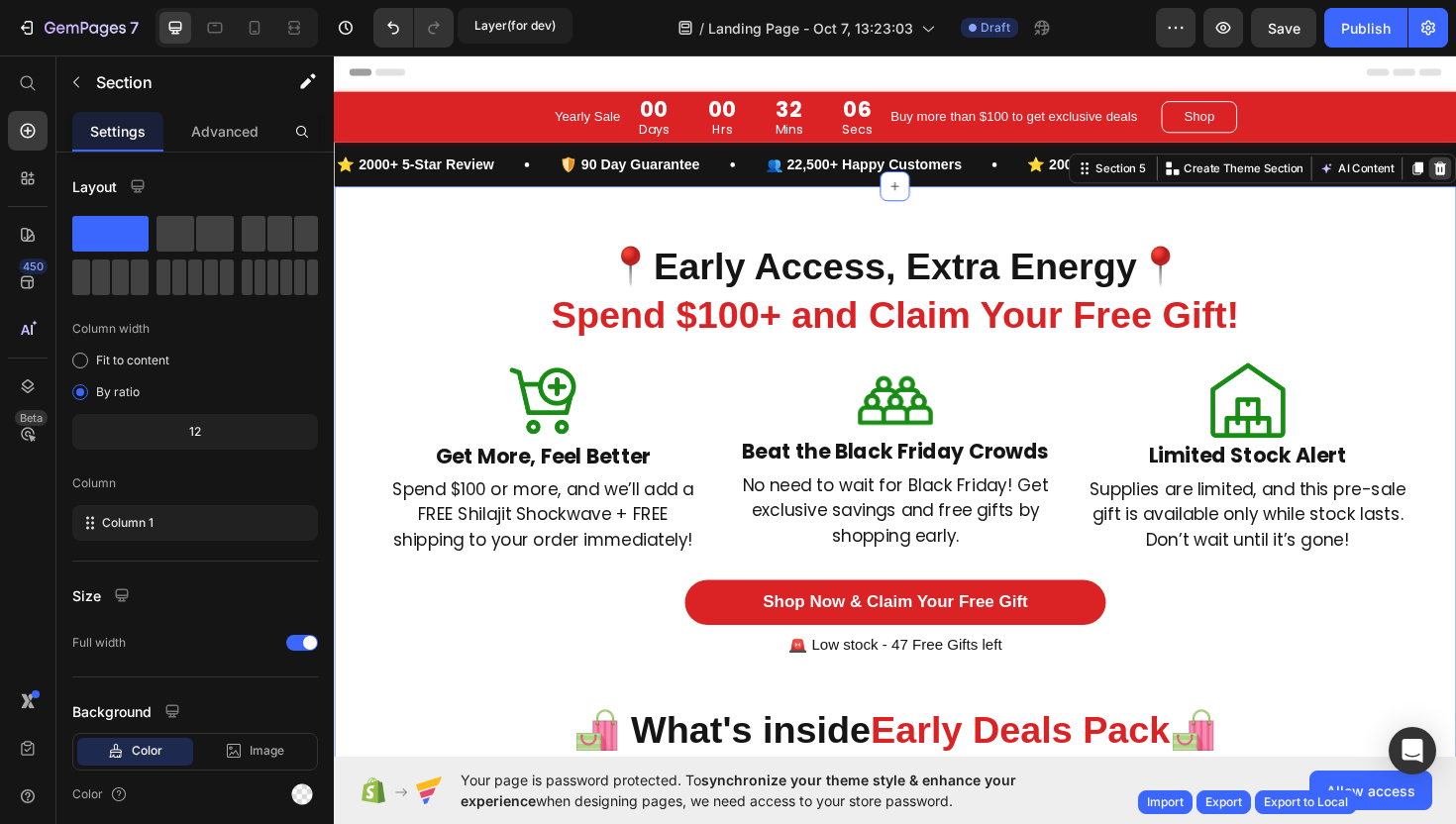 click 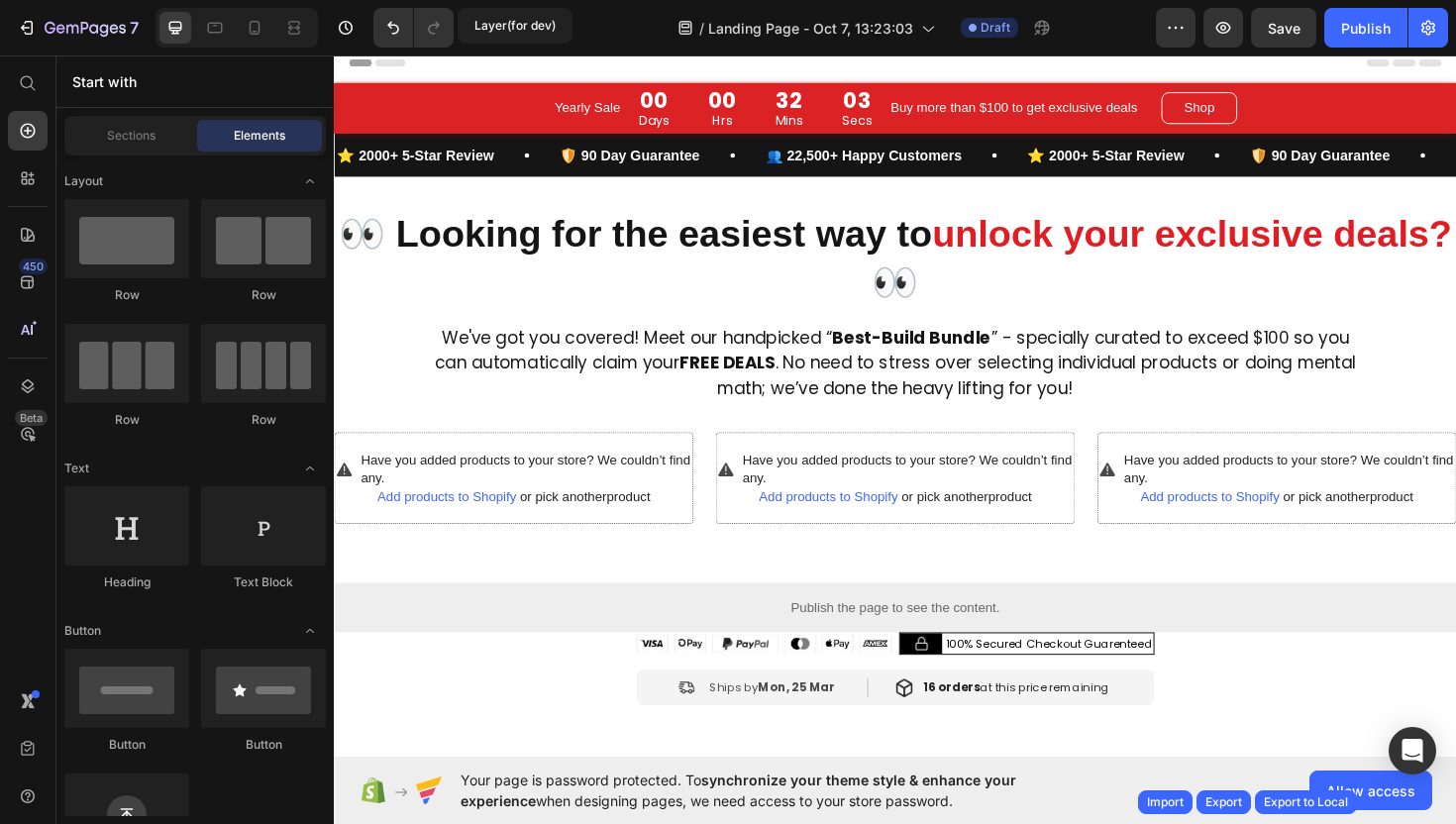 scroll, scrollTop: 0, scrollLeft: 0, axis: both 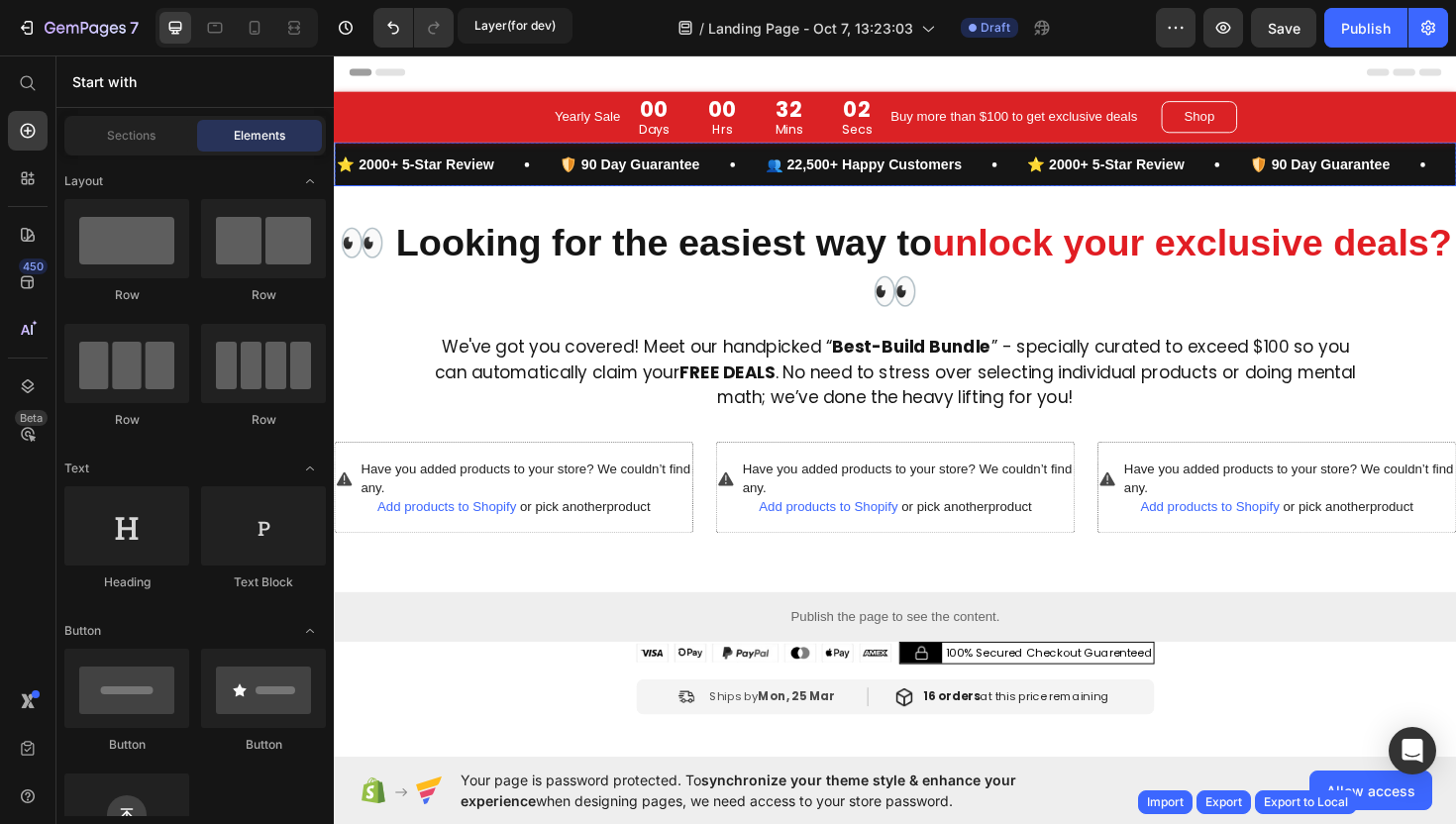 click on "⭐️ 2000+ 5-Star Review Text" at bounding box center (453, 170) 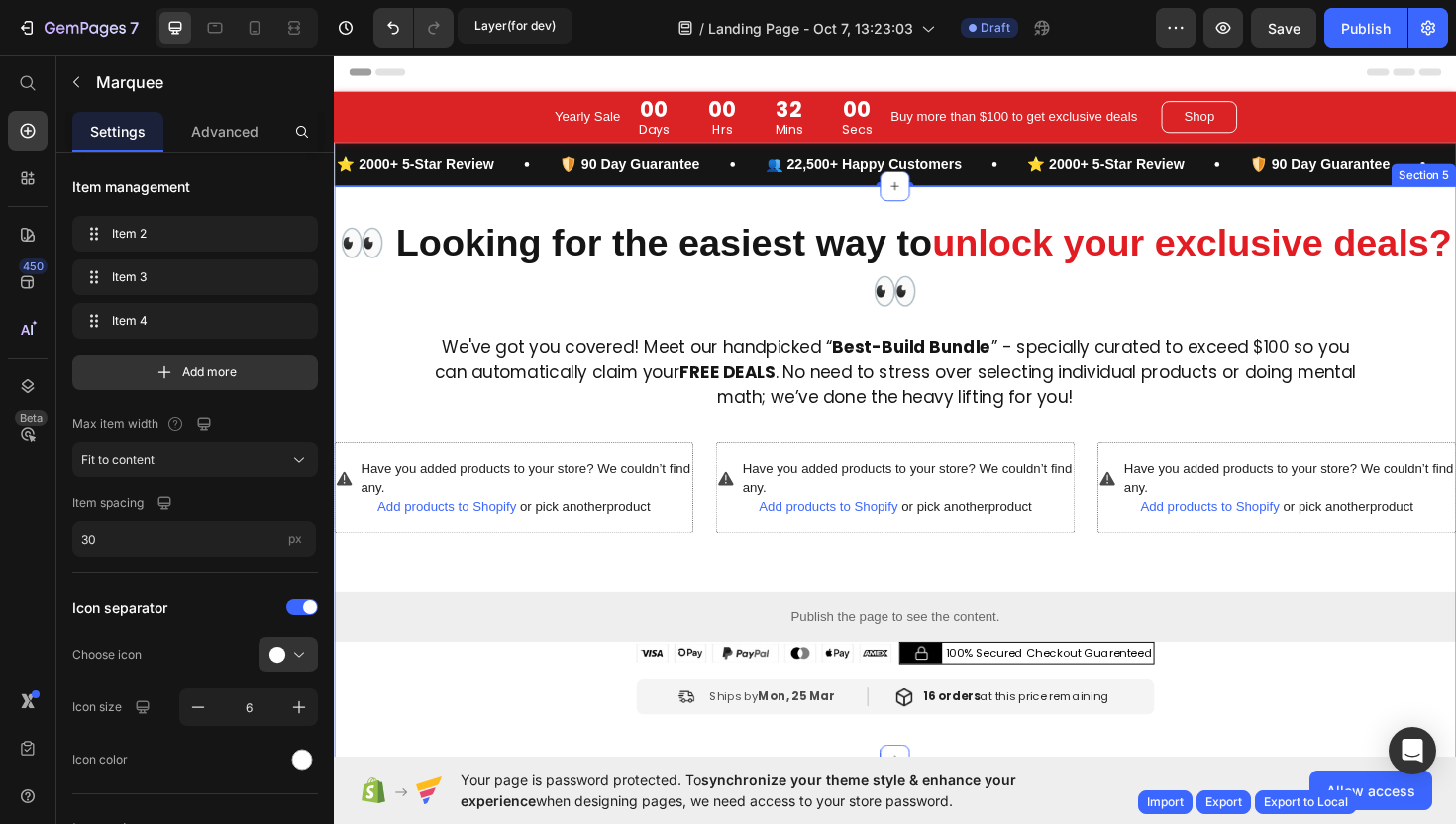 click on "👀 Looking for the easiest way to  unlock your exclusive deals? 👀 Heading We've got you covered! Meet our handpicked “ Best-Build Bundle ” - specially curated to exceed $100 so you can automatically claim your  FREE DEALS . No need to stress over selecting individual products or doing mental math; we’ve done the heavy lifting for you! Text Block Have you added products to your store? We couldn’t find any. Add products to Shopify   or pick another  product Product Image Image 100% Secured Checkout Guarenteed  Text Block Row Row Image Ships by  Mon, 25 Mar Text Block Advanced List                Title Line Image 16 orders  at this price remaining Text Block Advanced List Row Row Have you added products to your store? We couldn’t find any. Add products to Shopify   or pick another  product Product Image Image 100% Secured Checkout Guarenteed  Text Block Row Row Image Ships by  Mon, 25 Mar Text Block Advanced List                Title Line Image 16 orders  at this price remaining Text Block Row" at bounding box center (928, 497) 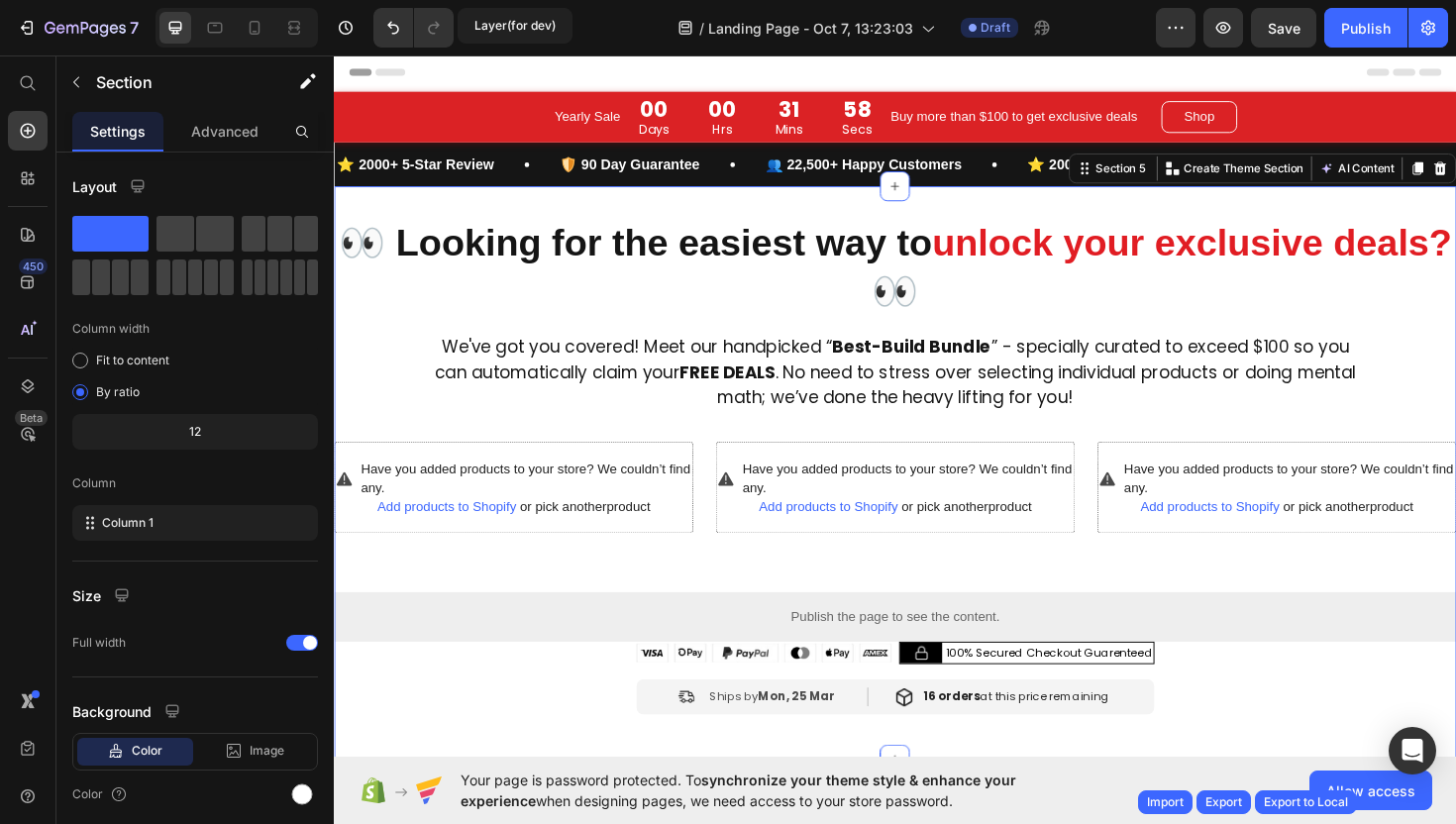 click on "Section 5   You can create reusable sections Create Theme Section AI Content Write with GemAI What would you like to describe here? Tone and Voice Persuasive Product Show more Generate" at bounding box center [1317, 175] 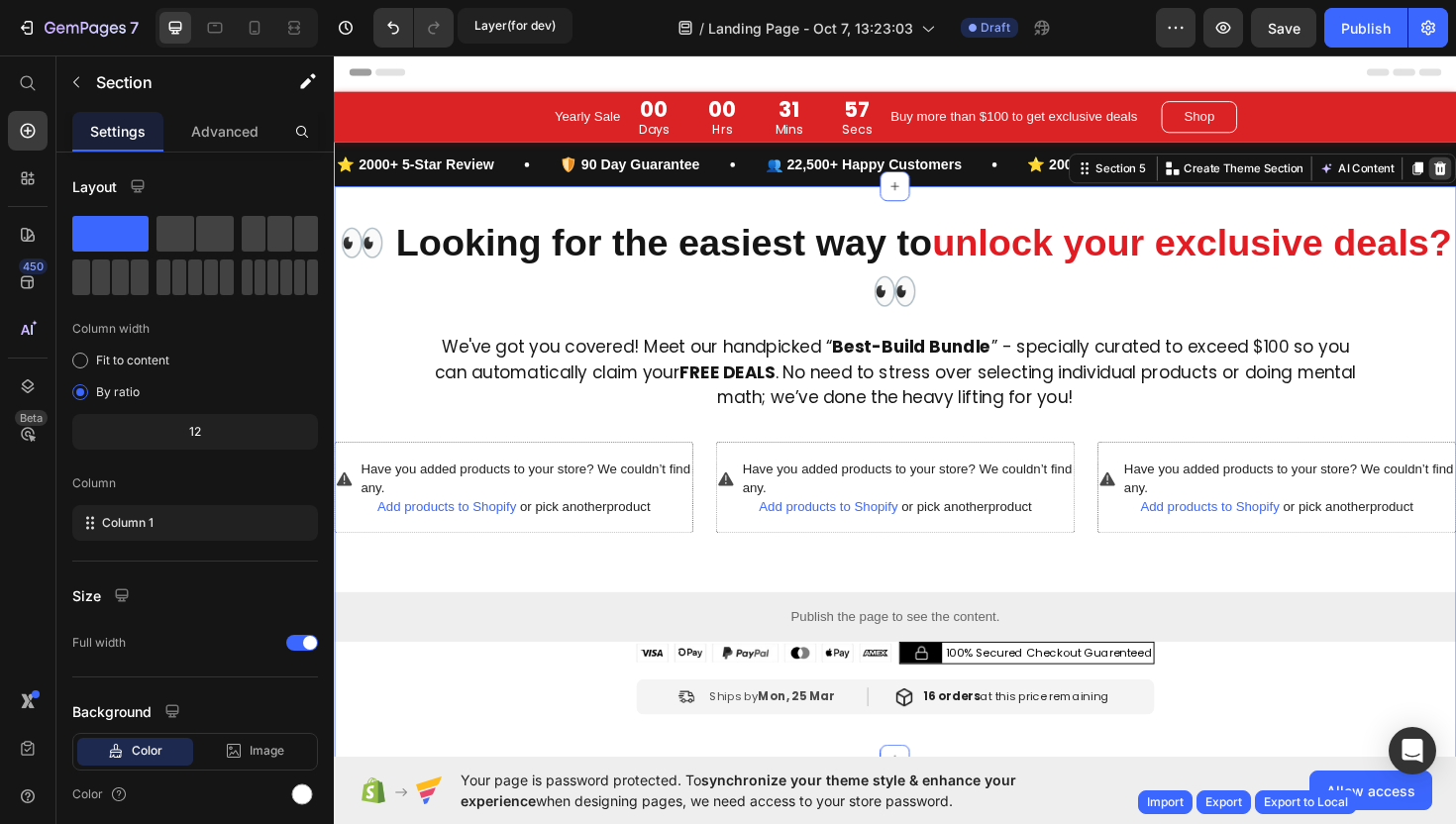 click 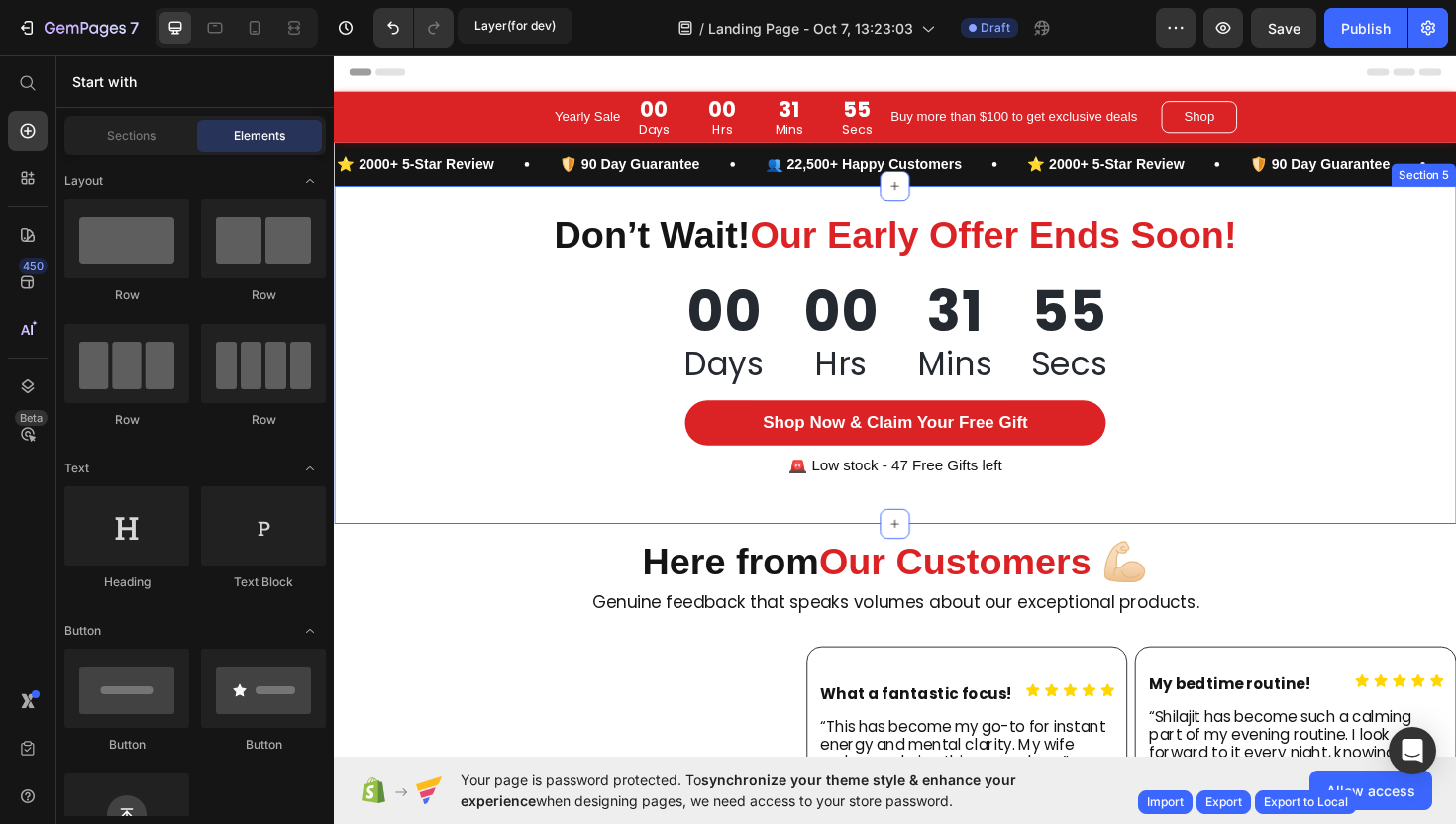 click on "Don’t Wait!  Our Early Offer Ends Soon! Heading 00 Days 00 Hrs 31 Mins 55 Secs CountDown Timer Shop Now & Claim Your Free Gift Button 🚨 Low stock - 47 Free Gifts left Text Block Section 5" at bounding box center (928, 372) 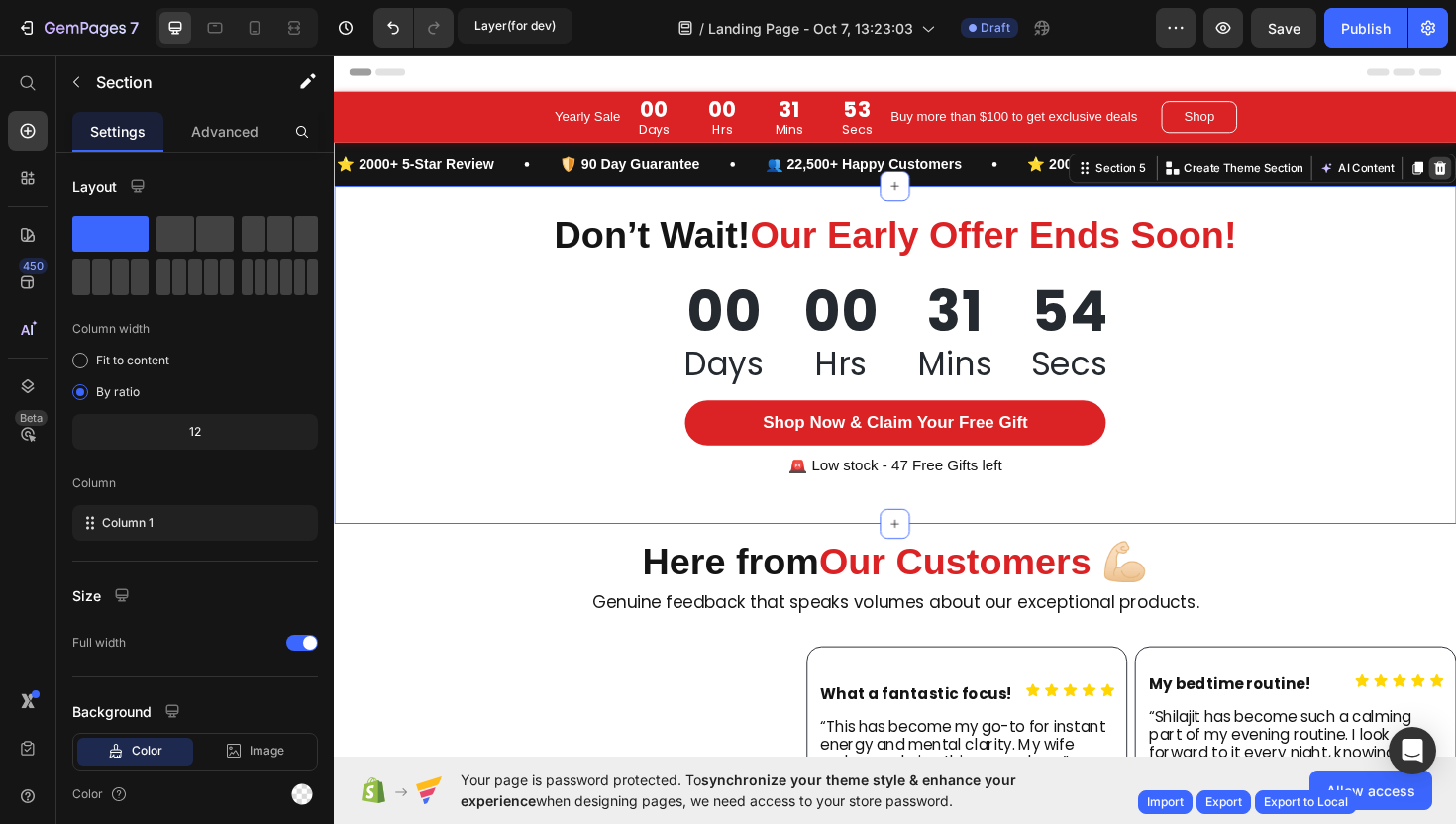 click 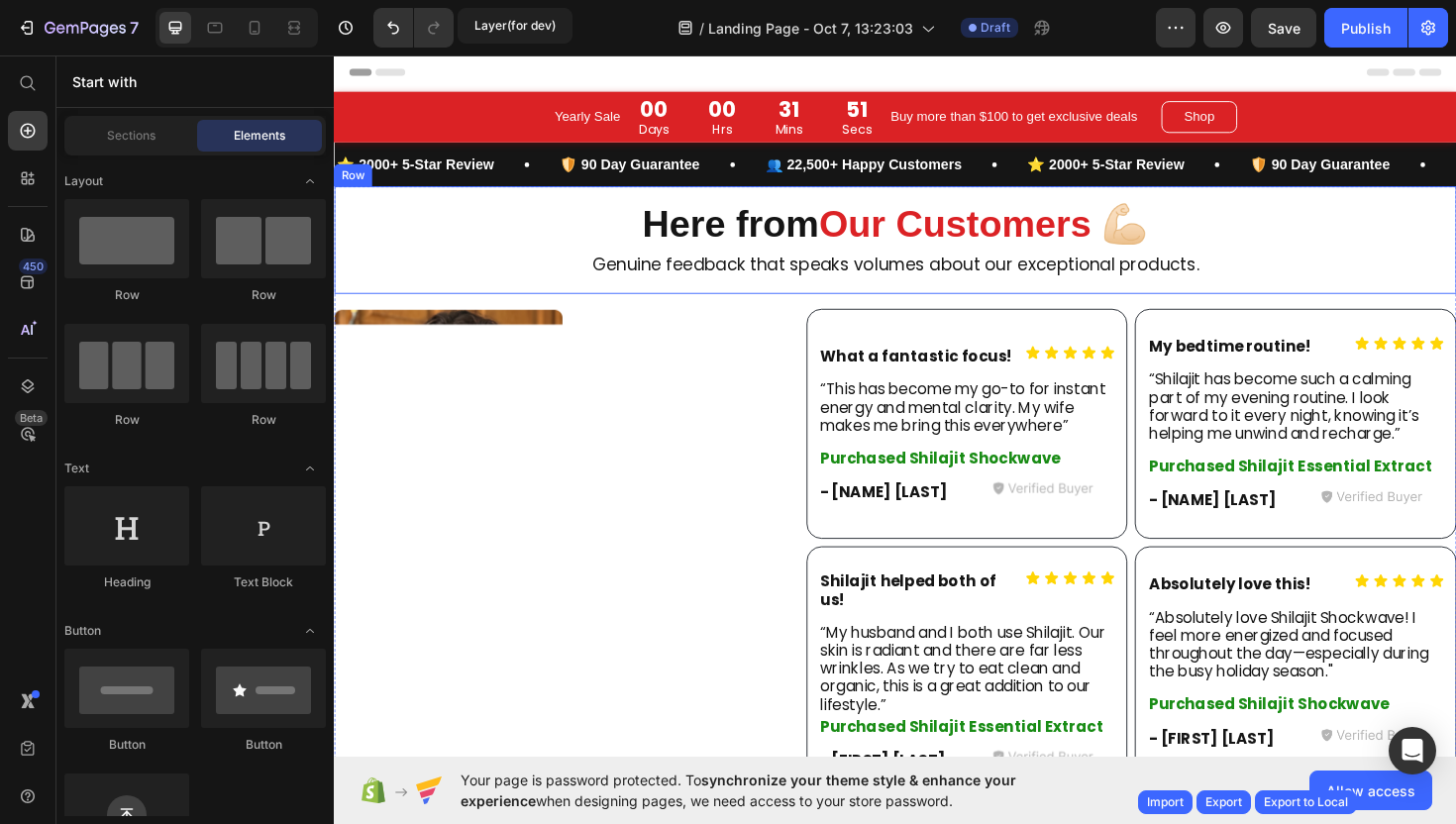 click on "Here from  Our Customers 💪🏻 Heading Genuine feedback that speaks volumes about our exceptional products. Text Block Image Image Image Image Row" at bounding box center (928, 251) 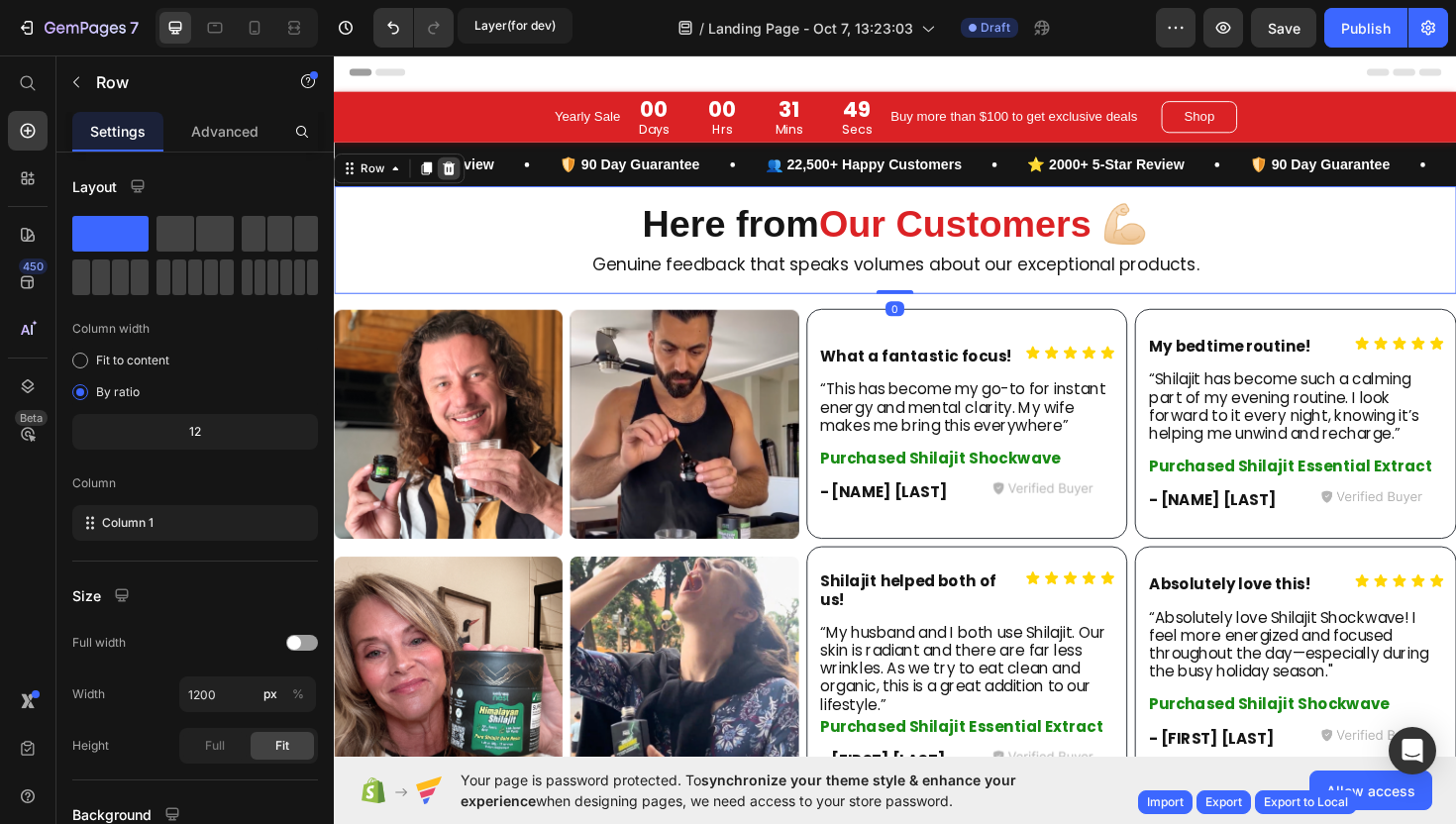 click 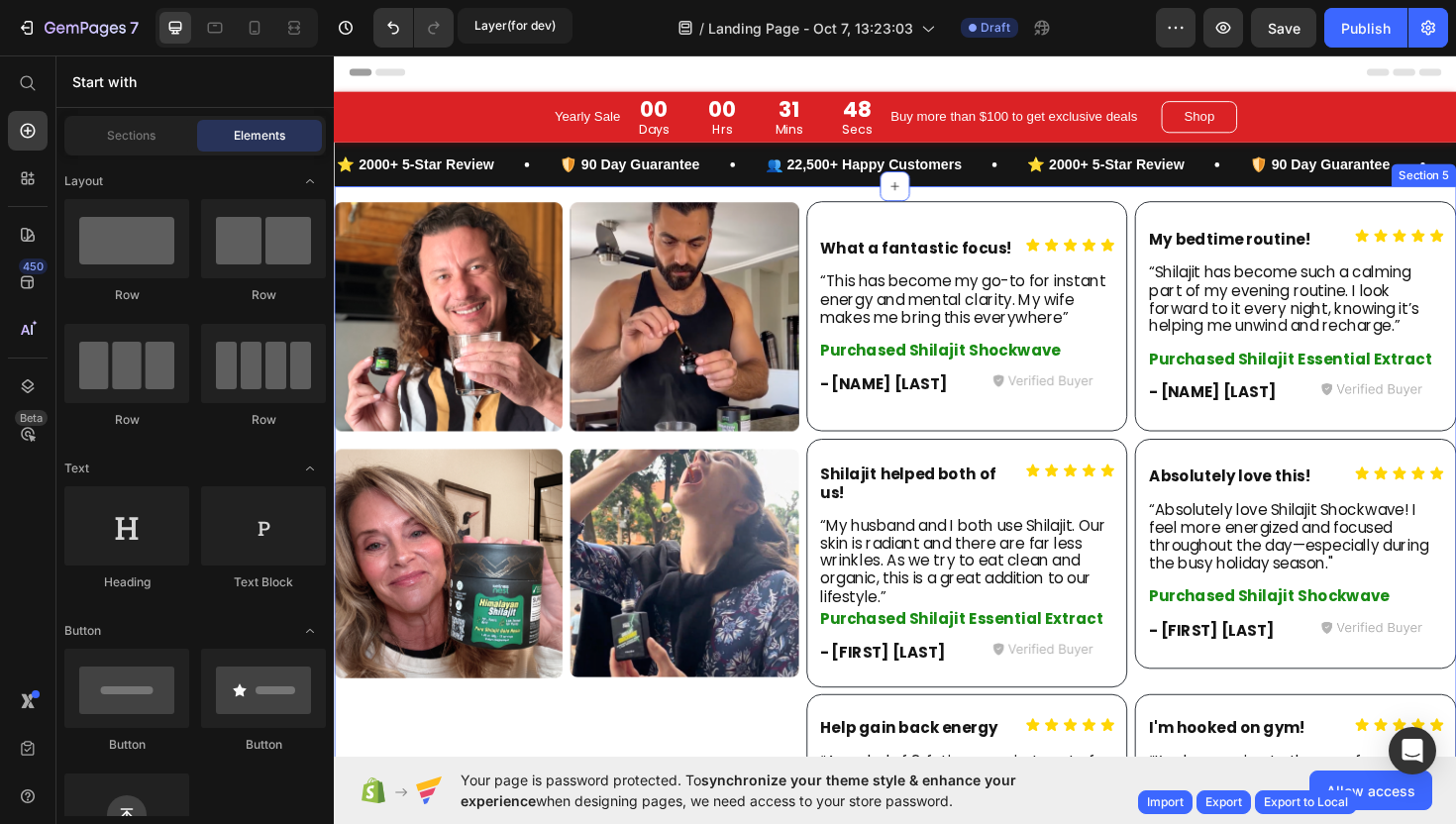 click on "... - [FIRST] [LAST] ... - [FIRST] [LAST] ... - [FIRST] [LAST] ..." at bounding box center [928, 637] 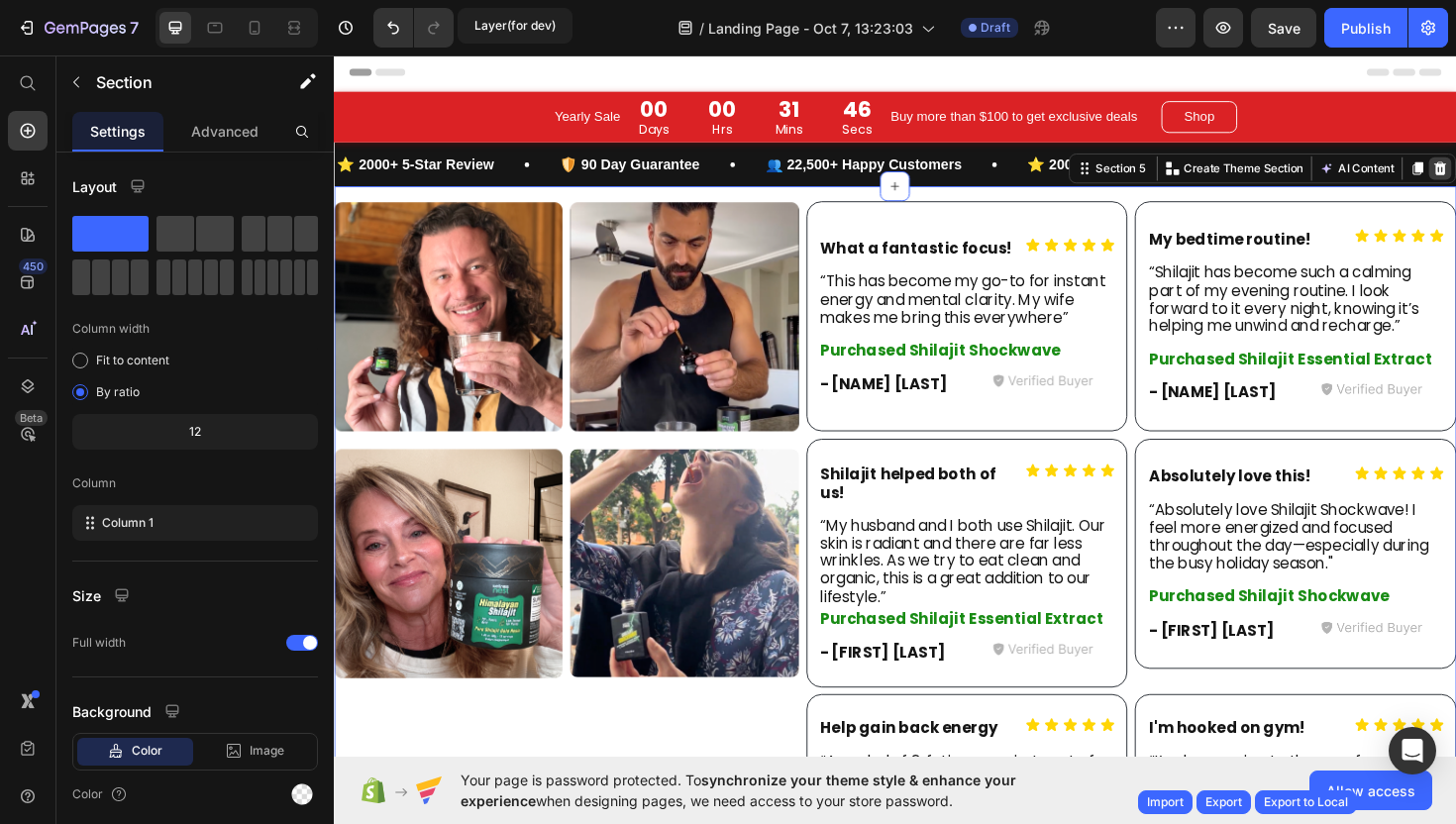 click 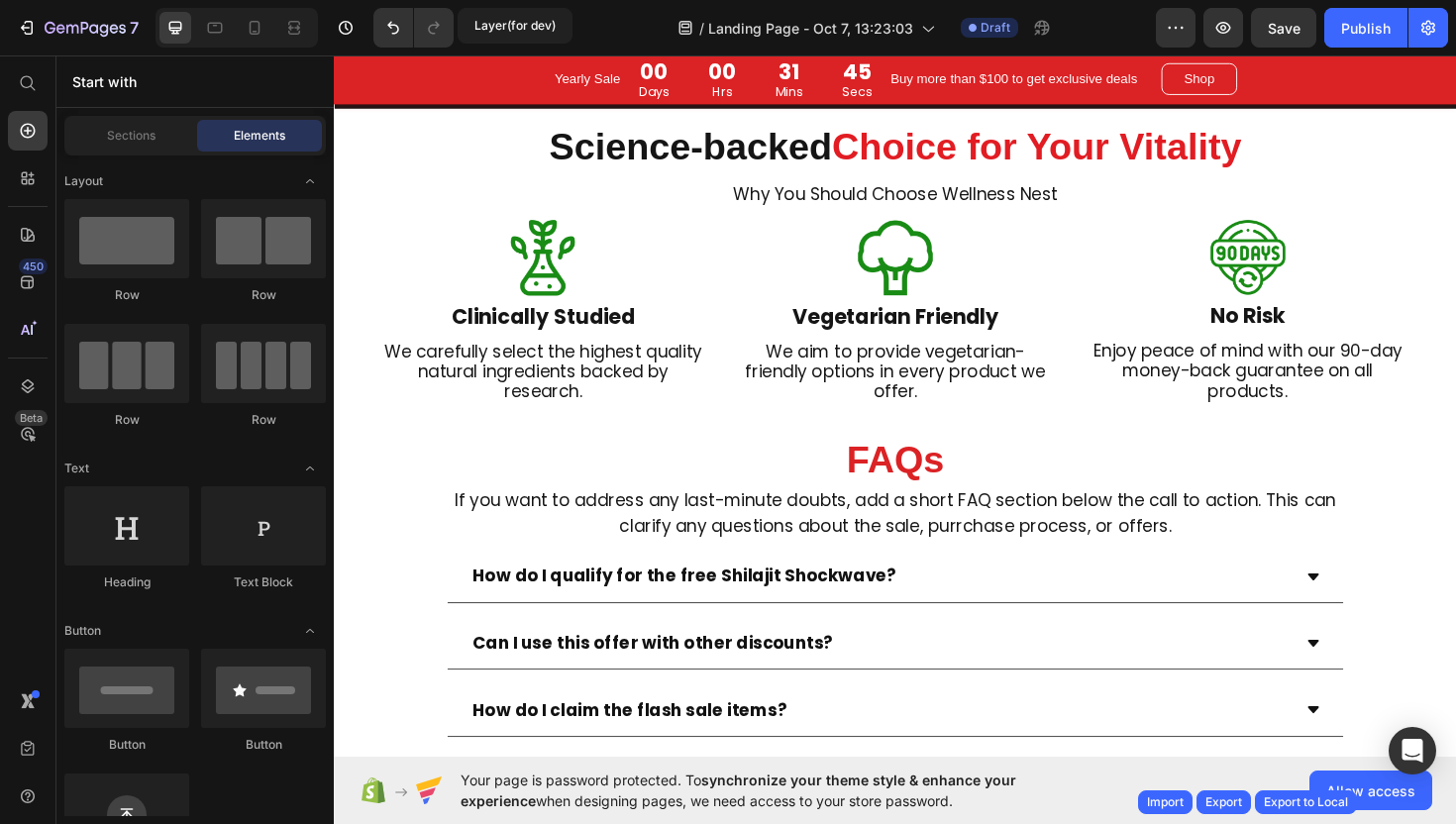 scroll, scrollTop: 0, scrollLeft: 0, axis: both 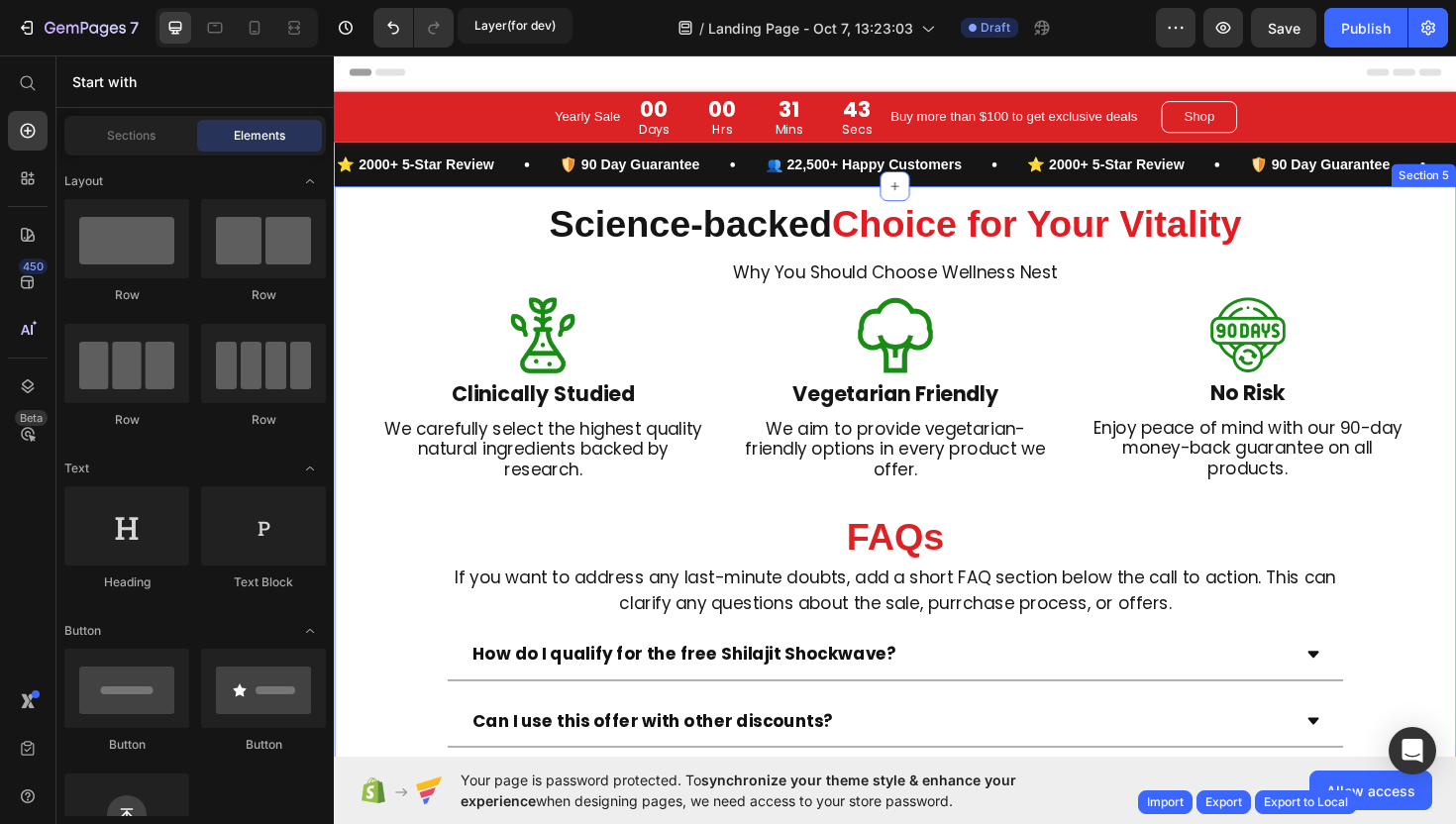 click on "Science-backed  Choice for Your Vitality Heading Why You Should Choose Wellness Nest Text Block Image Clinically Studied Text Block We carefully select the highest quality natural ingredients backed by research. Text Block Row Image Vegetarian Friendly Text Block We aim to provide vegetarian-friendly options in every product we offer. Text Block Row Image No Risk Text Block Enjoy peace of mind with our 90-day money-back guarantee on all products. Text Block Row Row FAQs Heading If you want to address any last-minute doubts, add a short FAQ section below the call to action. This can clarify any questions about the sale, purrchase process, or offers. Text Block
How do I qualify for the free Shilajit Shockwave?
Can I use this offer with other discounts?
How do I claim the flash sale items? Accordion Section 5" at bounding box center (928, 542) 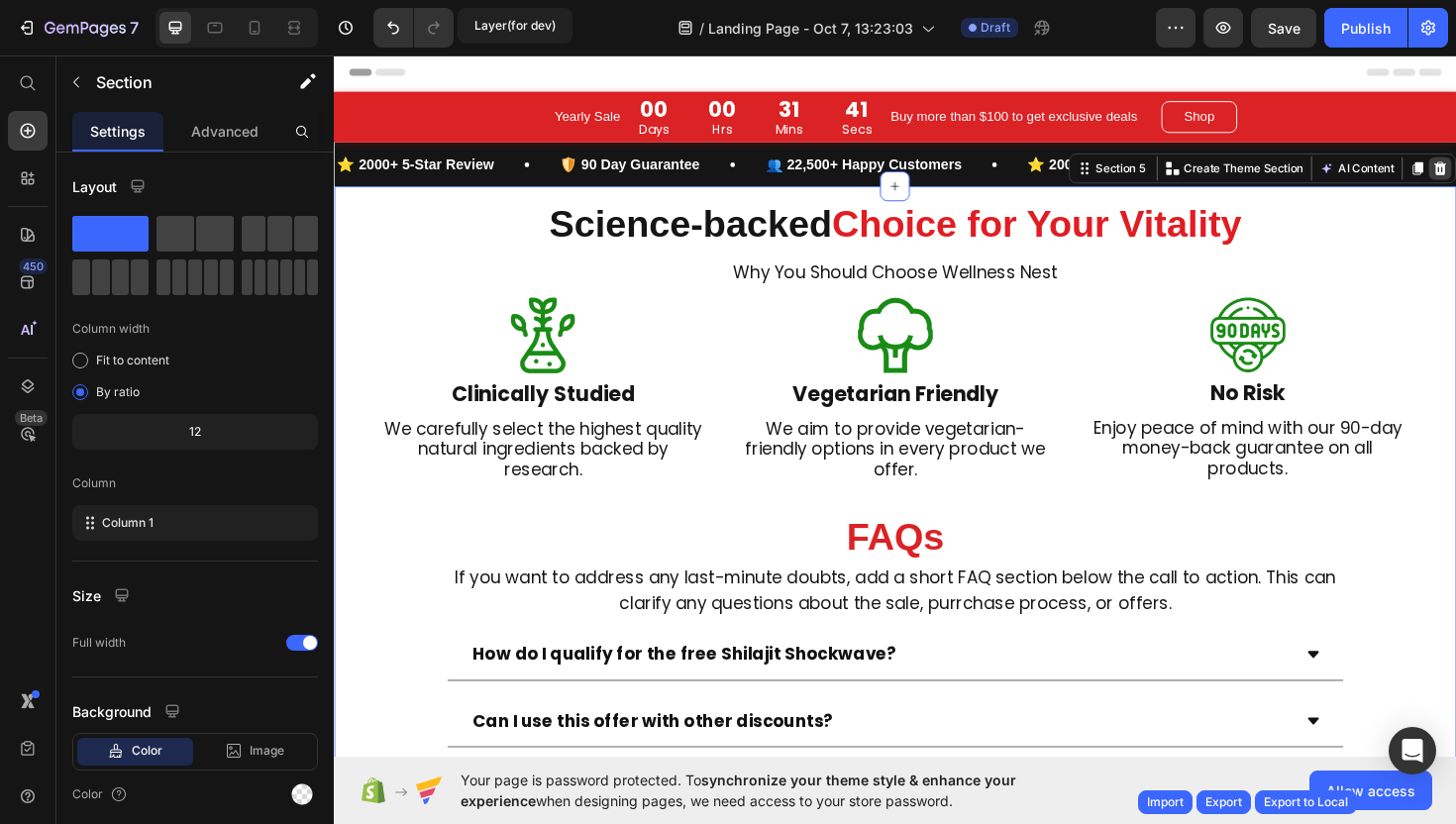 click 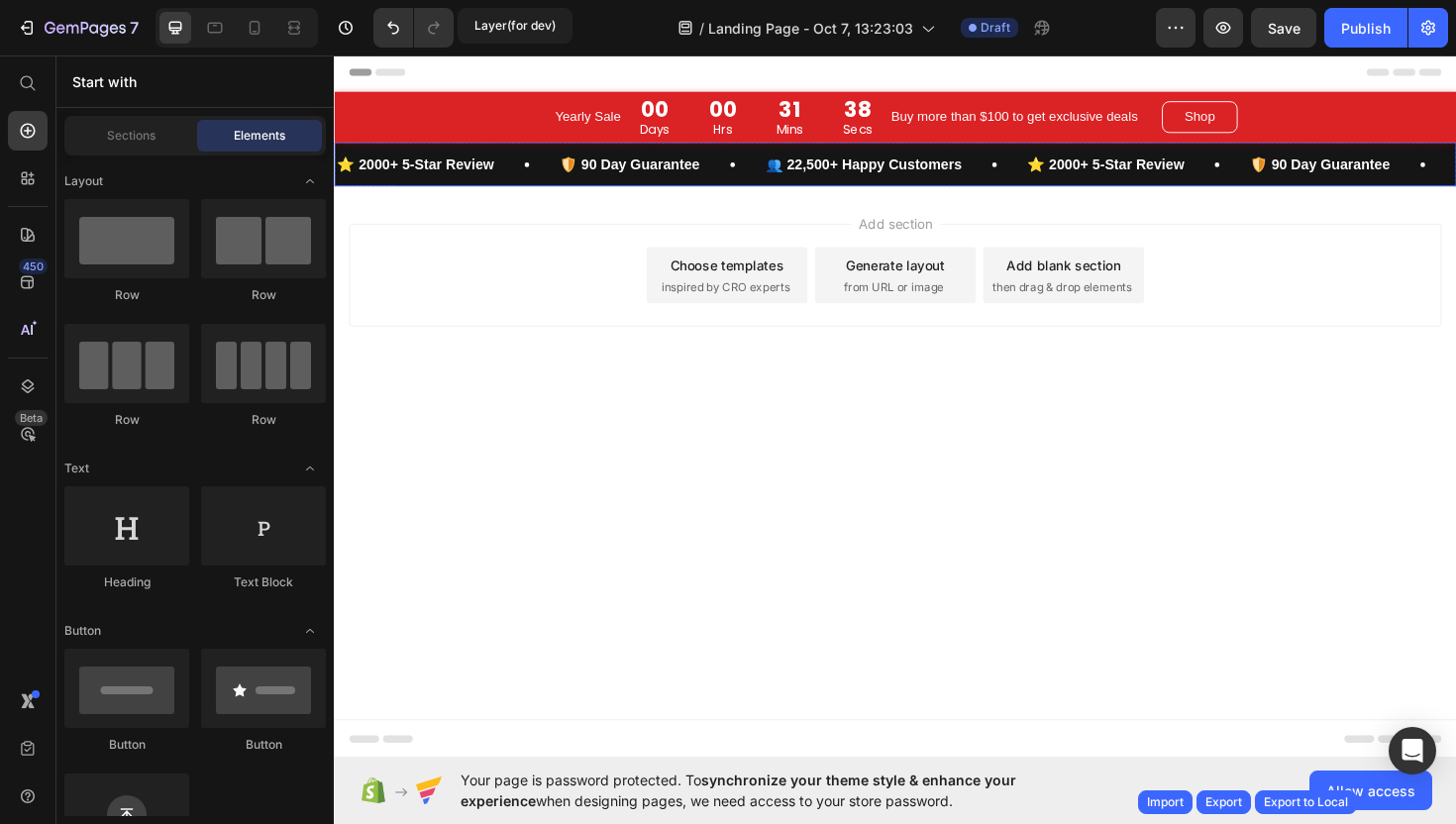 click on "⭐️ 2000+ 5-Star Review Text" at bounding box center [1184, 170] 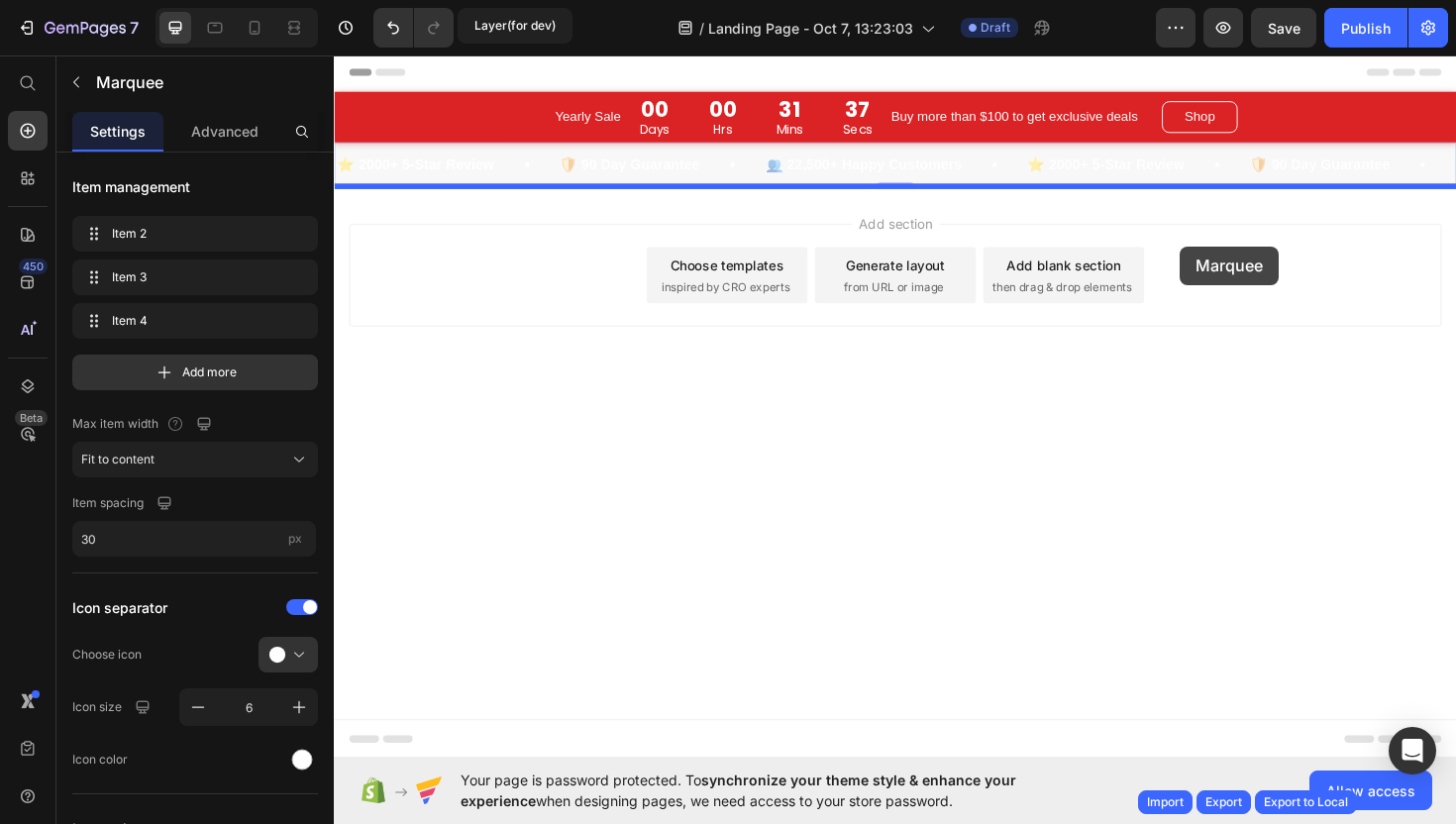 drag, startPoint x: 1255, startPoint y: 157, endPoint x: 1223, endPoint y: 290, distance: 136.79547 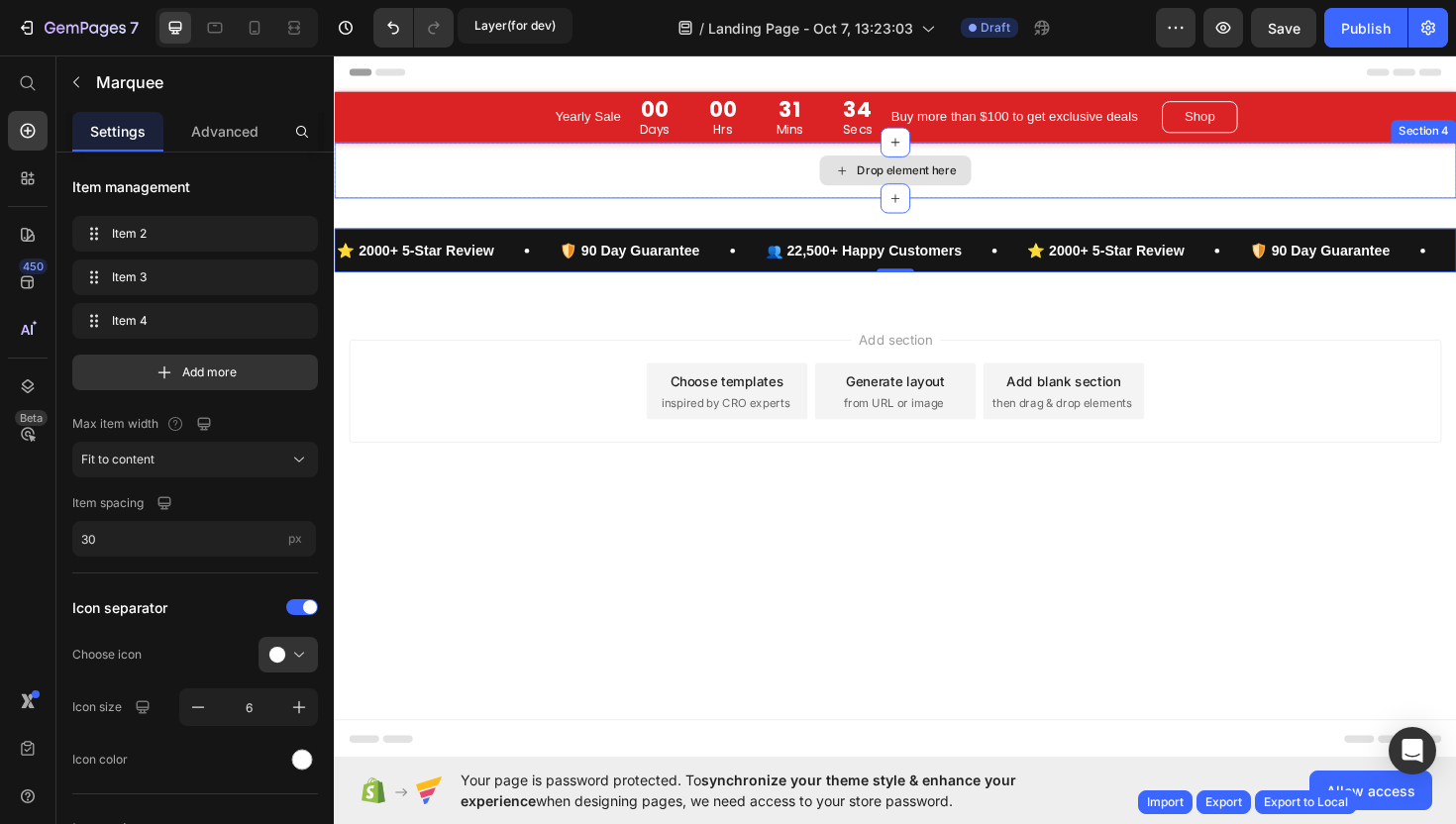 click on "Drop element here" at bounding box center (928, 177) 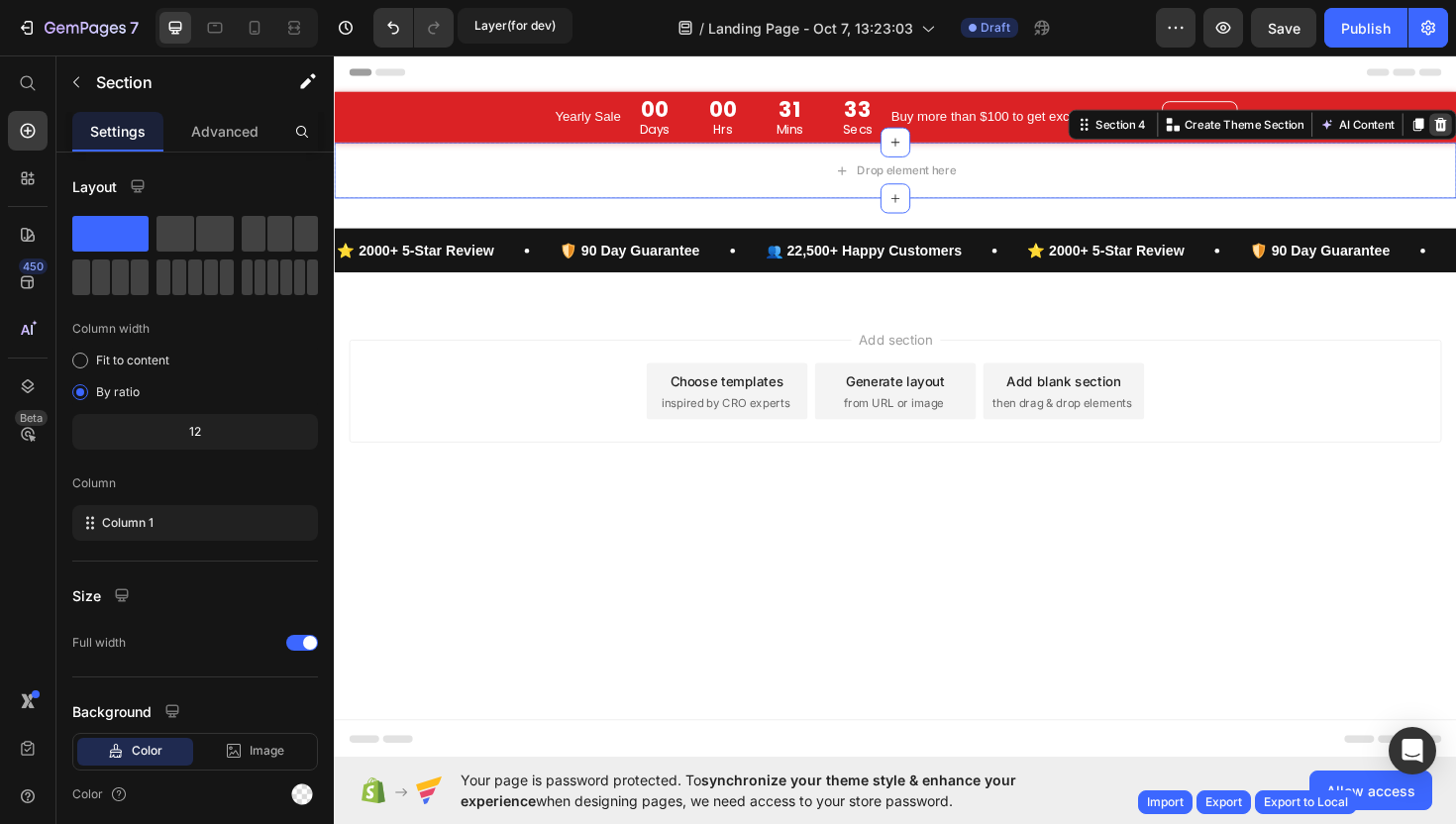 click 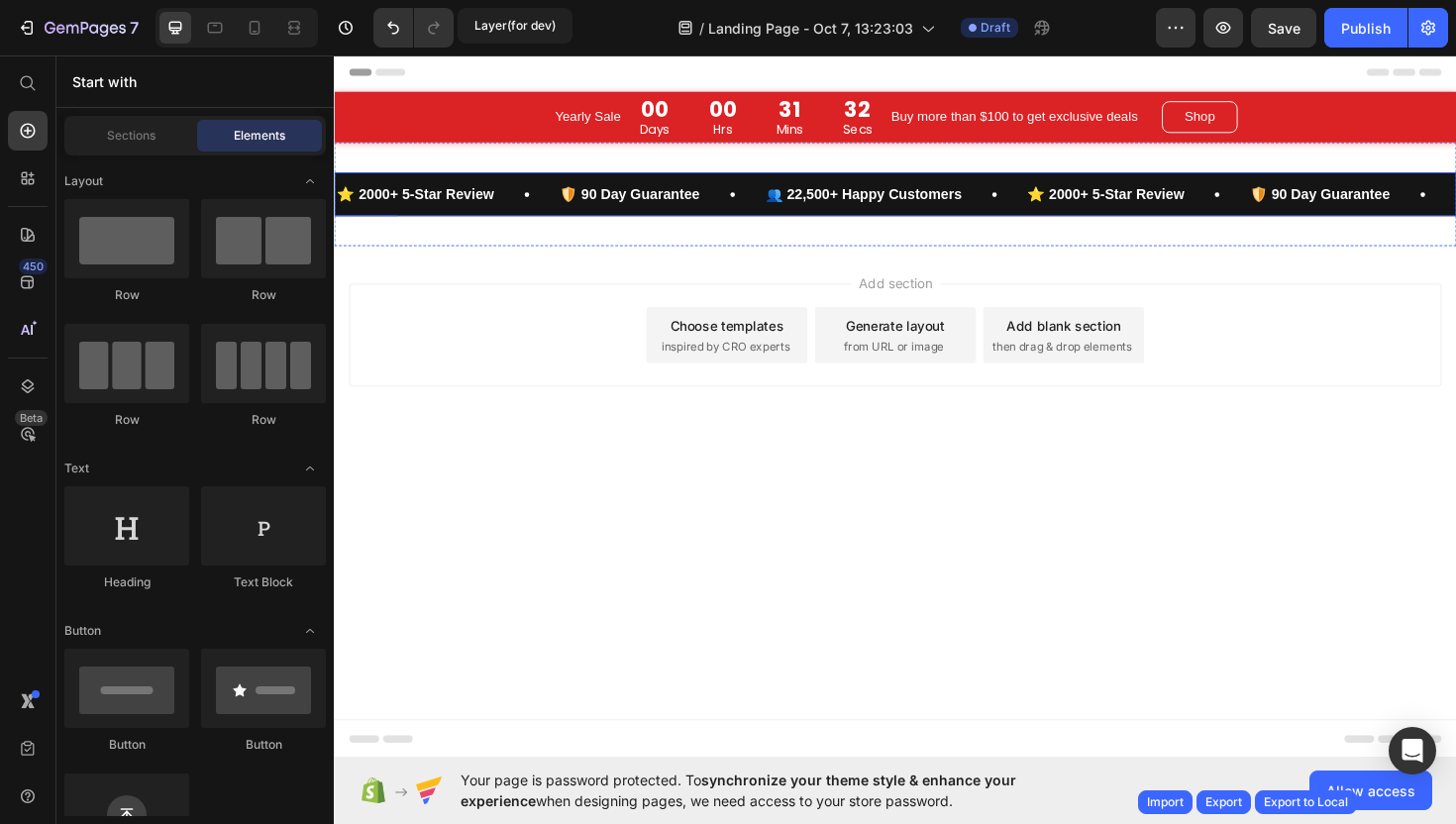 click on "⭐️ 2000+ 5-Star Review Text" at bounding box center [1184, 202] 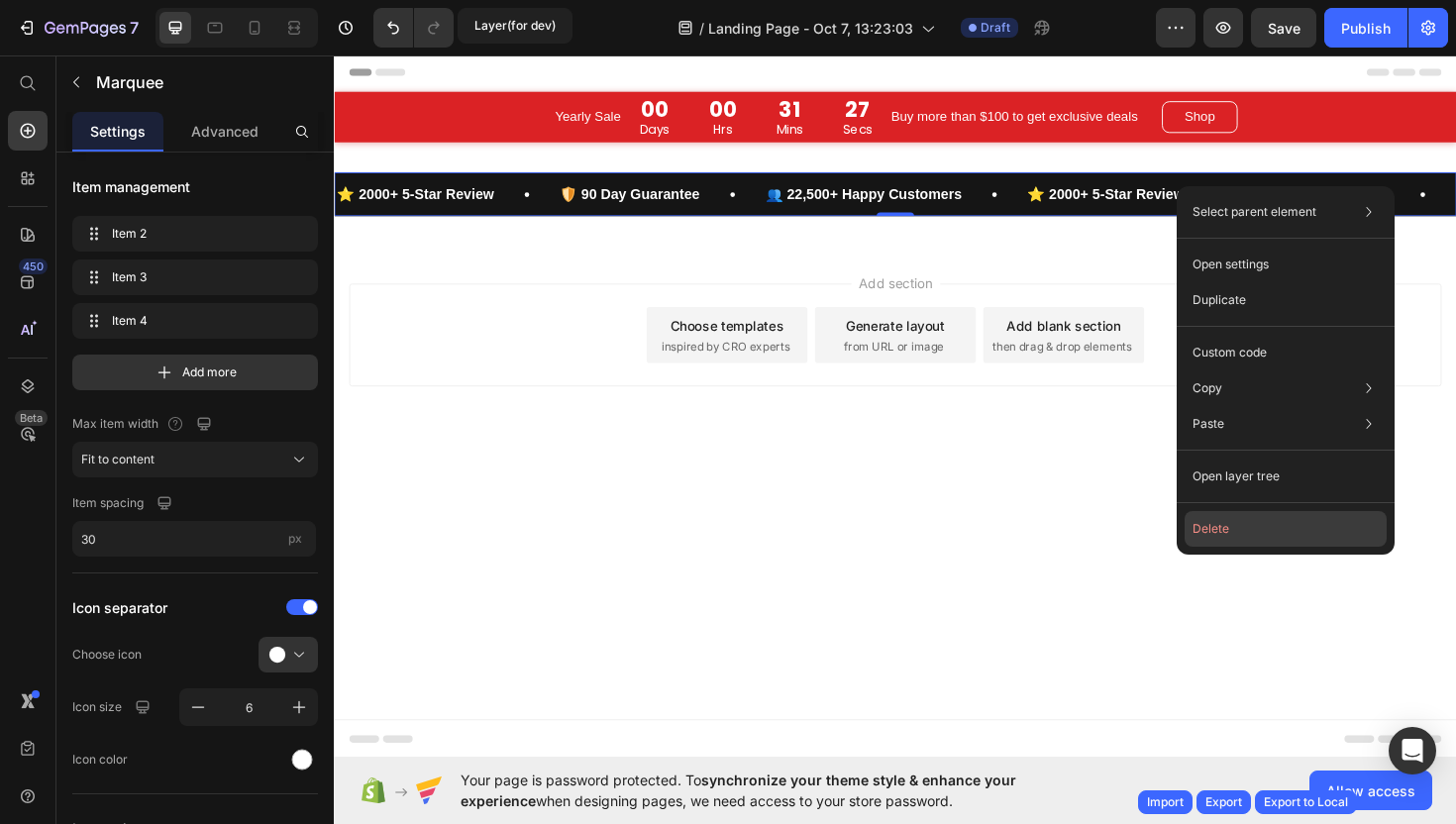 click on "Delete" 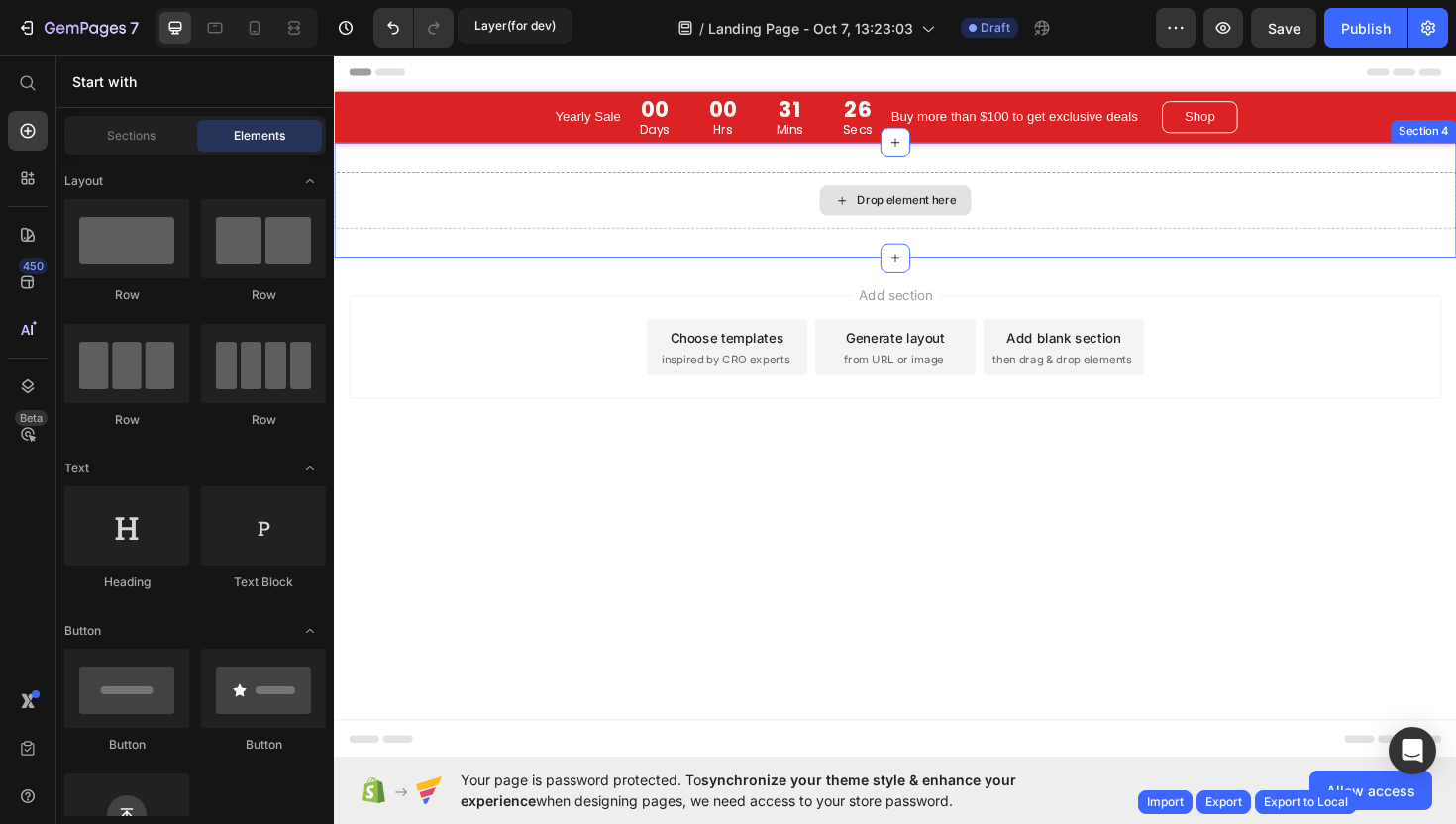 click on "Drop element here" at bounding box center (928, 209) 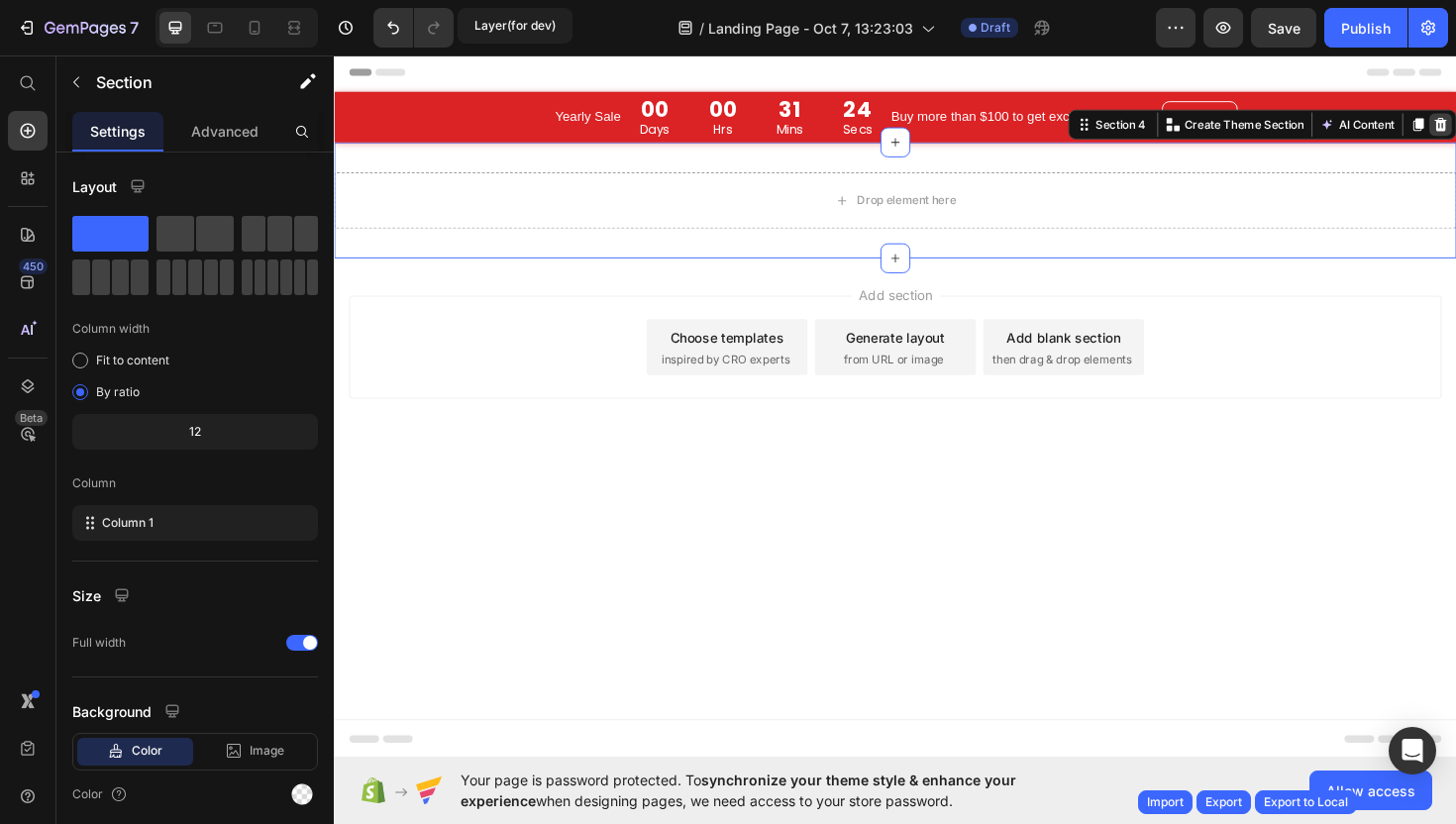 click 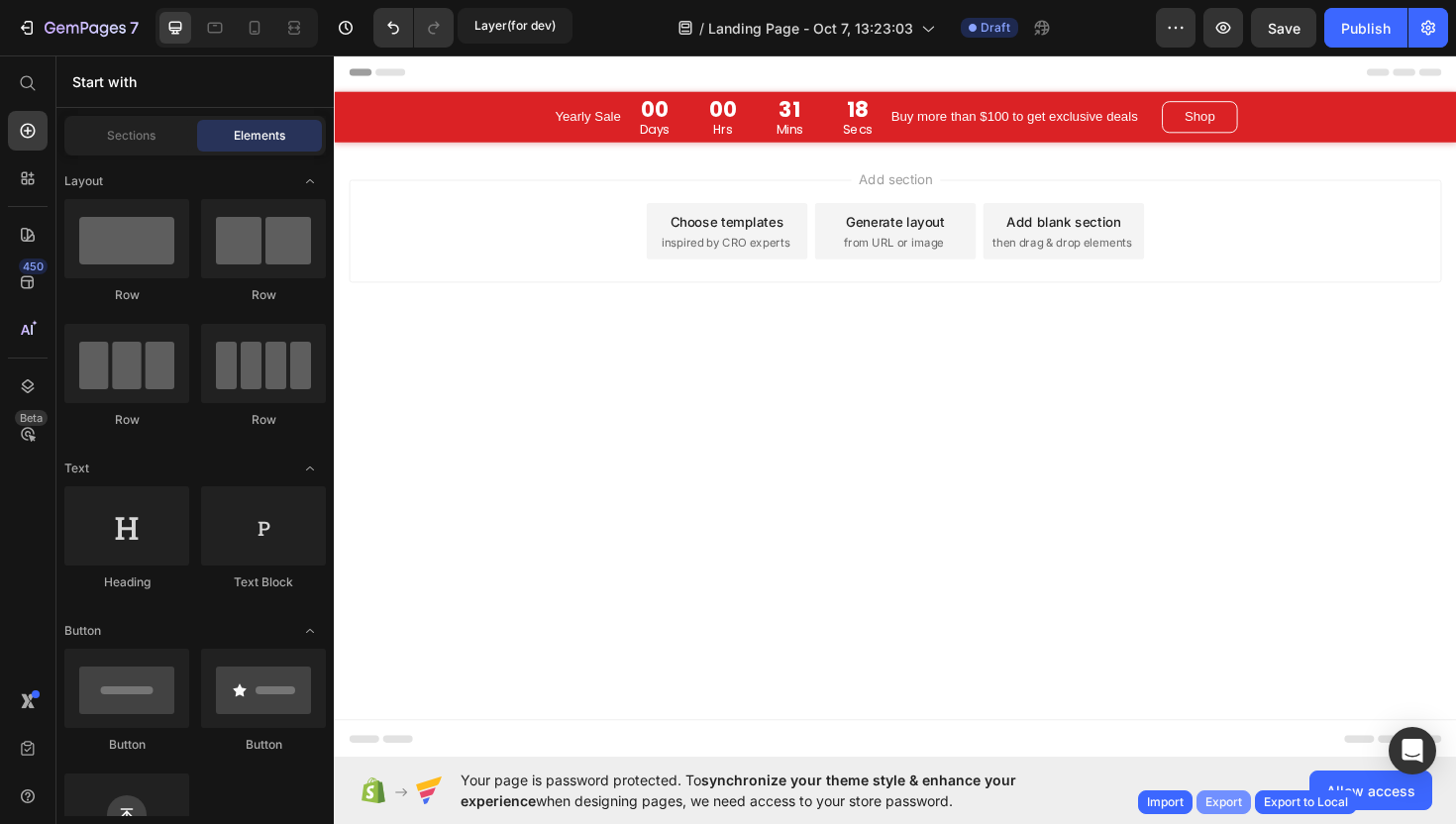 click on "Export" at bounding box center (1223, 802) 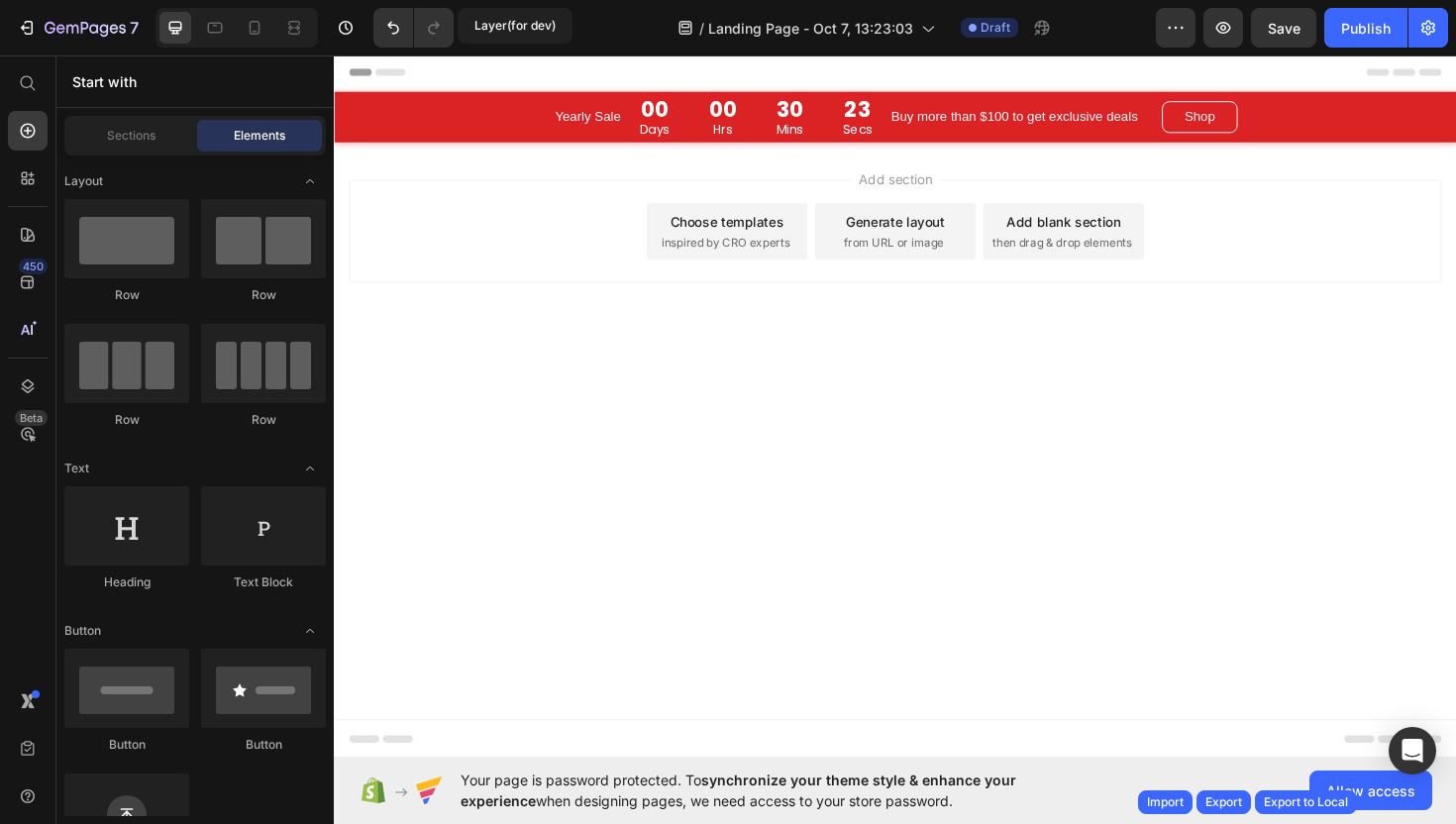 click on "Preview  Save   Publish" at bounding box center (1301, 28) 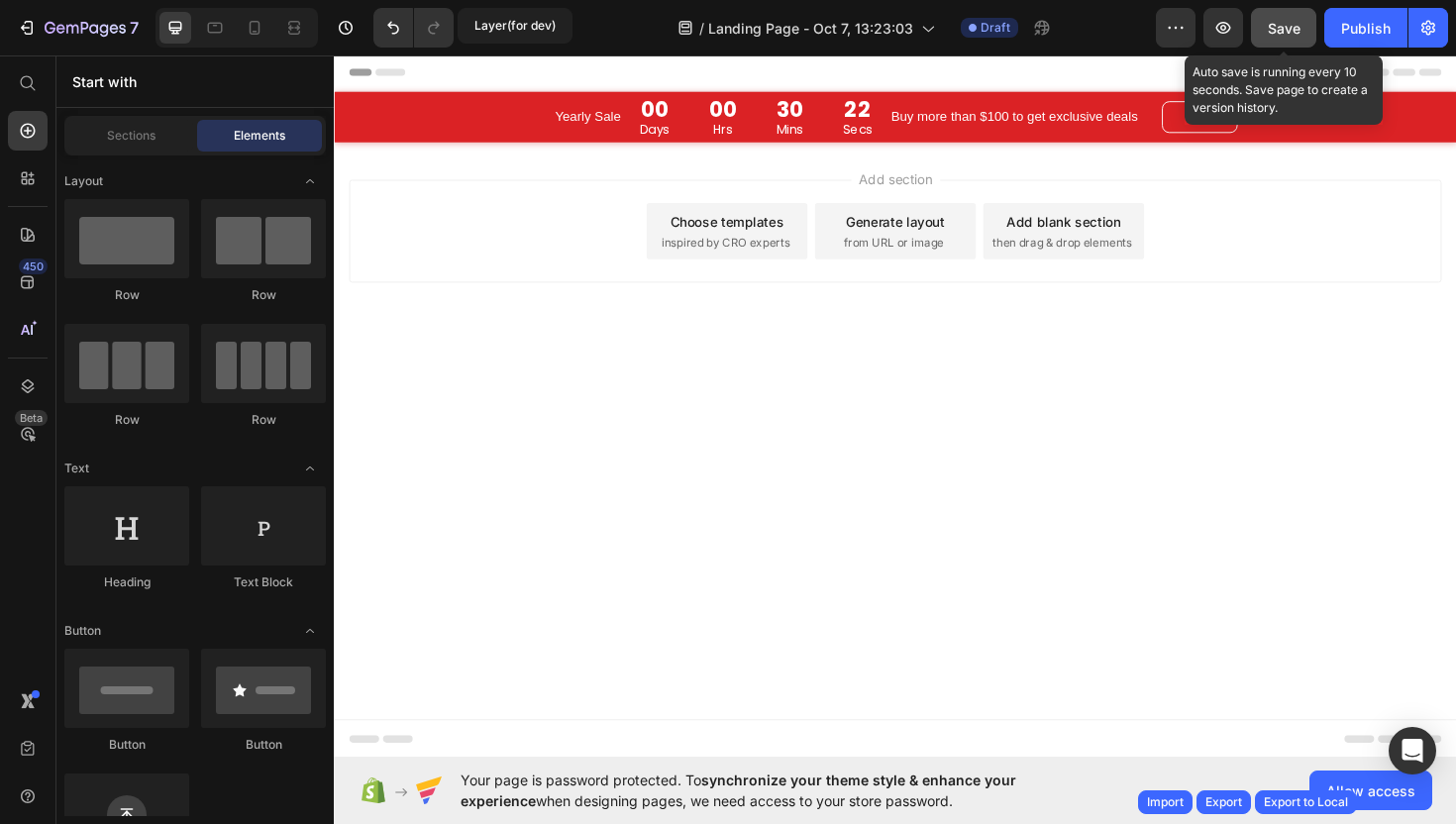 click on "Save" at bounding box center (1284, 28) 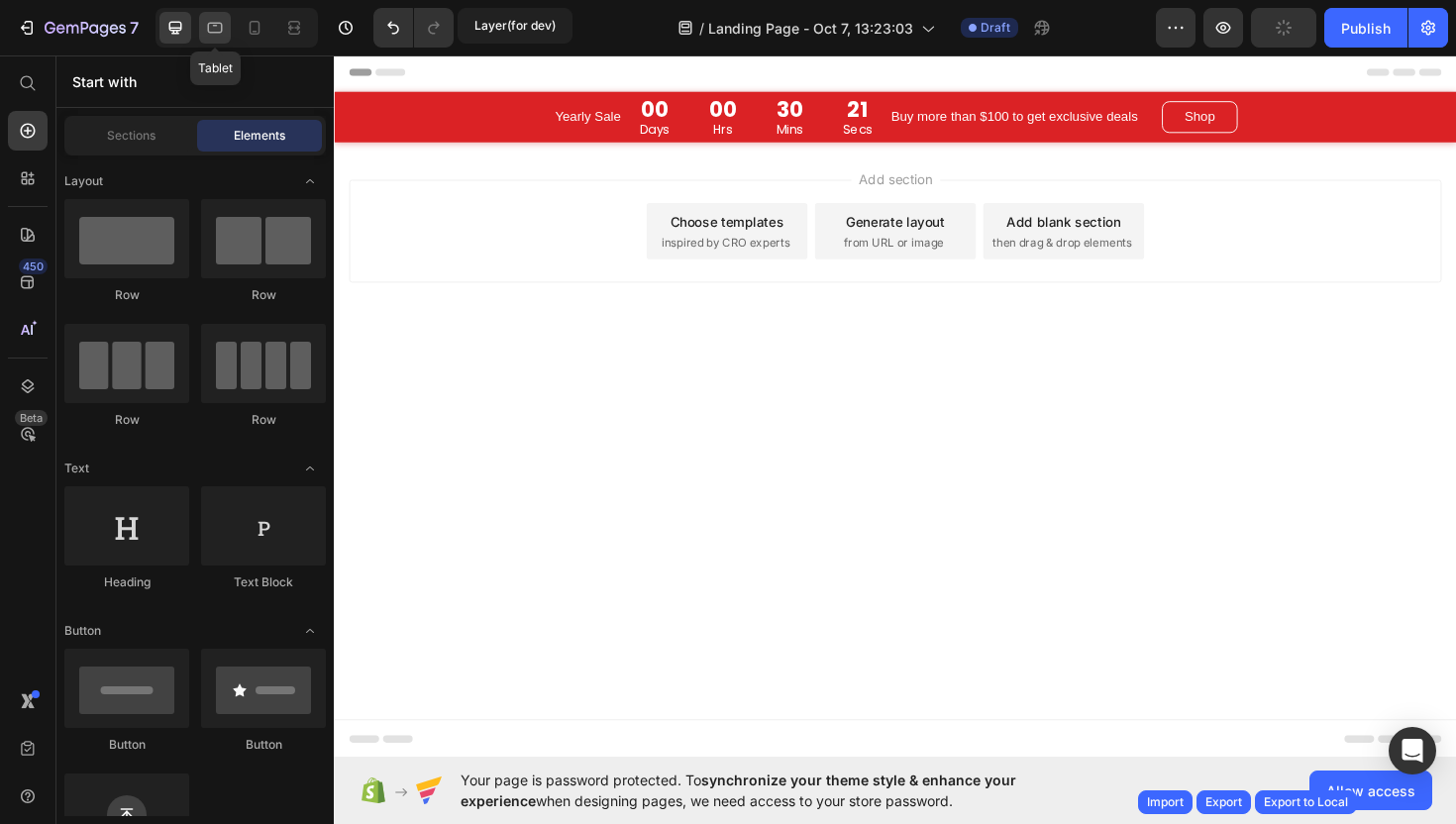 click 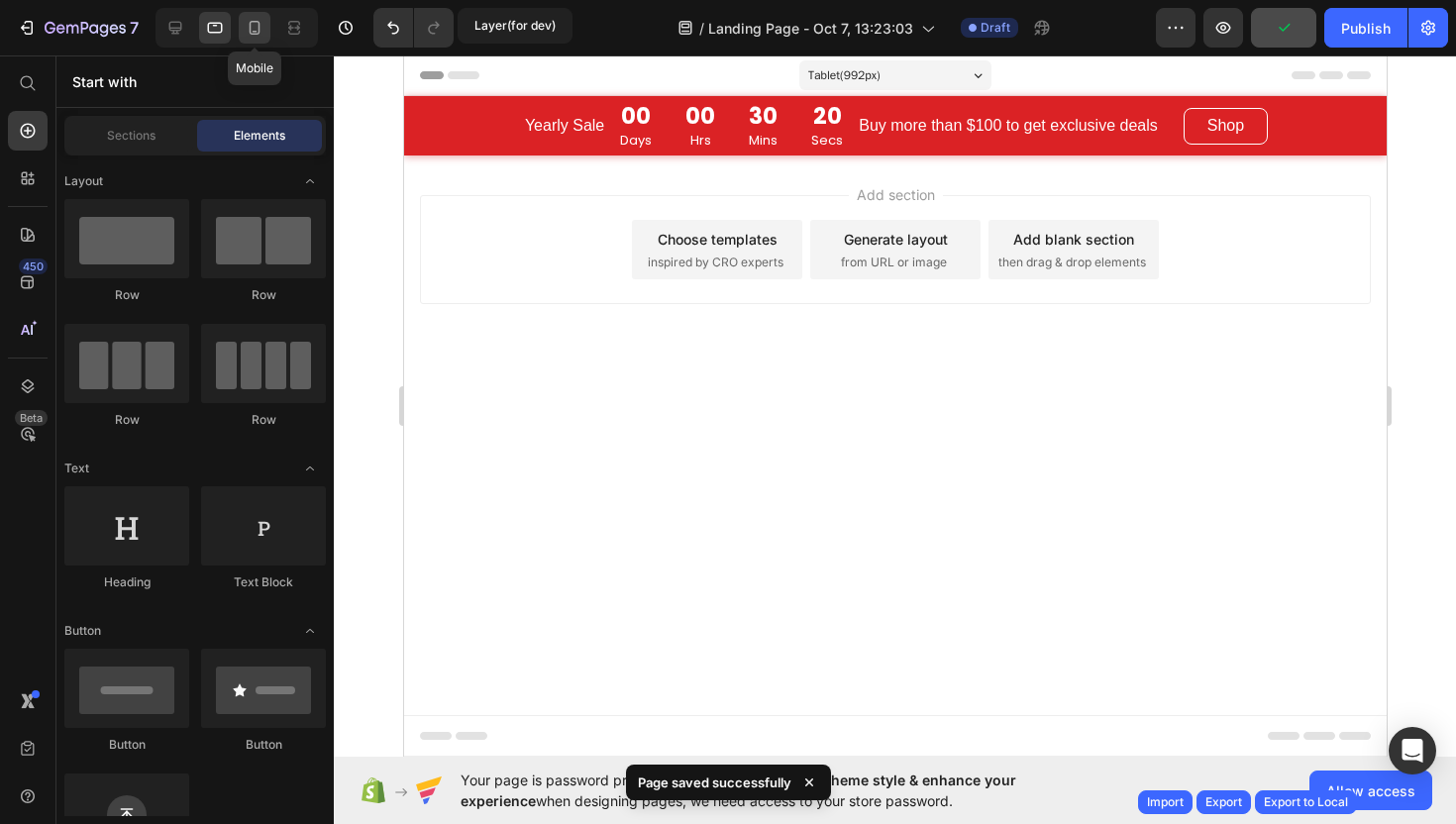 click 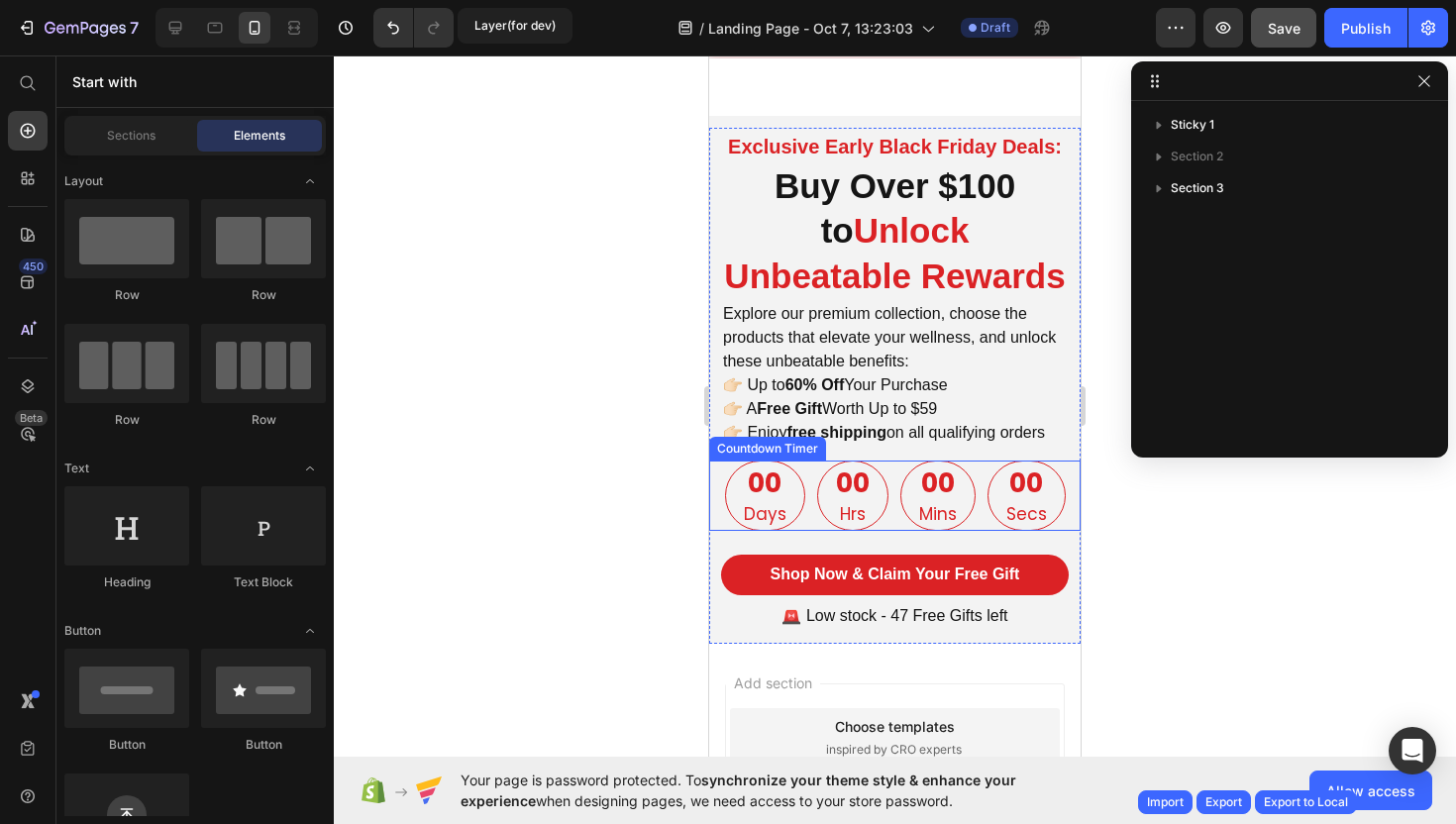 scroll, scrollTop: 0, scrollLeft: 0, axis: both 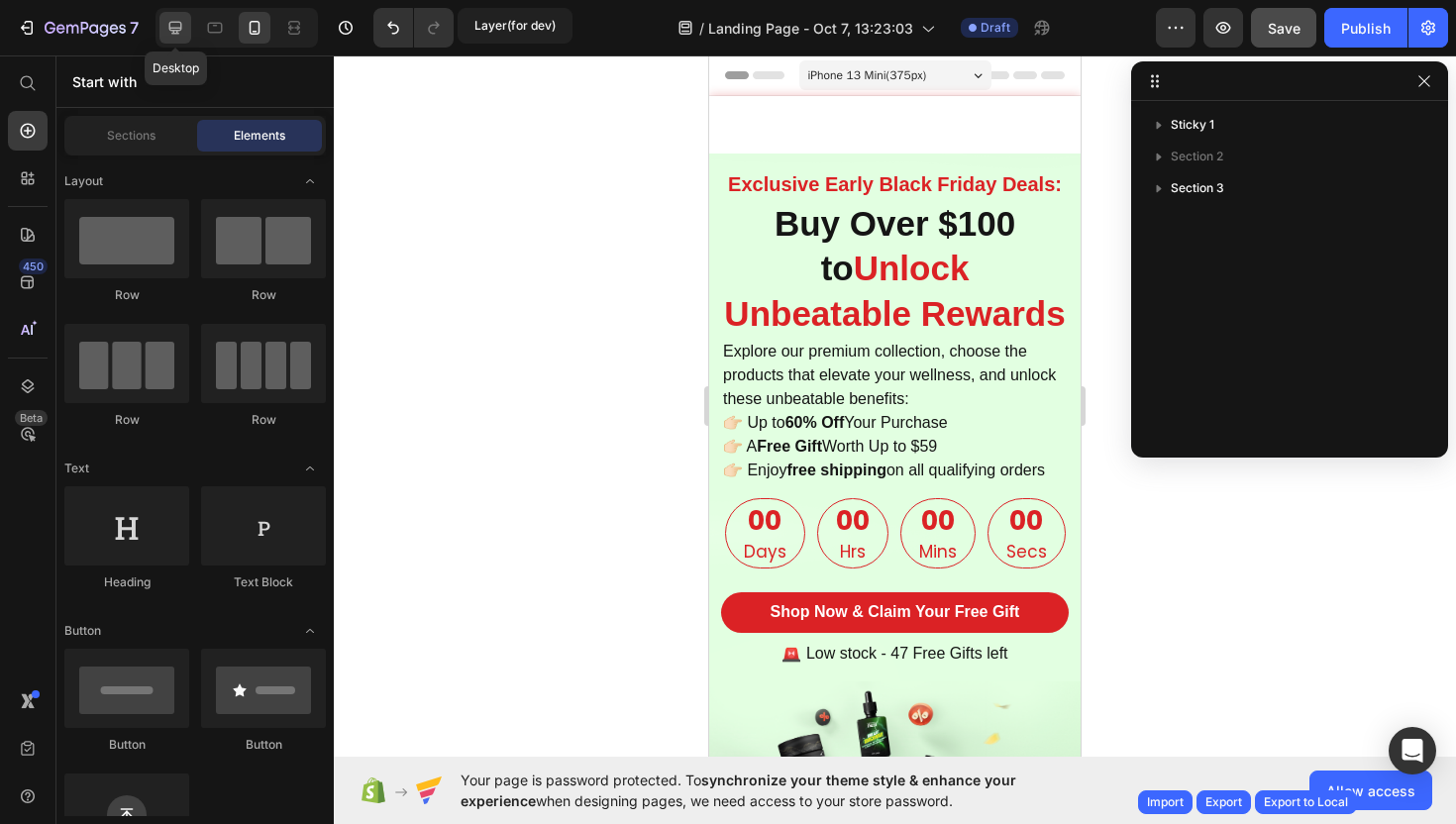 click 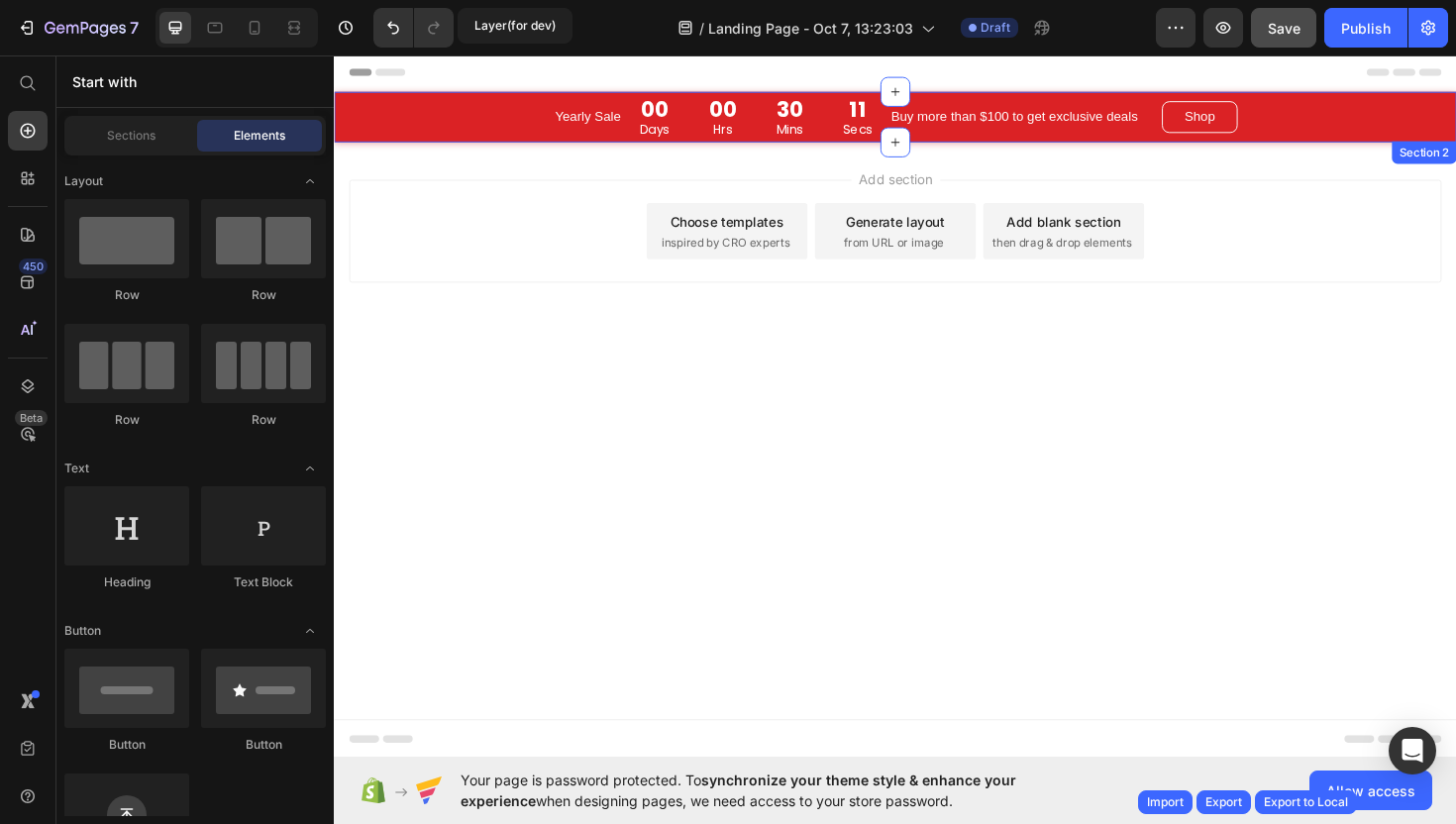 click on "Yearly Sale  Text Block 00 Days 00 Hrs 30 Mins 11 Secs CountDown Timer Buy more than $100 to get exclusive deals Text Block Shop   Button Section 2" at bounding box center [928, 121] 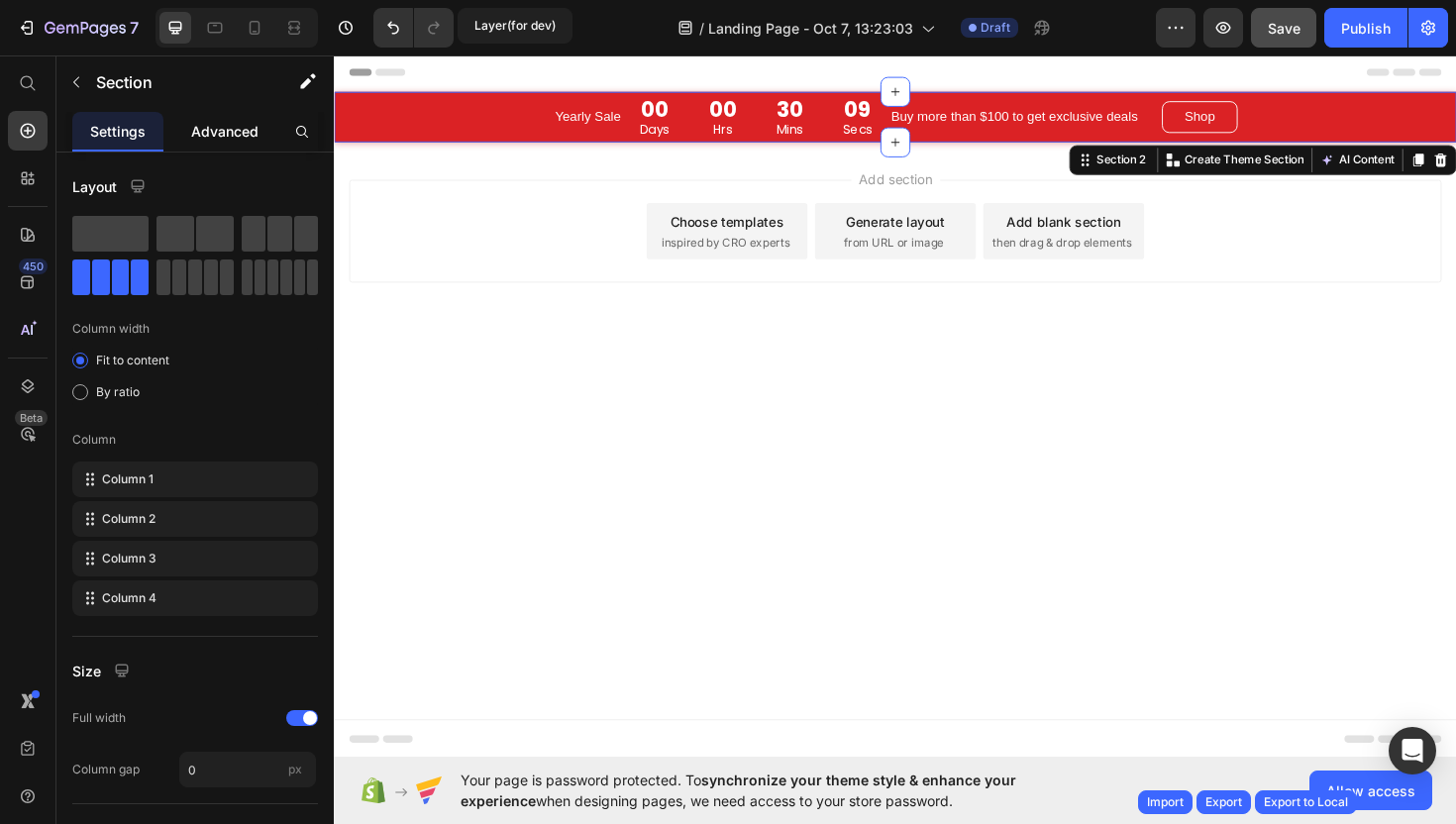 click on "Advanced" at bounding box center [225, 131] 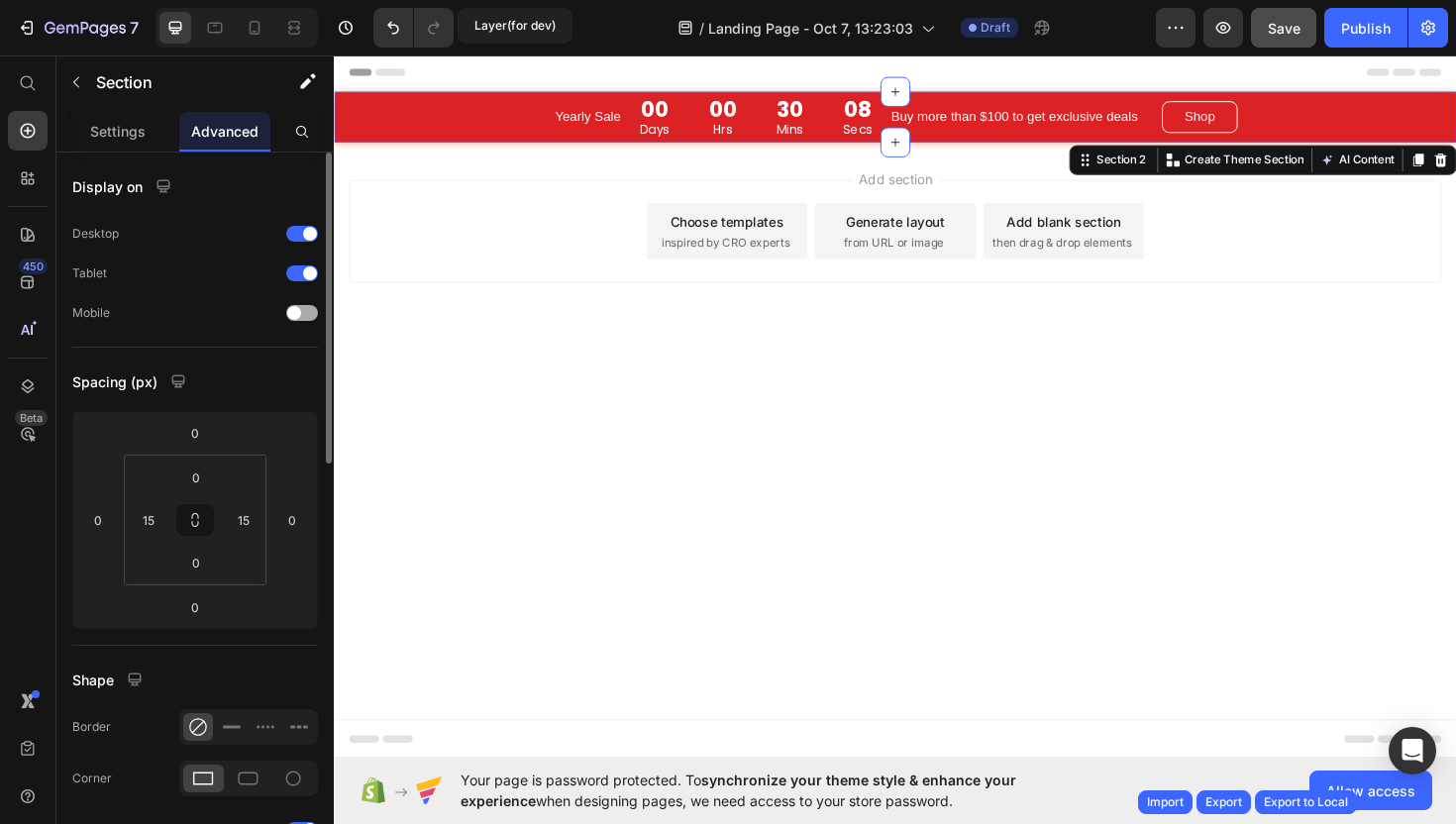 click at bounding box center [302, 313] 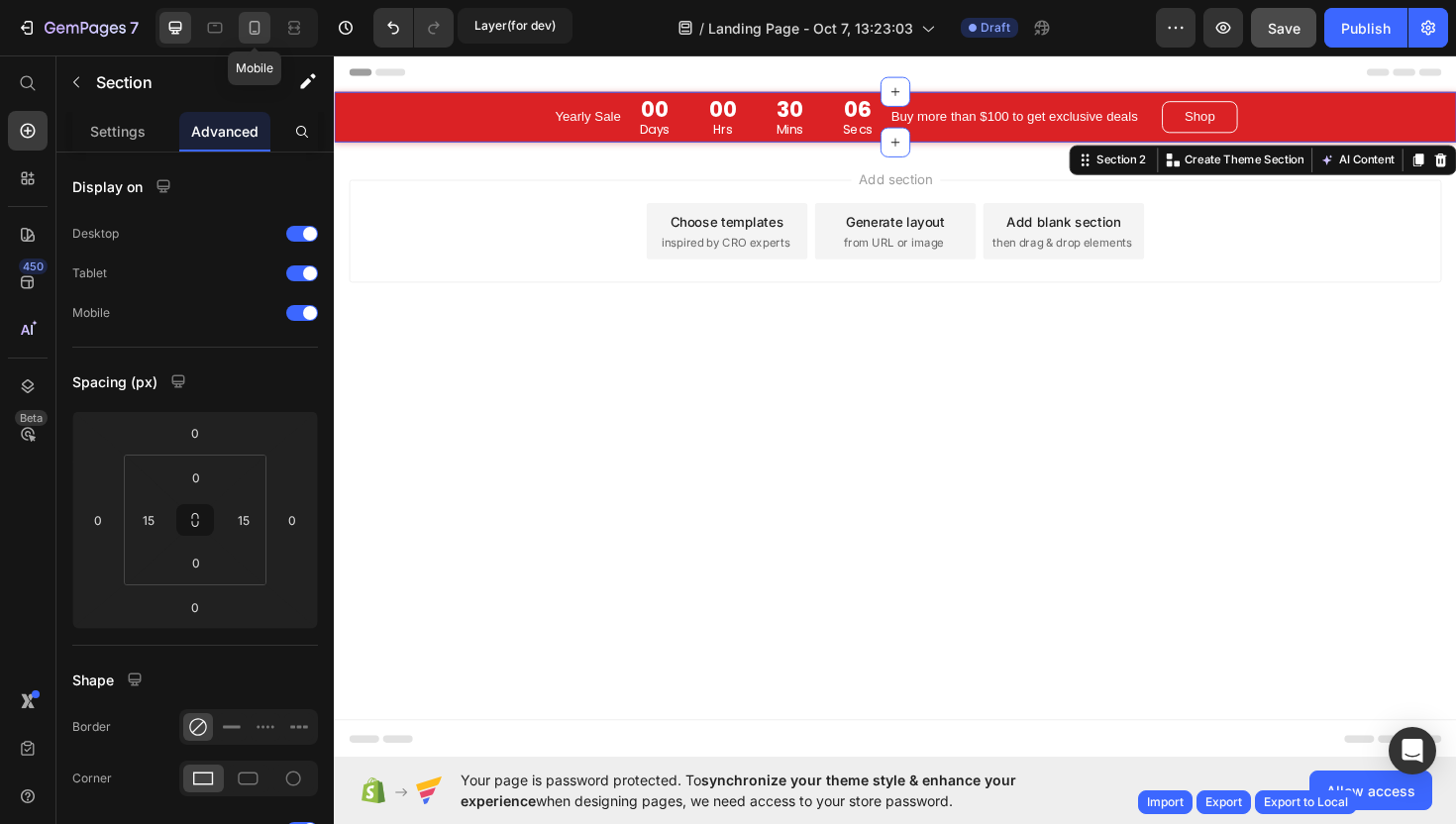 click 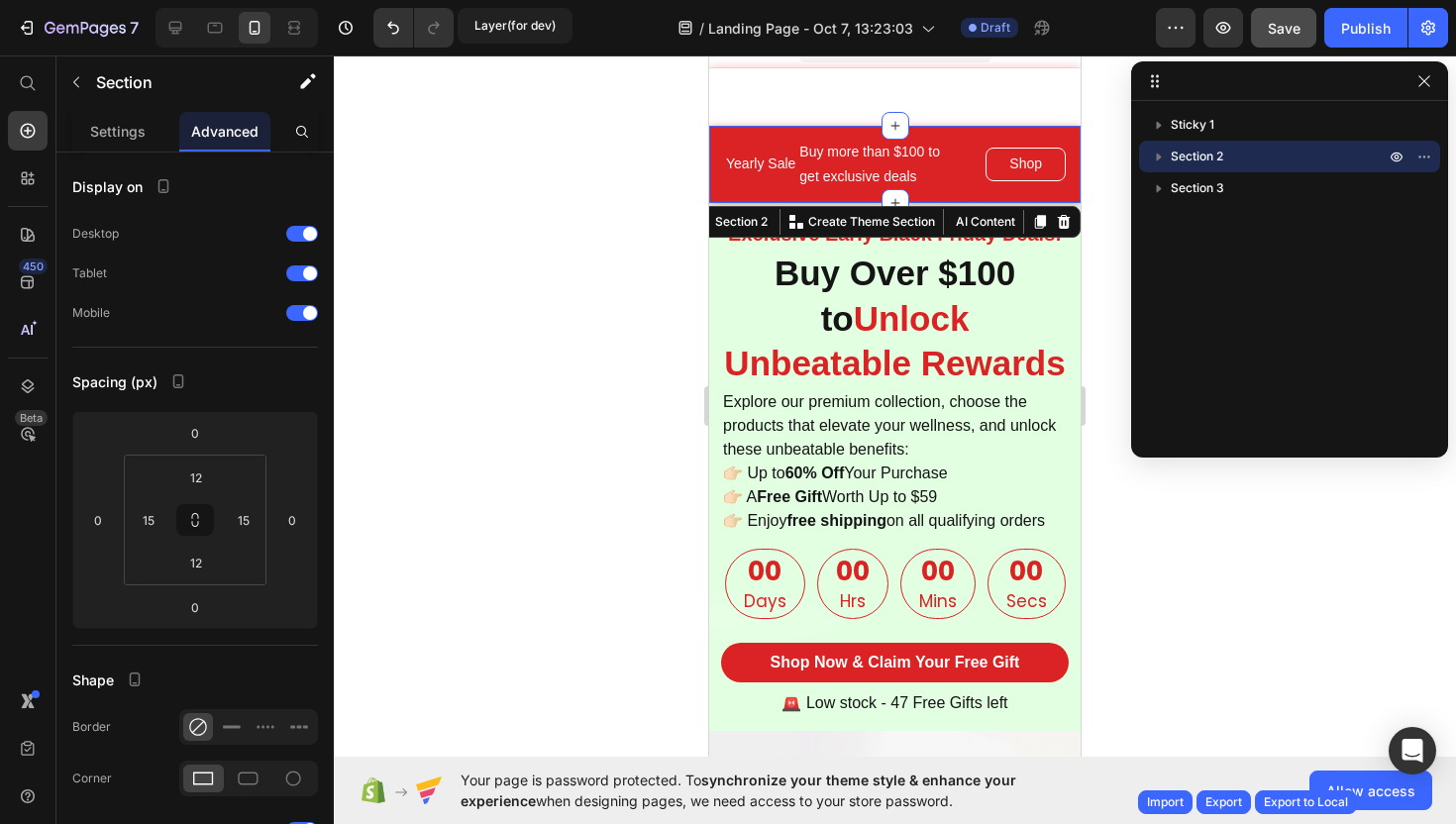 scroll, scrollTop: 29, scrollLeft: 0, axis: vertical 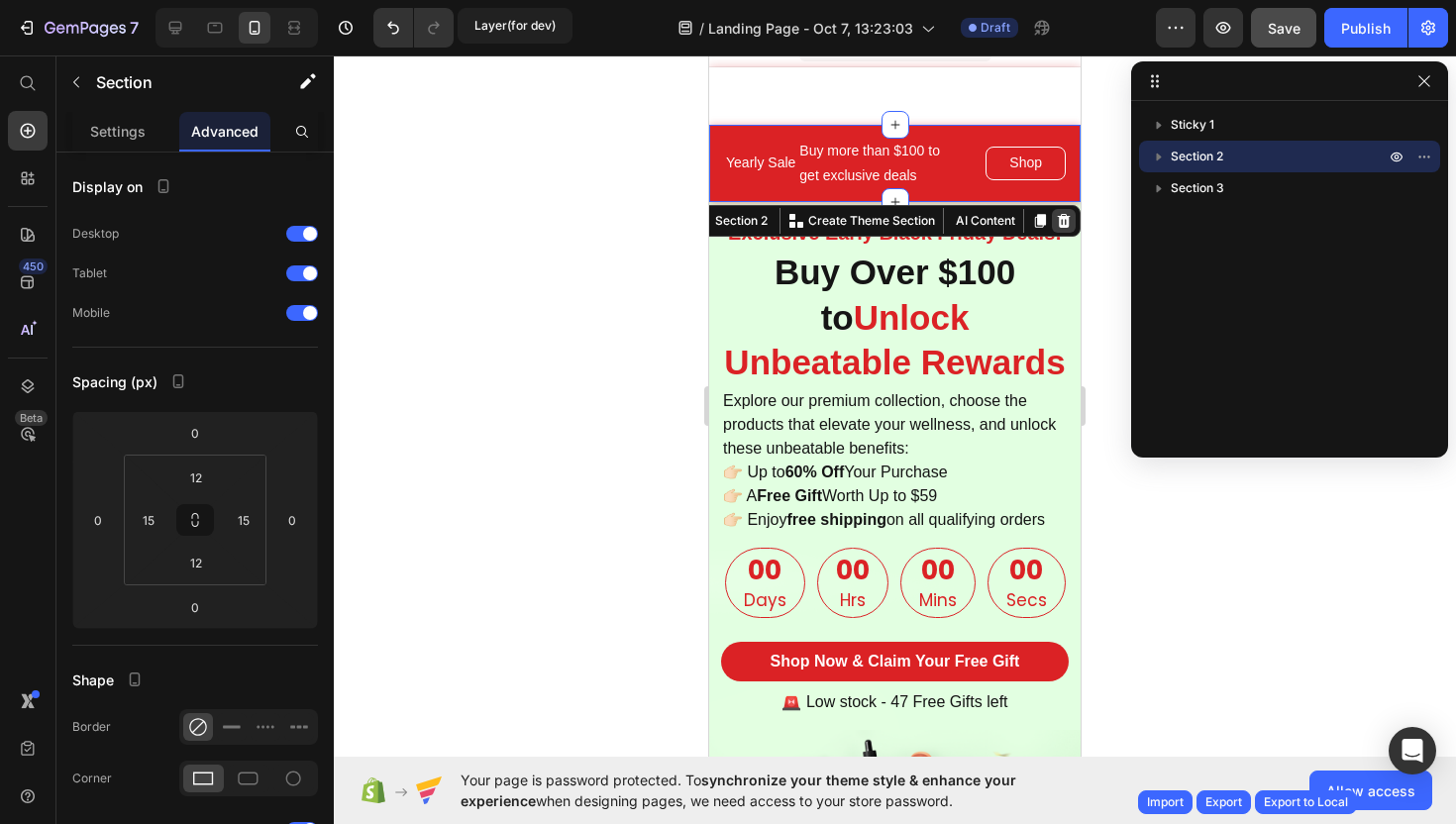 click 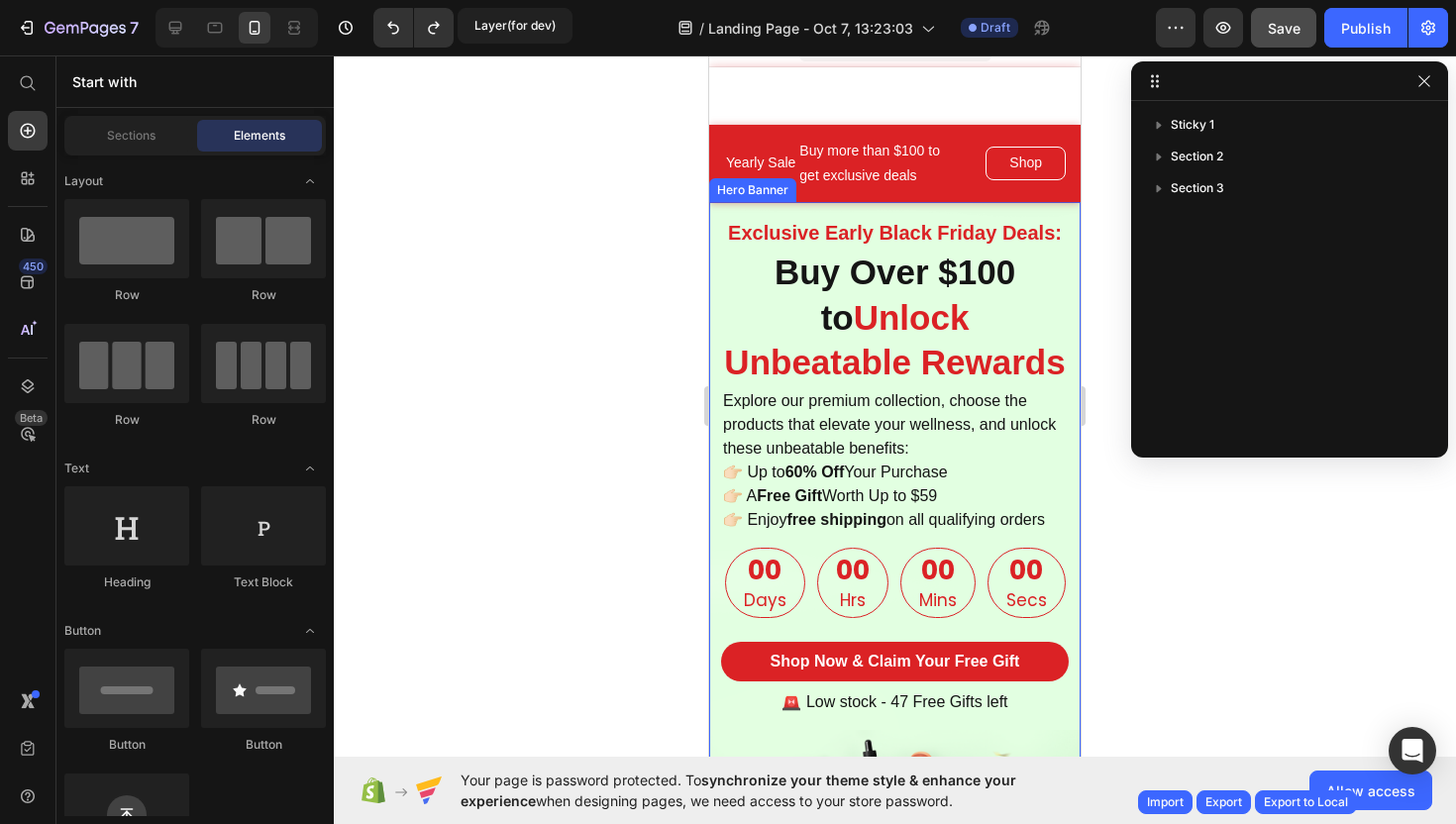 click on "Exclusive Early Black Friday Deals: Text Block Buy Over $100 to  Unlock Unbeatable Rewards Heading Explore our premium collection, choose the products that elevate your wellness, and unlock these unbeatable benefits: 👉🏻 Up to  60% Off  Your Purchase 👉🏻 A  Free Gift  Worth Up to $59 👉🏻 Enjoy  free shipping  on all qualifying orders Text Block 00 Days 00 Hrs 00 Mins 00 Secs Countdown Timer Shop Now & Claim Your Free Gift Button 🚨 Low stock - 47 Free Gifts left Text Block Image Row" at bounding box center (894, 571) 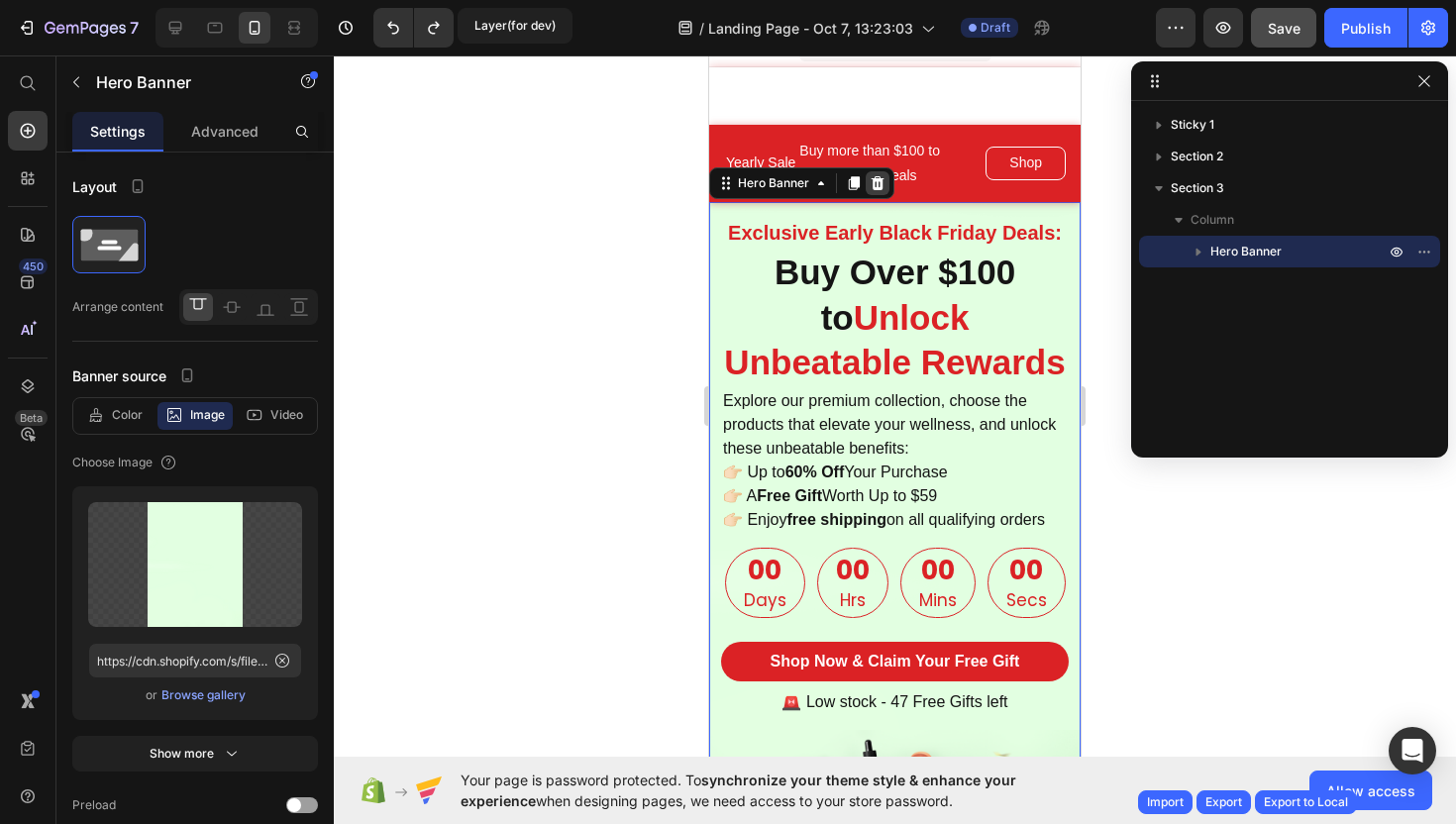 click 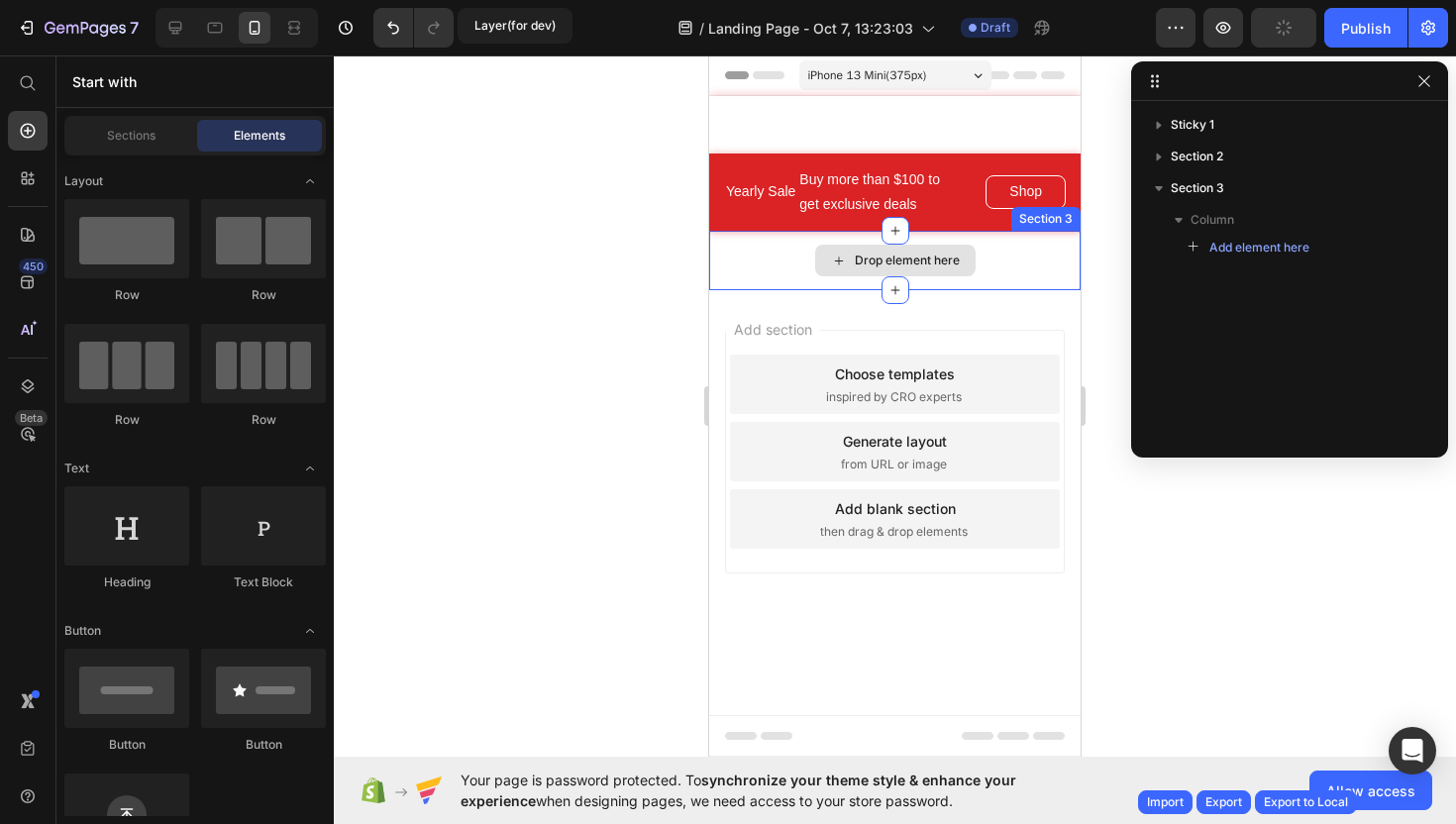 click on "Drop element here" at bounding box center (894, 260) 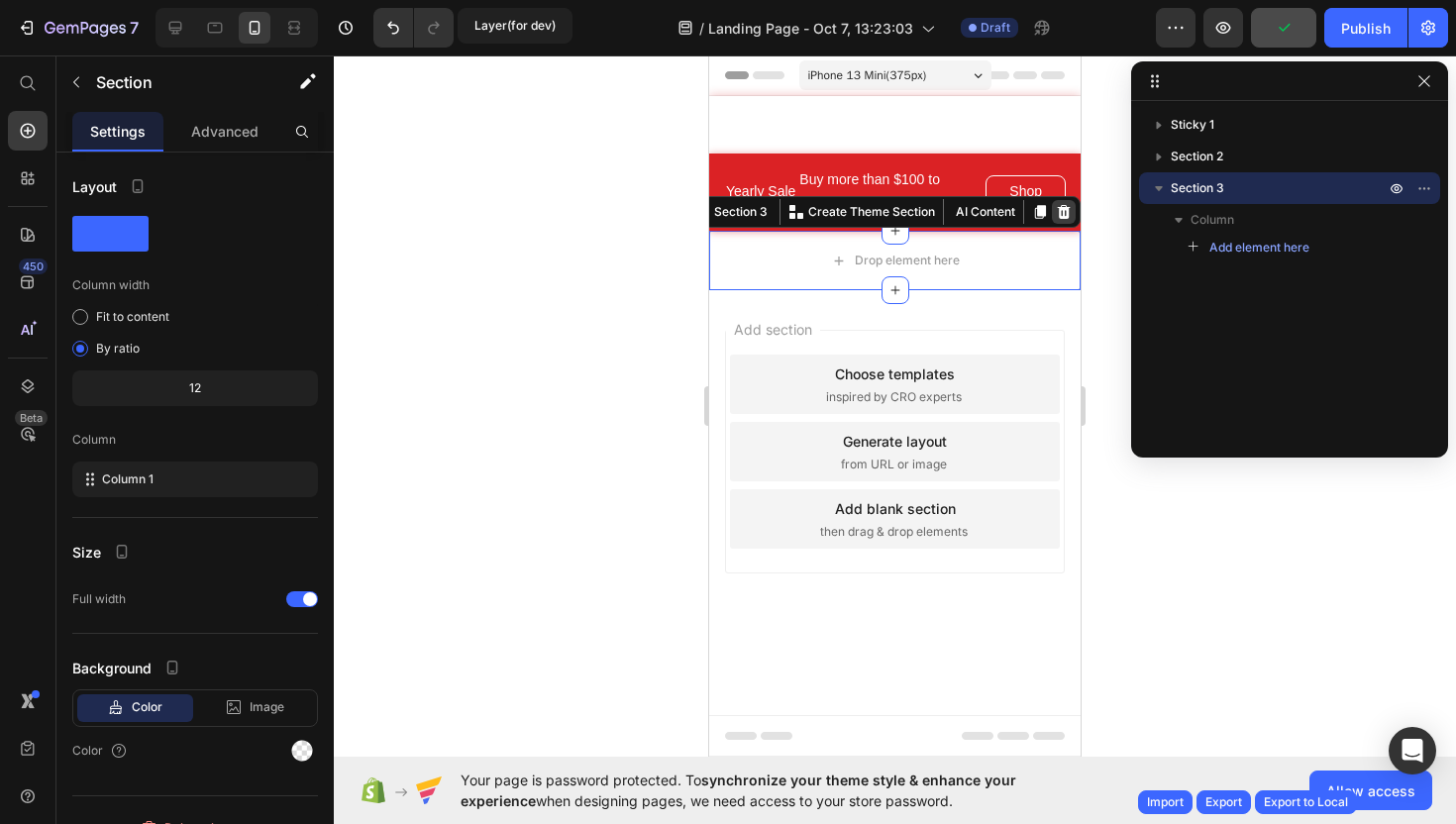 click 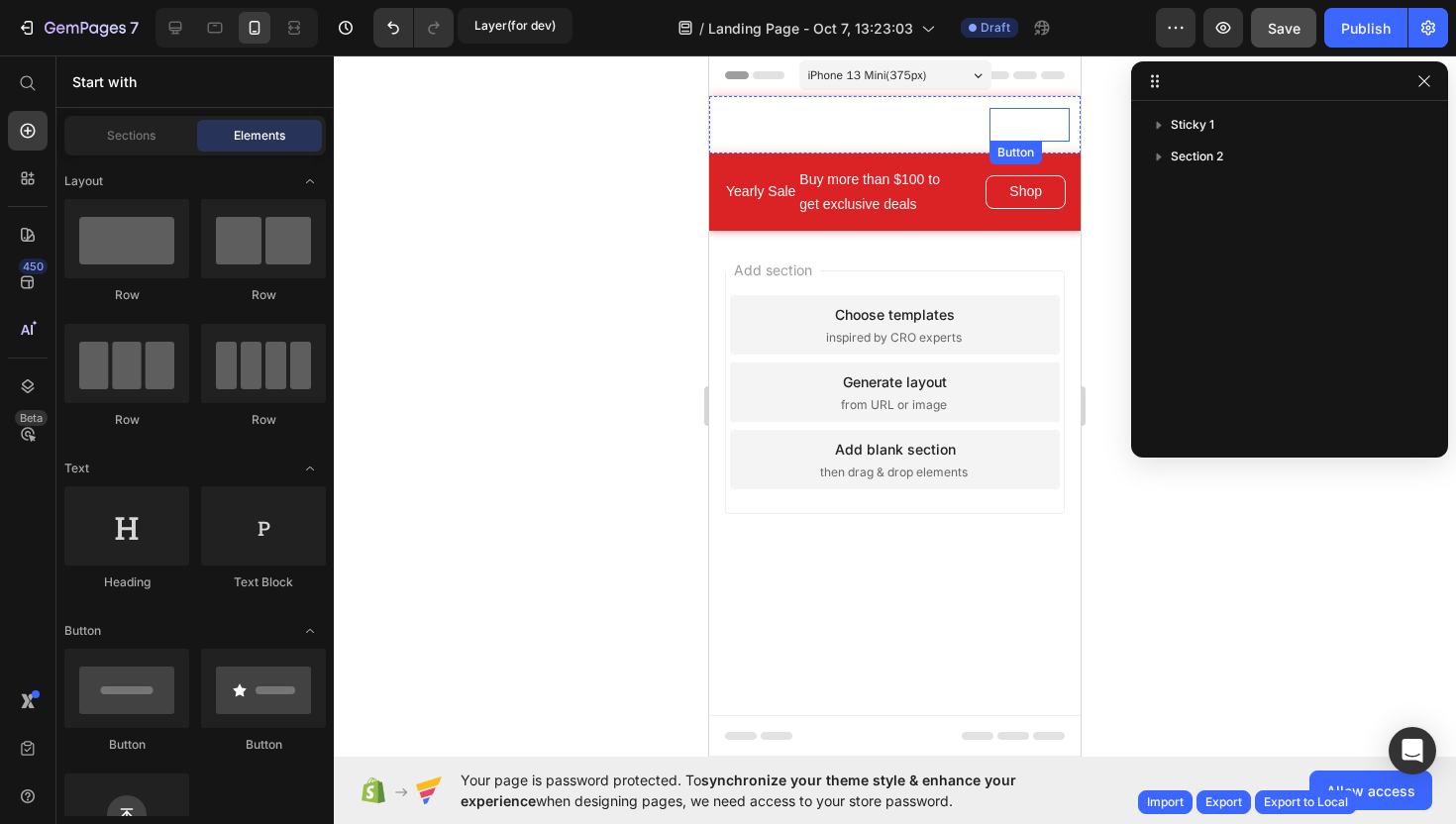 click on "Shop" at bounding box center [1029, 124] 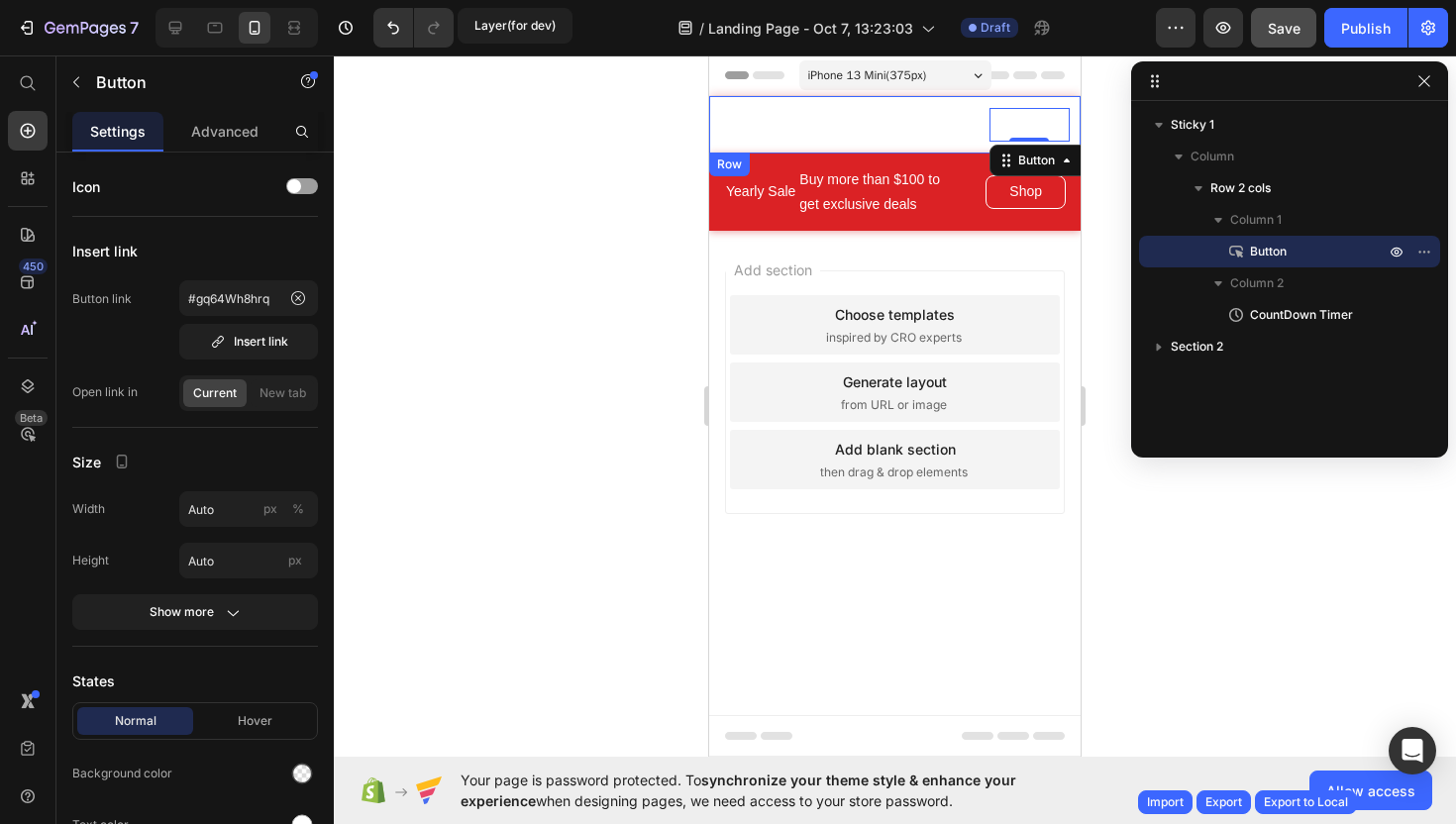 click on "Shop   Button   0" at bounding box center [1017, 125] 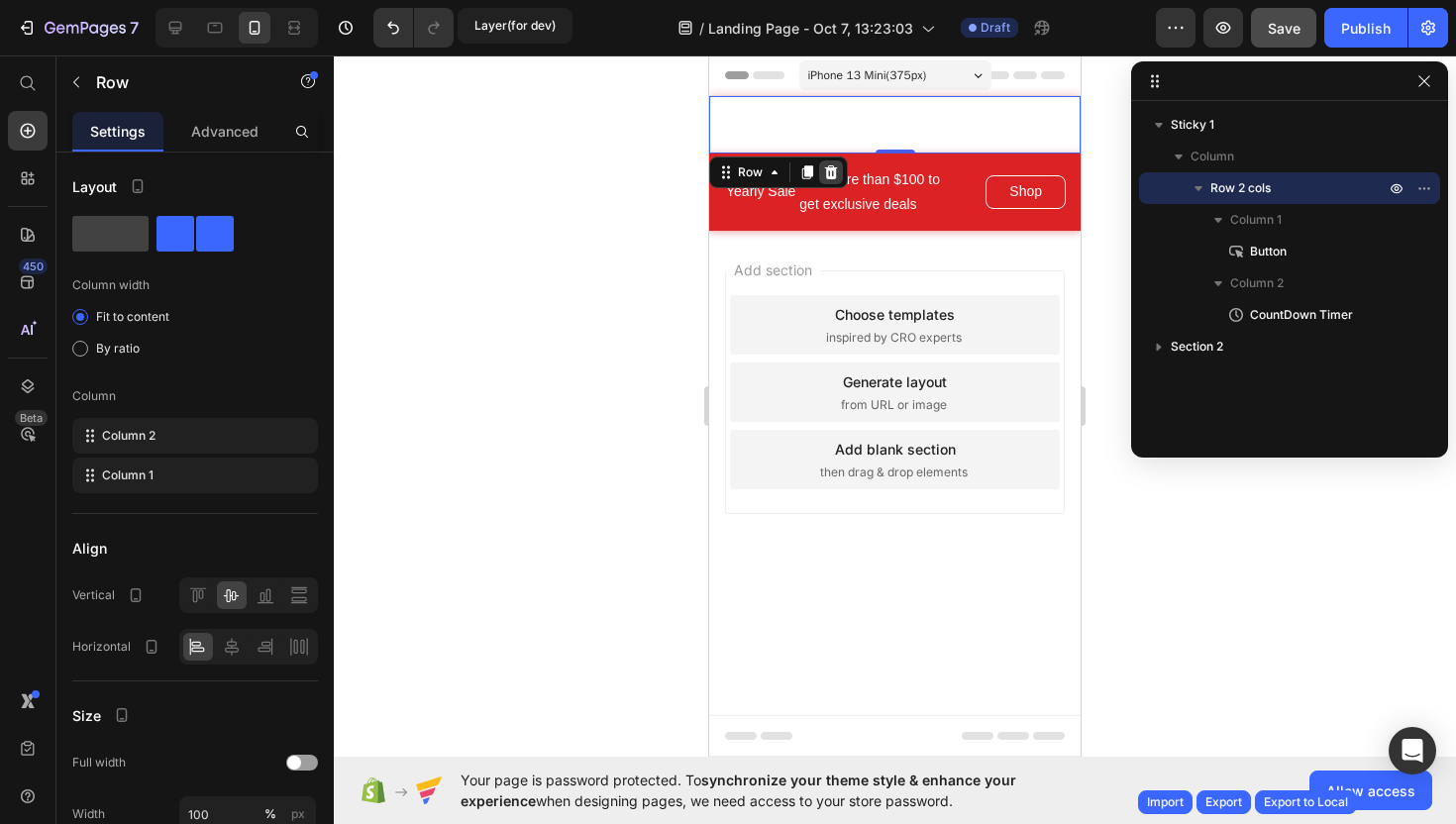 click 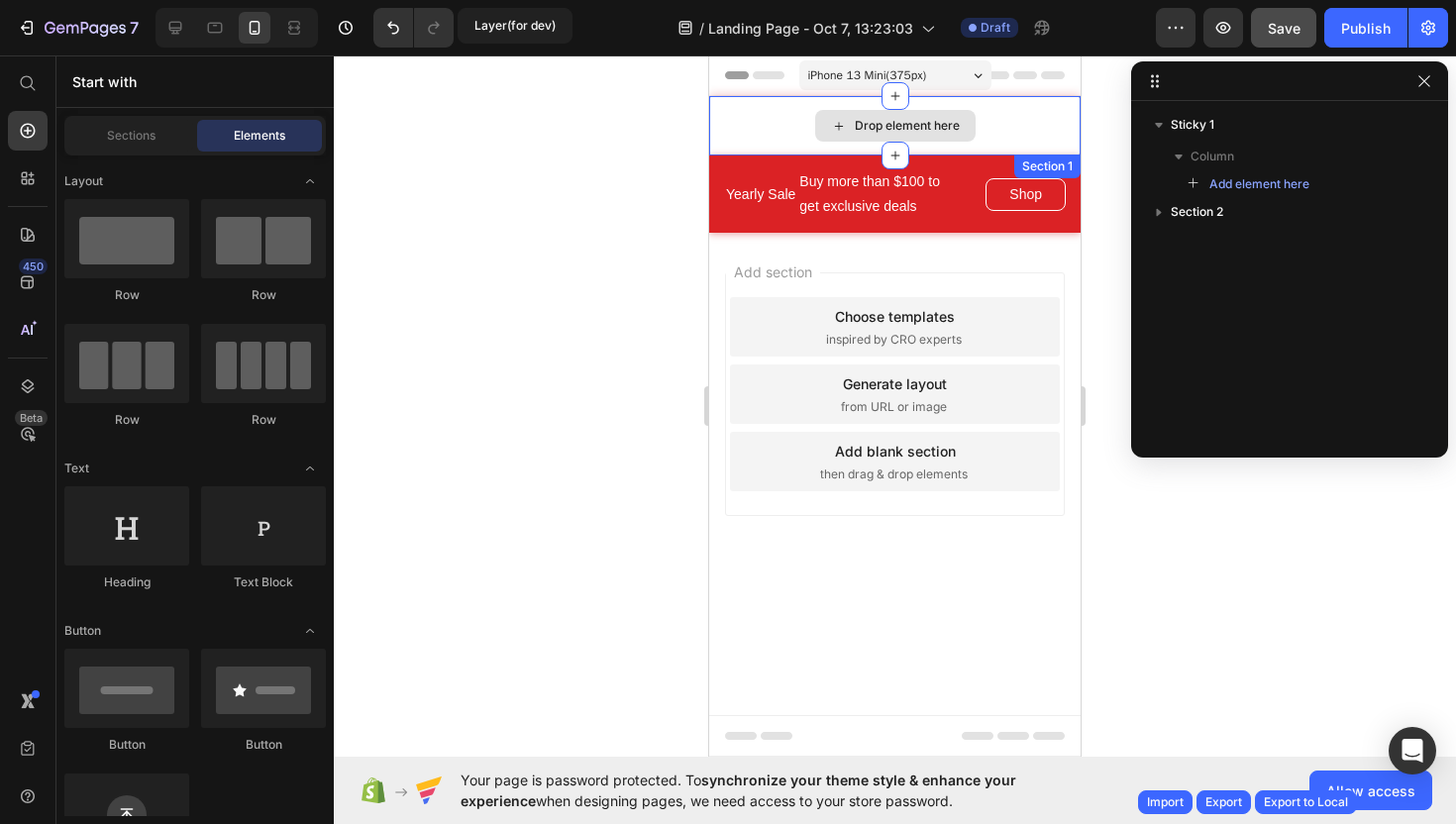 click on "Drop element here" at bounding box center [894, 126] 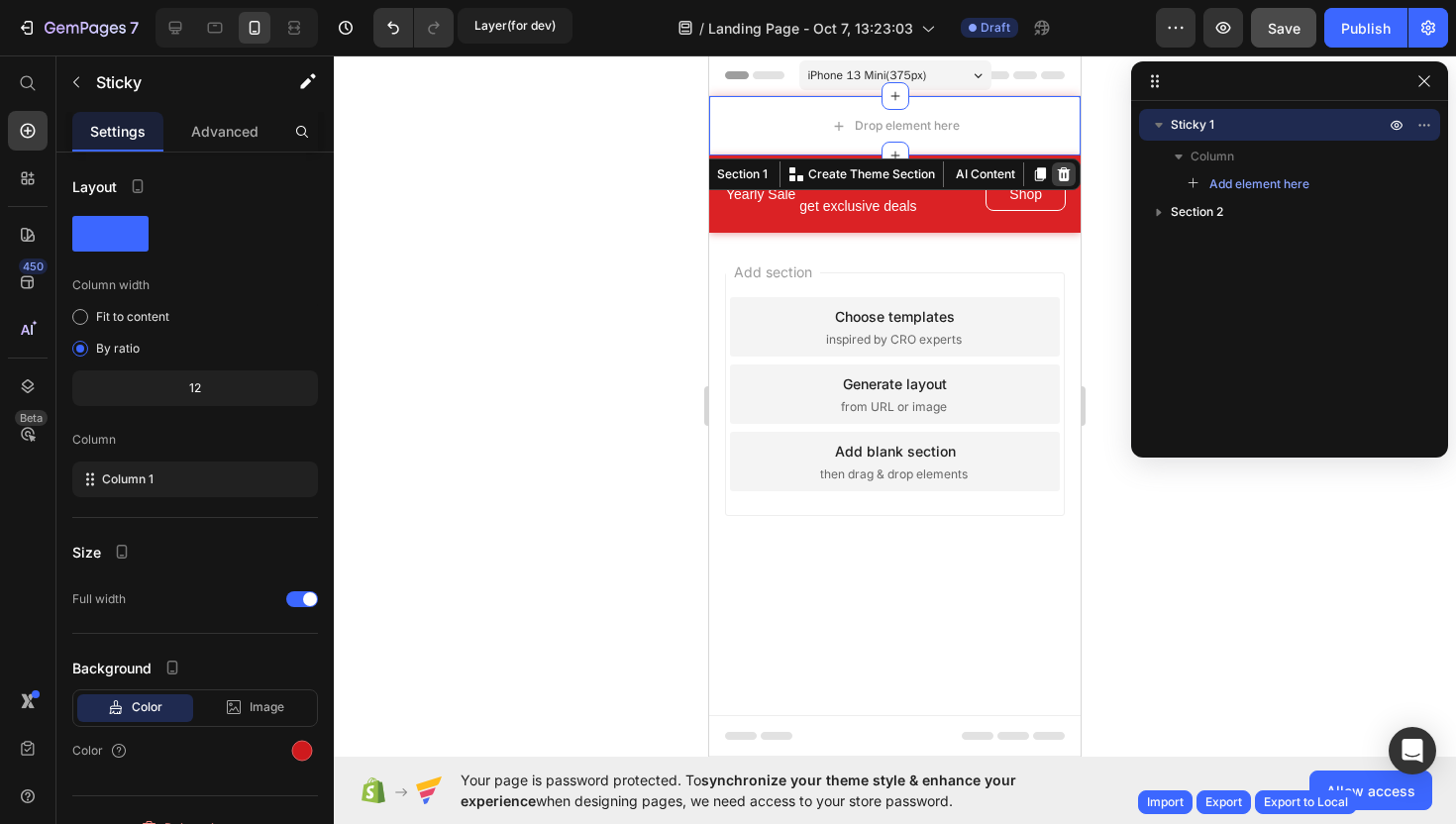click 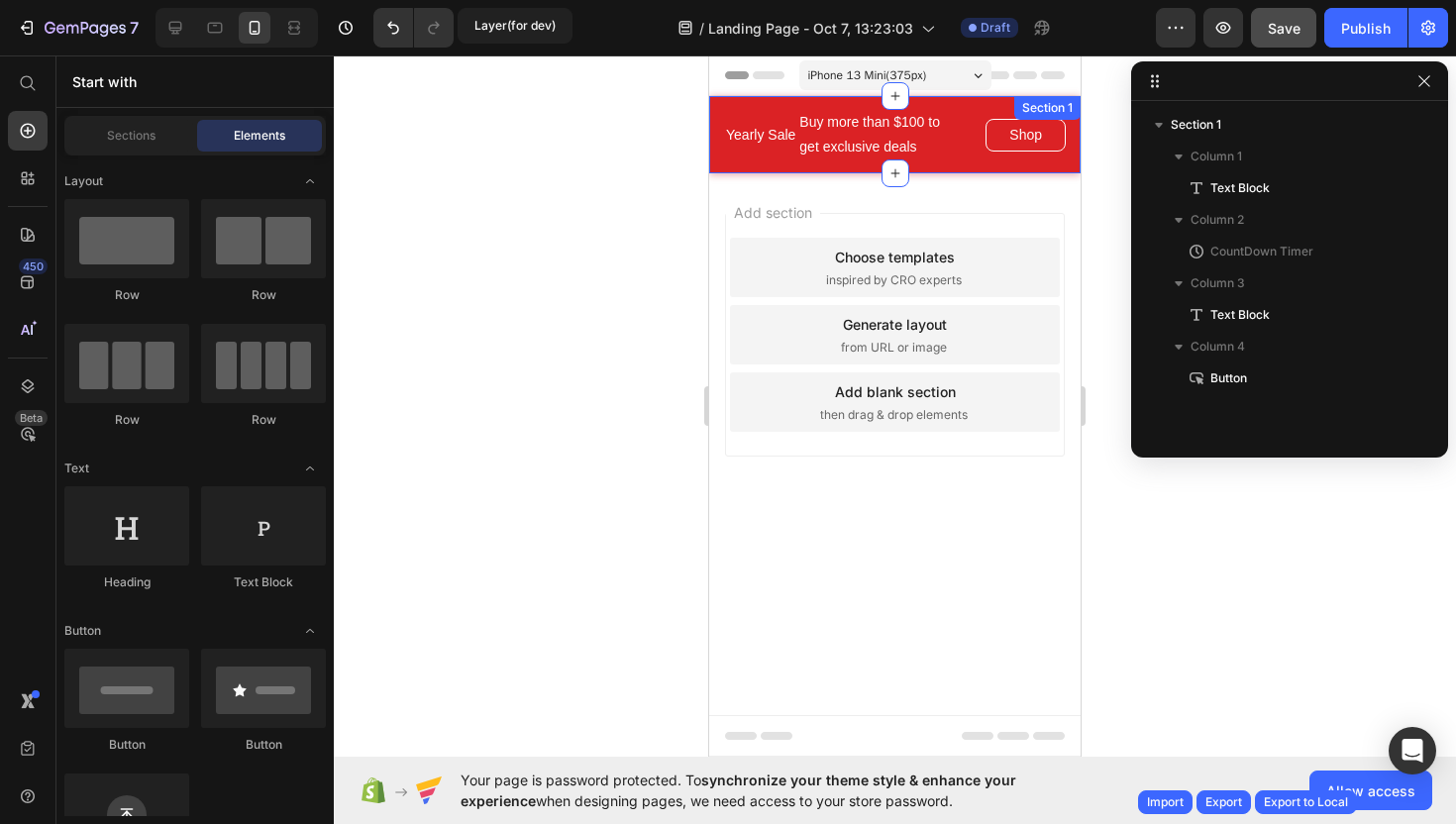 click 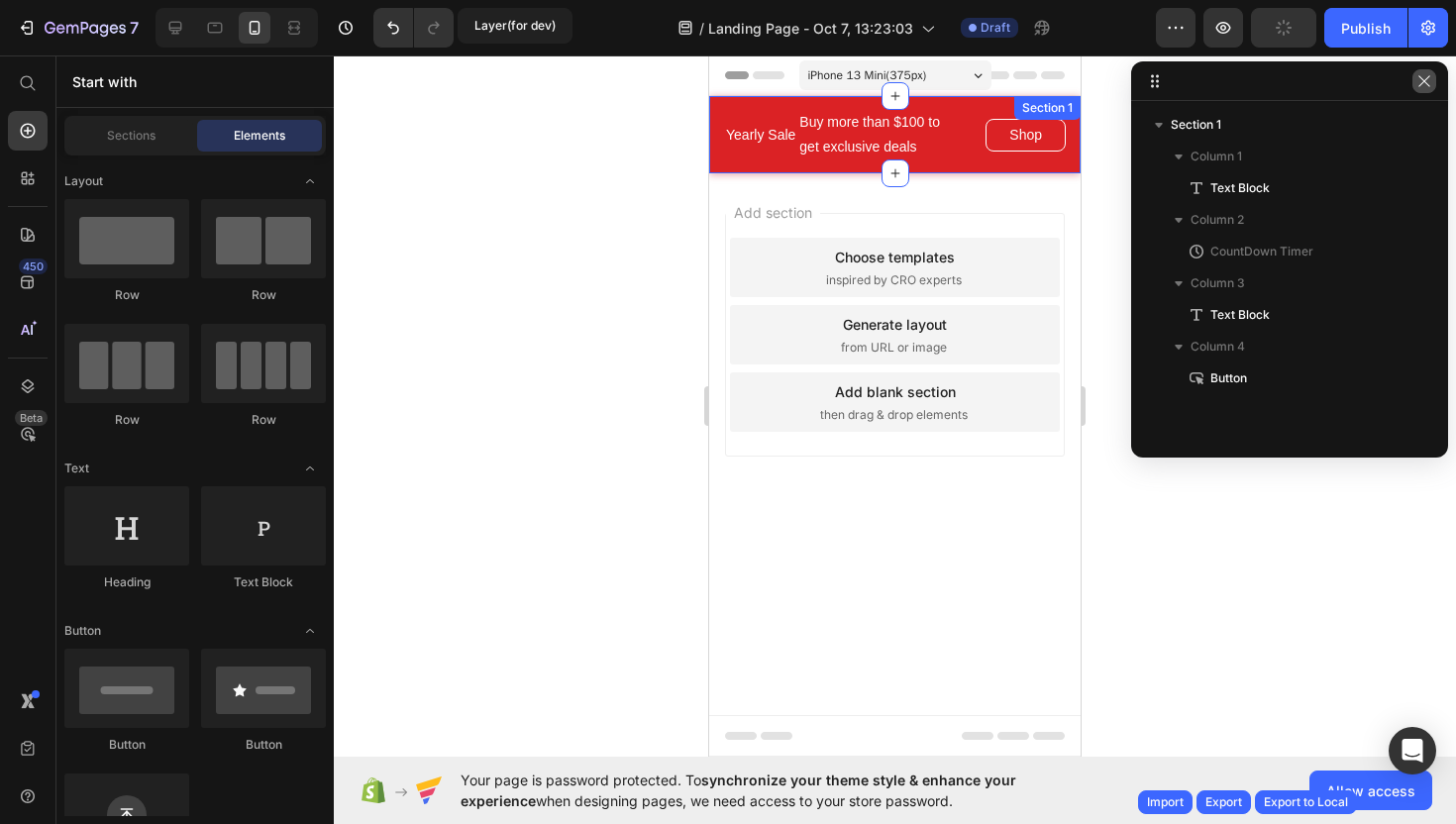 click 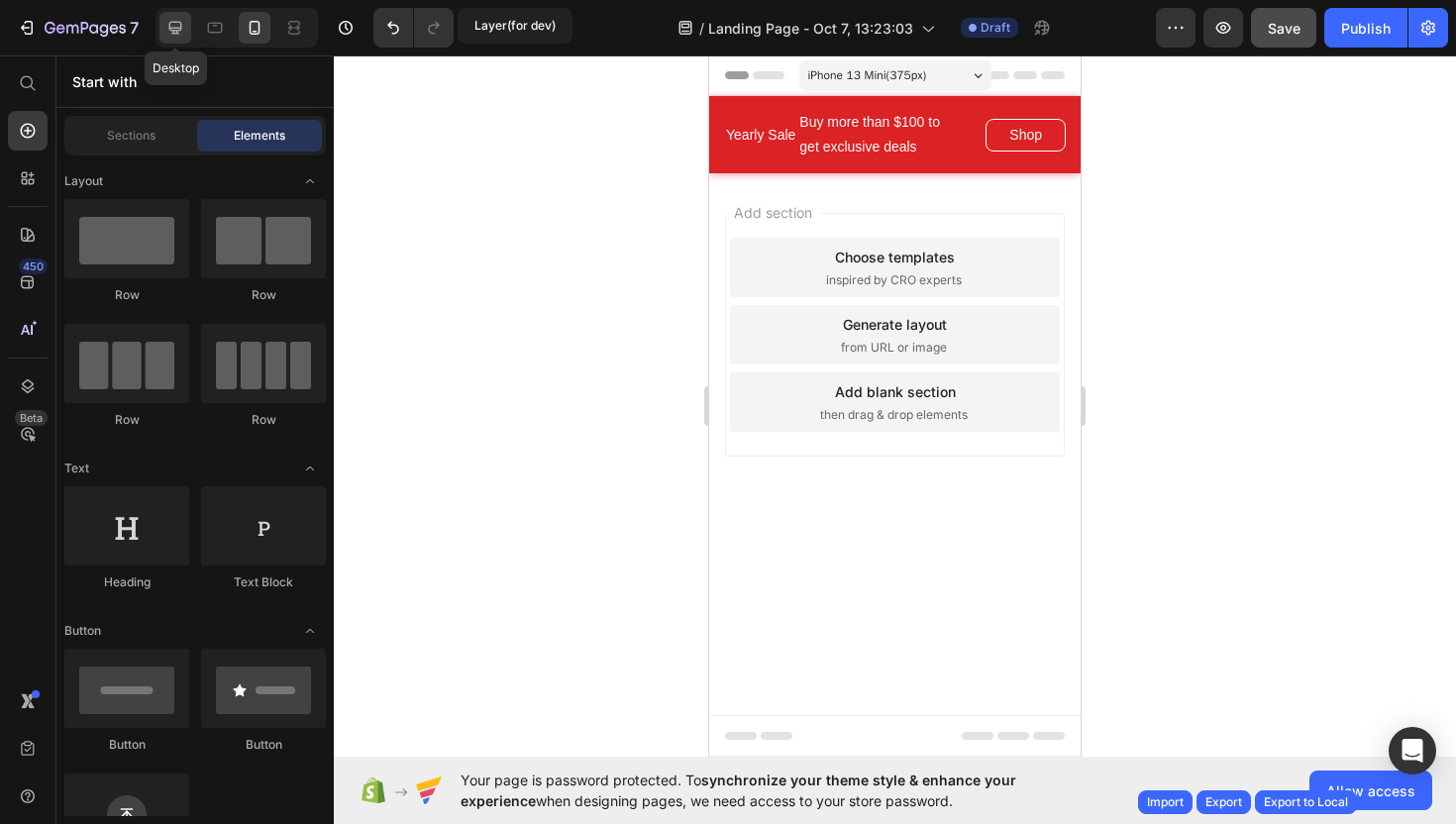 click 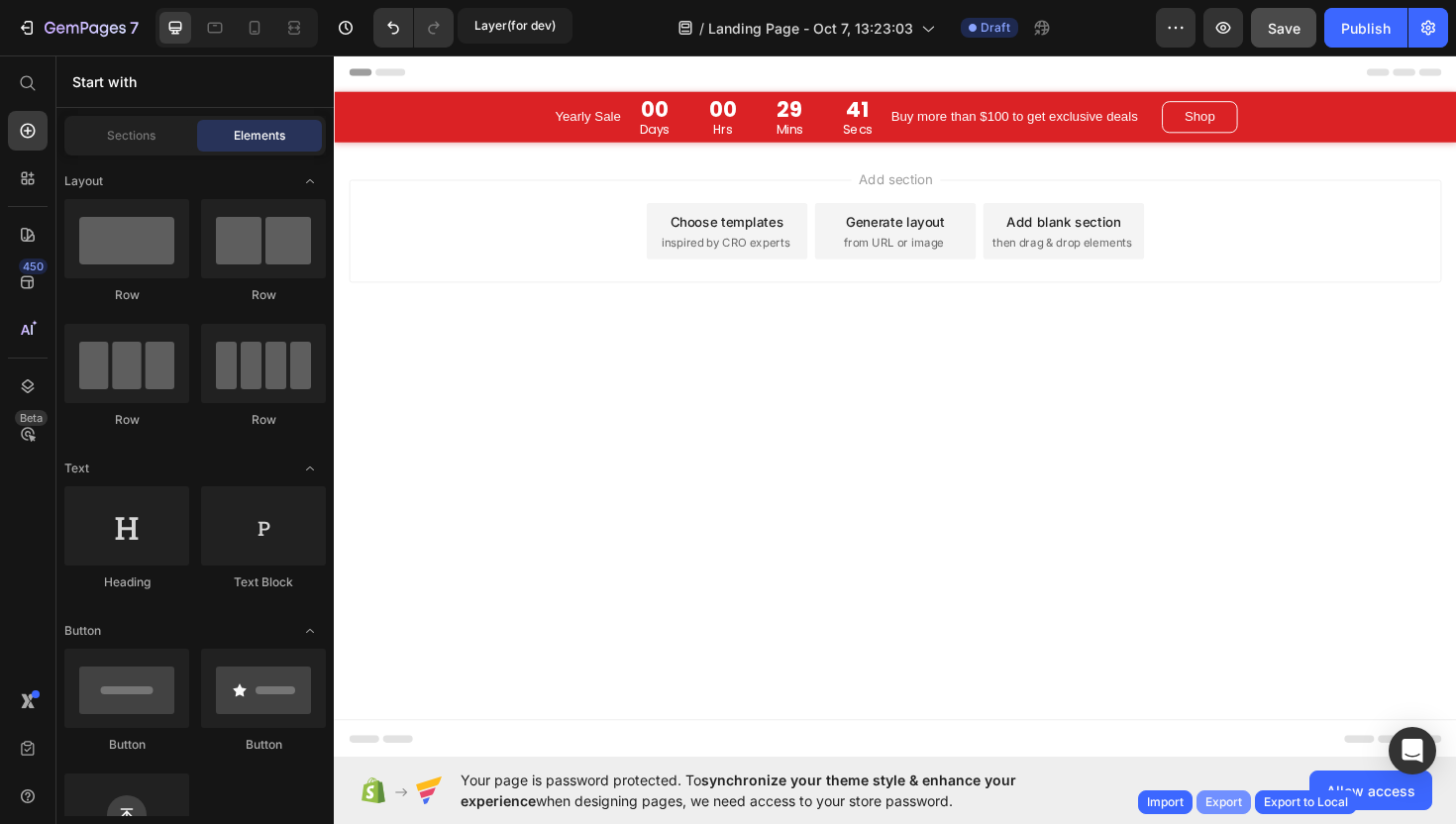 click on "Export" at bounding box center [1223, 802] 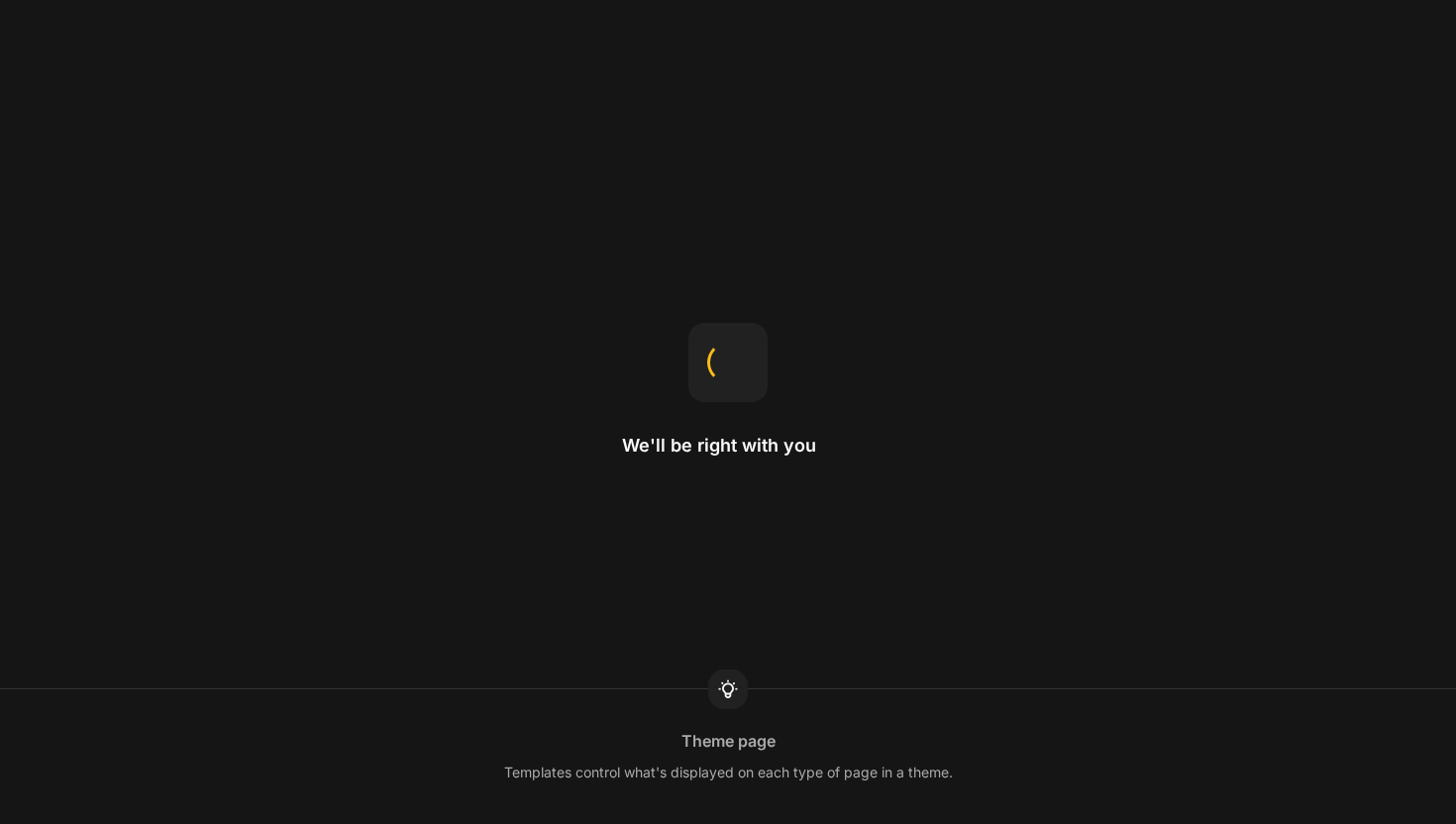 scroll, scrollTop: 0, scrollLeft: 0, axis: both 